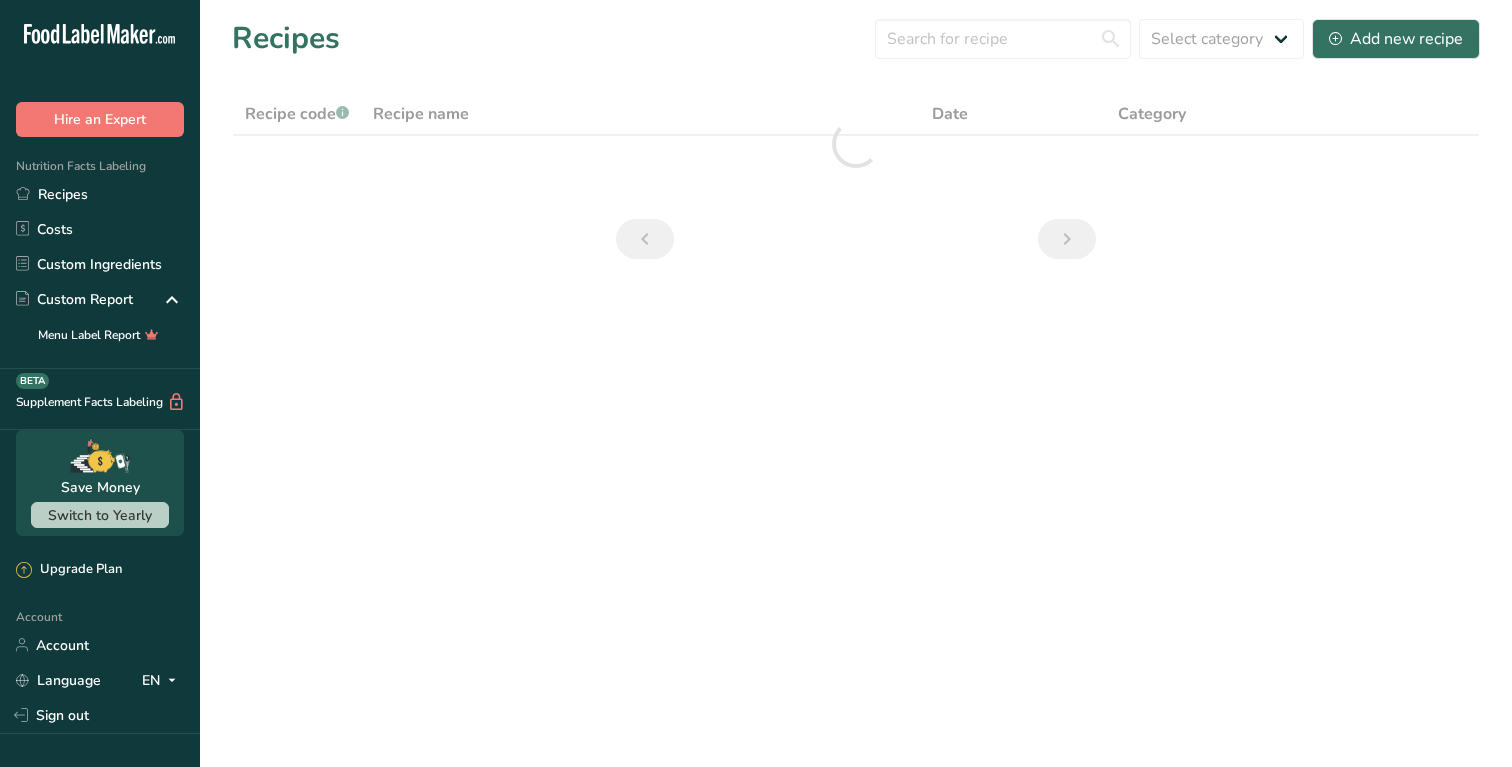 scroll, scrollTop: 0, scrollLeft: 0, axis: both 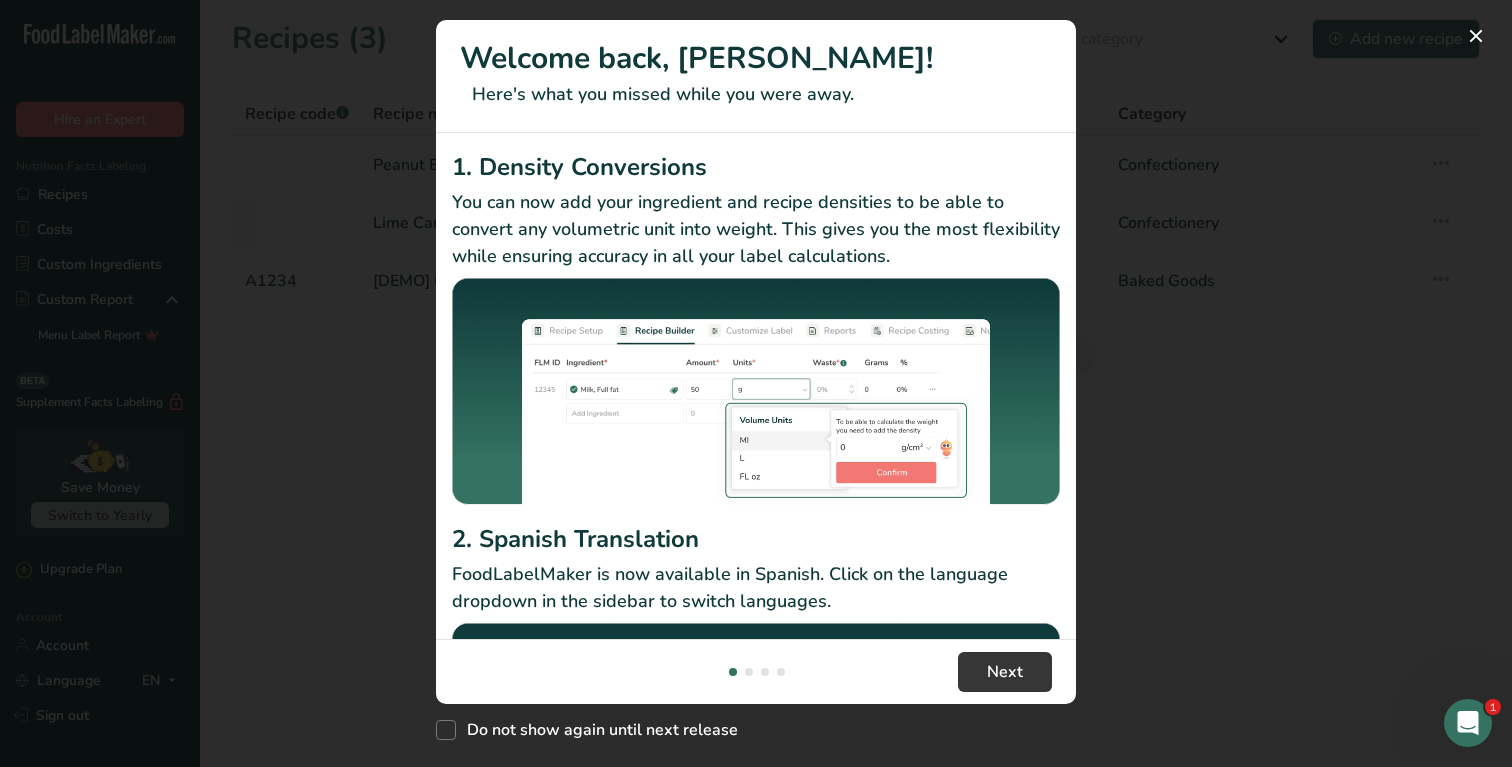 click on "Next" at bounding box center (756, 671) 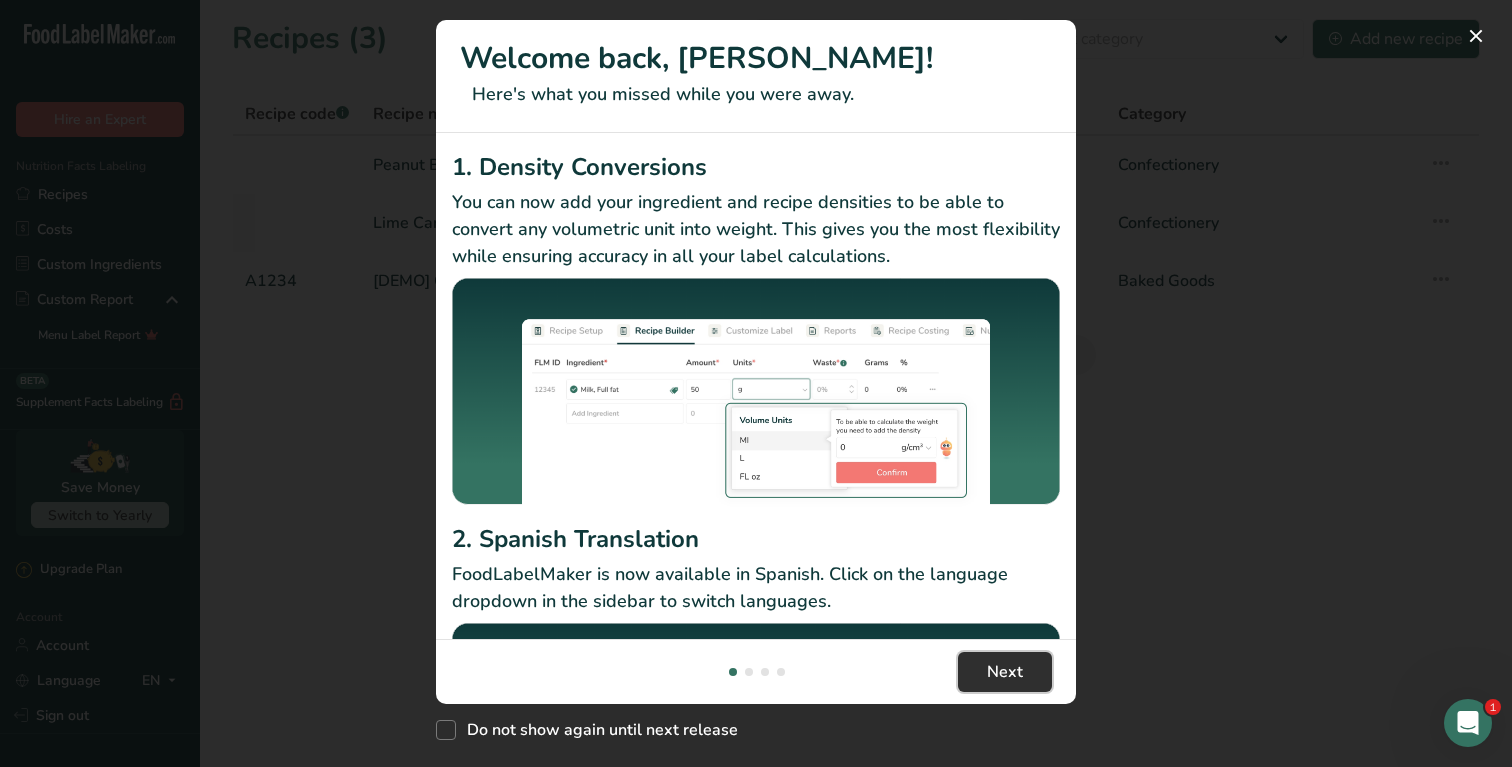 click on "Next" at bounding box center (1005, 672) 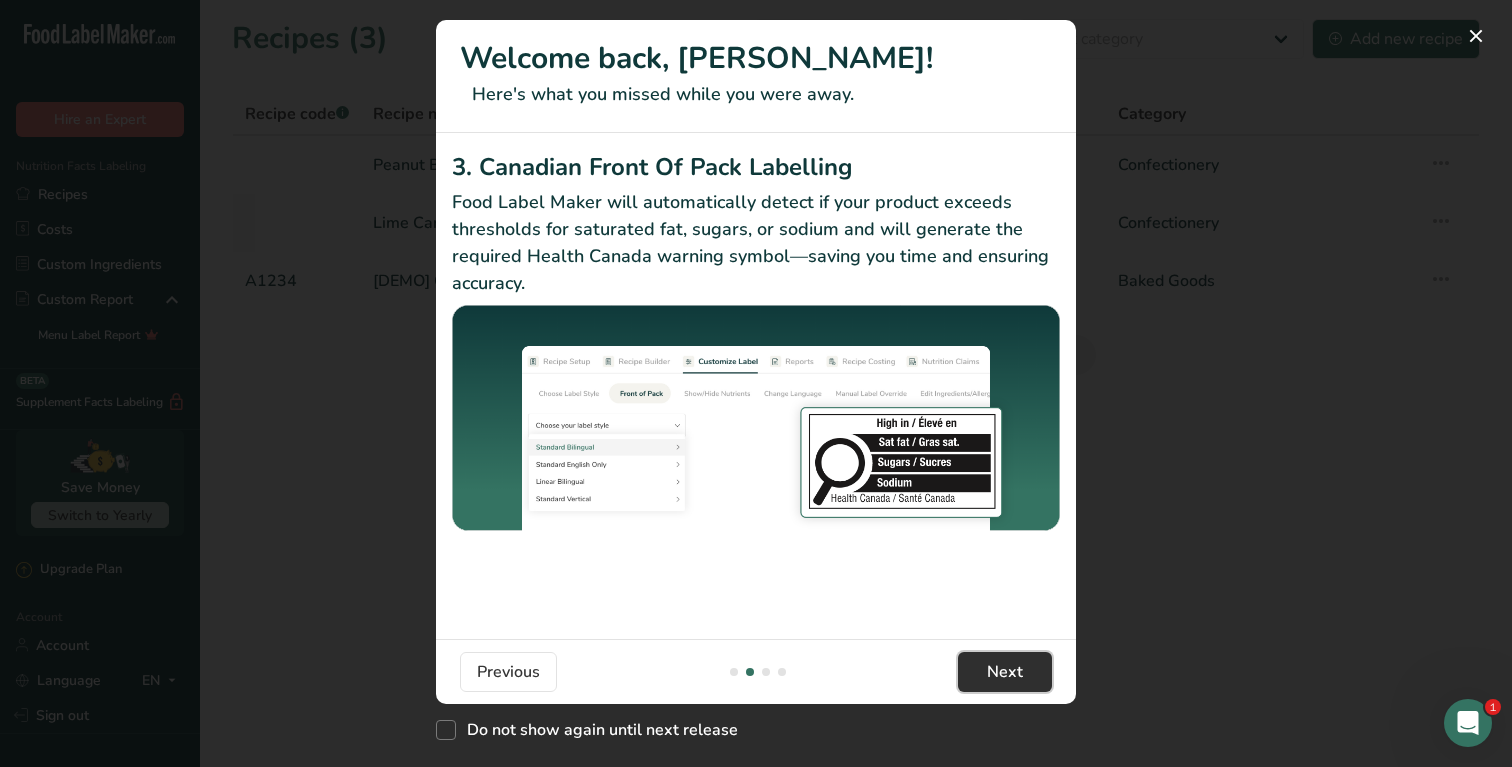 click on "Next" at bounding box center [1005, 672] 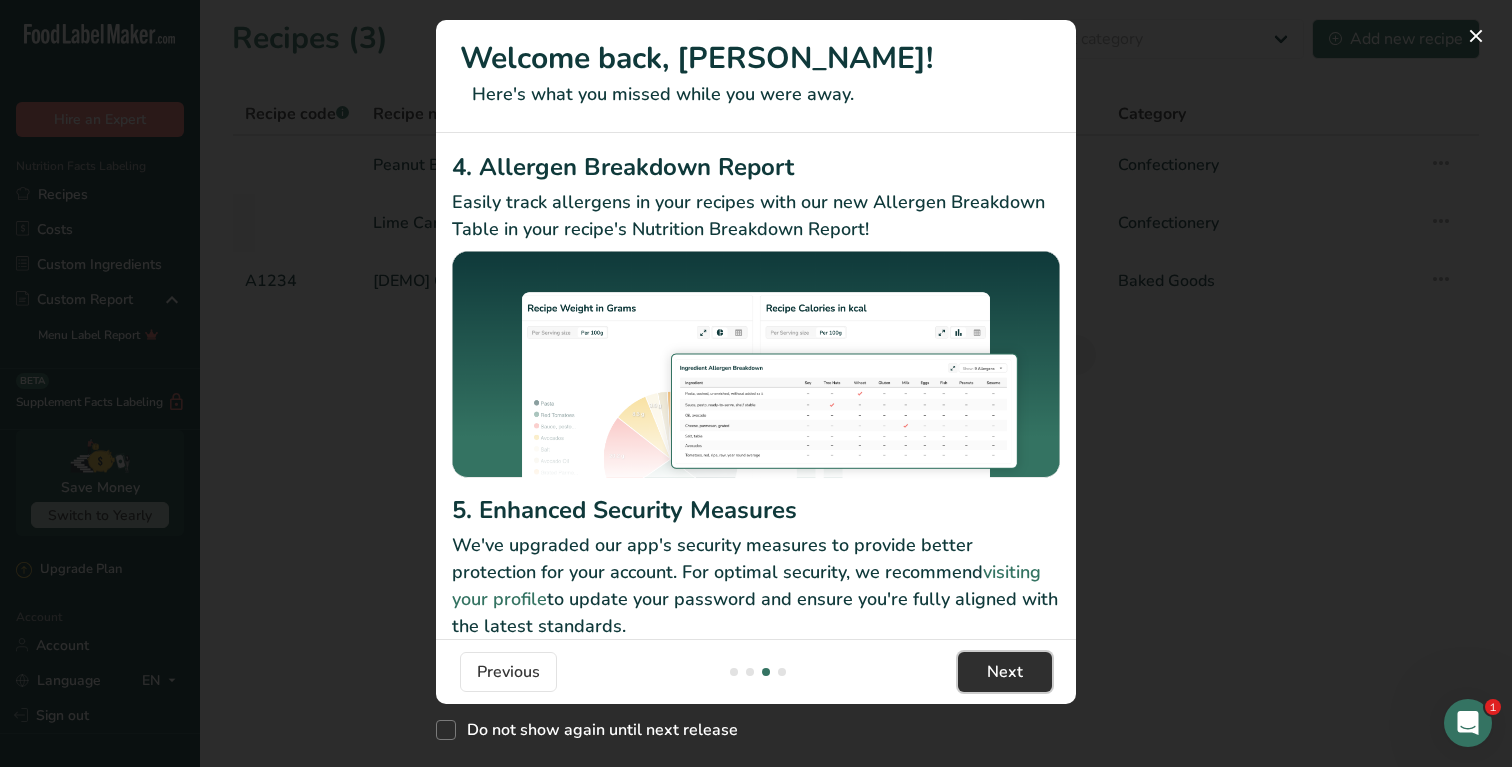 click on "Next" at bounding box center (1005, 672) 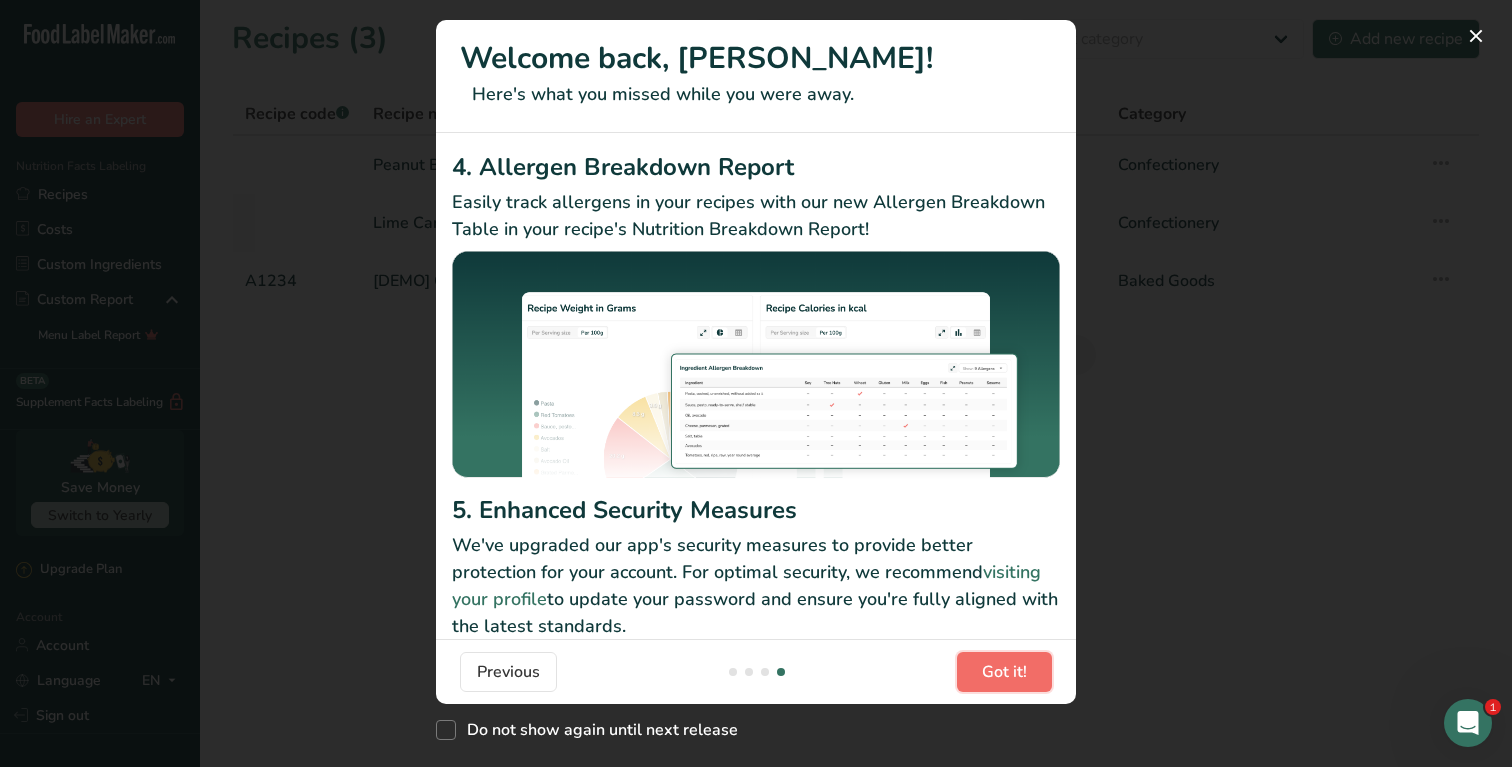 scroll, scrollTop: 0, scrollLeft: 1920, axis: horizontal 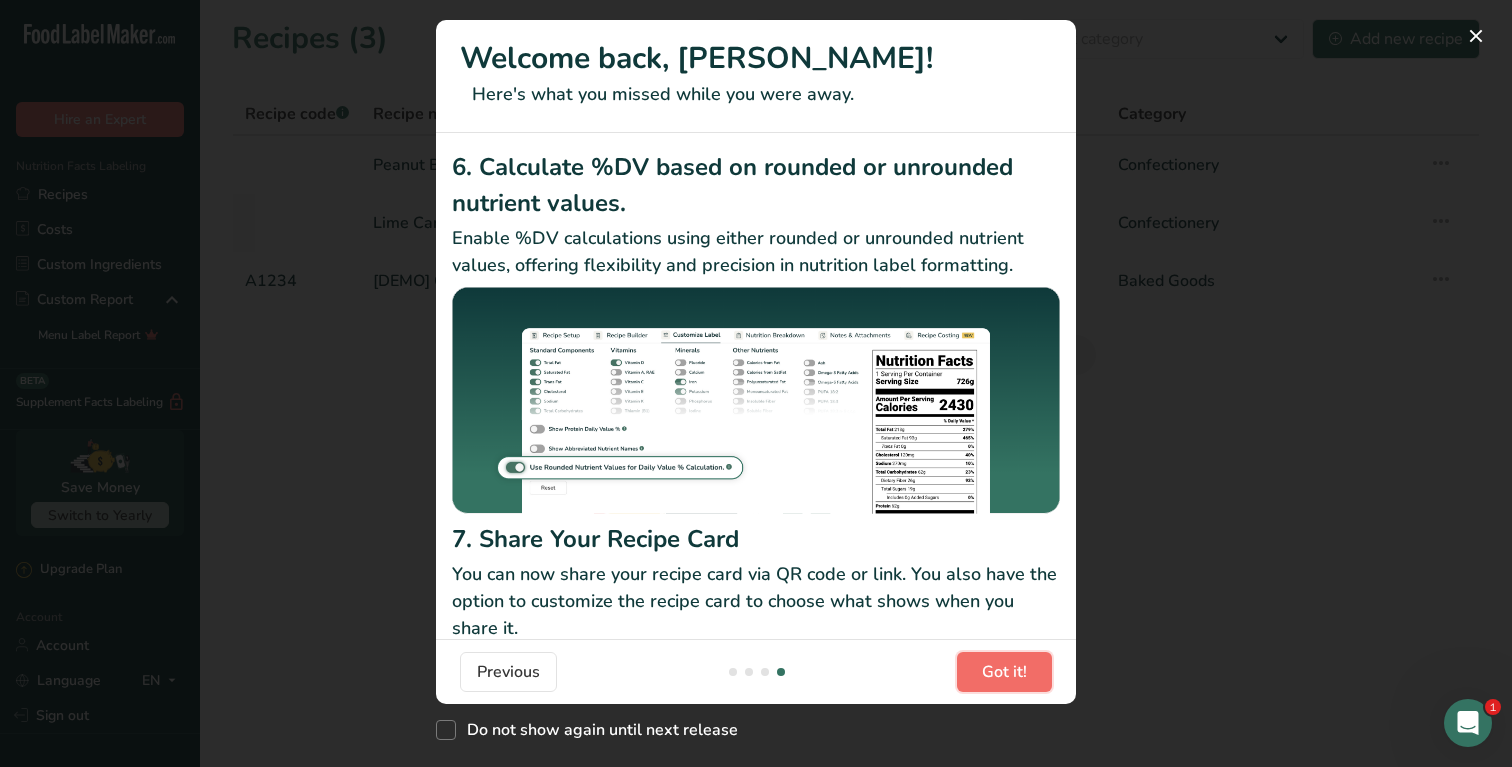 click on "Got it!" at bounding box center [1004, 672] 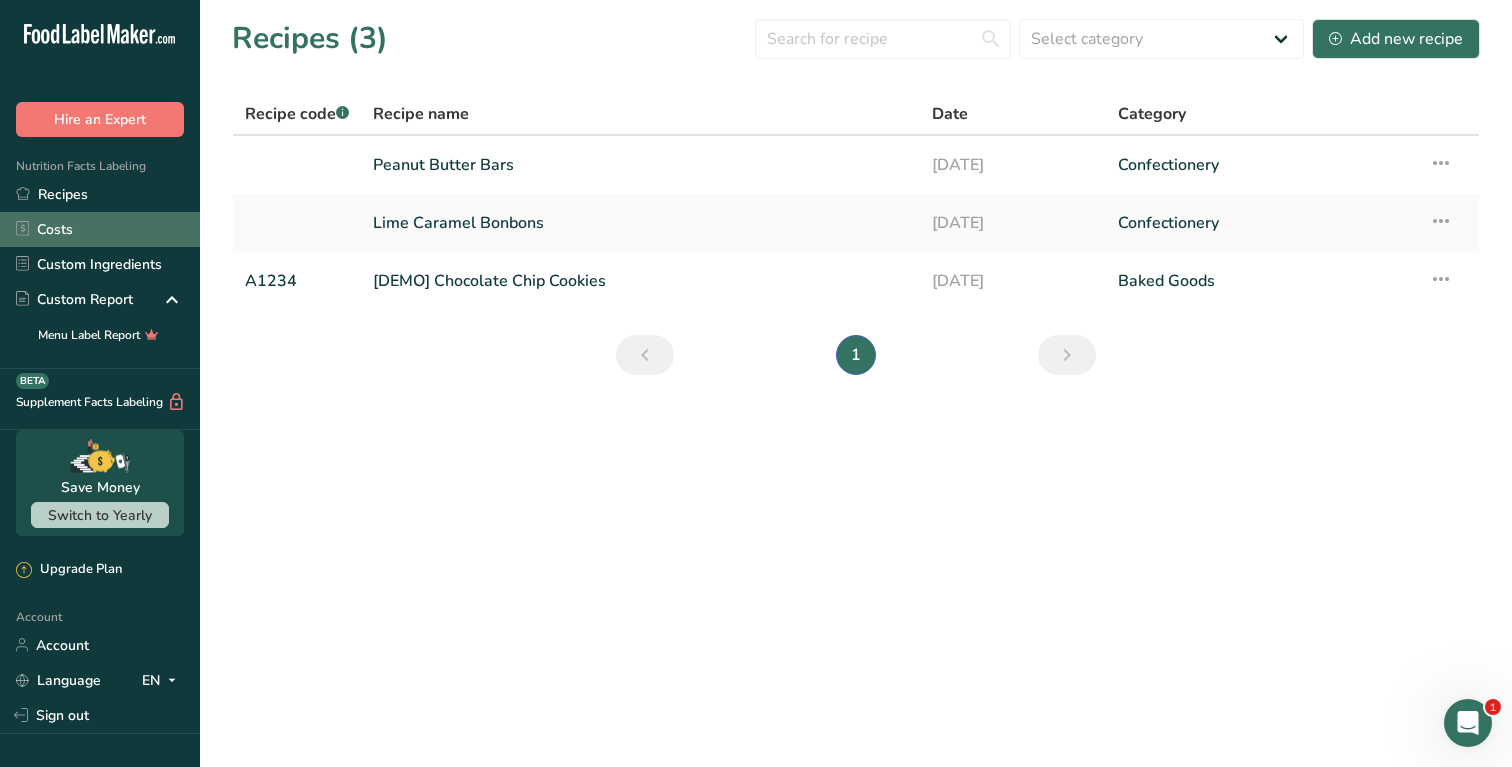 click on "Costs" at bounding box center (100, 229) 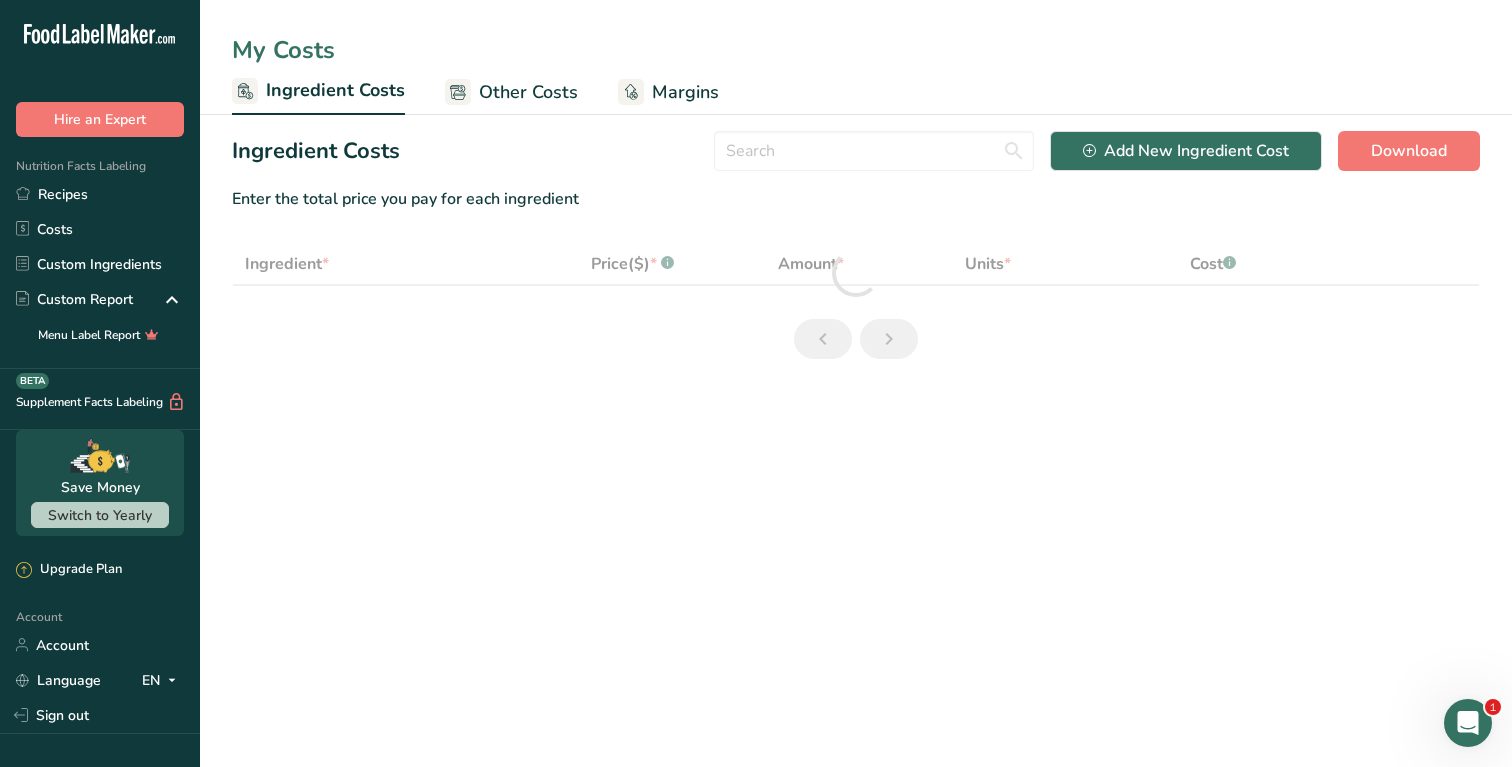 select on "5" 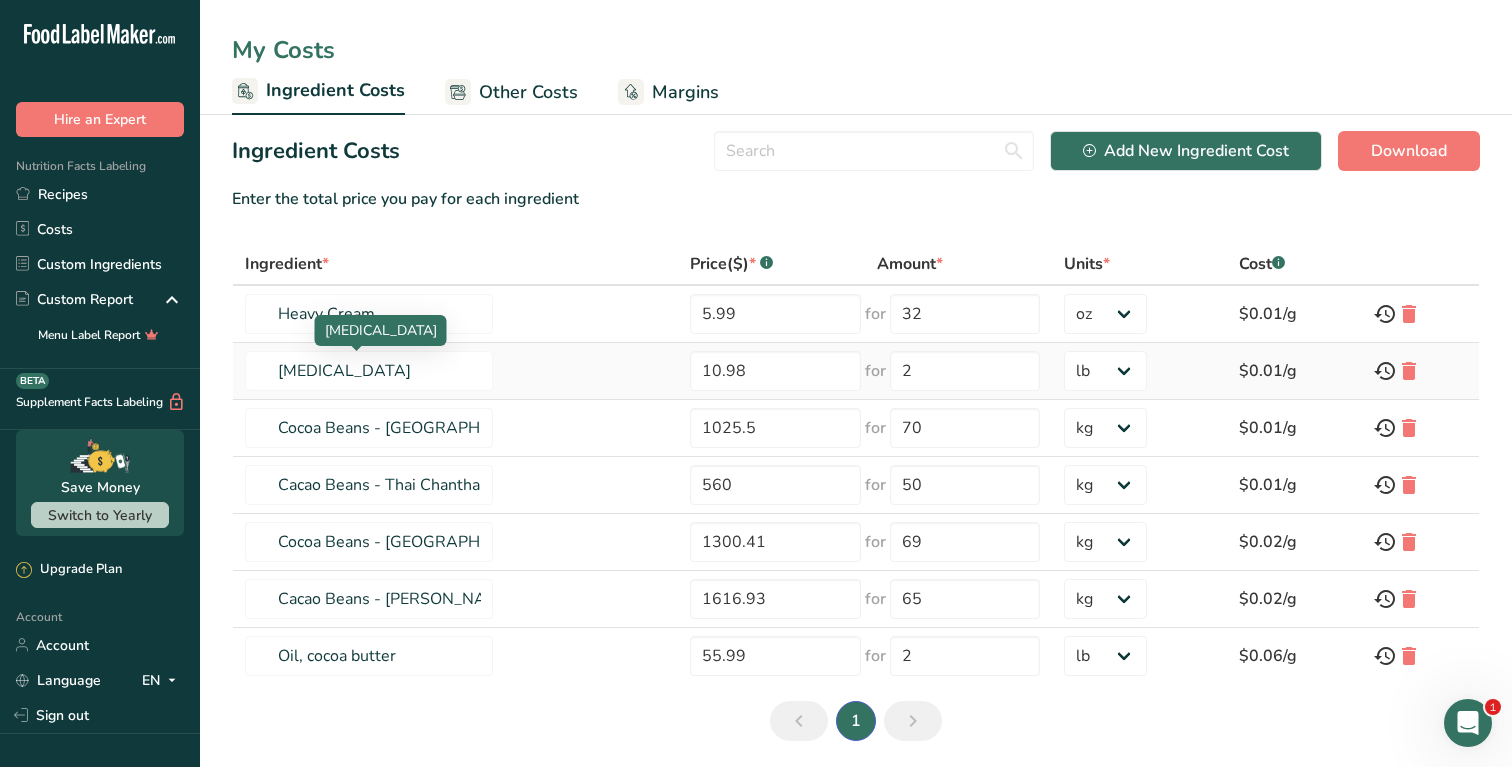 scroll, scrollTop: 70, scrollLeft: 0, axis: vertical 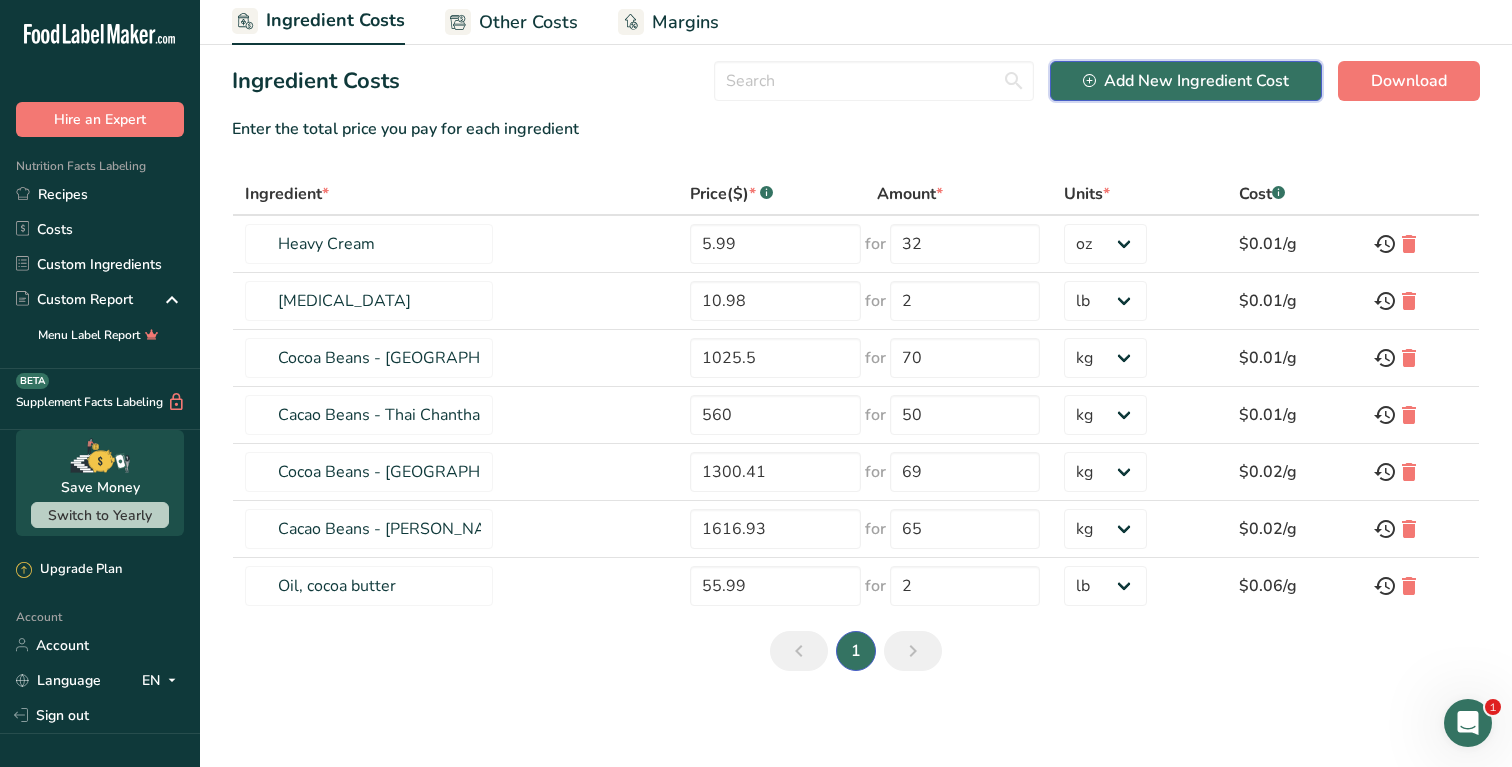 click on "Add New Ingredient Cost" at bounding box center [1186, 81] 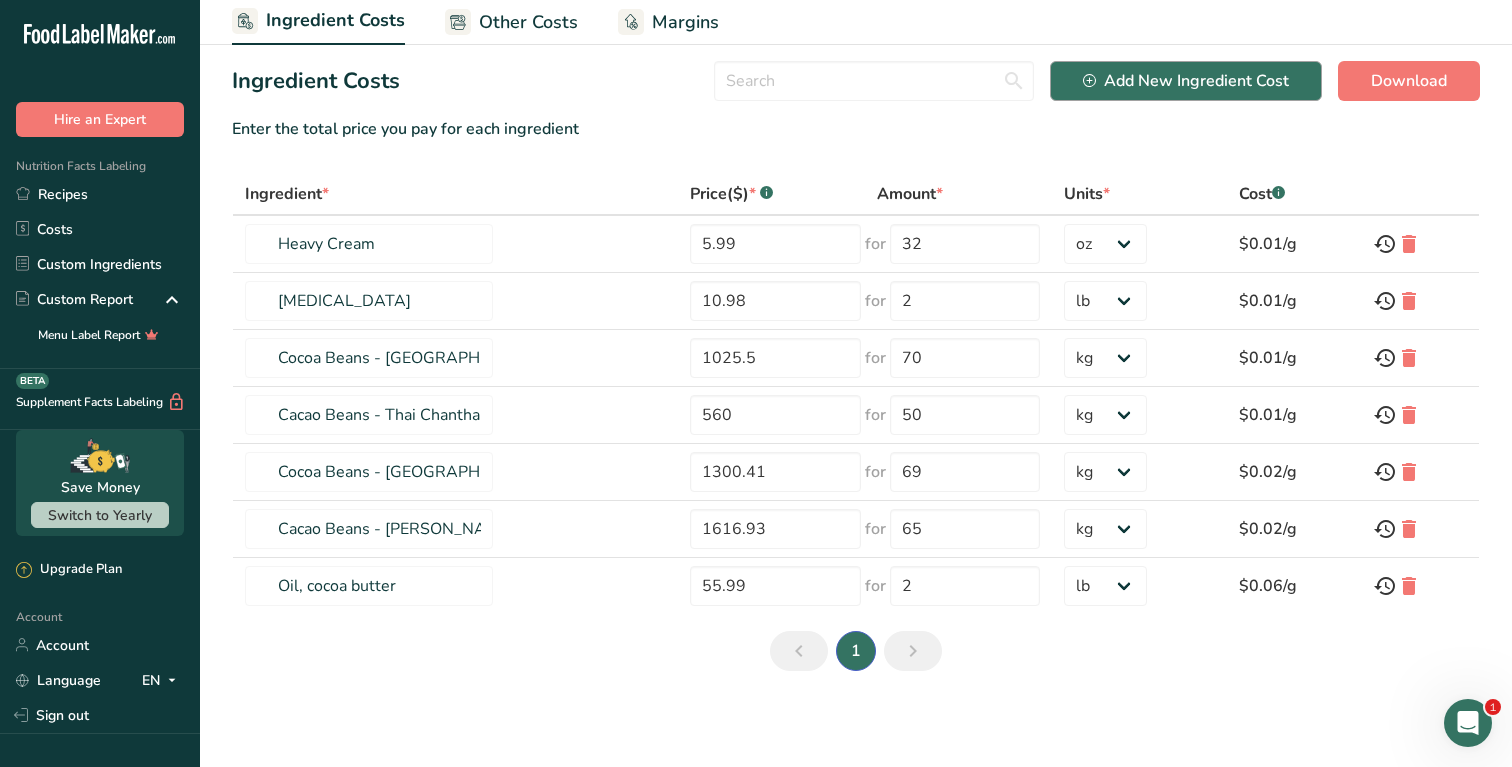 select 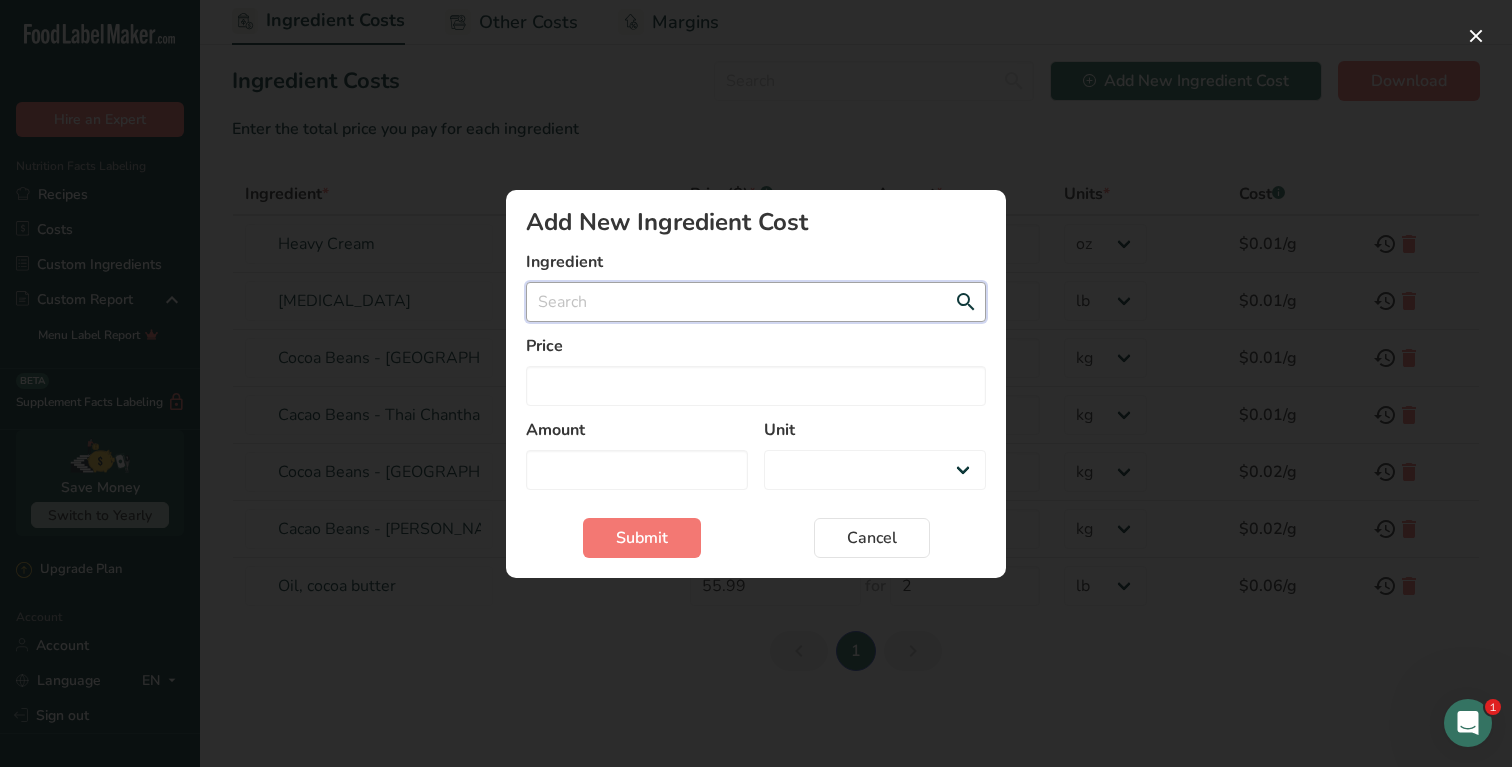 click at bounding box center (756, 302) 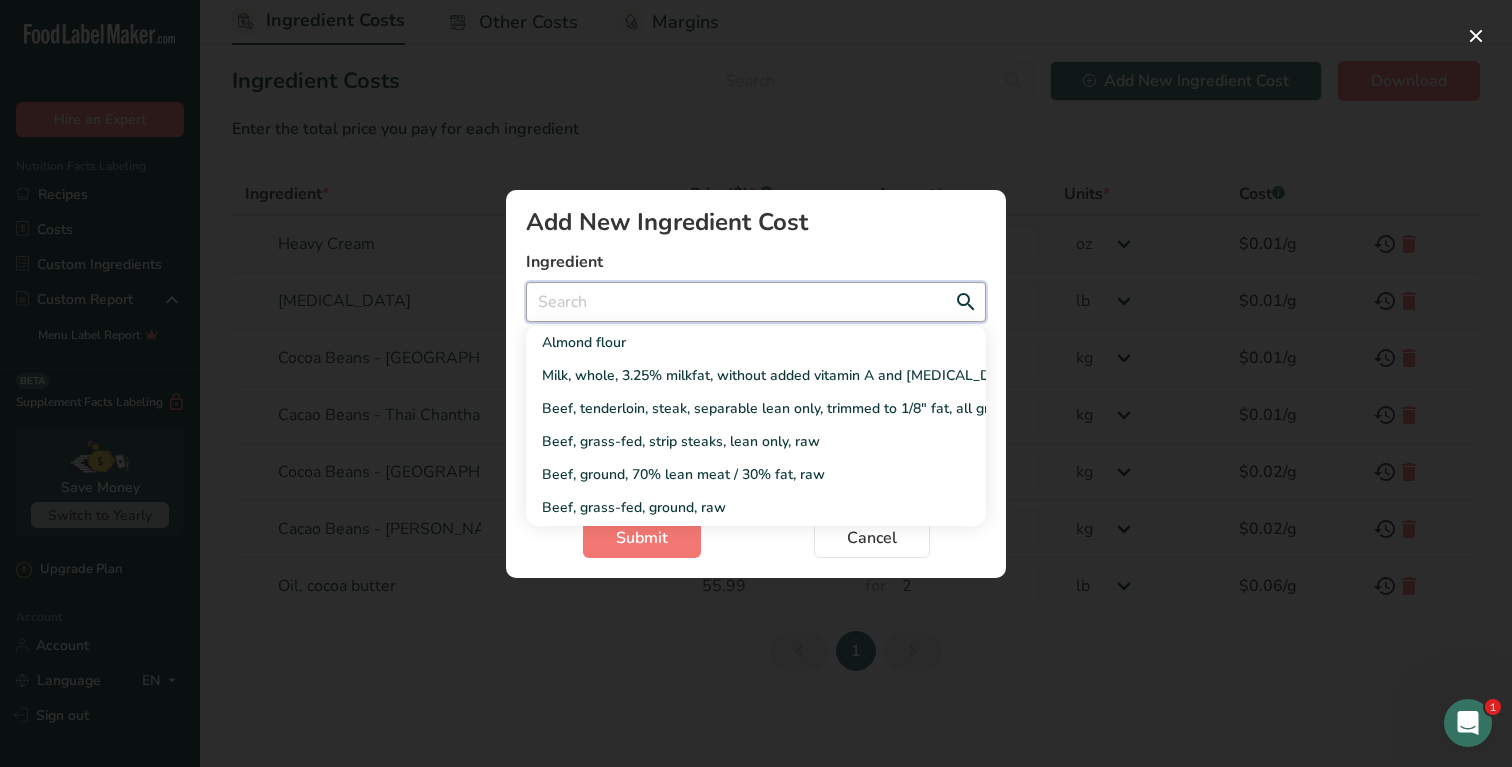 type on "r" 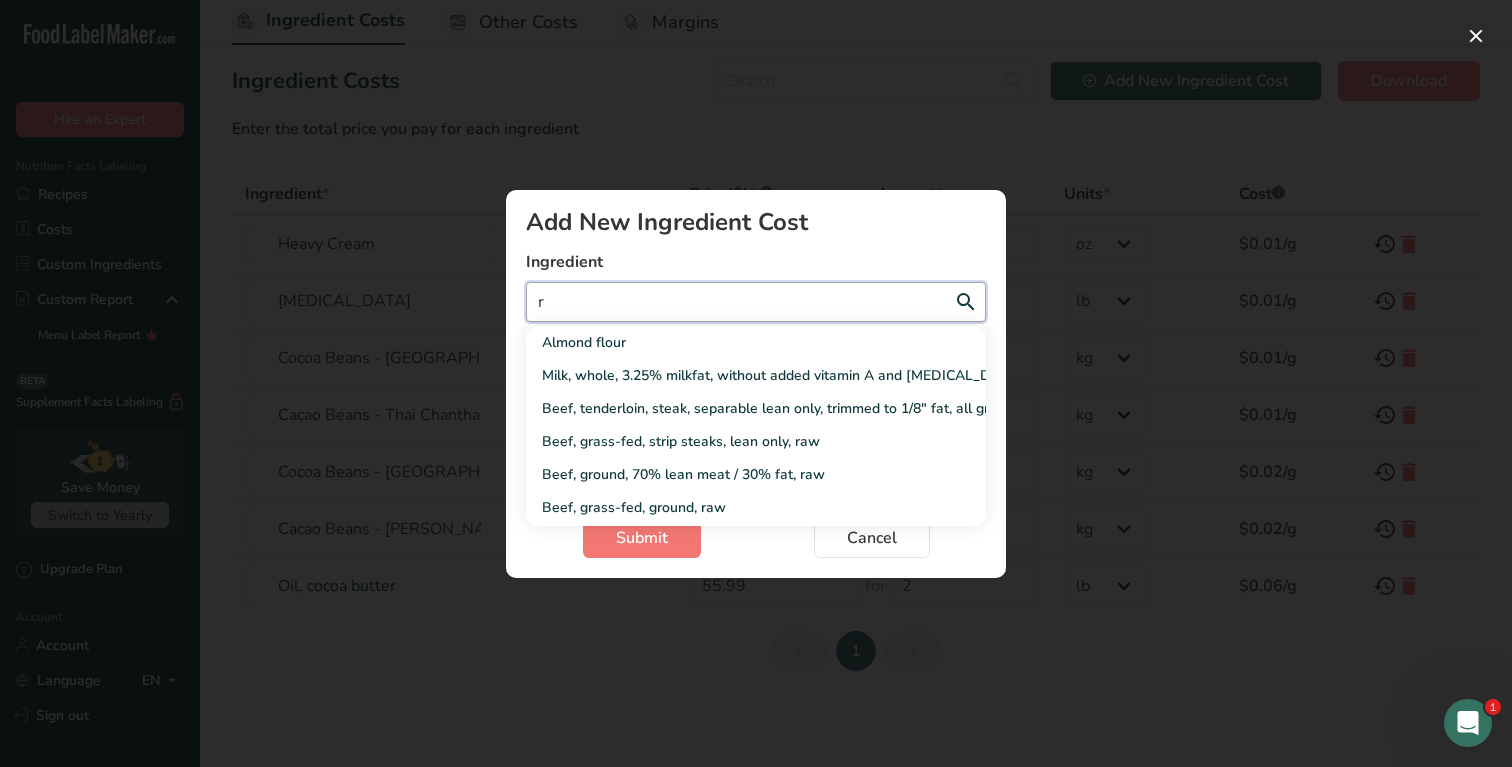 type on "ra" 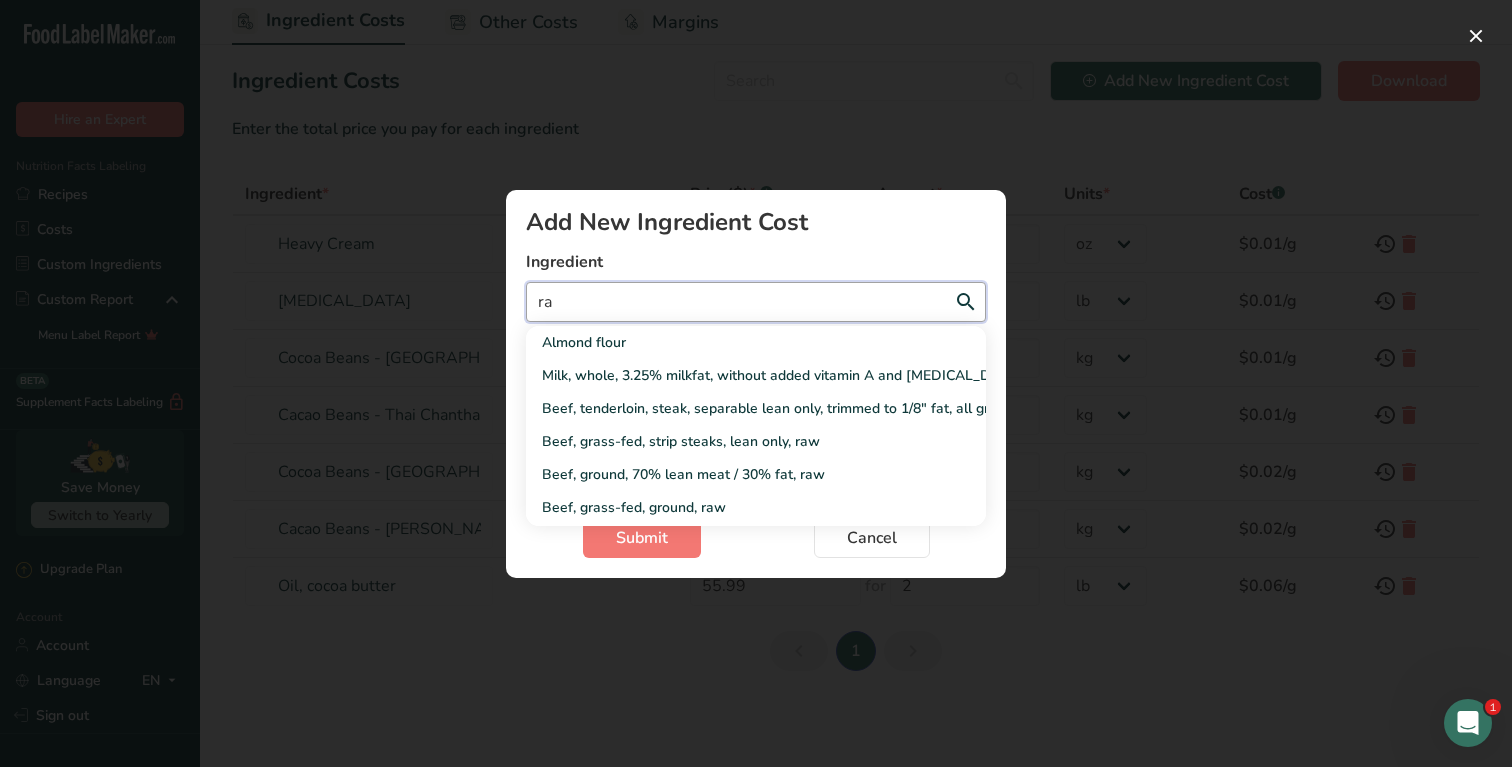 type on "ras" 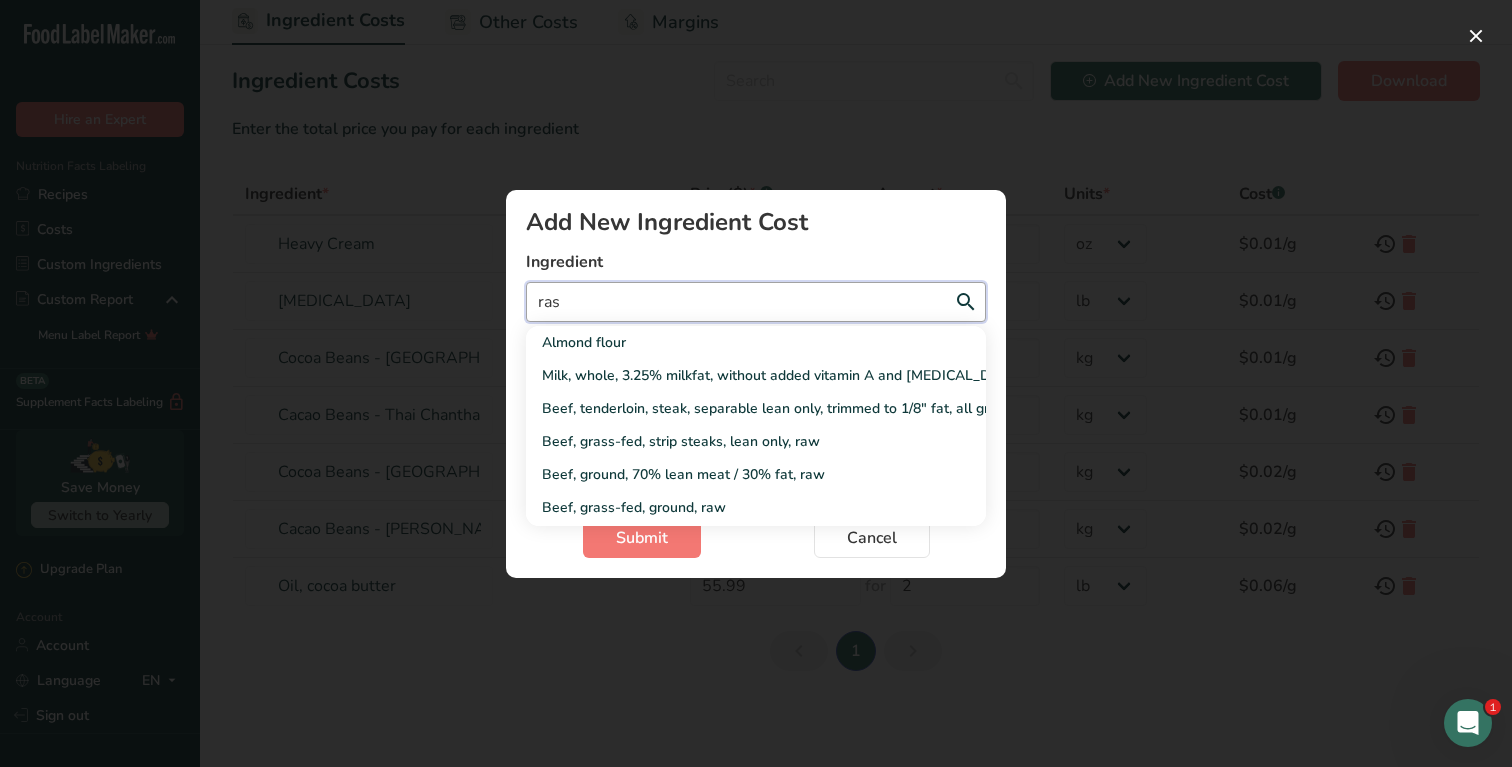 type on "rasp" 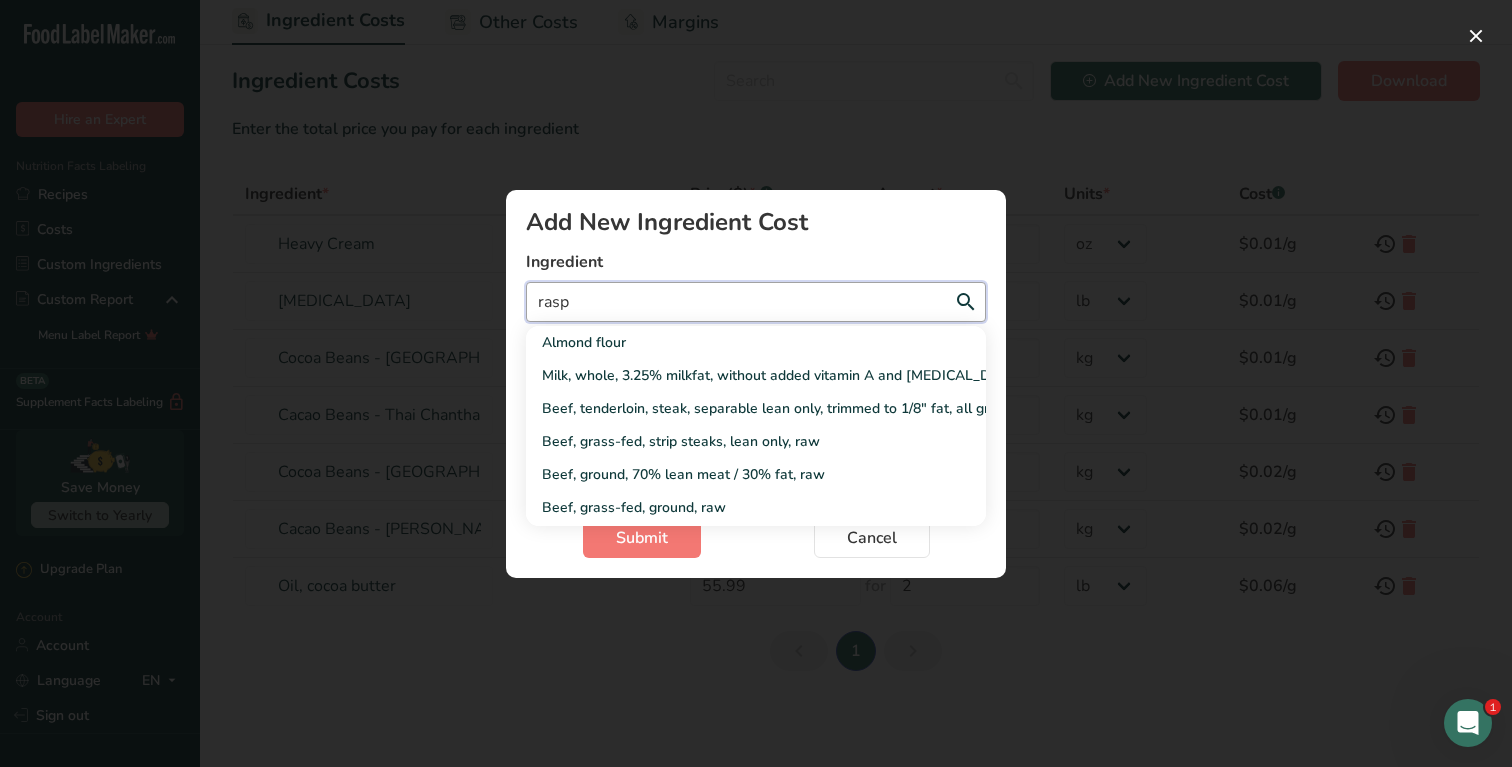 select 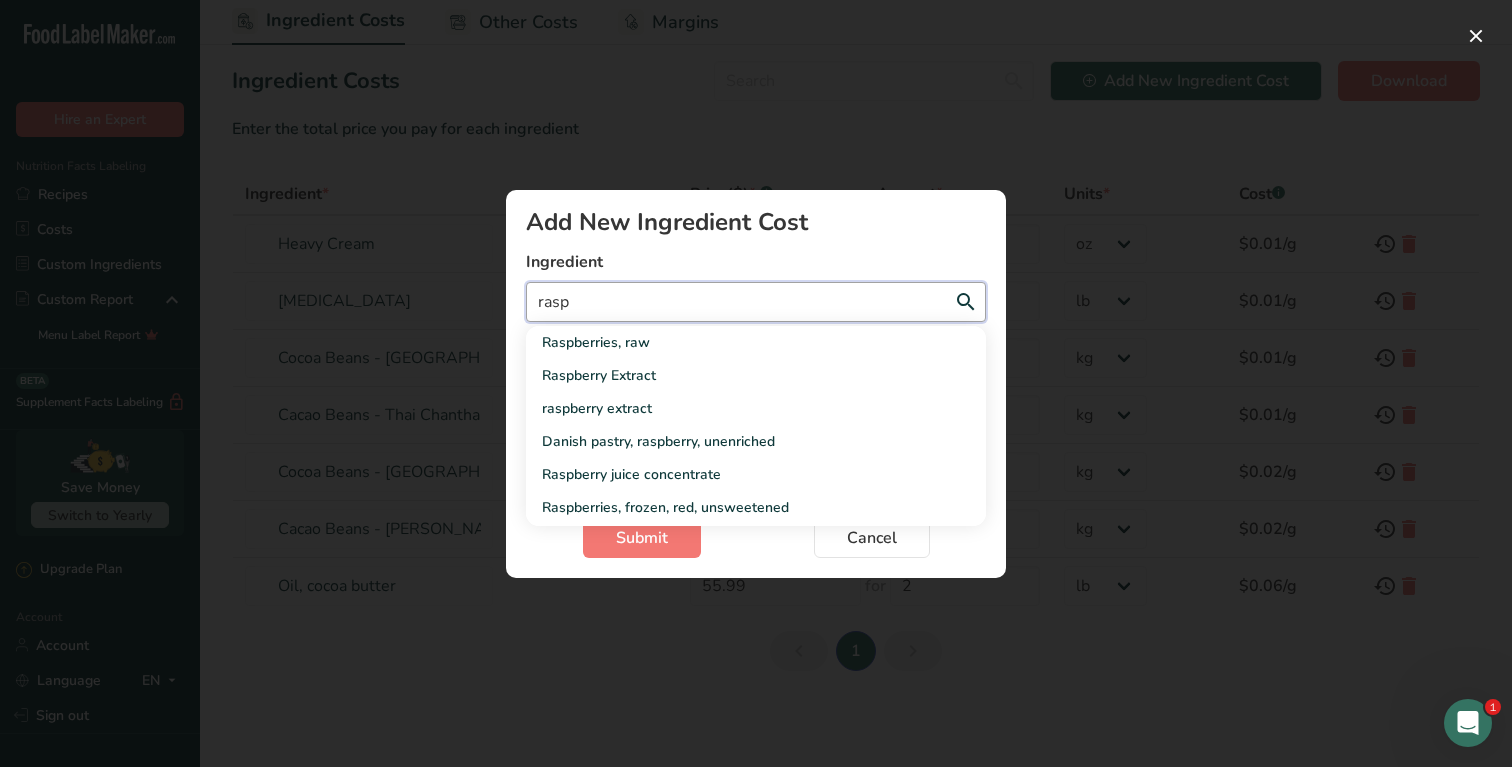 type on "raspb" 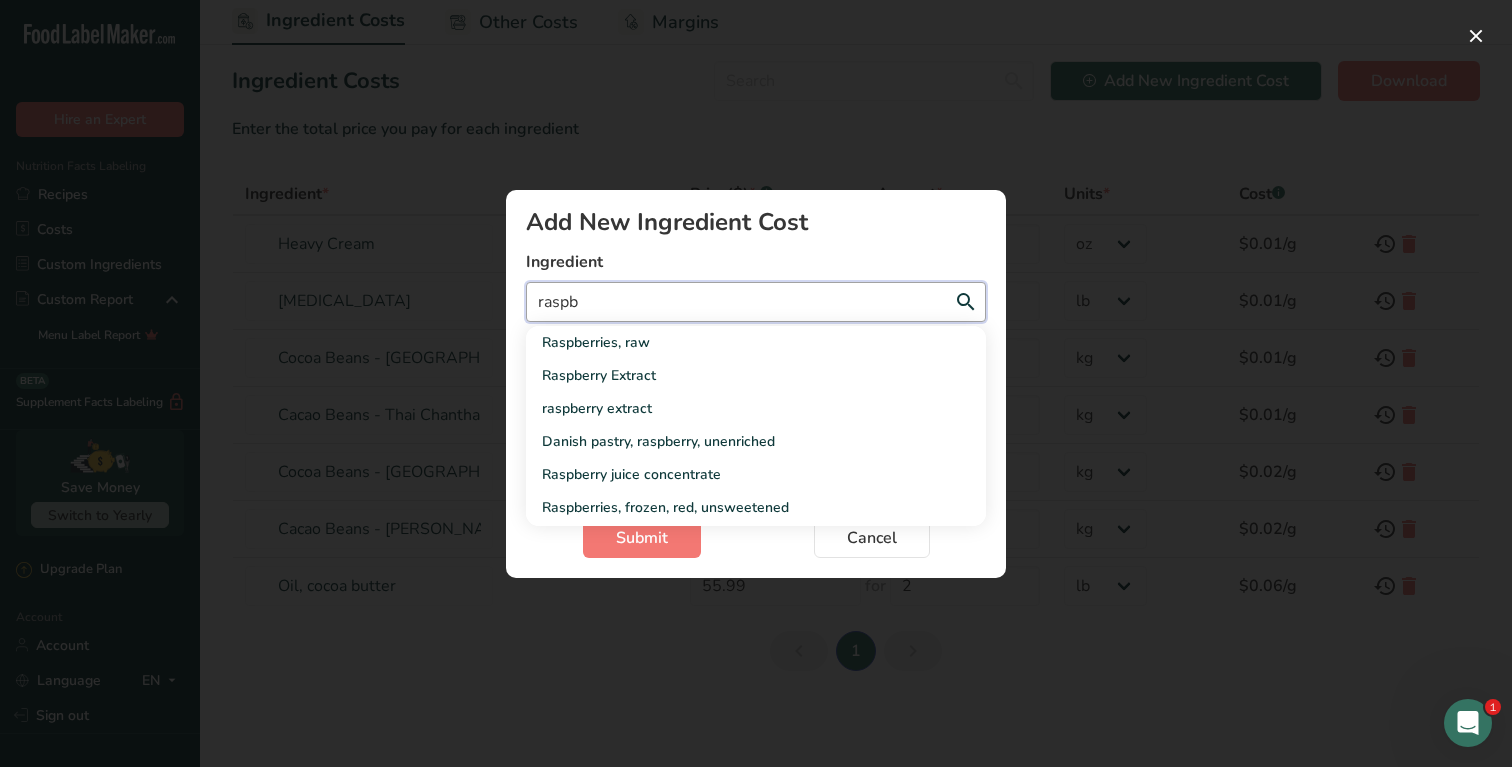 type on "raspbe" 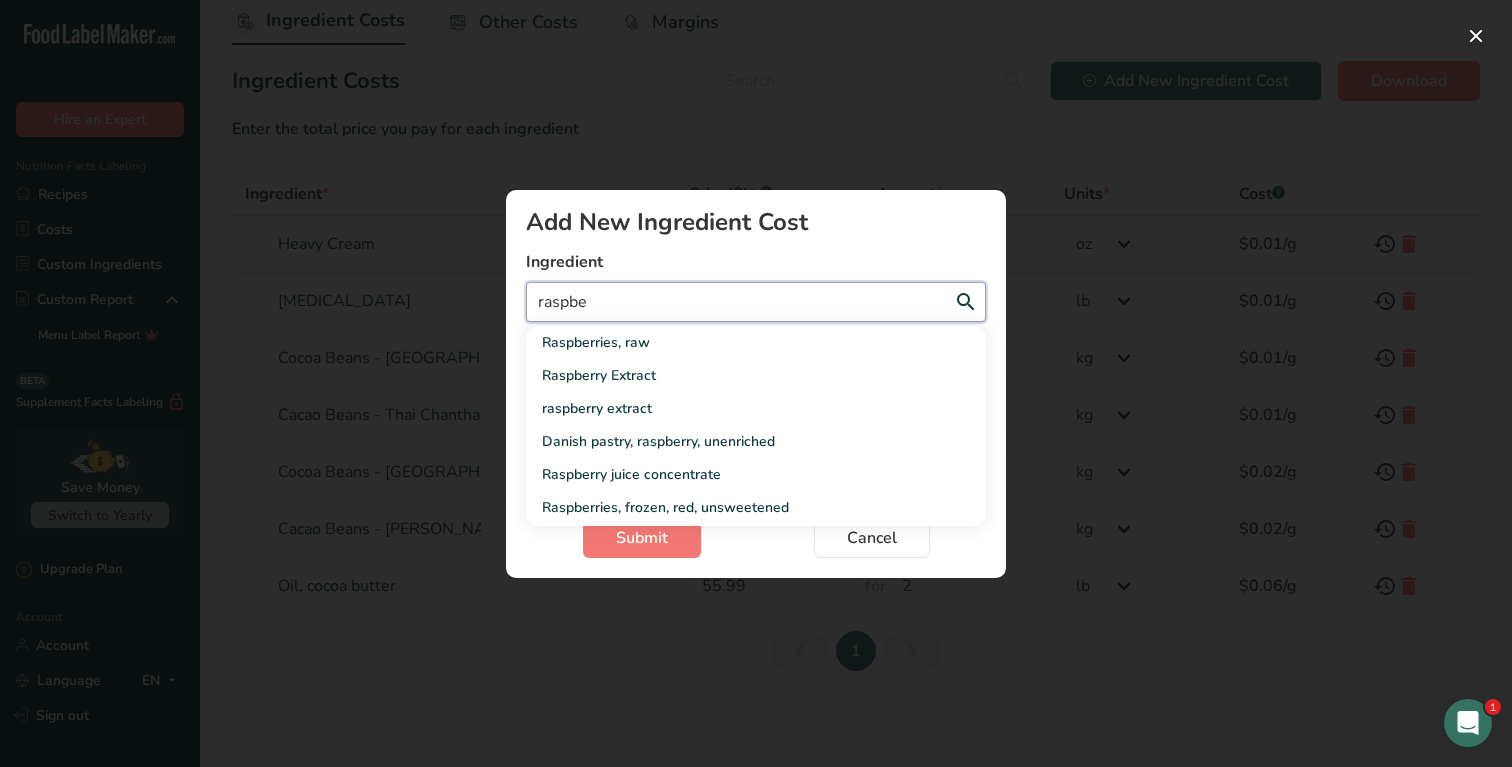 type on "raspber" 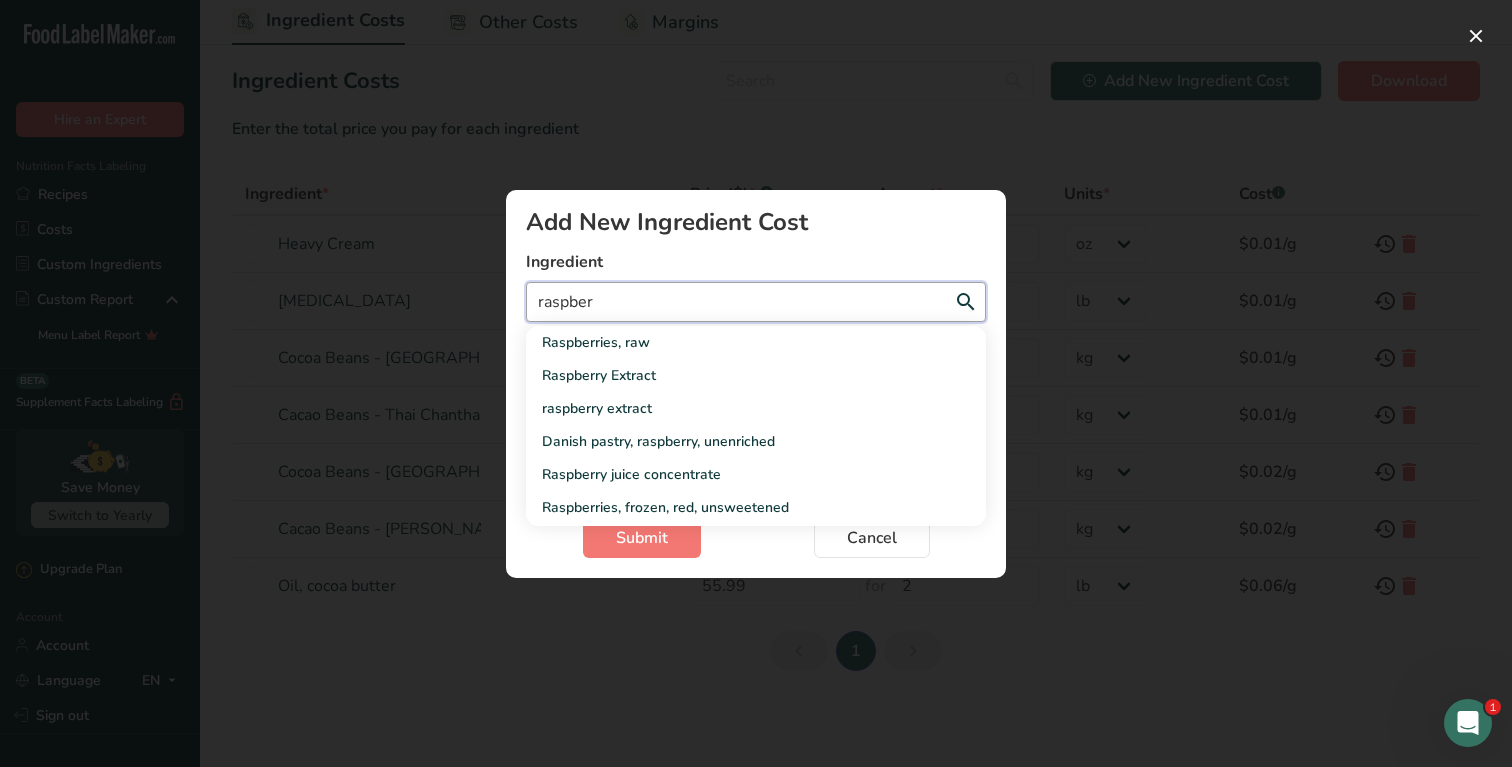 type on "raspberr" 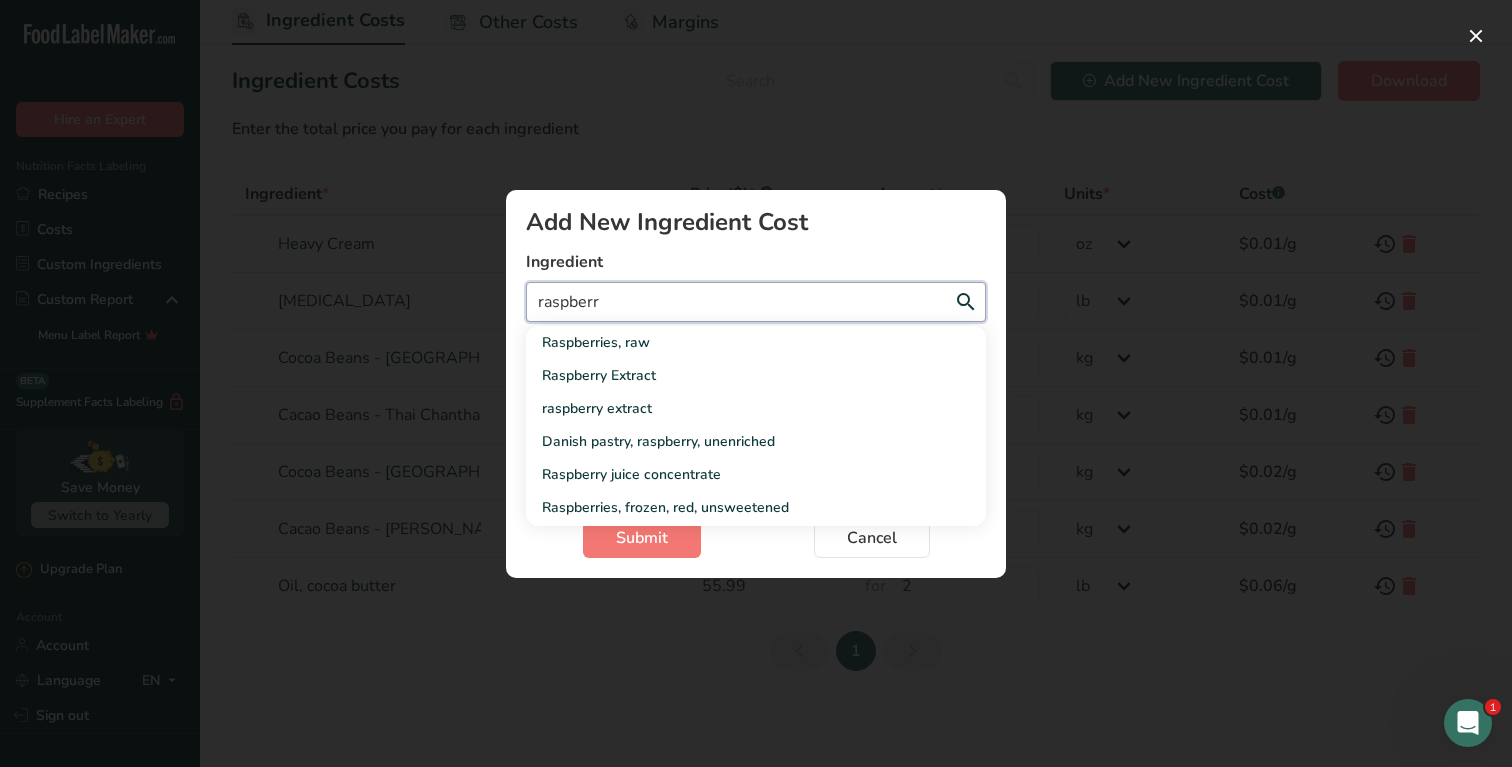 select 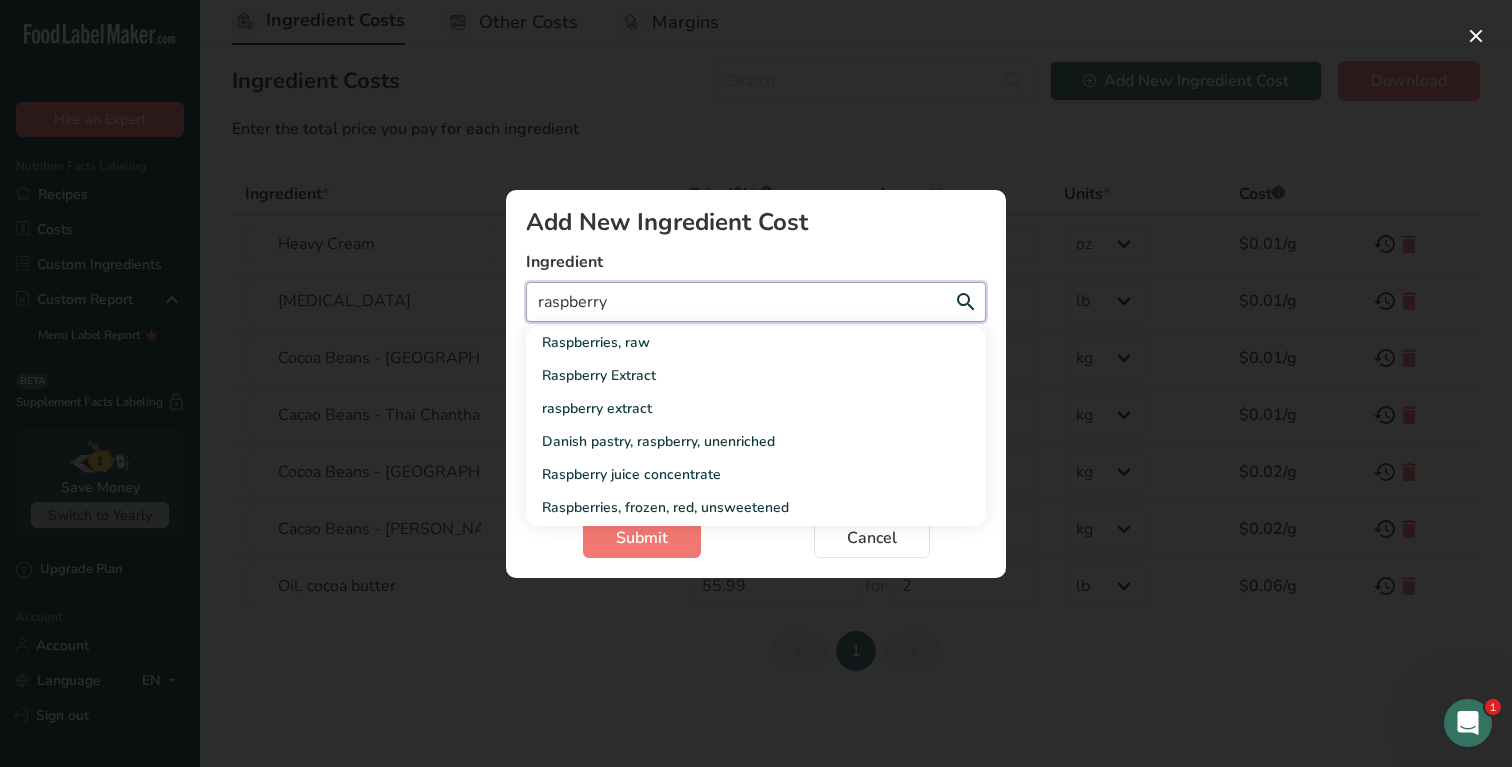 type on "raspberry" 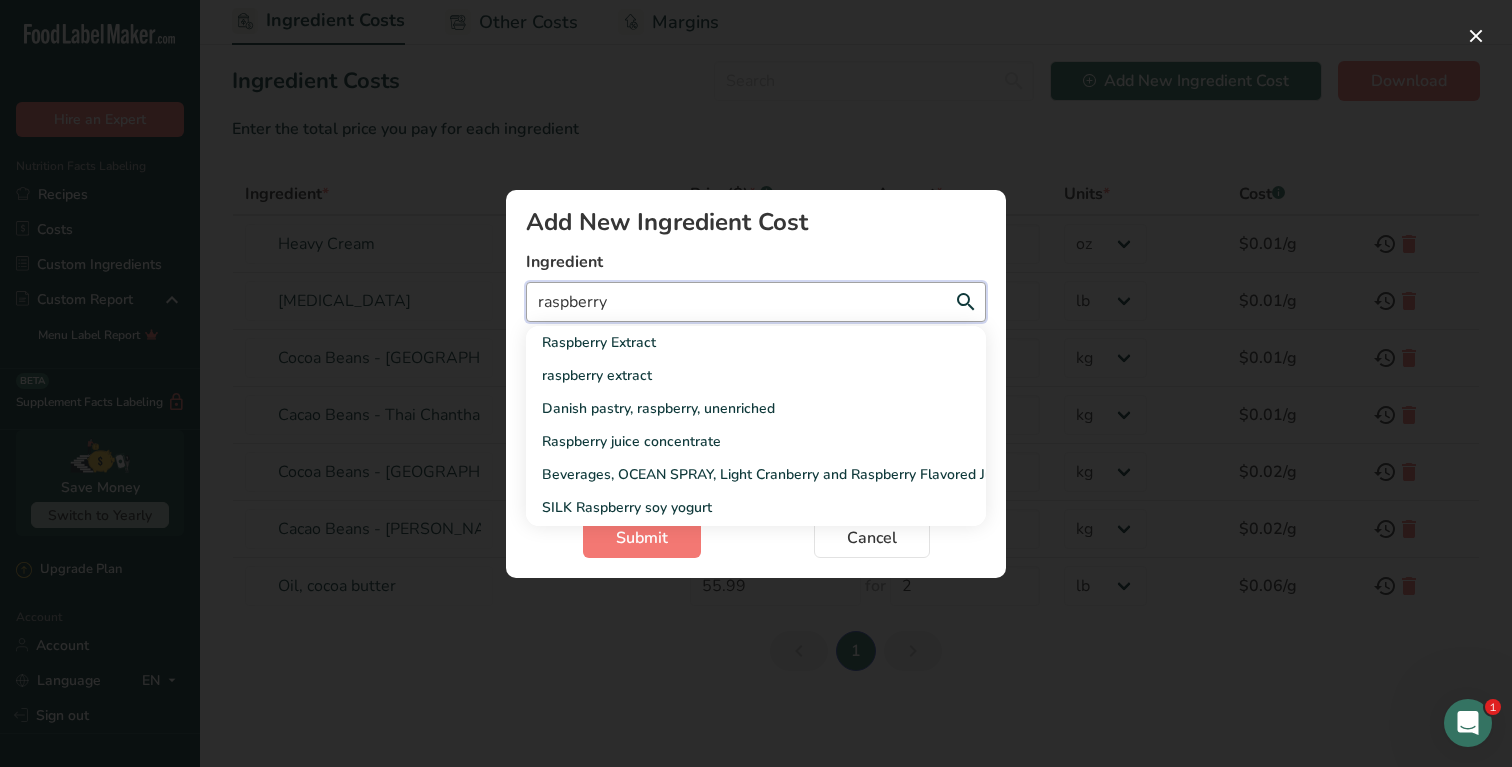 type on "raspberry p" 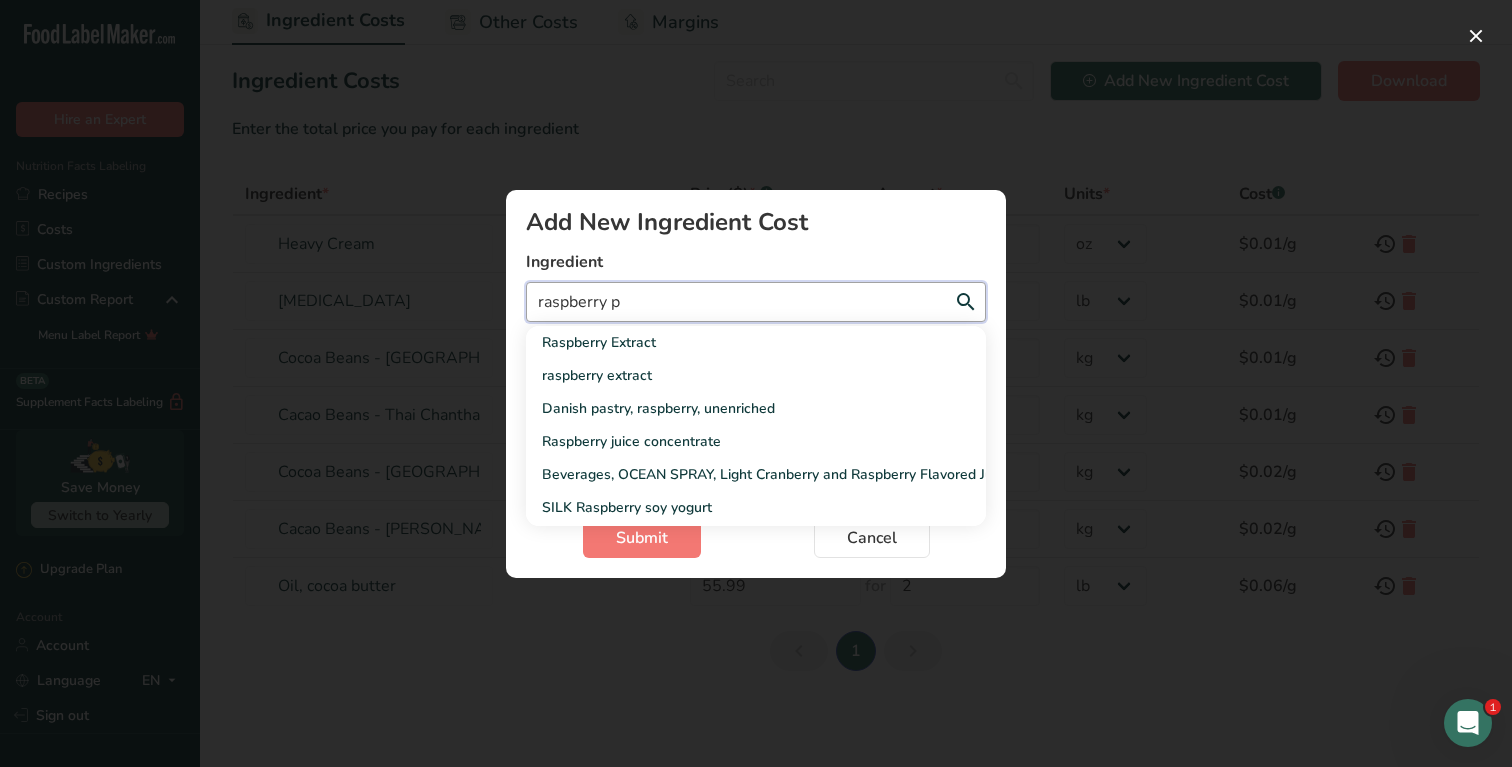 select 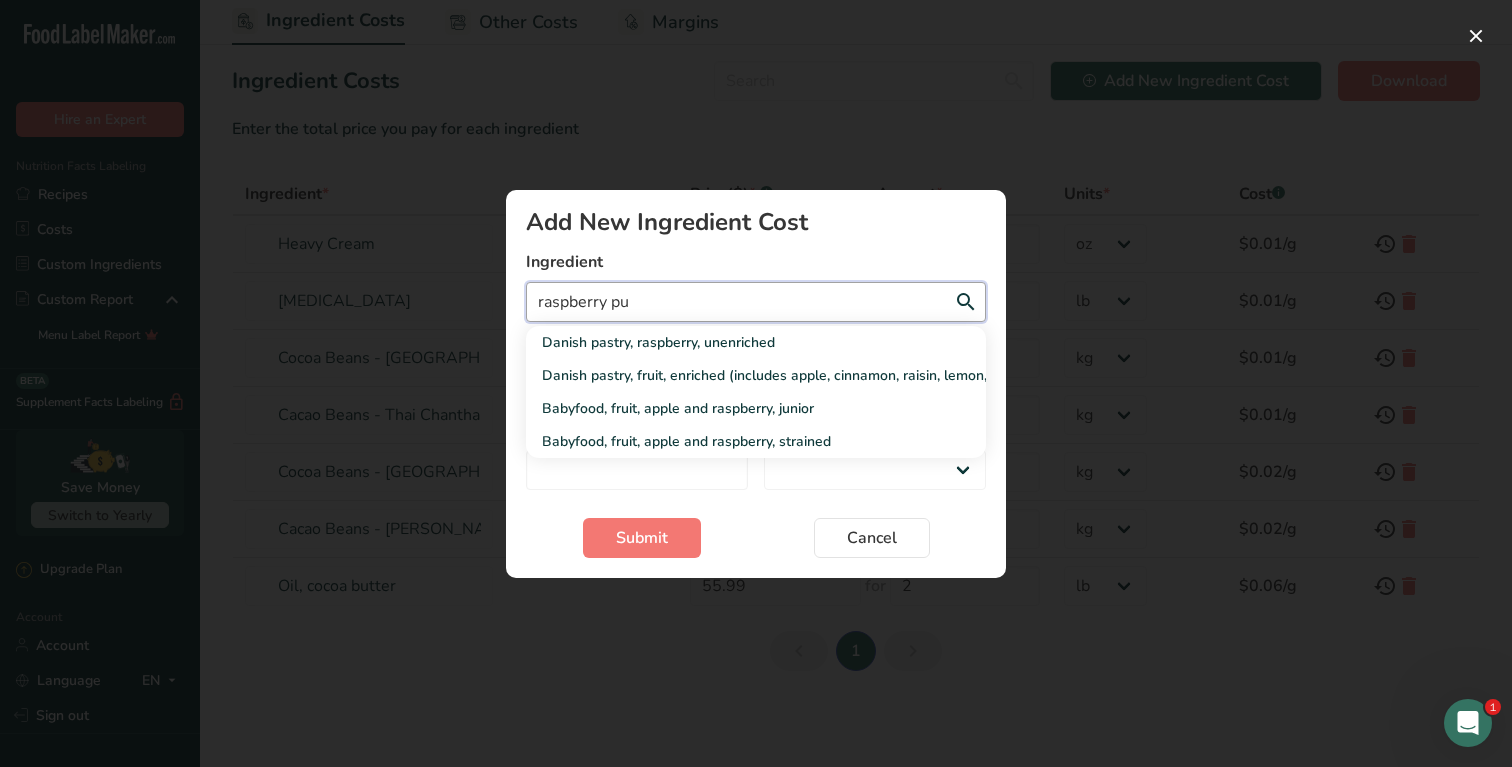 type on "raspberry pur" 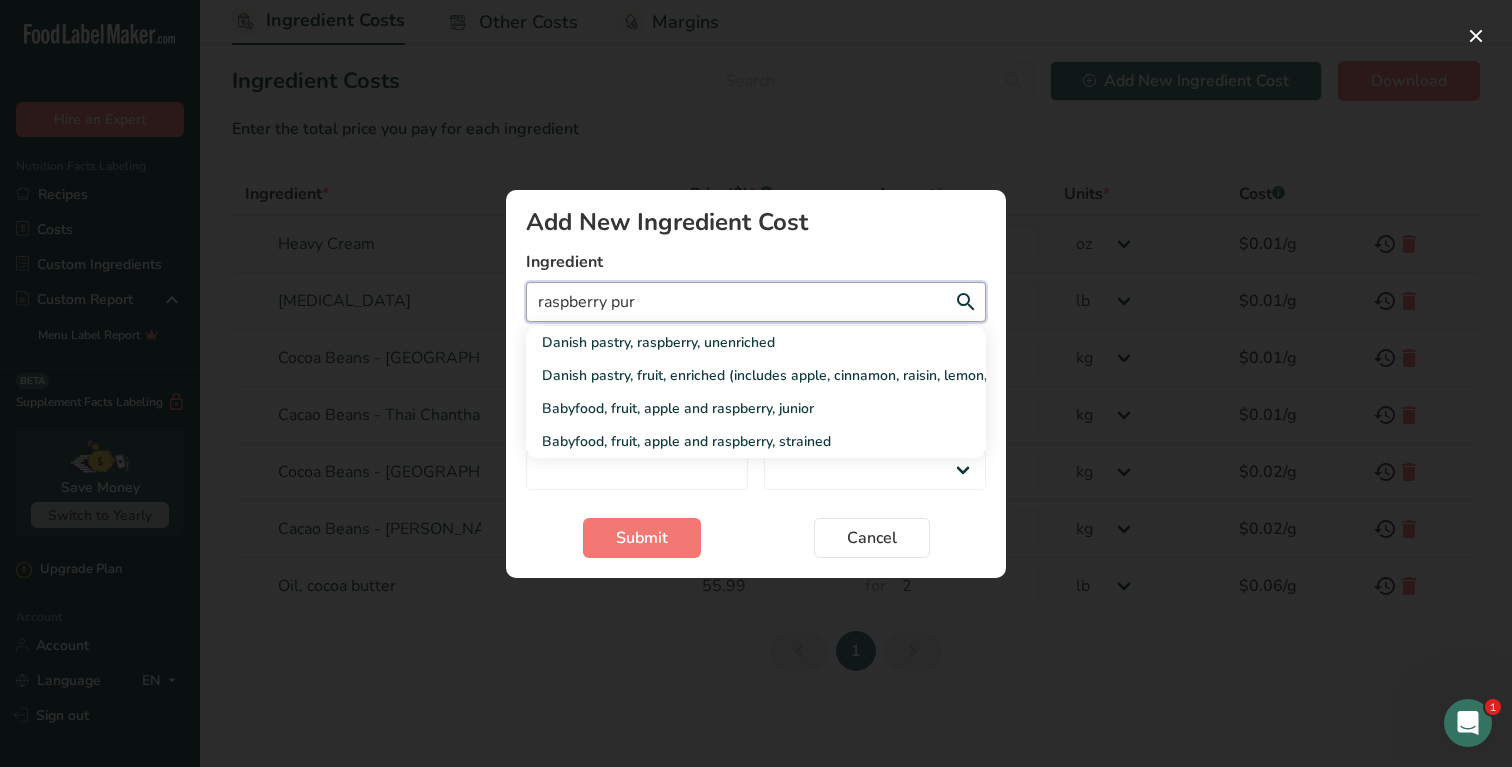 select 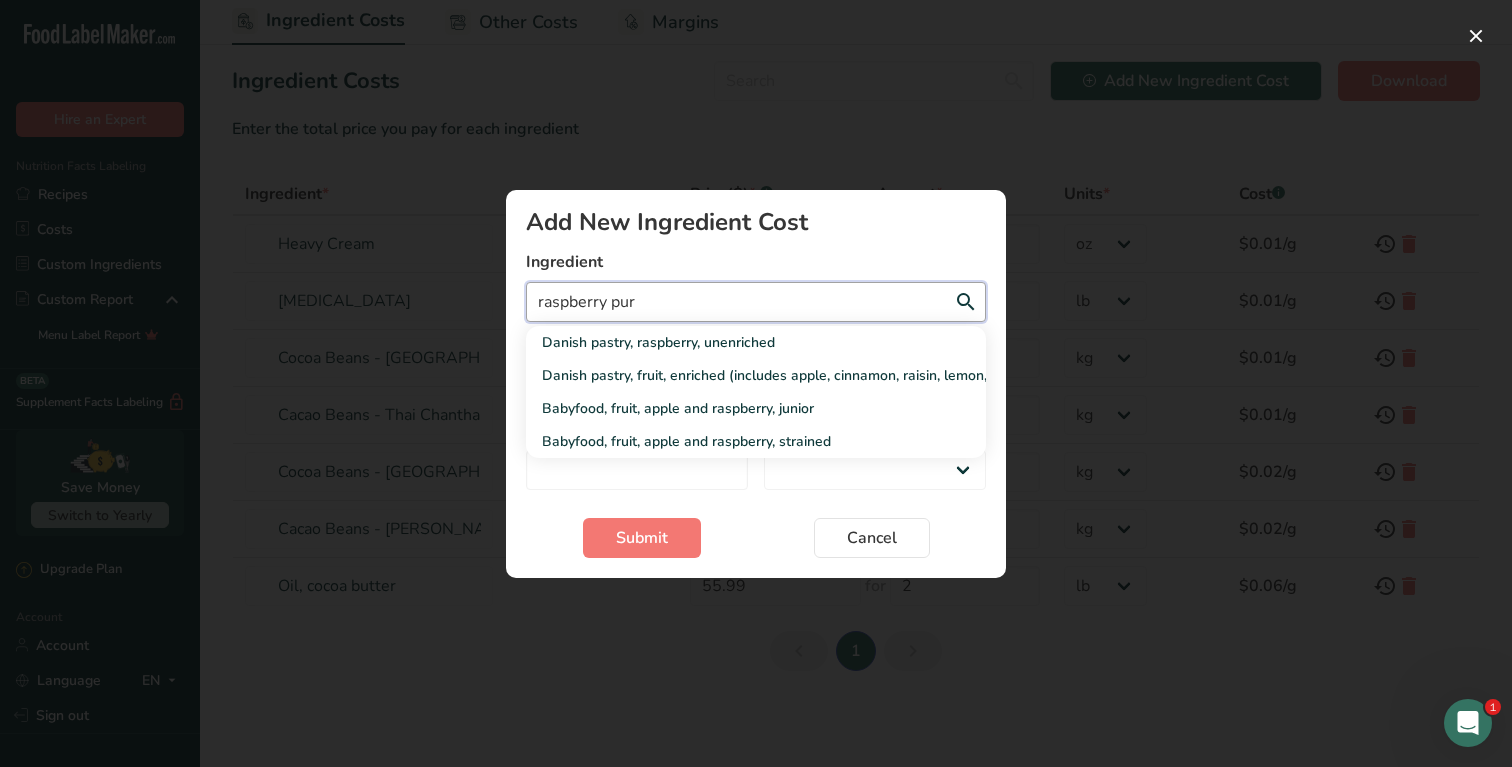 type on "raspberry pure" 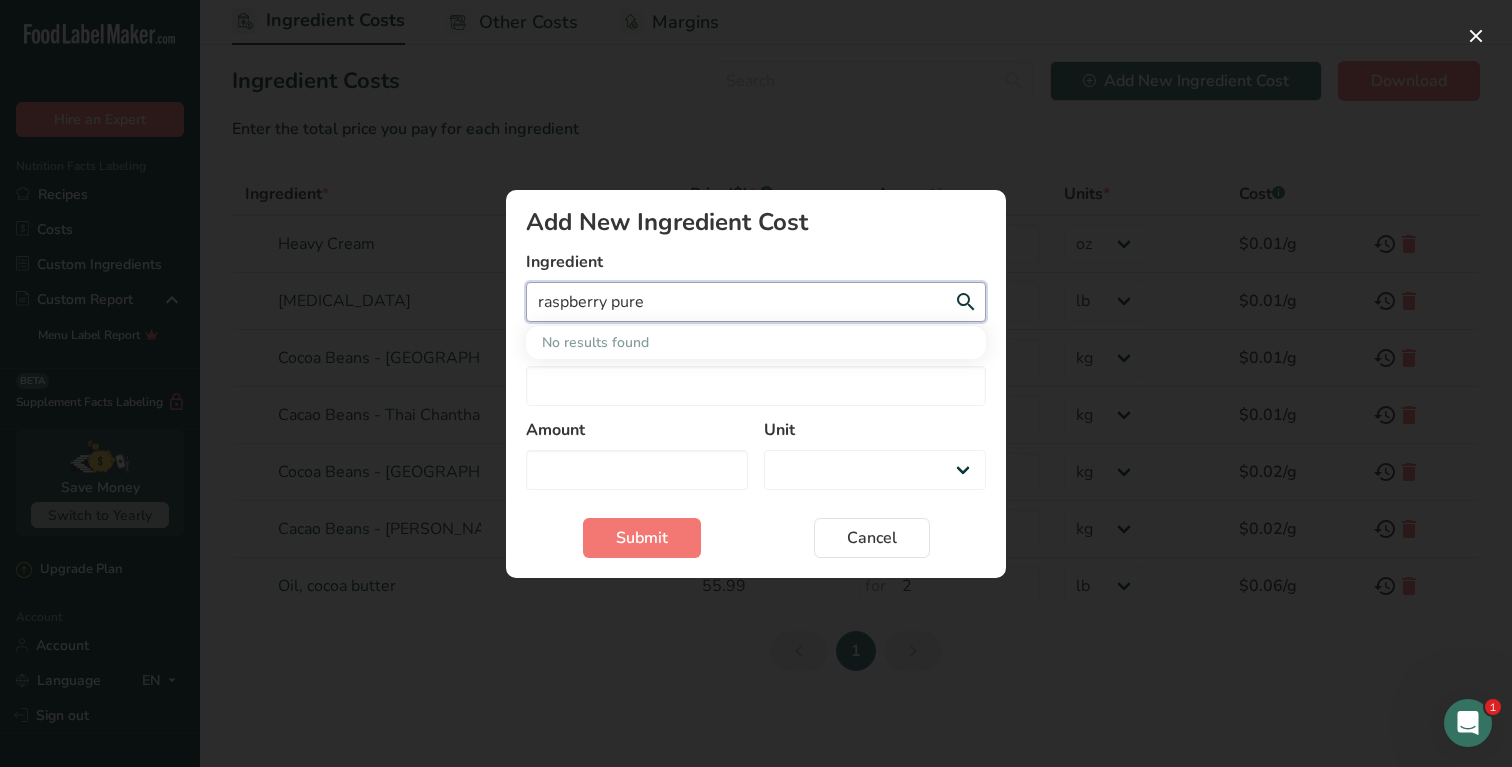 type on "raspberry puree" 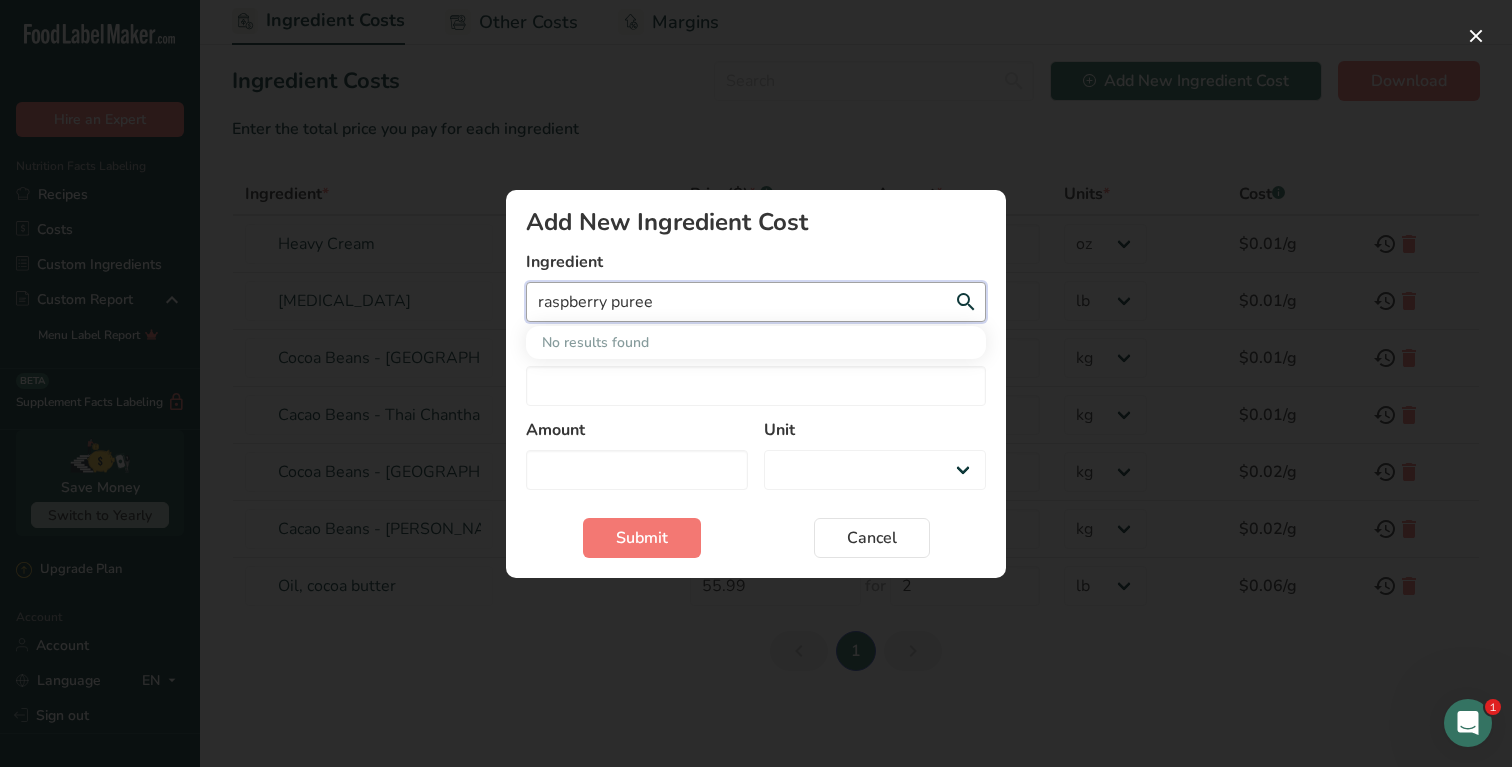 type on "raspberry pure" 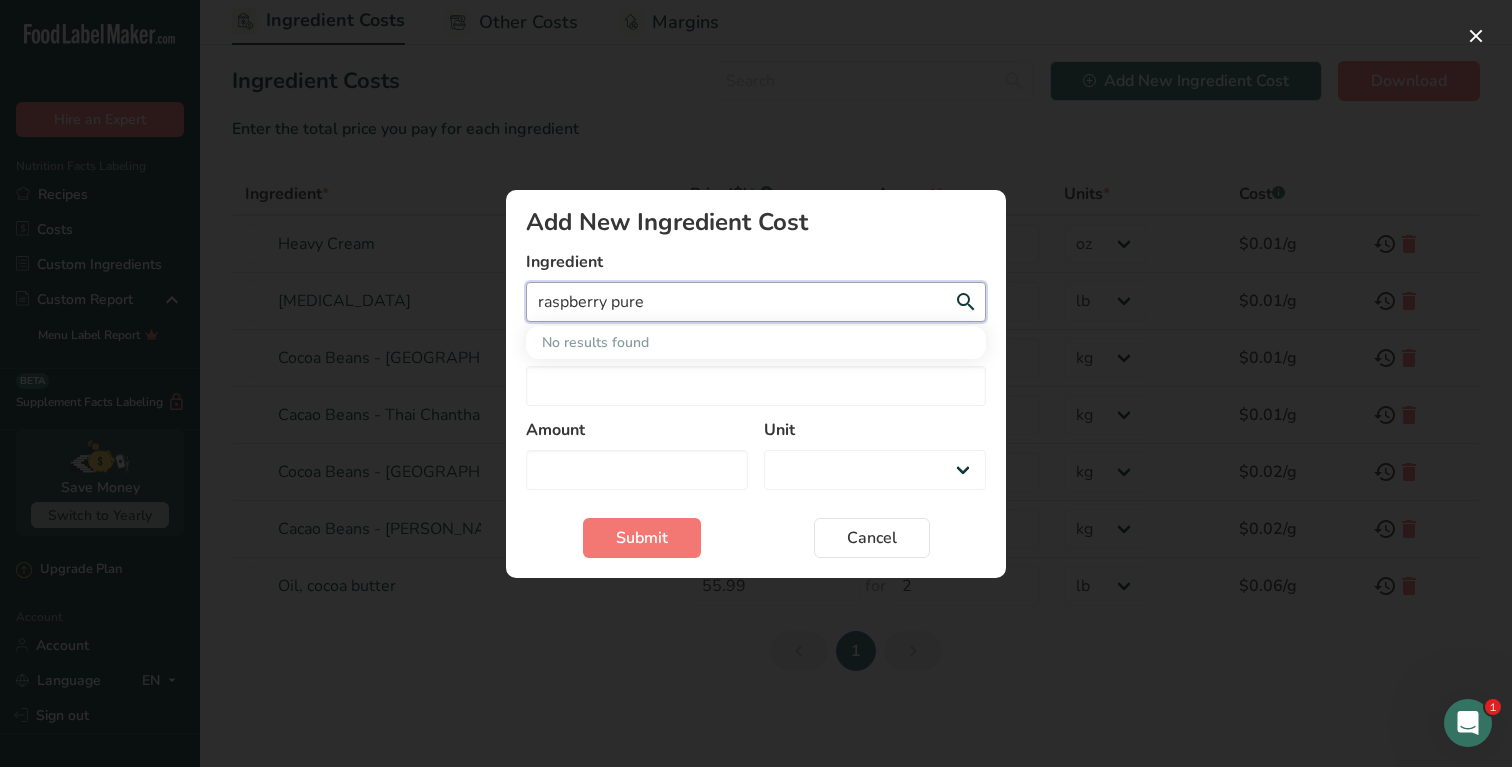 type on "raspberry pur" 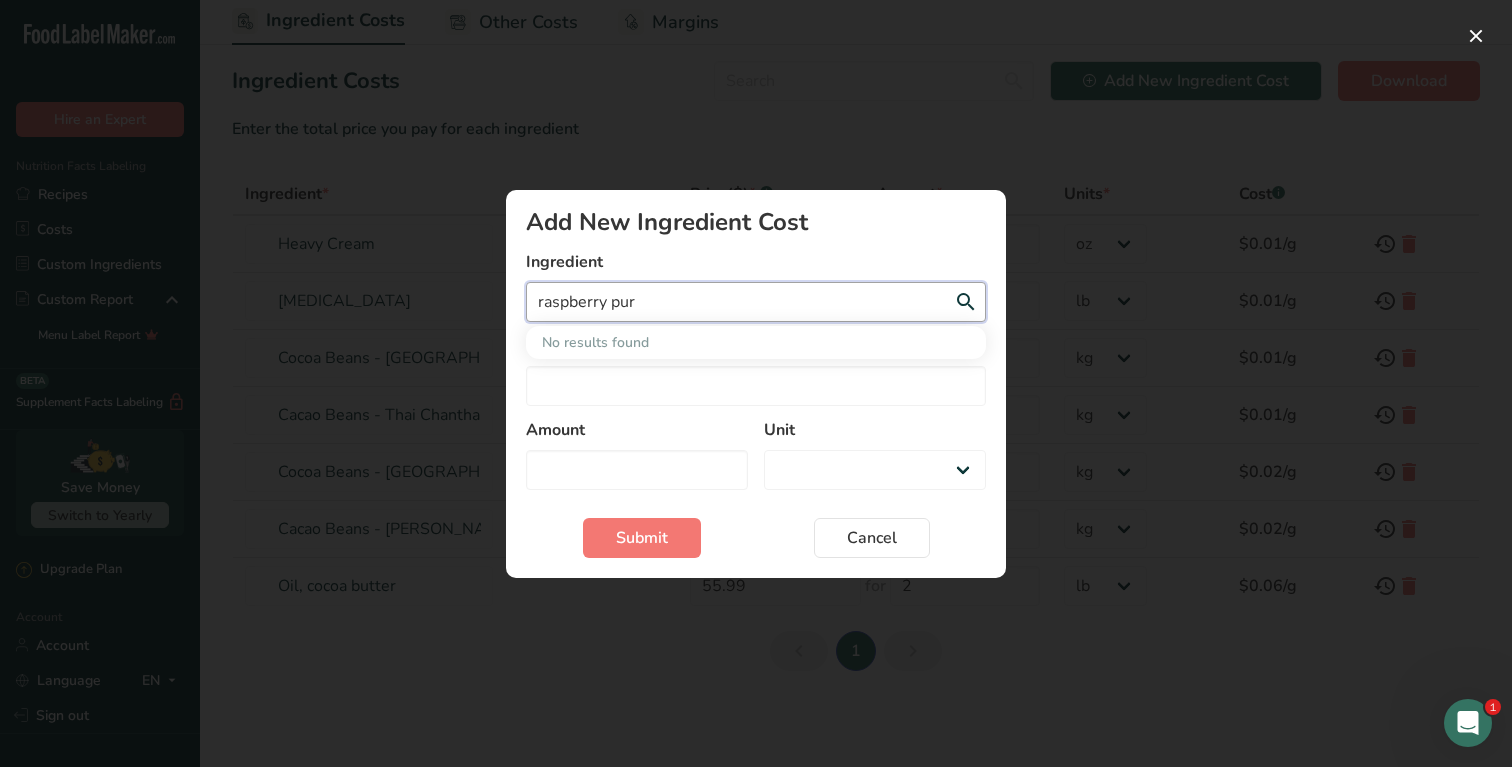 type on "raspberry pu" 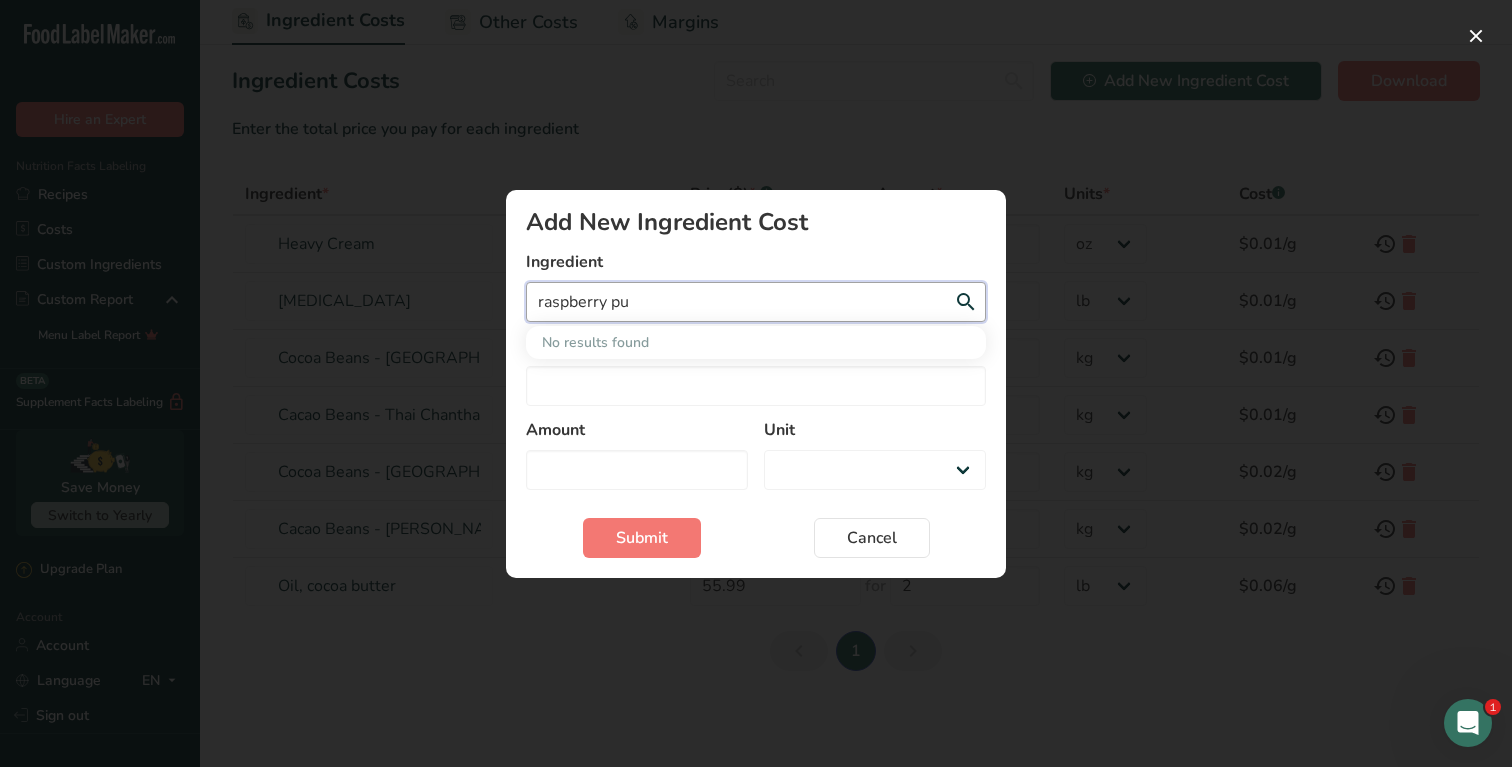 type on "raspberry p" 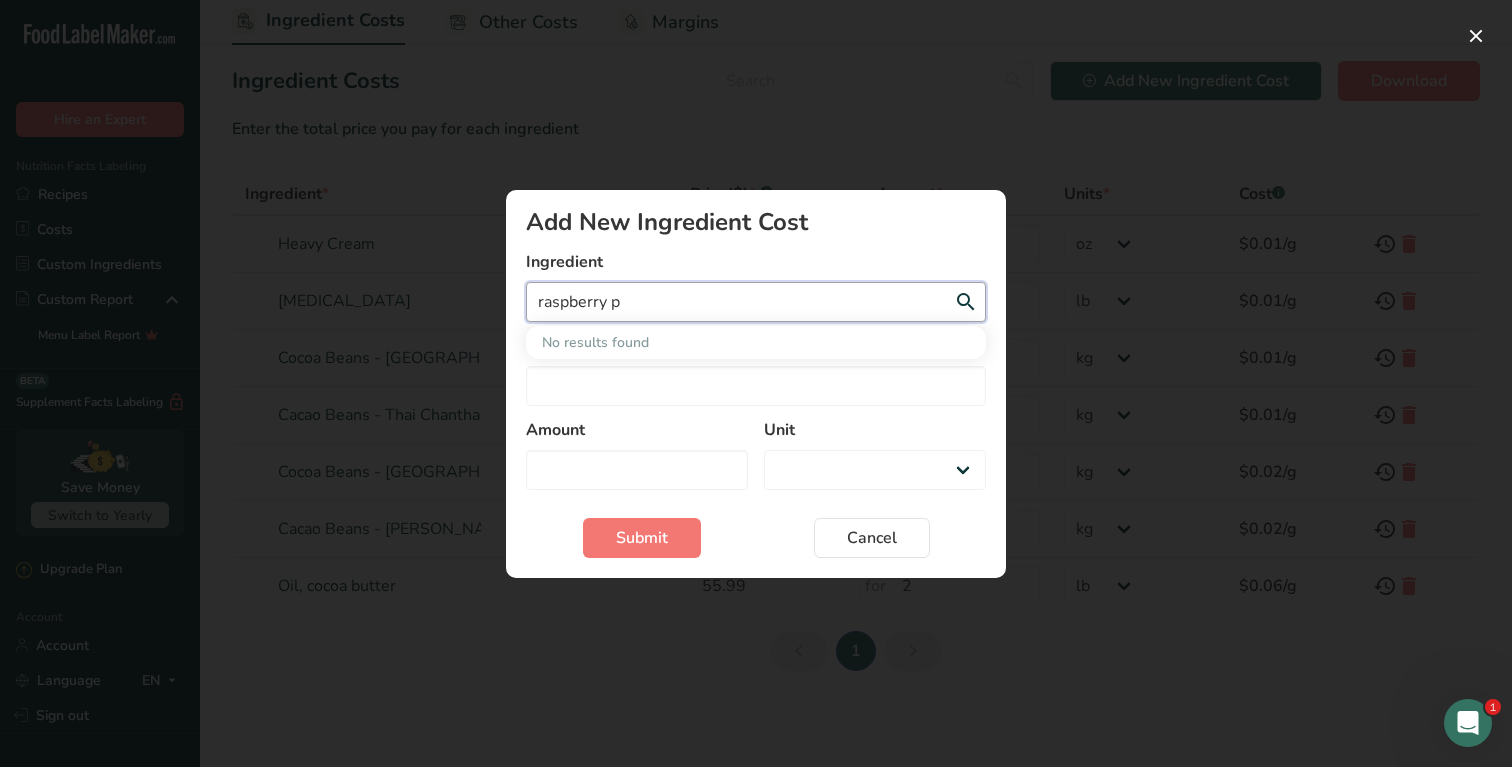 type on "raspberry" 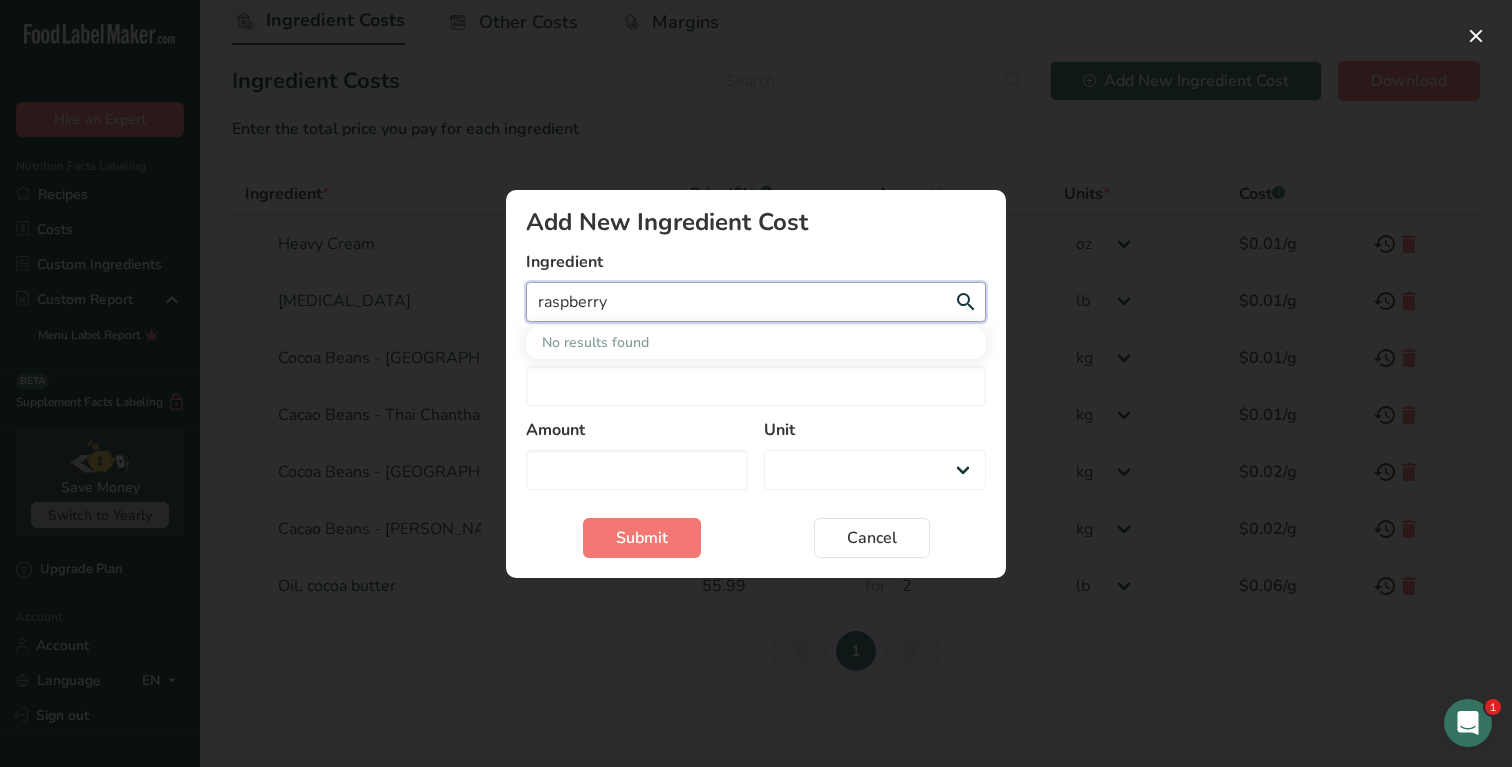 select 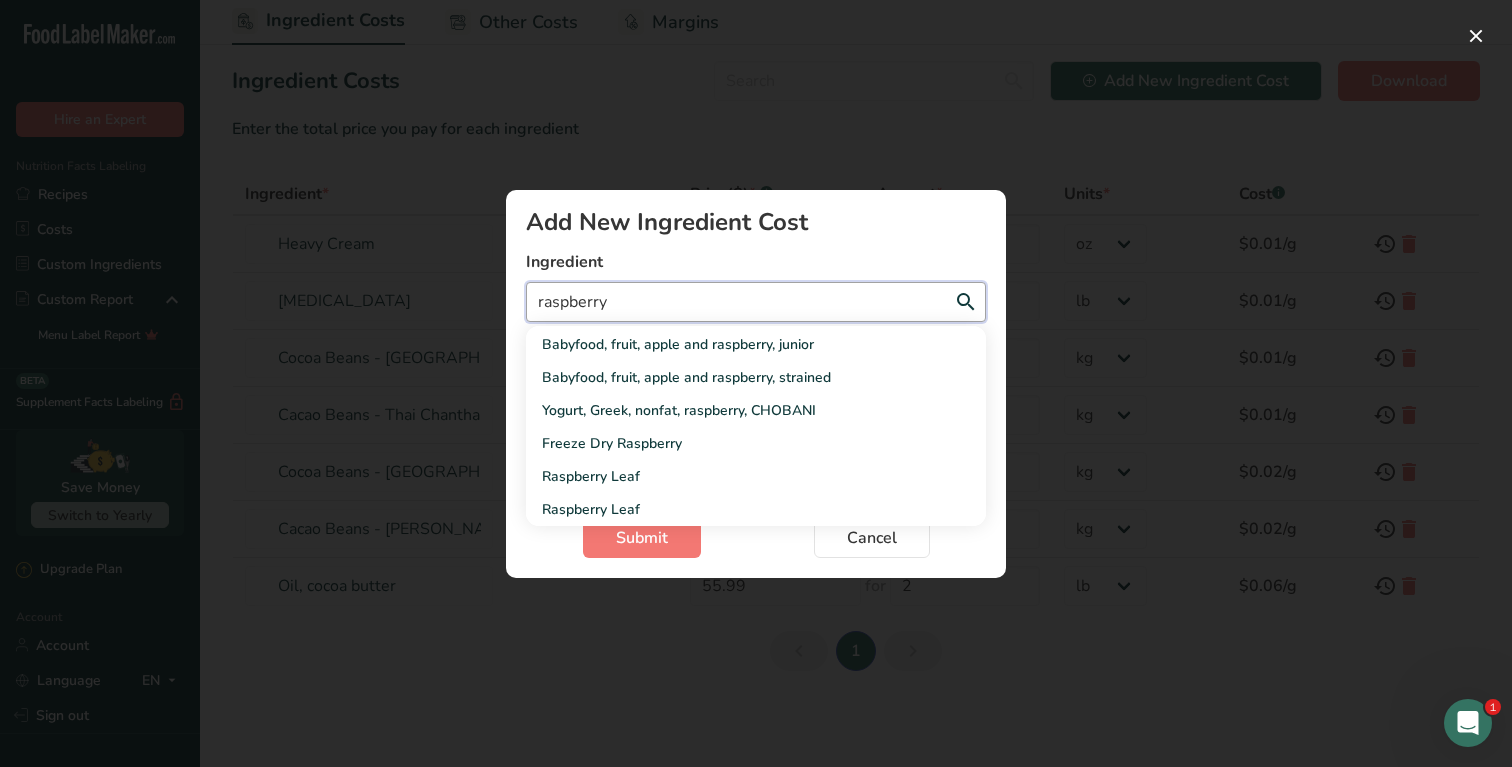 scroll, scrollTop: 0, scrollLeft: 0, axis: both 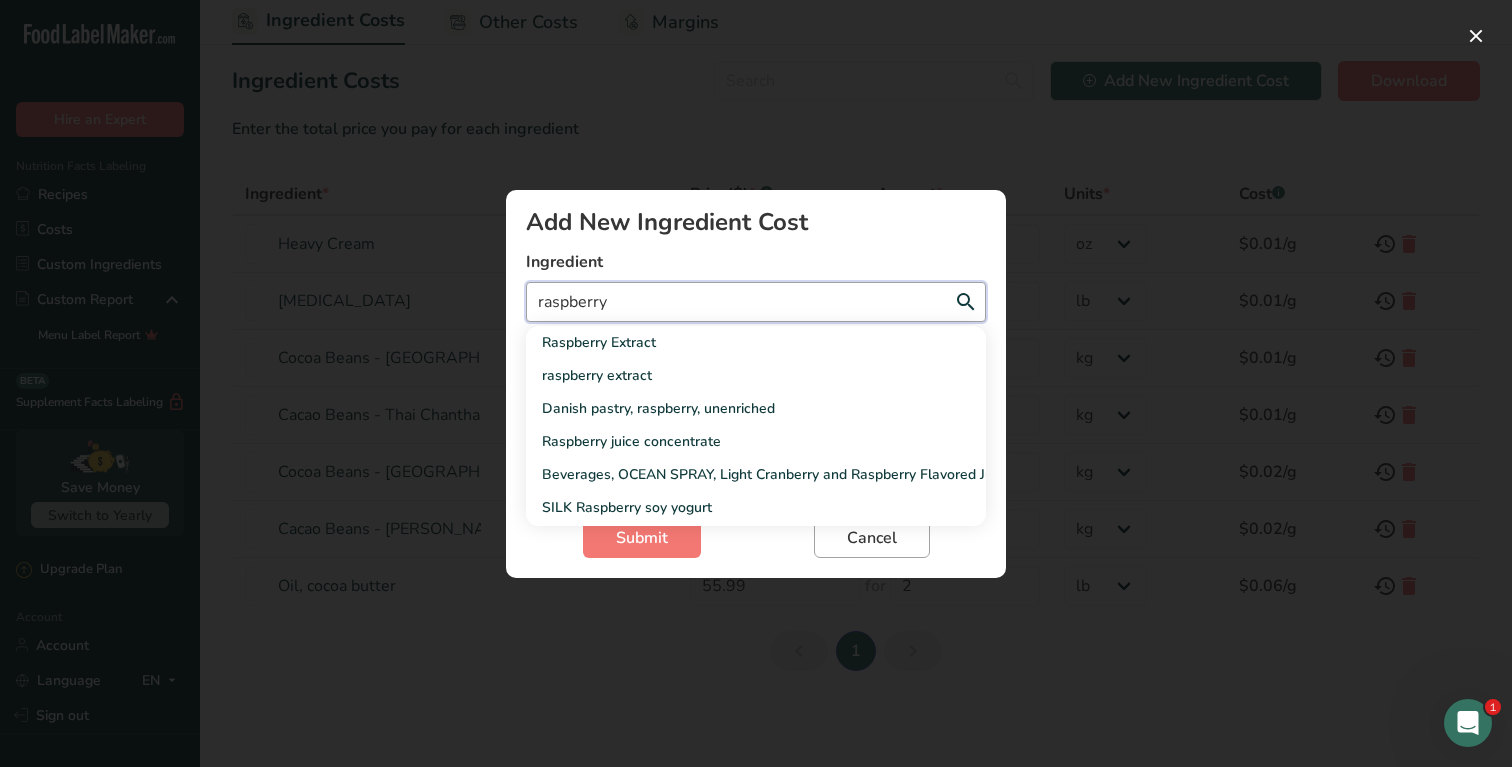 type on "raspberry" 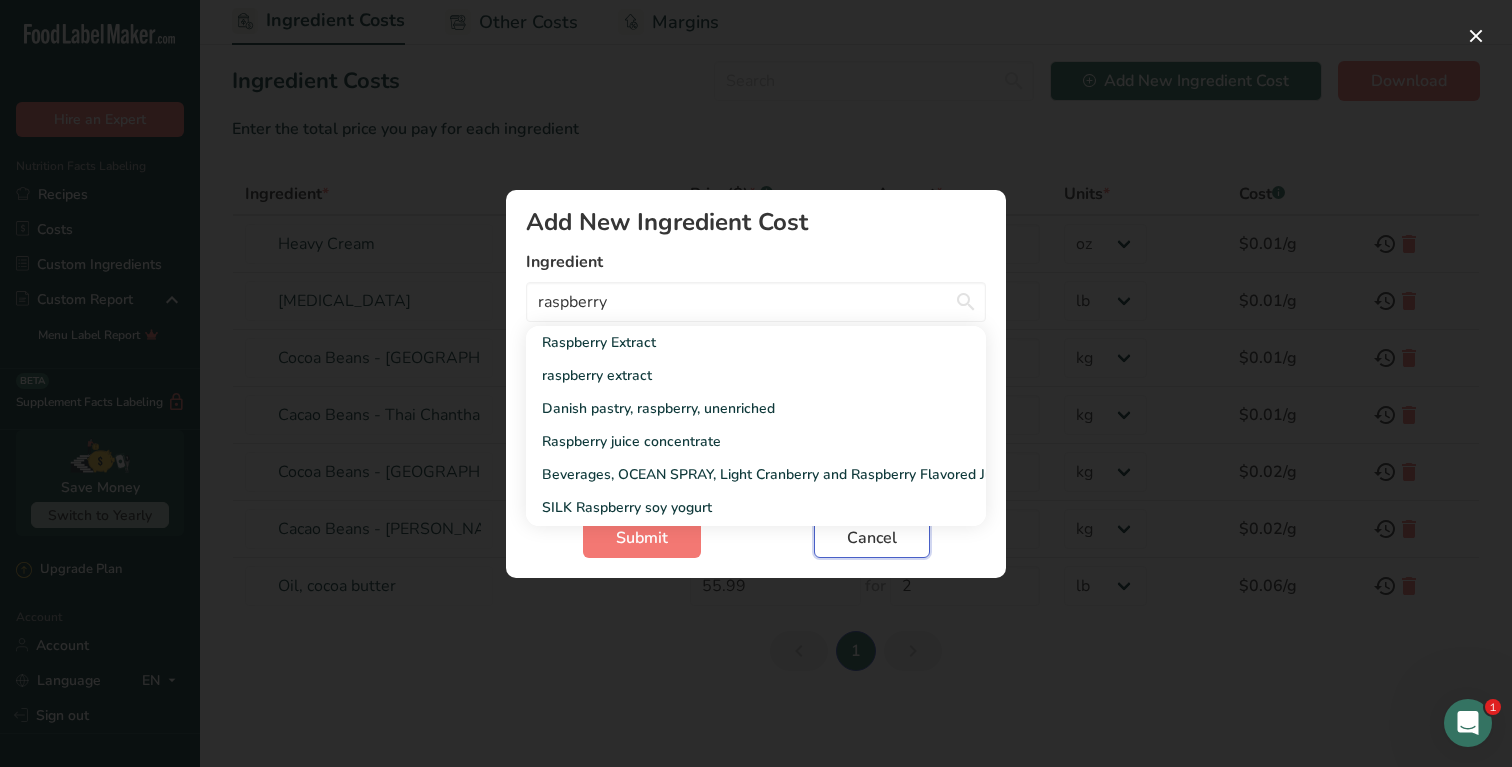 click on "Cancel" at bounding box center (872, 538) 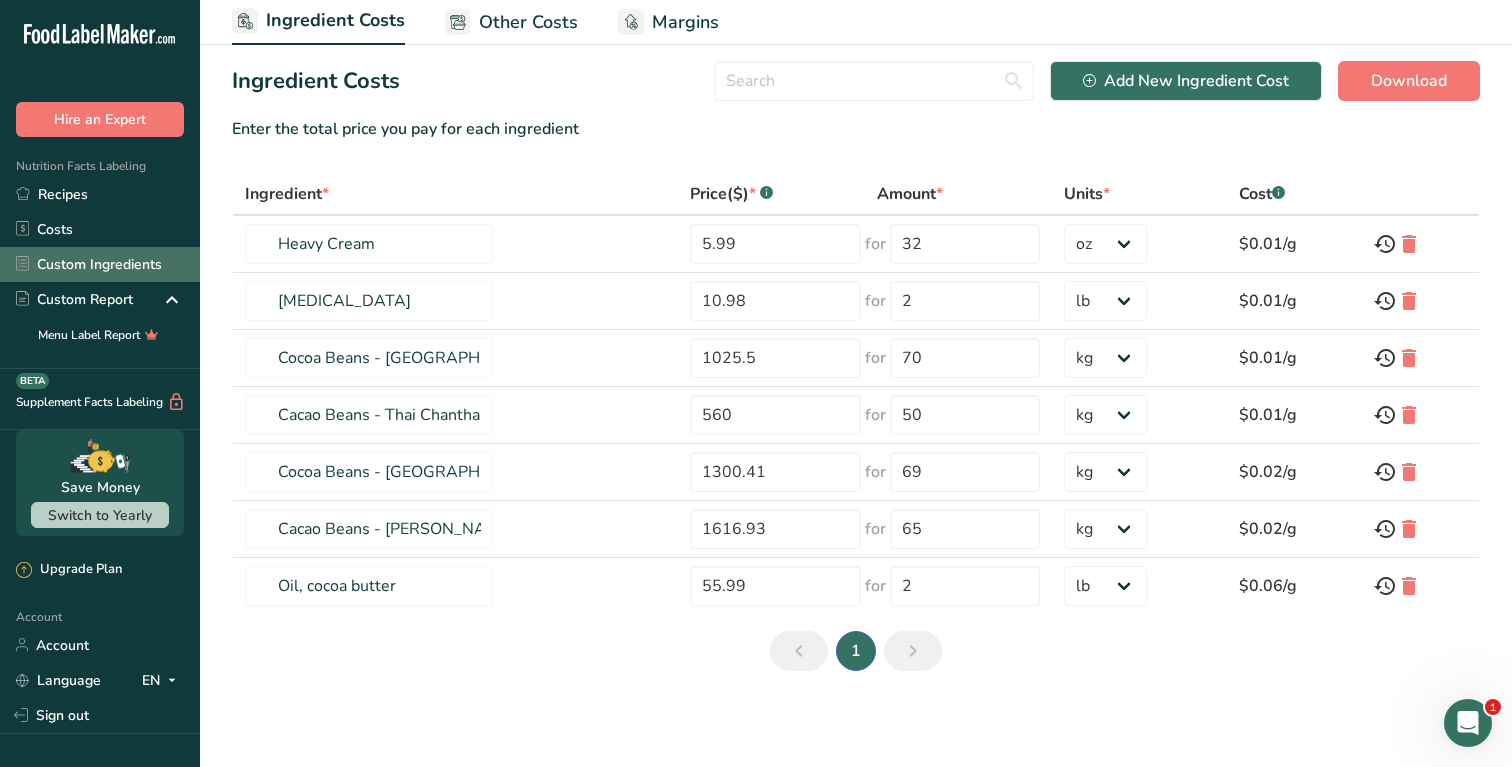 click on "Custom Ingredients" at bounding box center [100, 264] 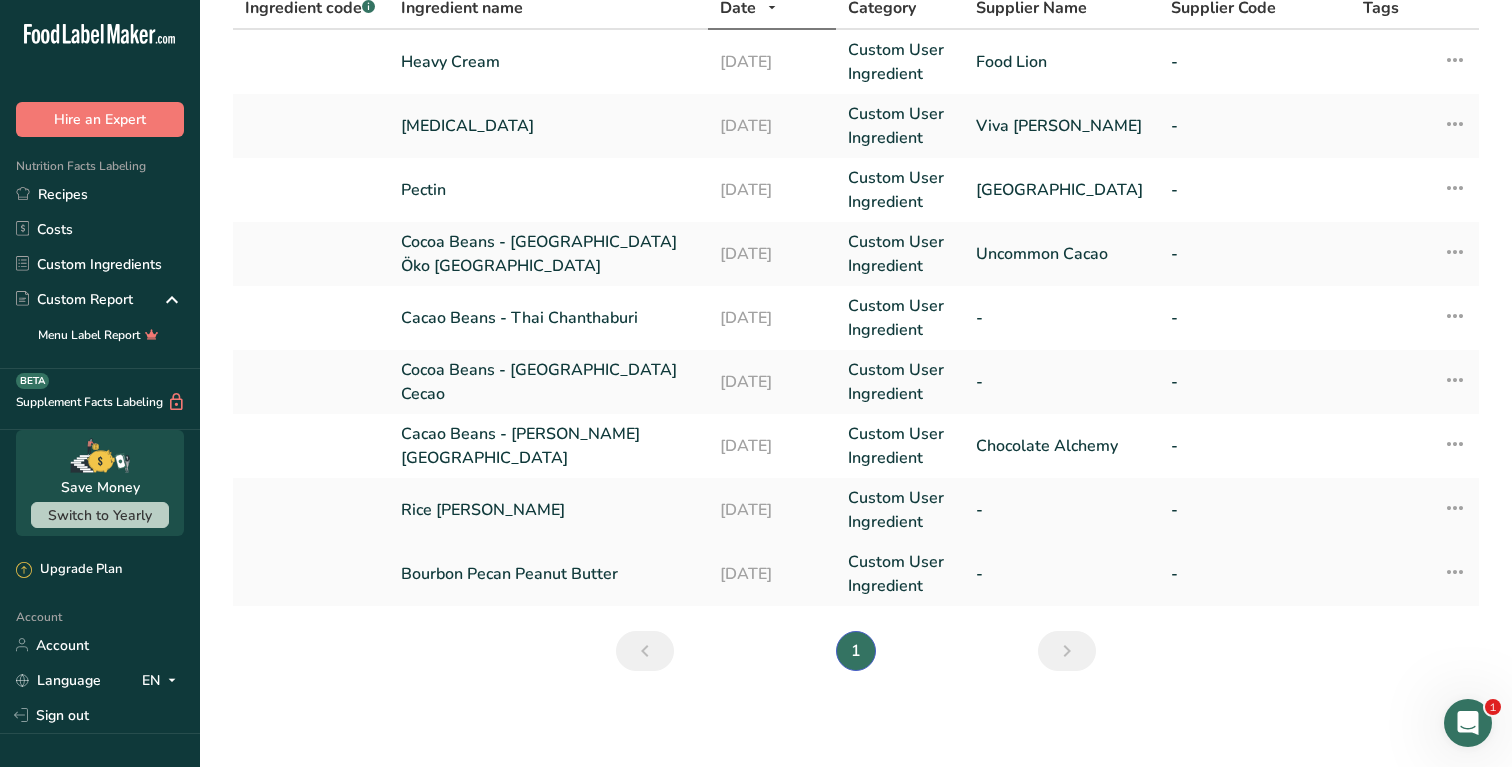 scroll, scrollTop: 0, scrollLeft: 0, axis: both 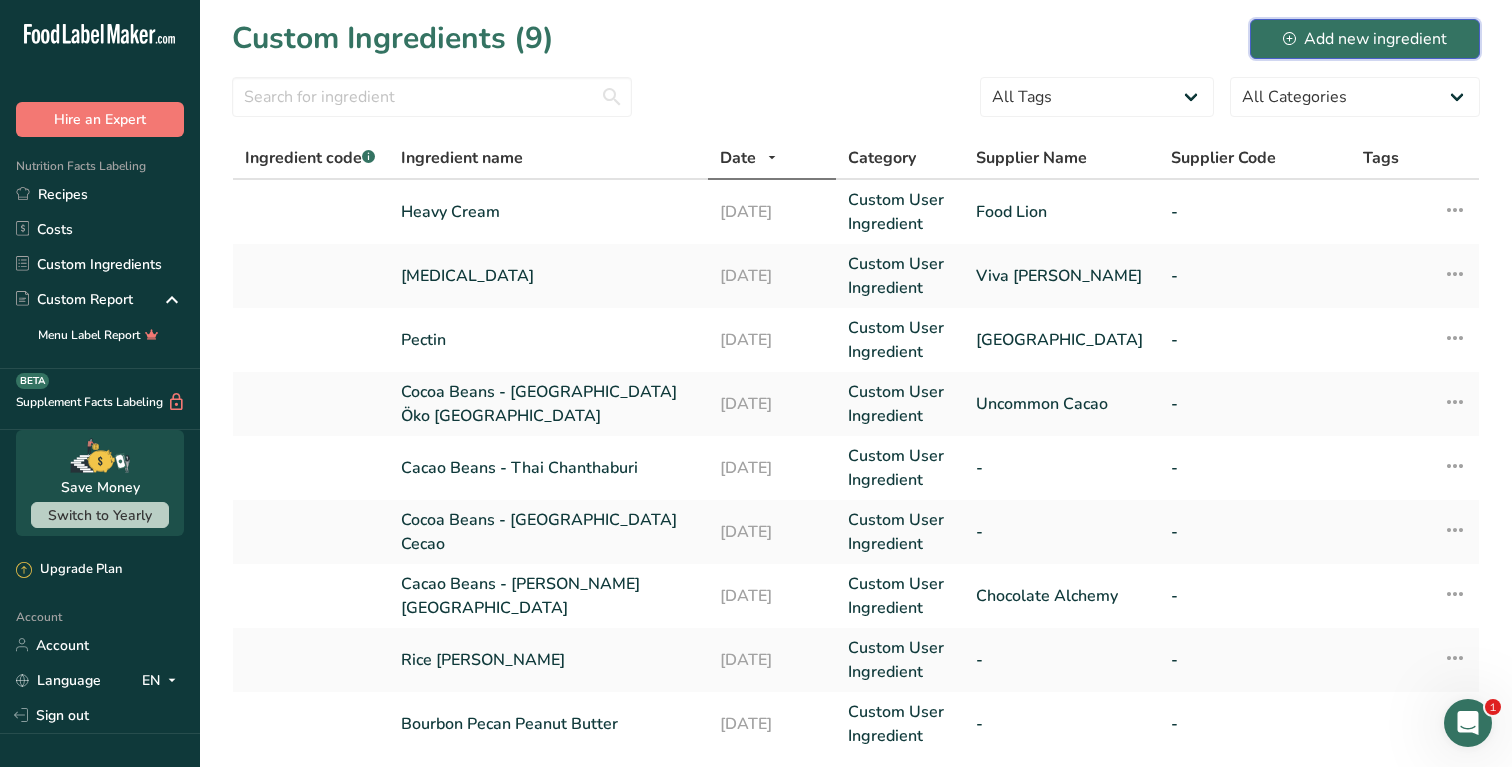 click on "Add new ingredient" at bounding box center (1365, 39) 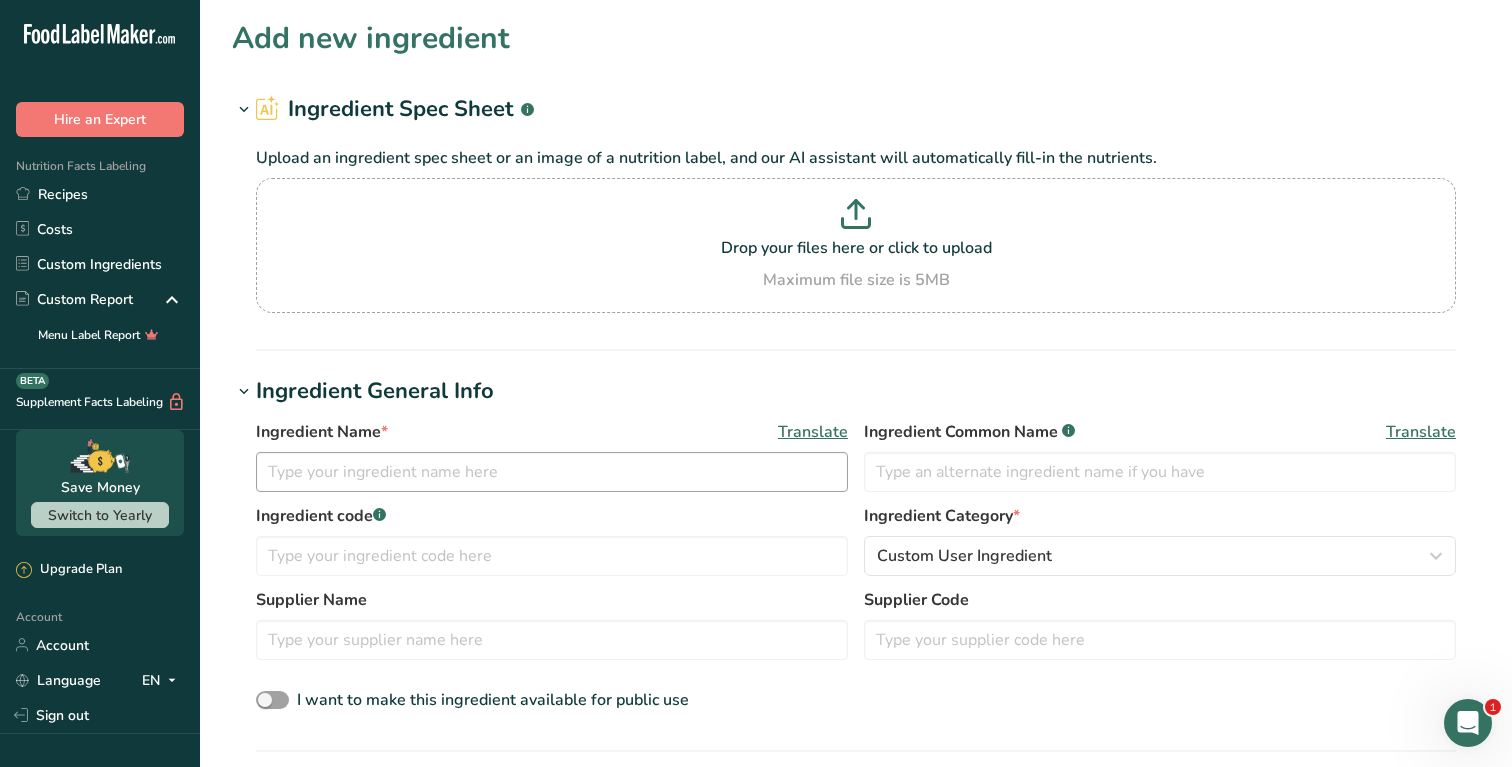 scroll, scrollTop: 59, scrollLeft: 0, axis: vertical 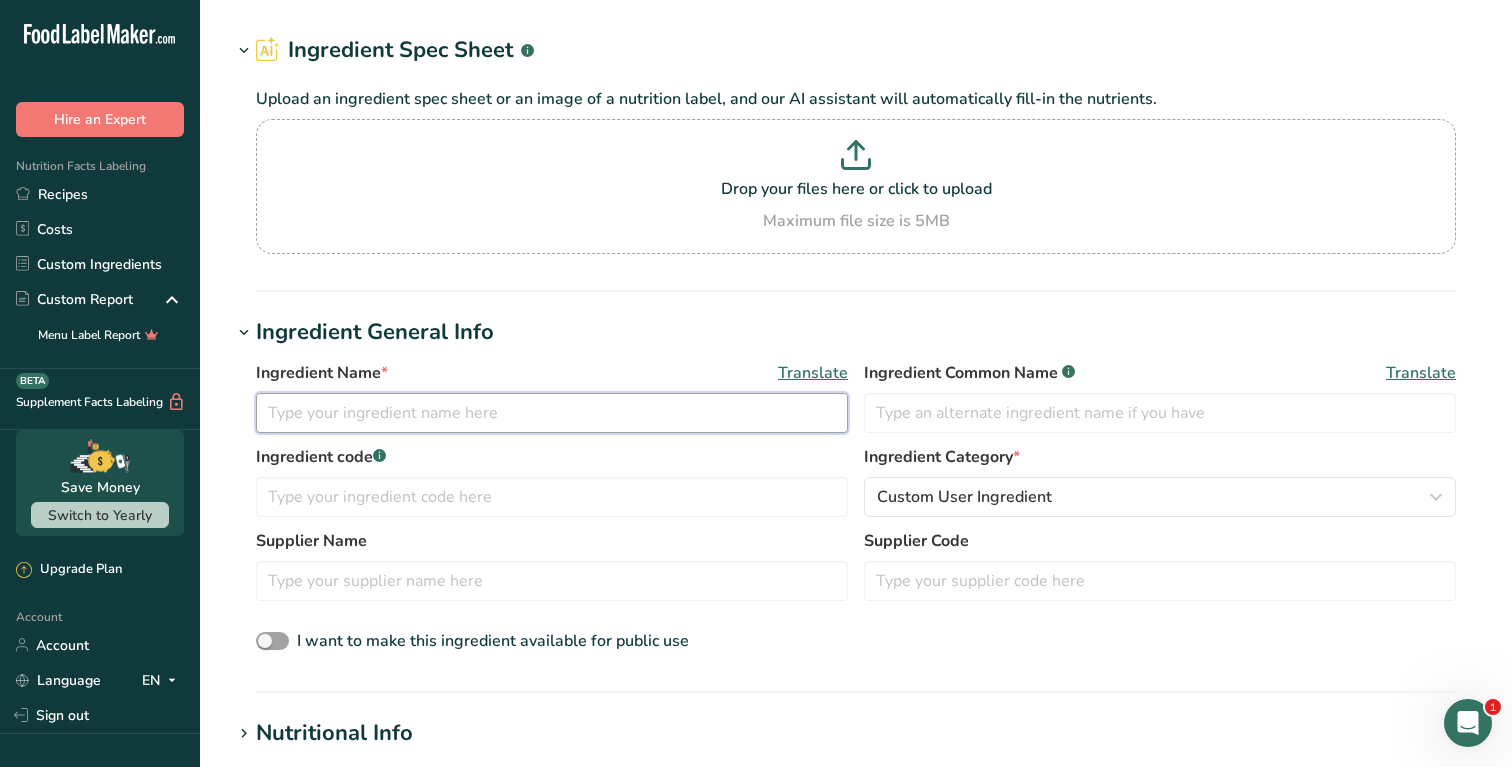 click at bounding box center (552, 413) 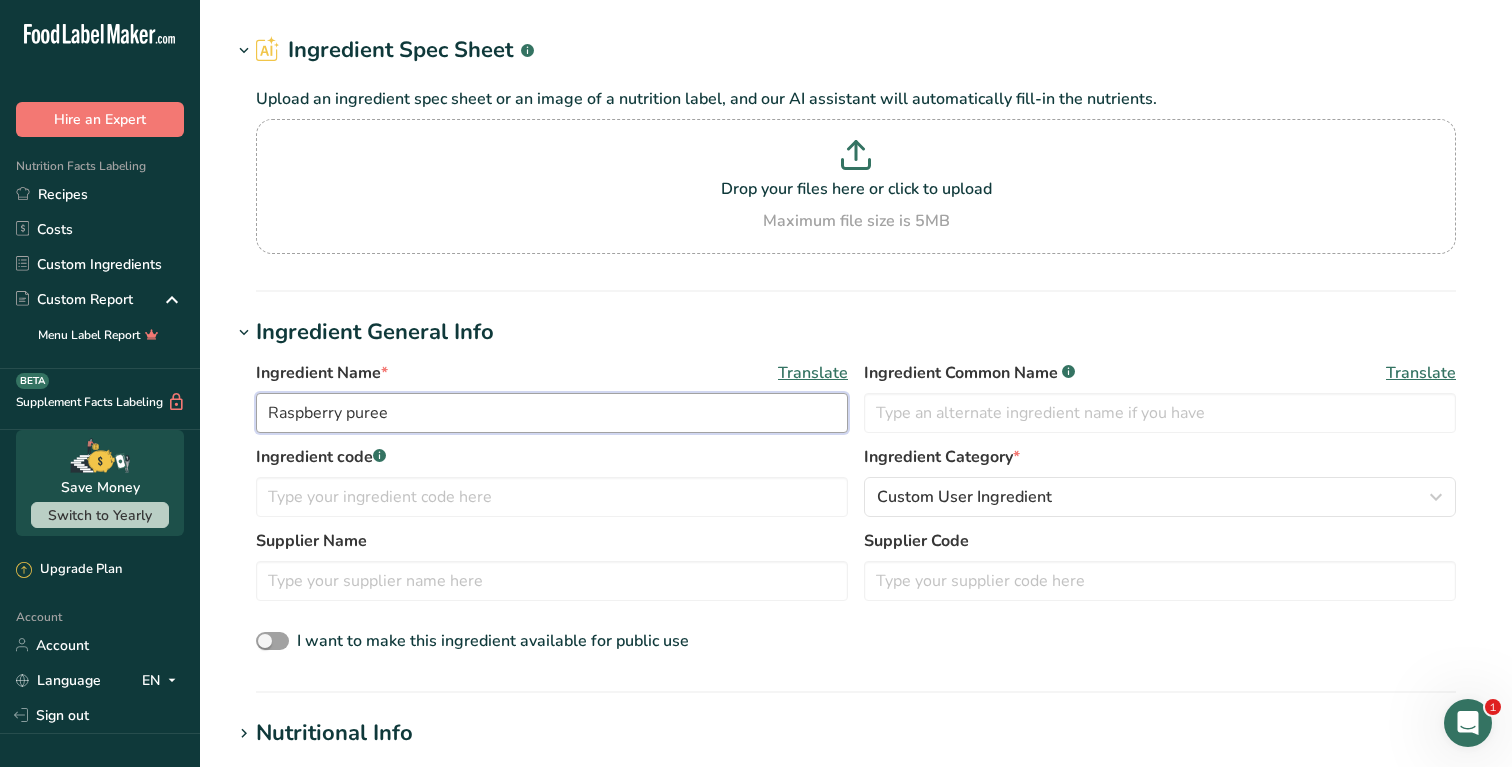 type on "Raspberry puree" 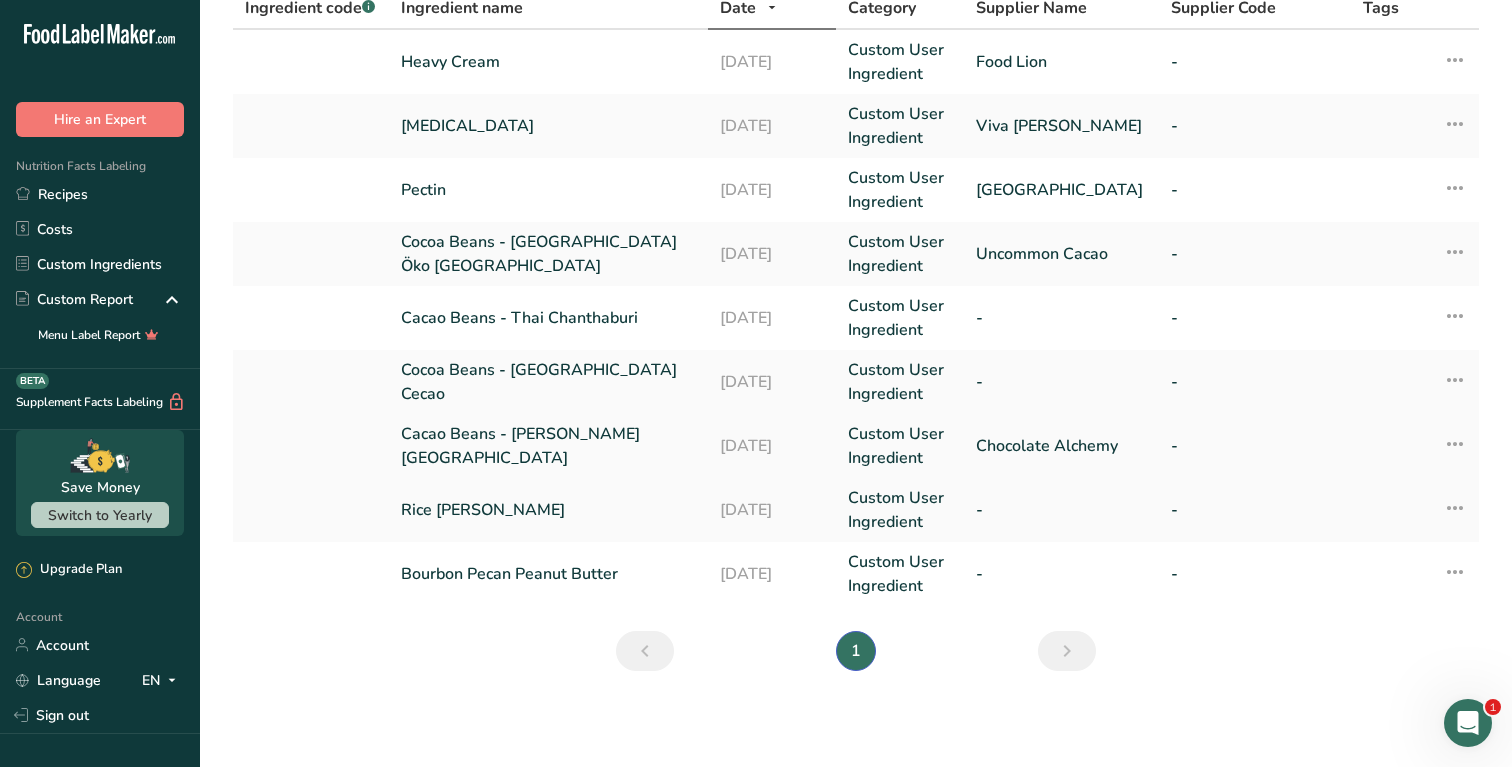 scroll, scrollTop: 0, scrollLeft: 0, axis: both 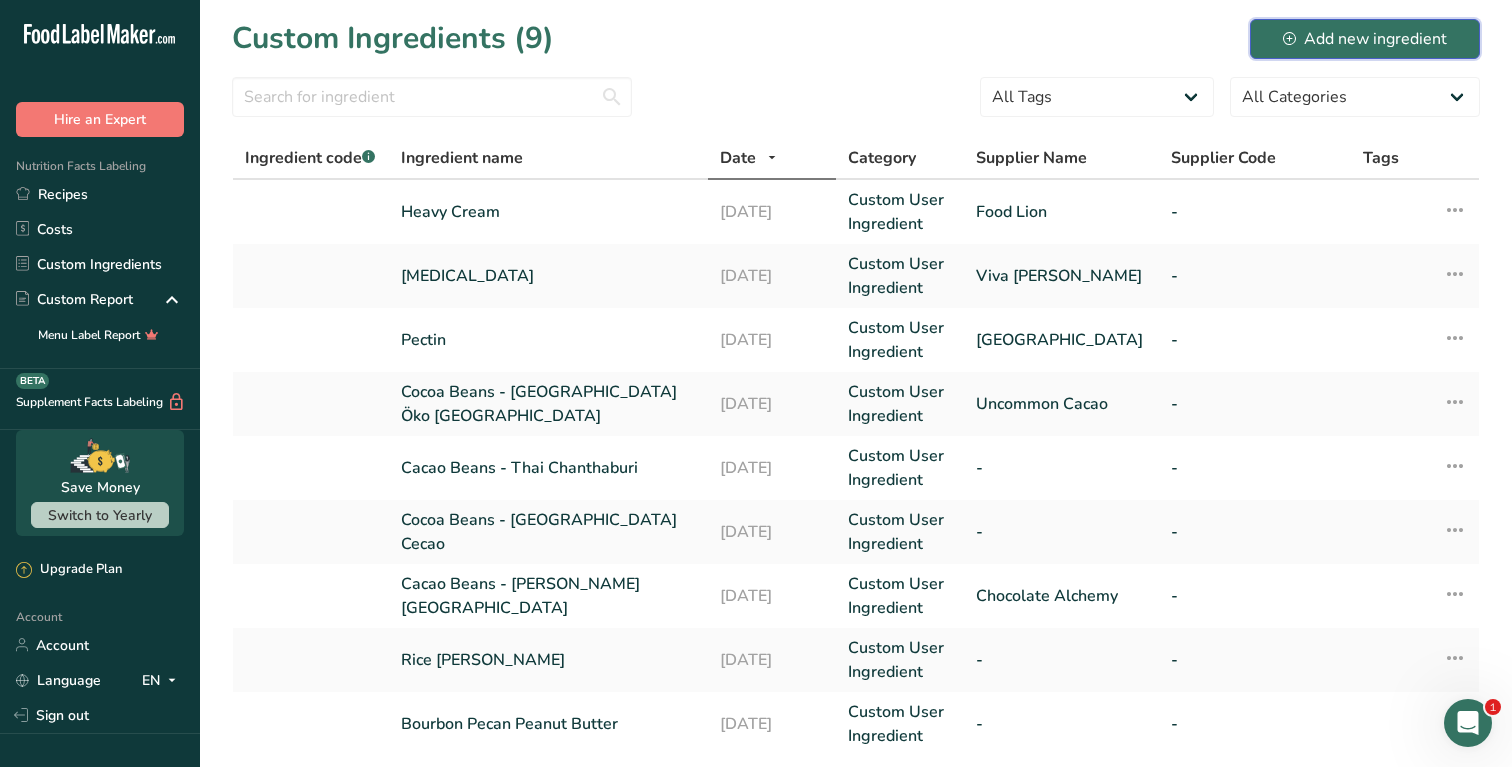 click on "Add new ingredient" at bounding box center (1365, 39) 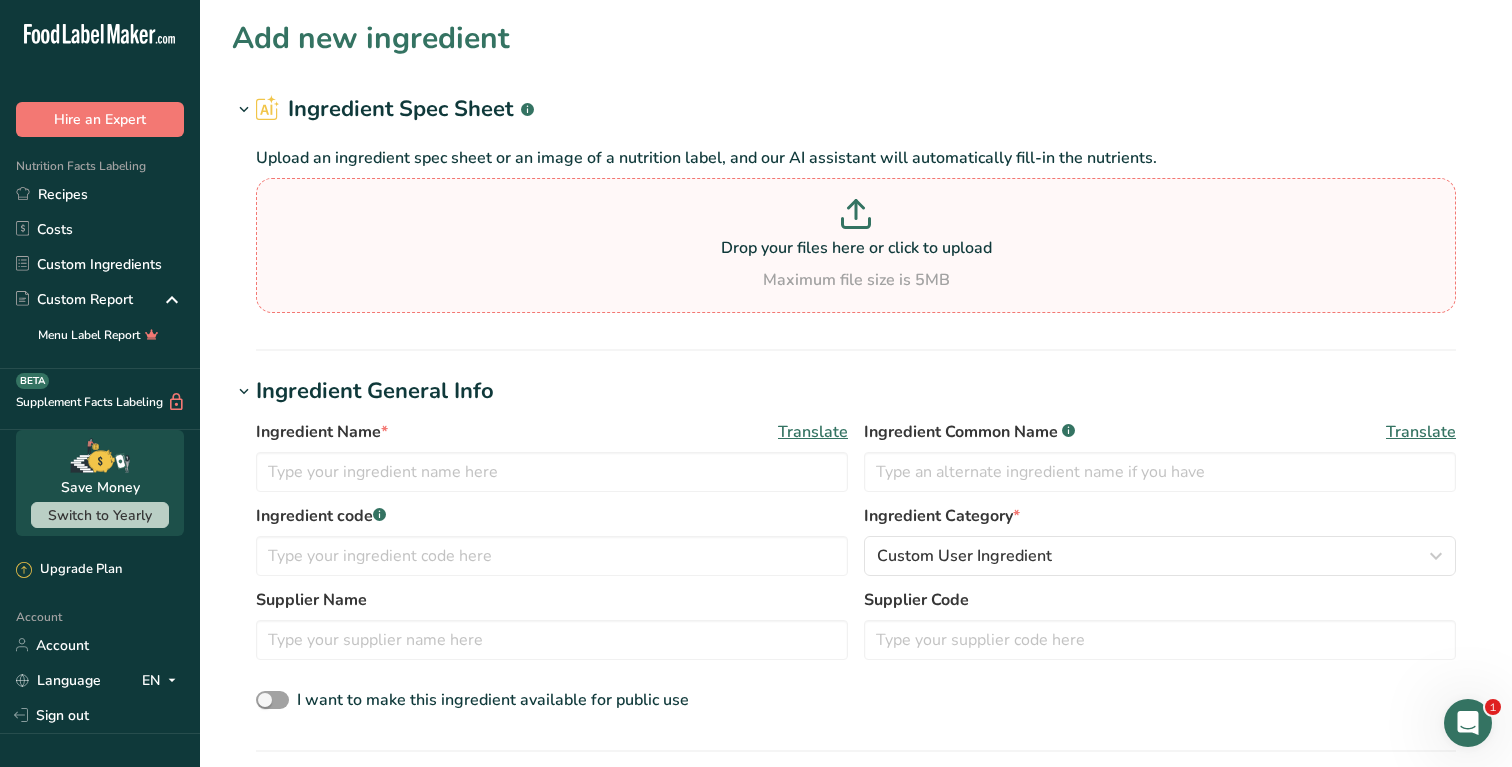 click on "Drop your files here or click to upload" at bounding box center [856, 248] 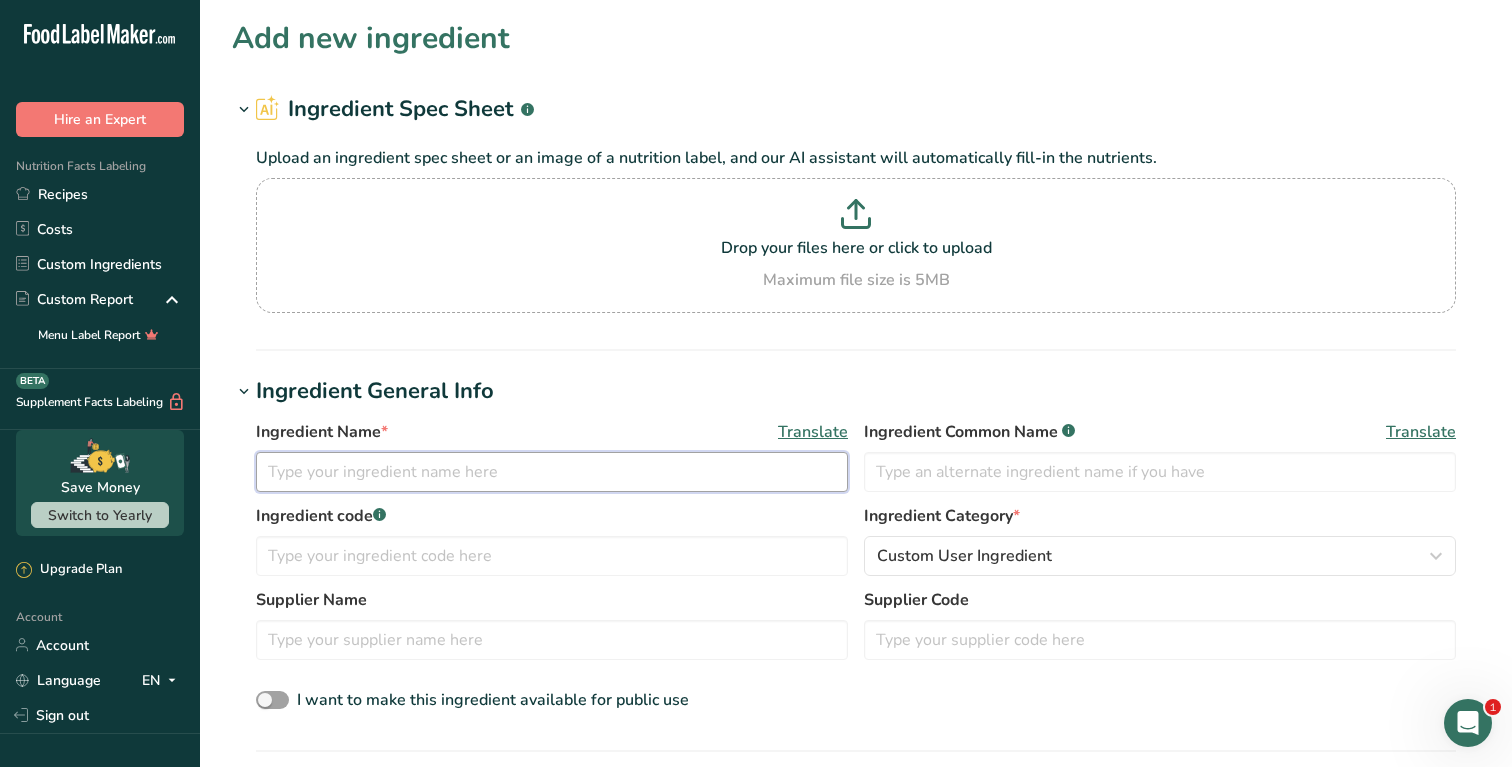 click at bounding box center [552, 472] 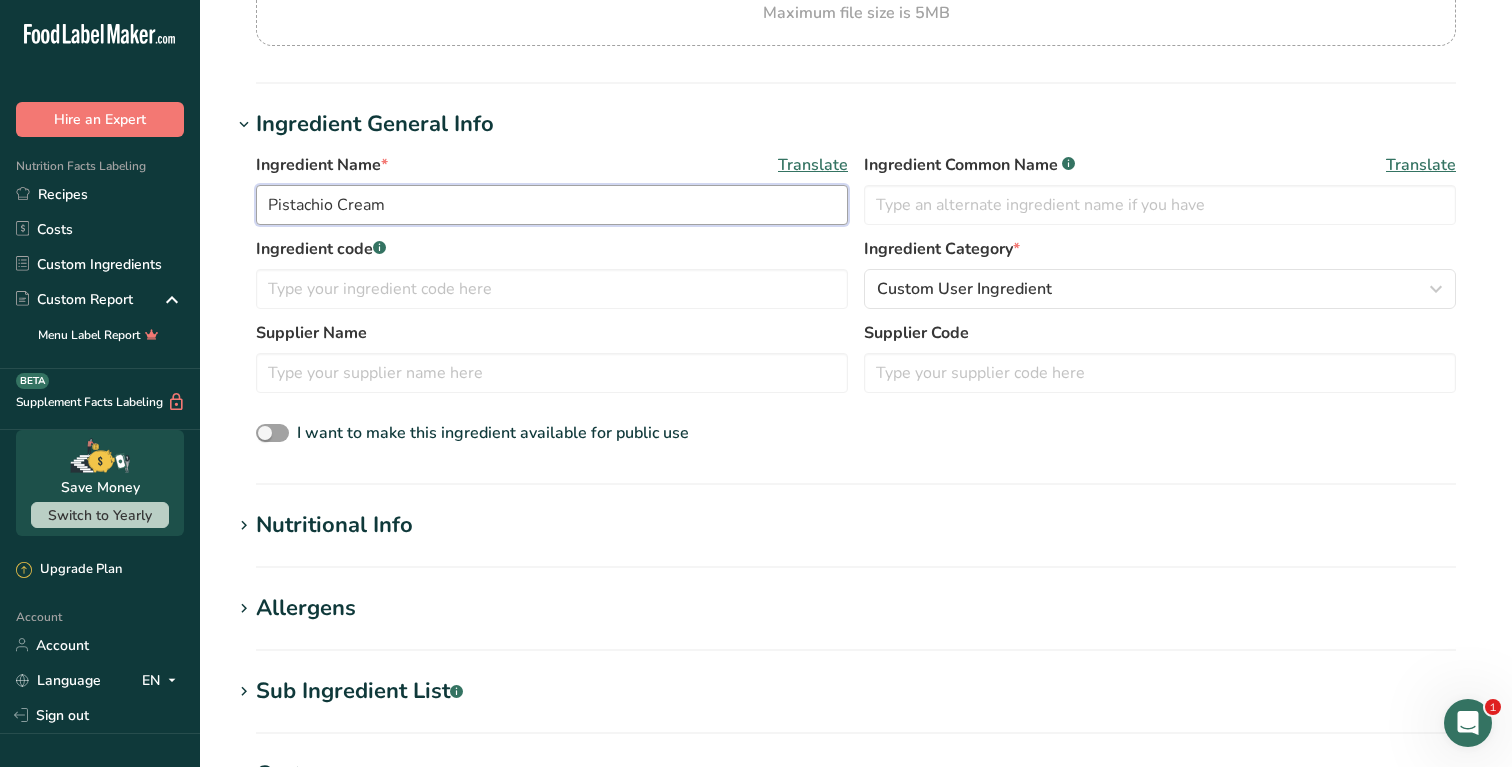 scroll, scrollTop: 256, scrollLeft: 0, axis: vertical 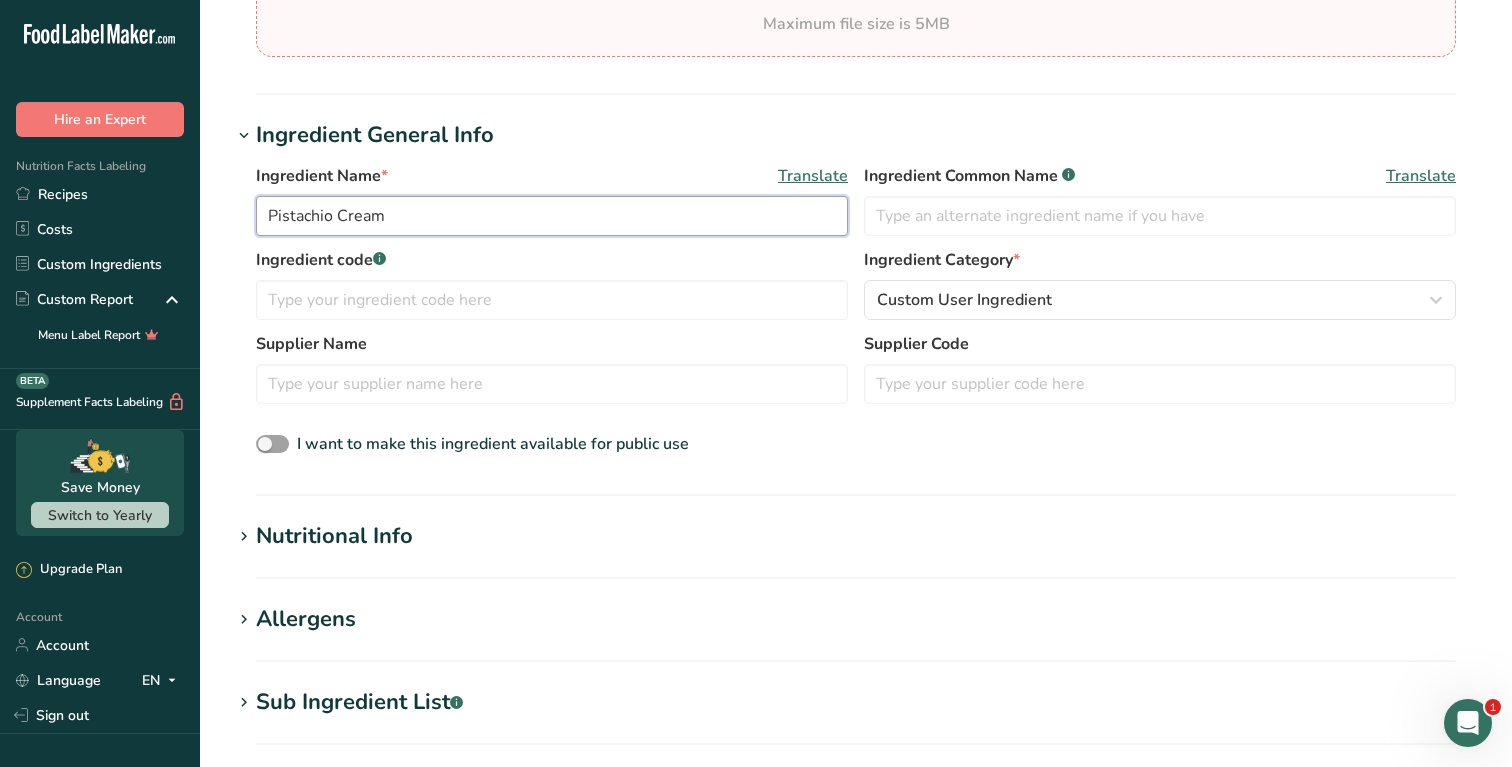 type on "Pistachio Cream" 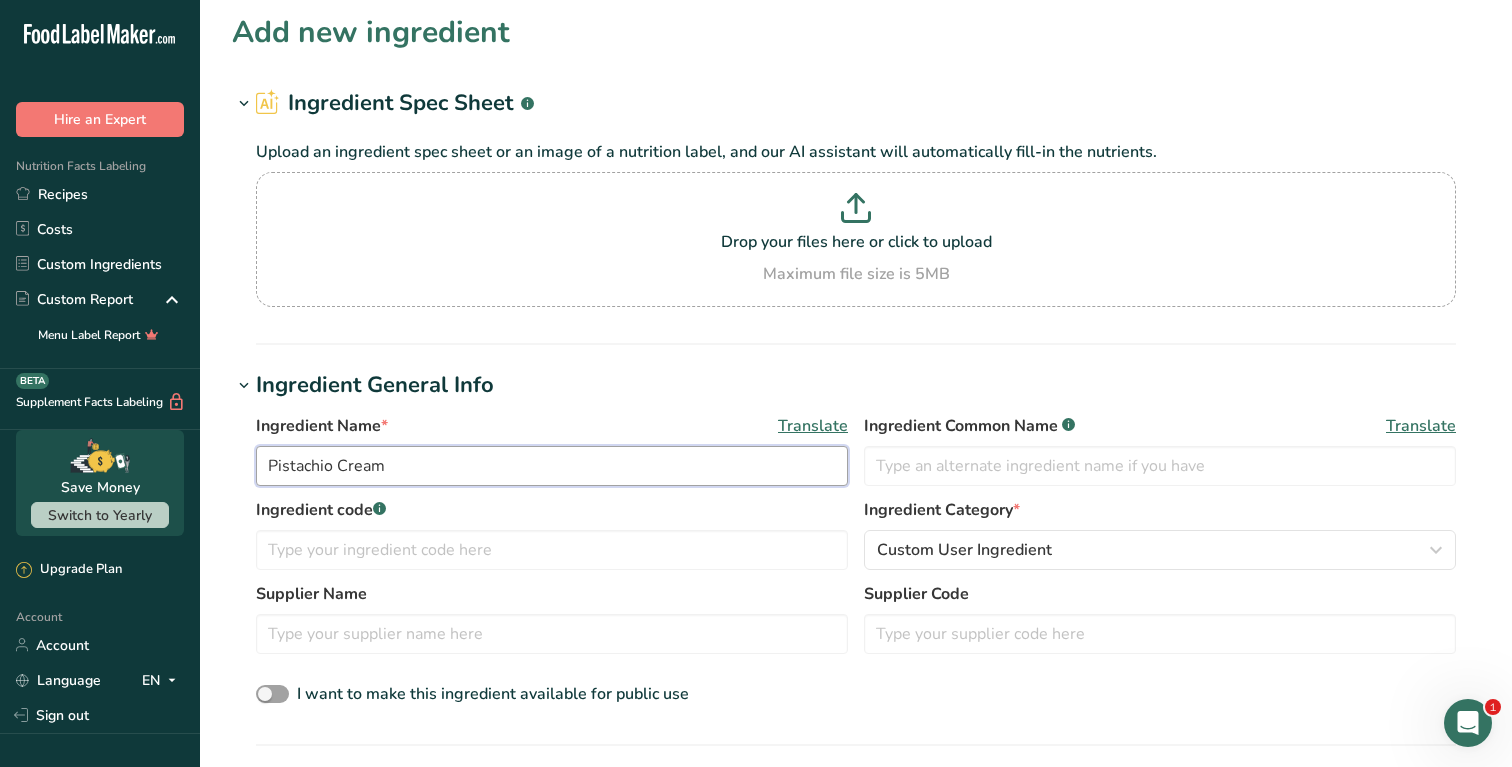 scroll, scrollTop: 0, scrollLeft: 0, axis: both 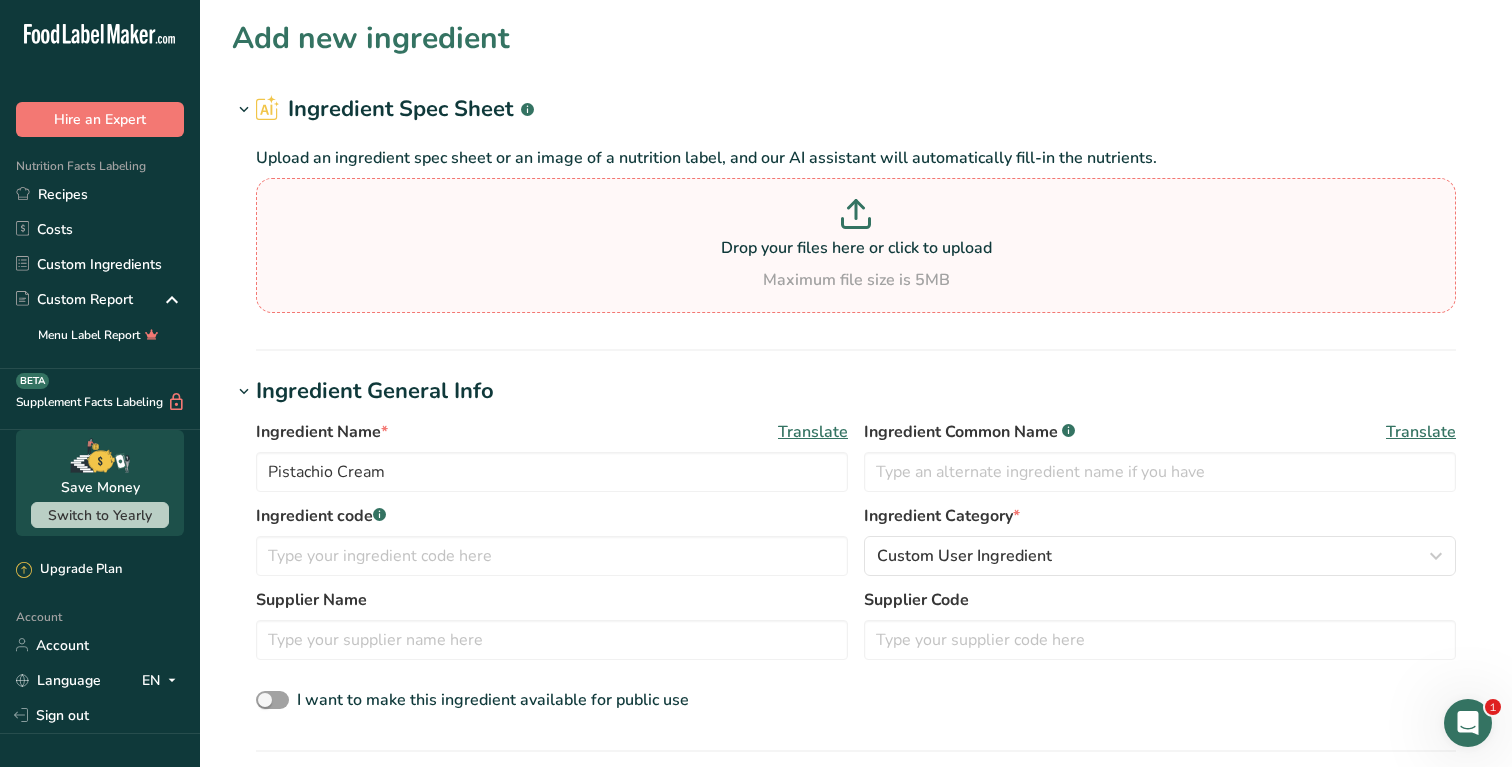 click on "Drop your files here or click to upload
Maximum file size is 5MB" at bounding box center (856, 245) 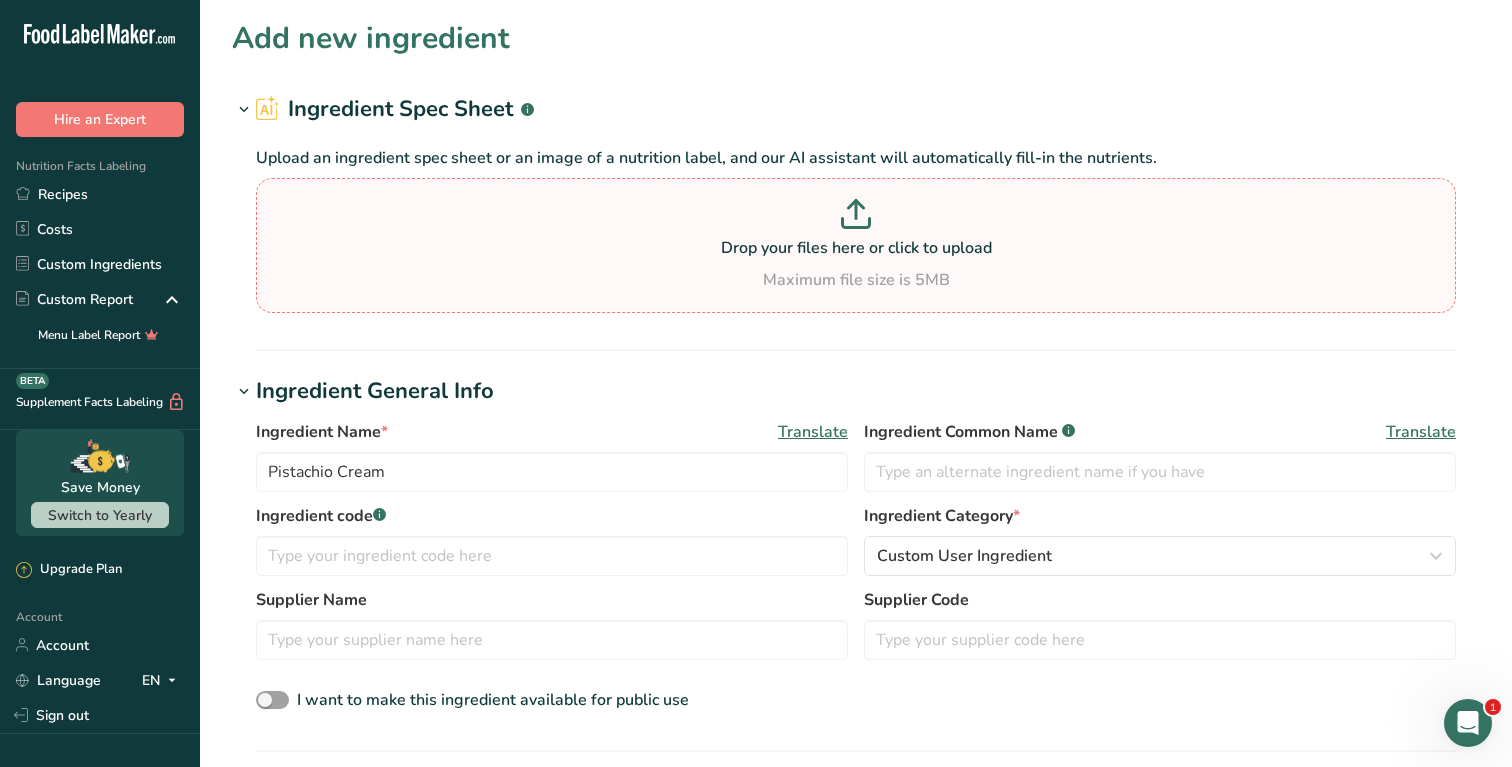 type on "C:\fakepath\Screen Shot [DATE] 1.01.40 PM.png" 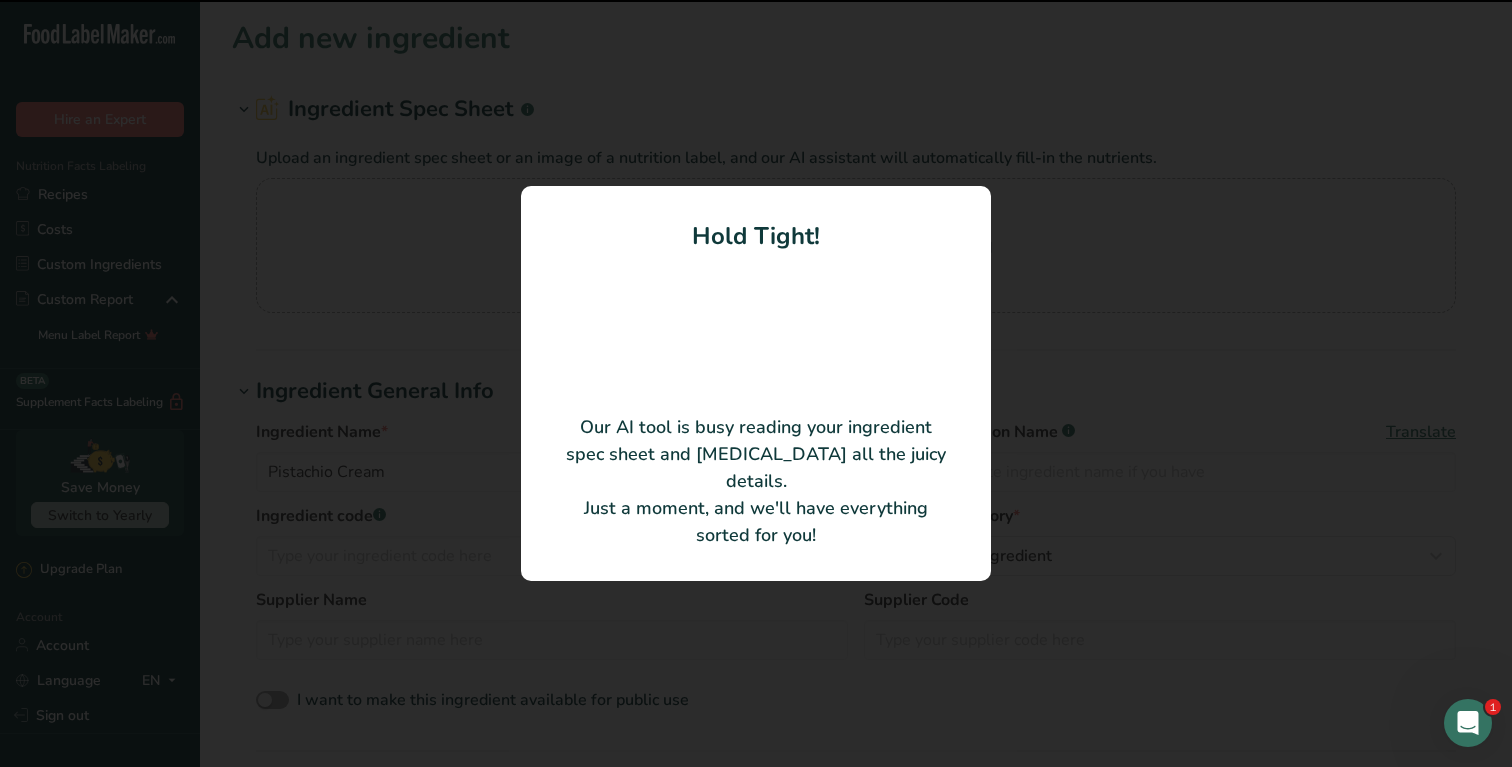 type on "Pistachio" 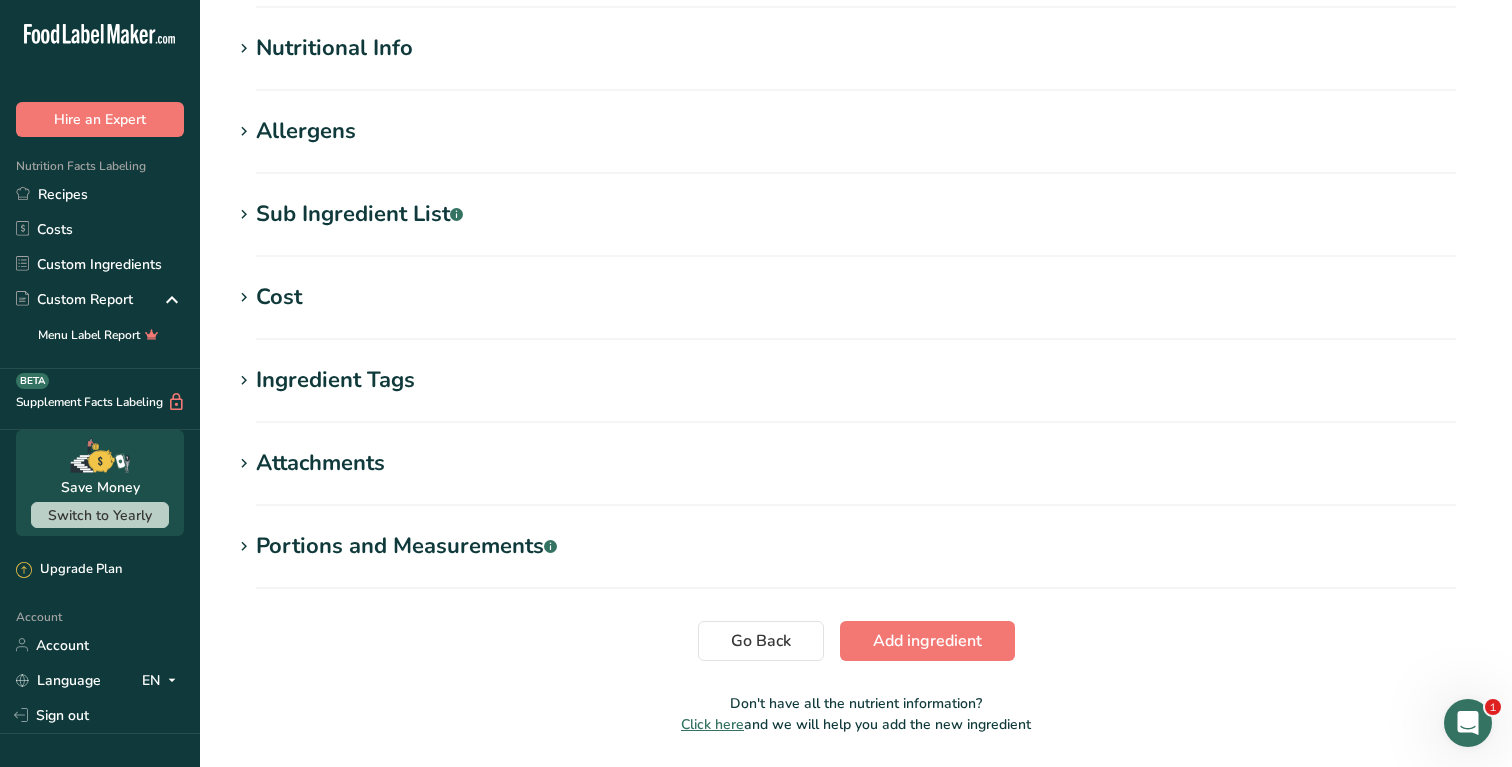 scroll, scrollTop: 645, scrollLeft: 0, axis: vertical 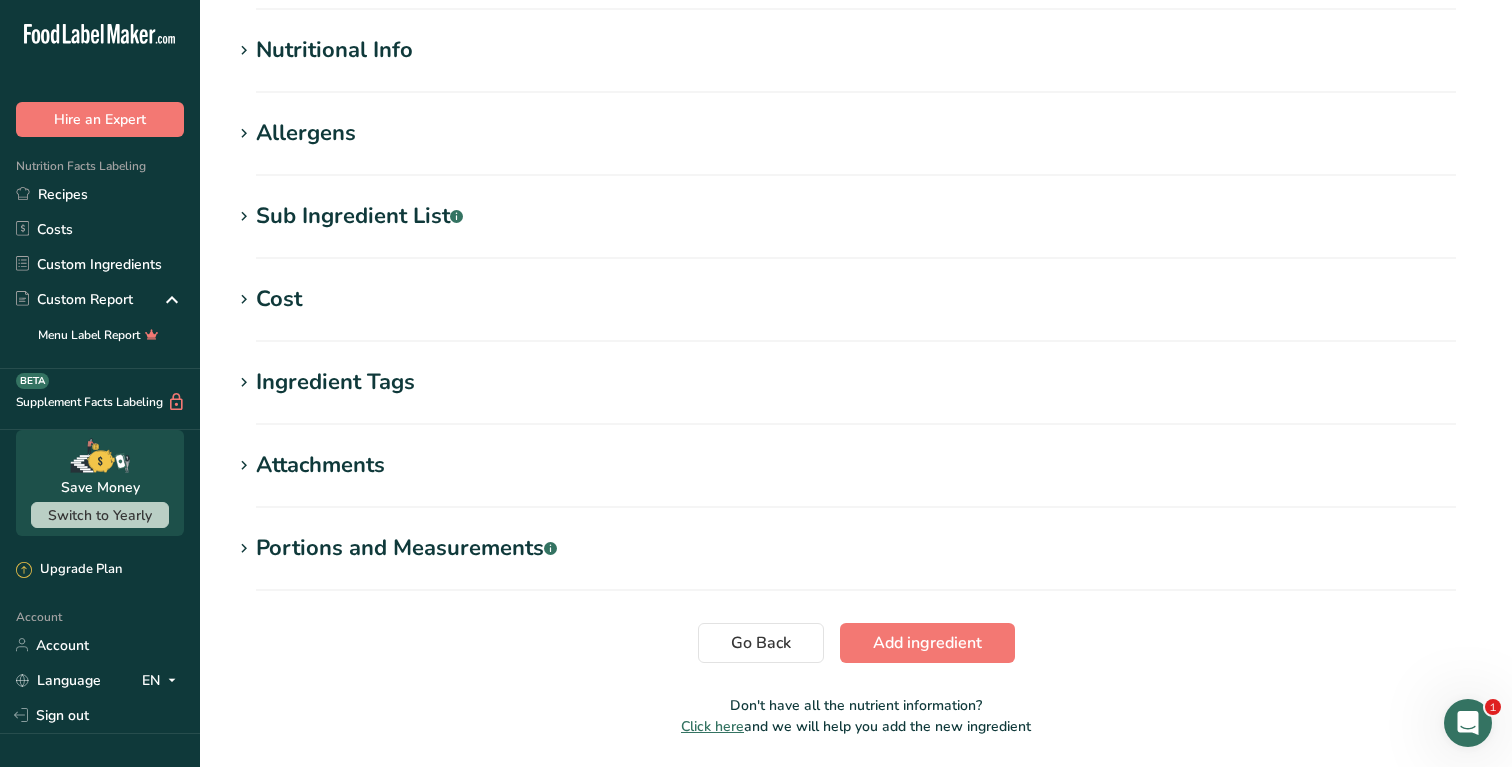 click on "Nutritional Info" at bounding box center [856, 50] 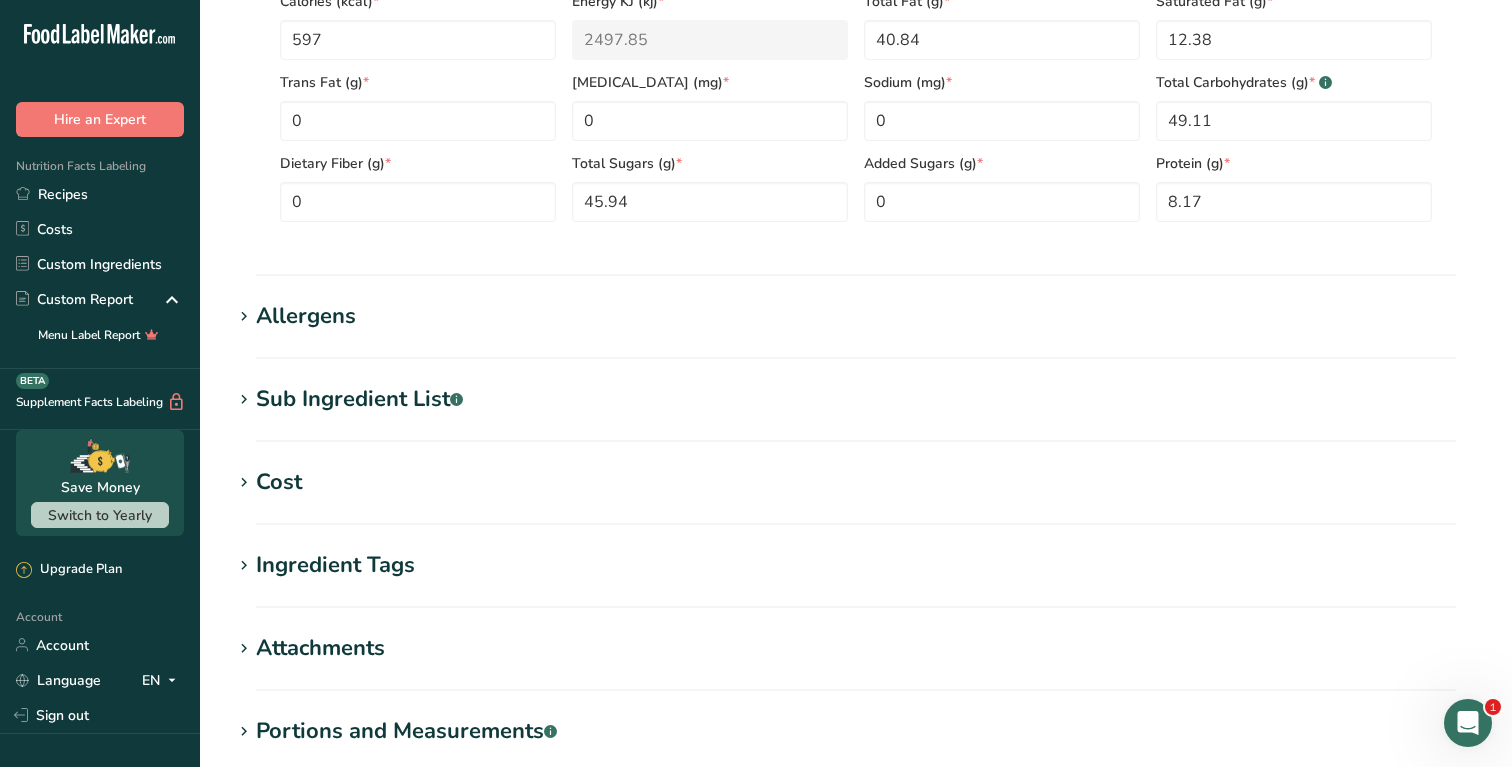 scroll, scrollTop: 924, scrollLeft: 0, axis: vertical 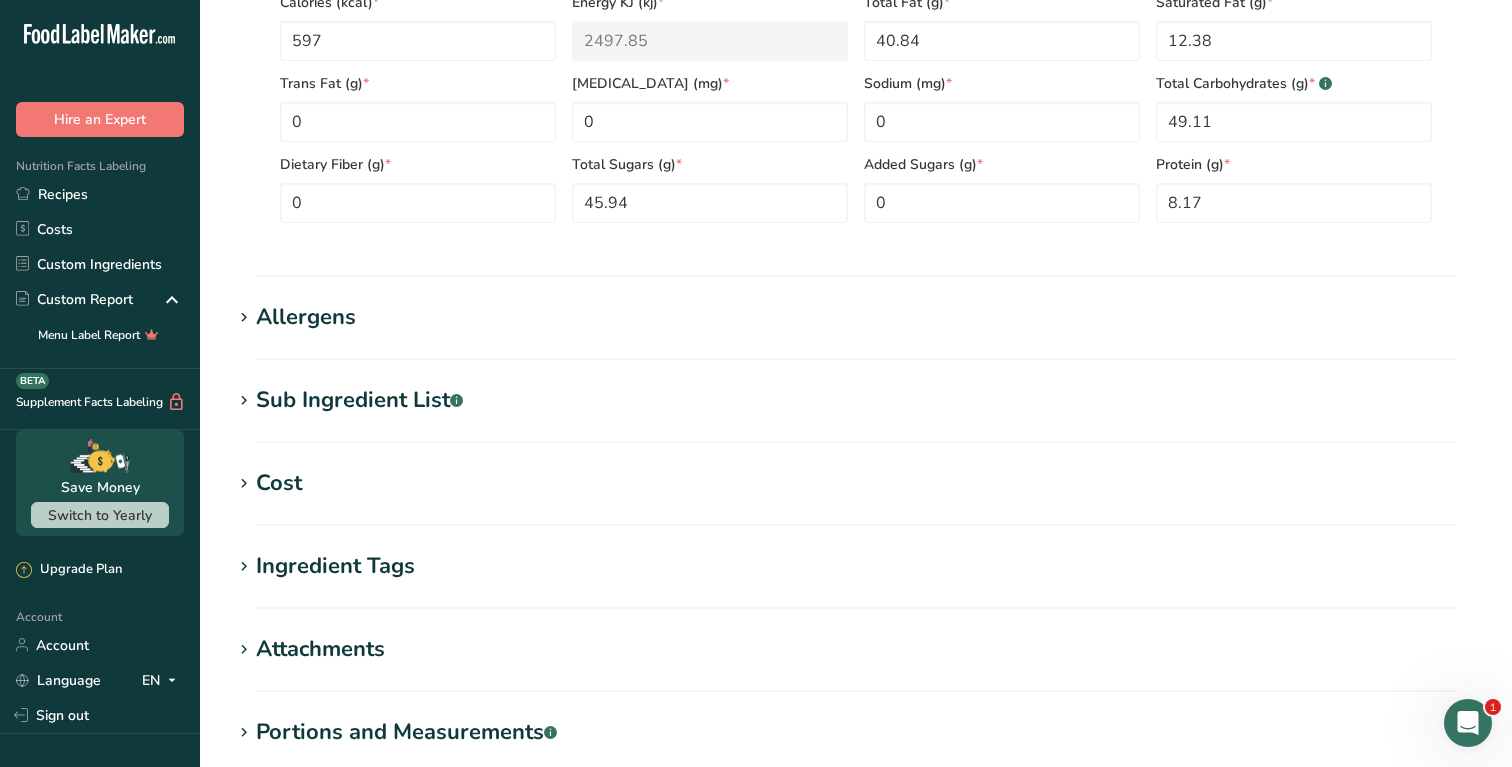 click on "Sub Ingredient List
.a-a{fill:#347362;}.b-a{fill:#fff;}" at bounding box center (856, 400) 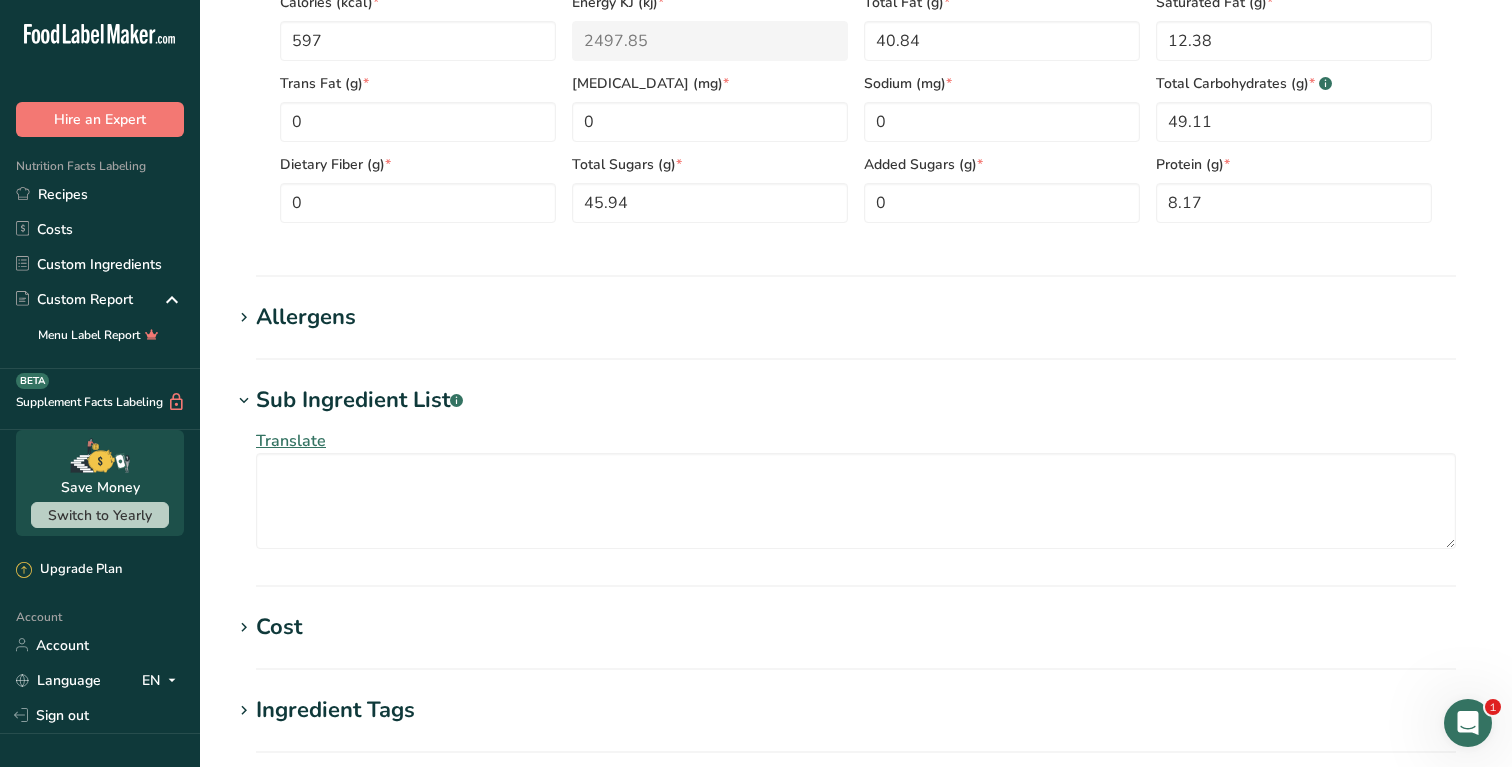 click on "Sub Ingredient List
.a-a{fill:#347362;}.b-a{fill:#fff;}" at bounding box center (856, 400) 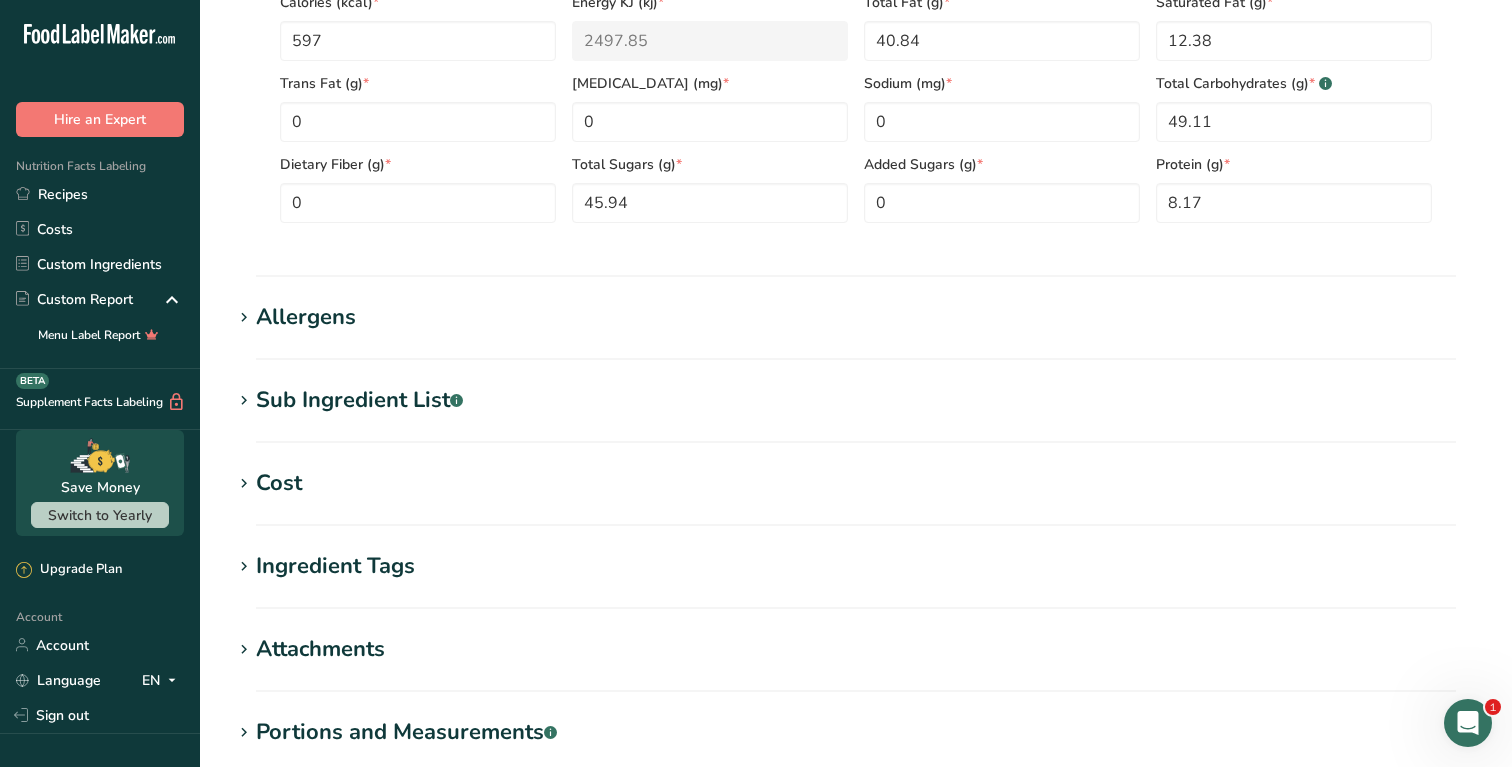 click on "Allergens" at bounding box center [856, 317] 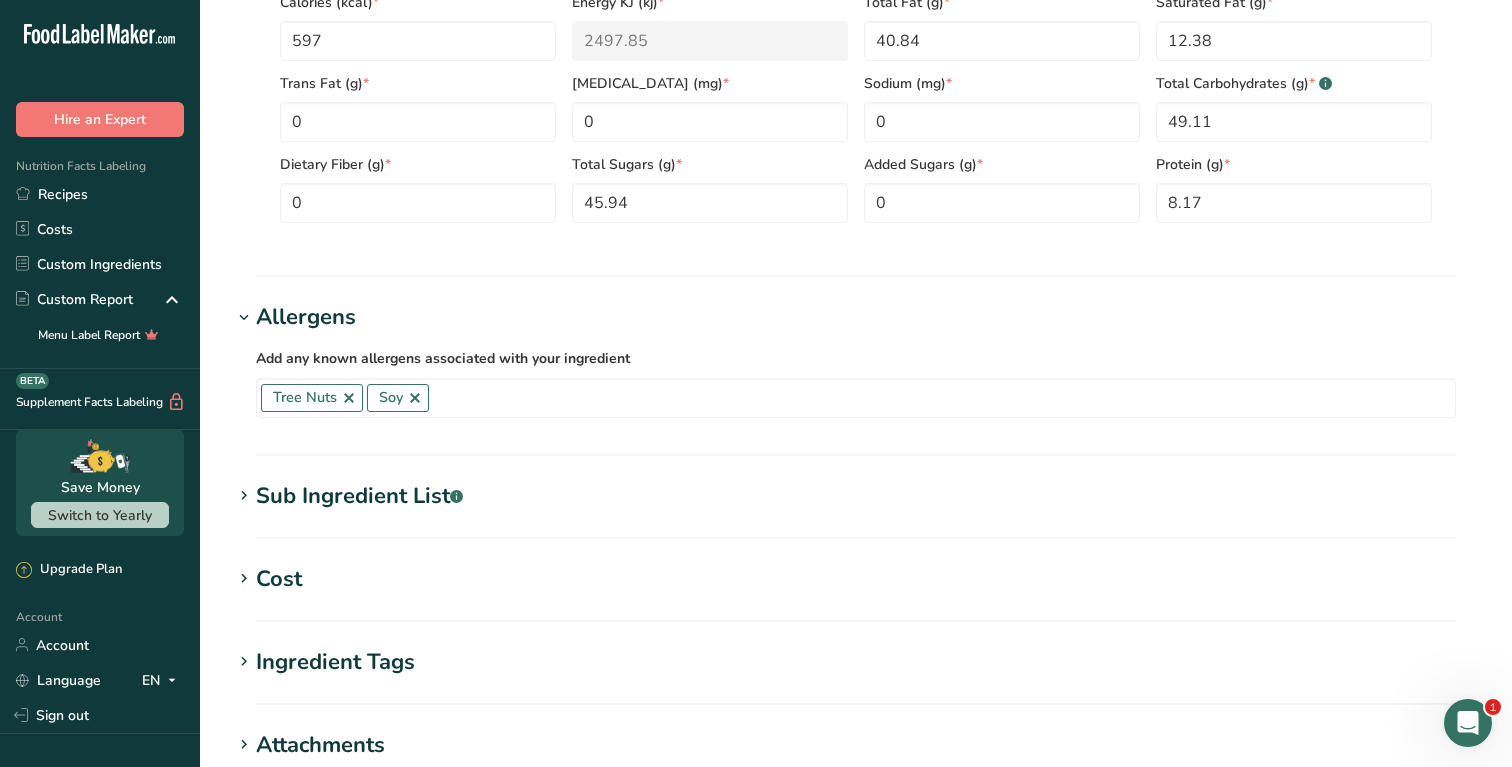 click on "Add new ingredient
Ingredient Spec Sheet
.a-a{fill:#347362;}.b-a{fill:#fff;}
Upload an ingredient spec sheet or an image of a nutrition label, and our AI assistant will automatically fill-in the nutrients.
Screen Shot [DATE] 1.01.40 PM.png
Hold Tight!
Our AI tool is busy reading your ingredient spec sheet and [MEDICAL_DATA] all the juicy details.
Just a moment, and we'll have everything sorted for you!
Ingredient General Info
Ingredient Name *
Translate
Pistachio
Ingredient Common Name
.a-a{fill:#347362;}.b-a{fill:#fff;}
Translate
Ingredient code
.a-a{fill:#347362;}.b-a{fill:#fff;}
Ingredient Category *" at bounding box center [856, 62] 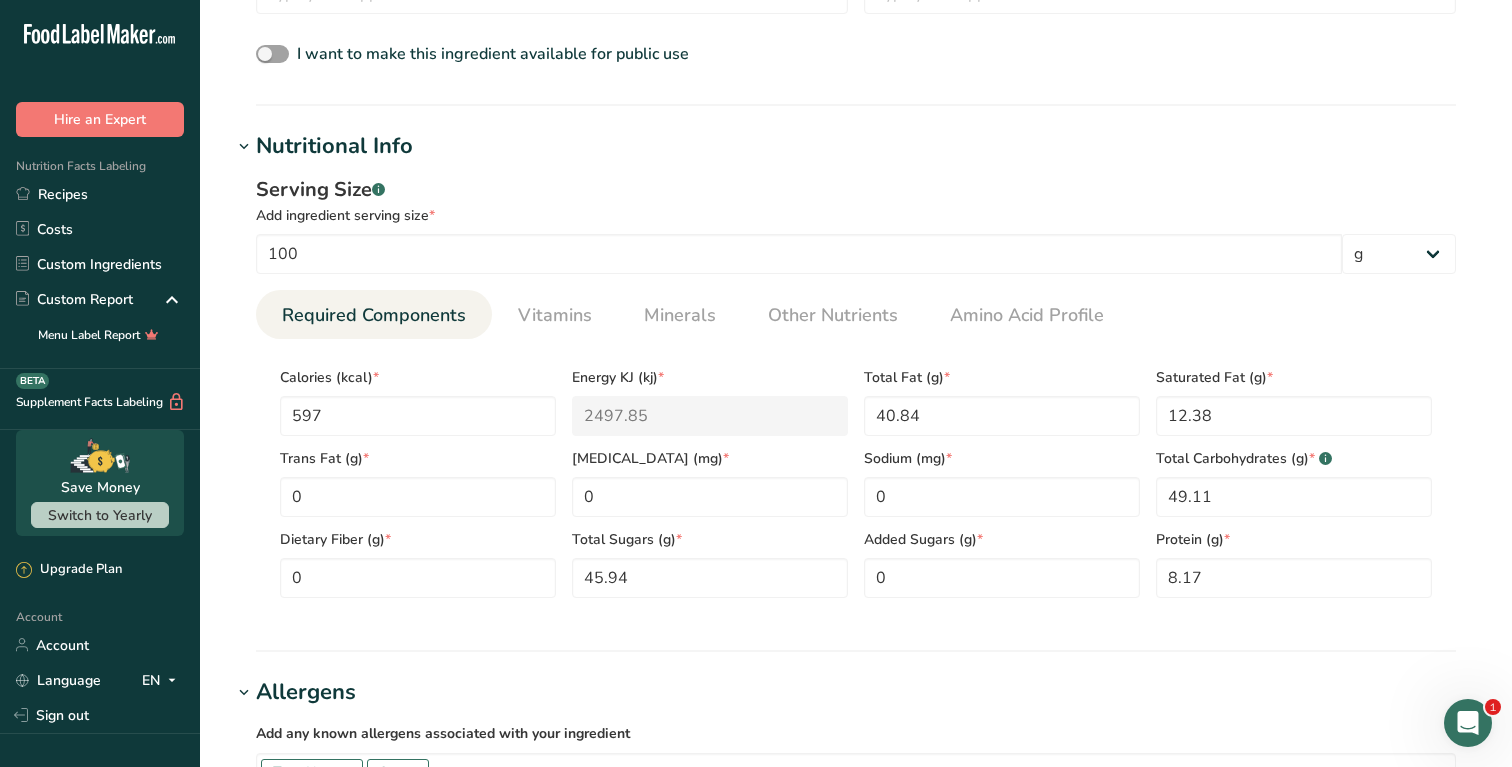scroll, scrollTop: 555, scrollLeft: 0, axis: vertical 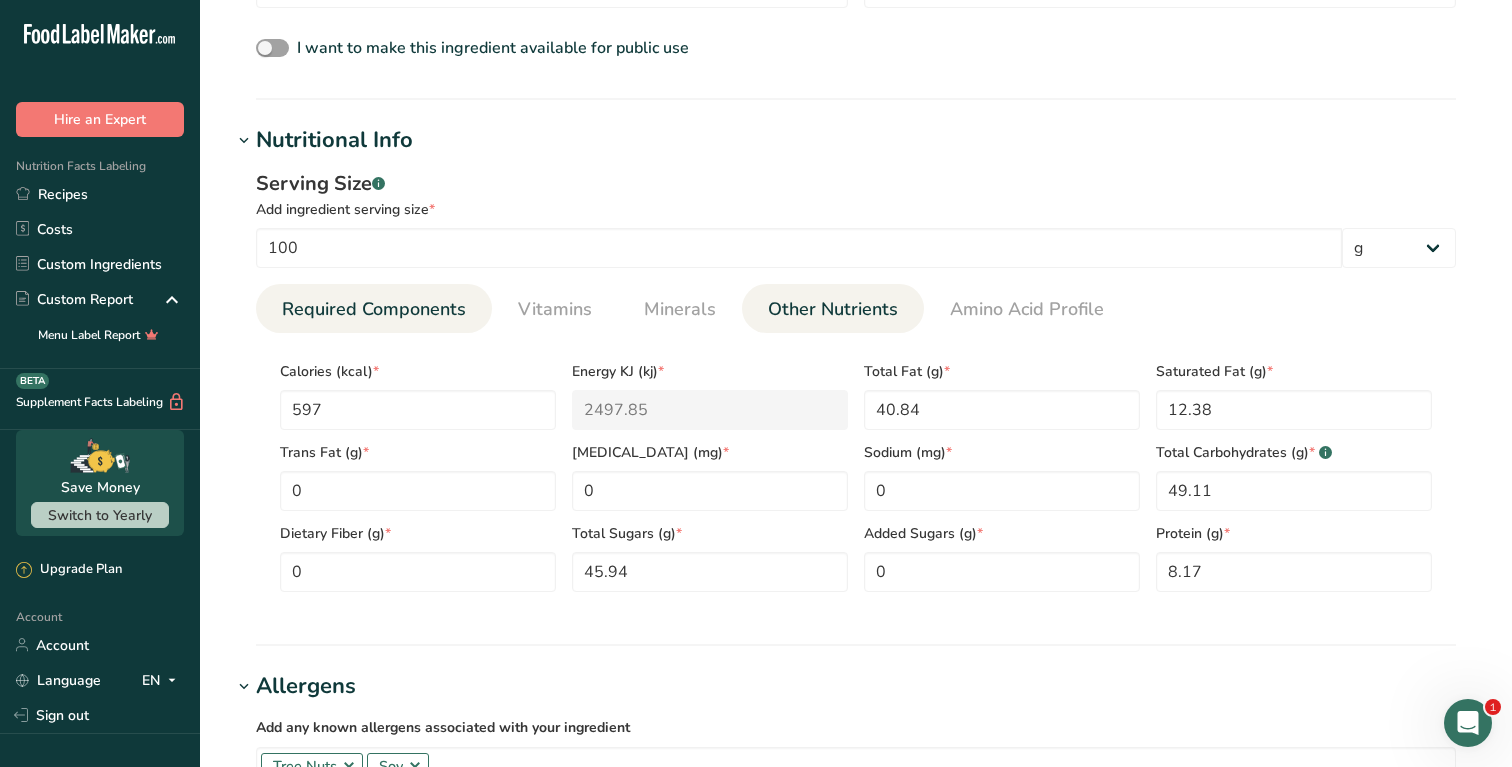 click on "Other Nutrients" at bounding box center (833, 309) 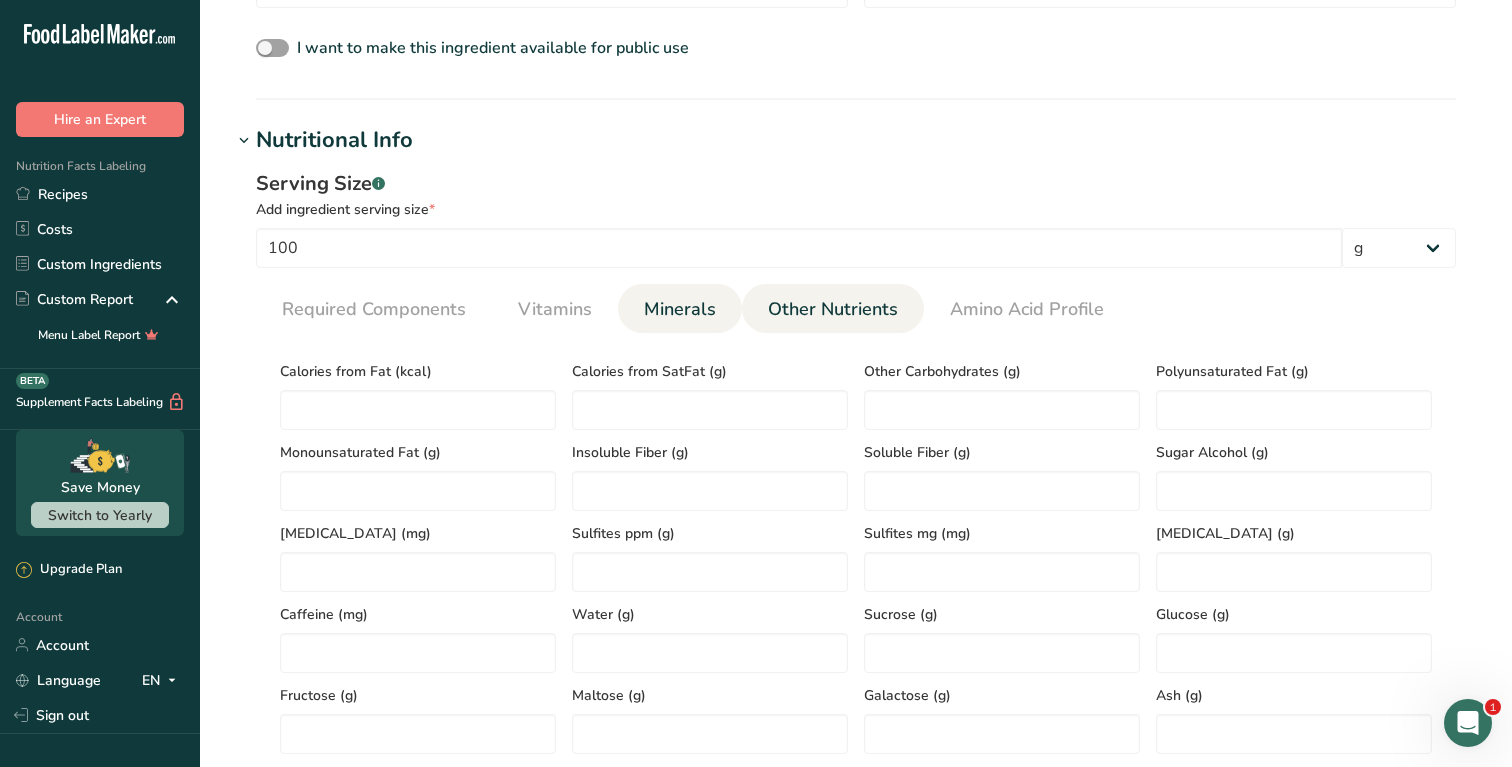 click on "Minerals" at bounding box center (680, 309) 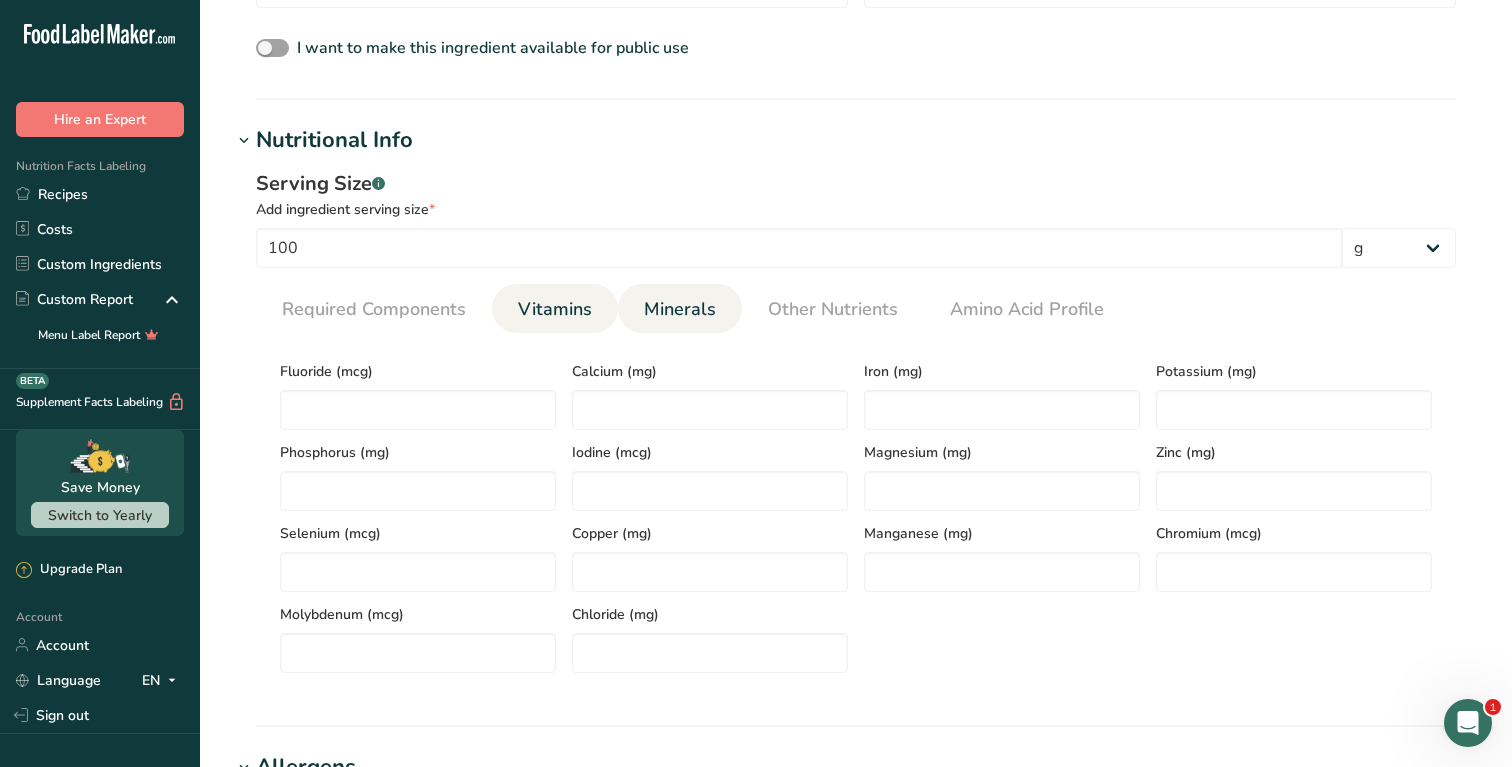 click on "Vitamins" at bounding box center (555, 309) 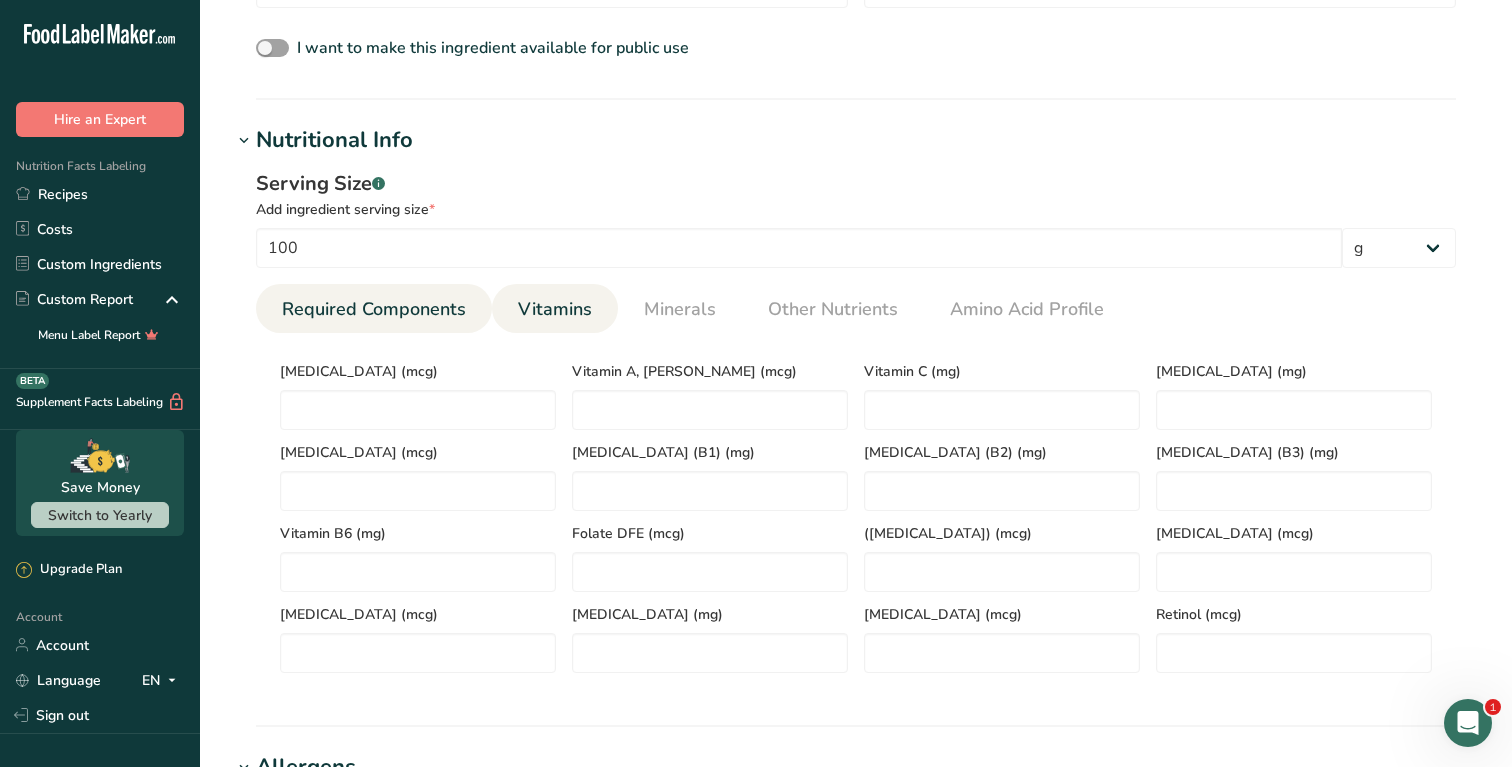 click on "Required Components" at bounding box center (374, 309) 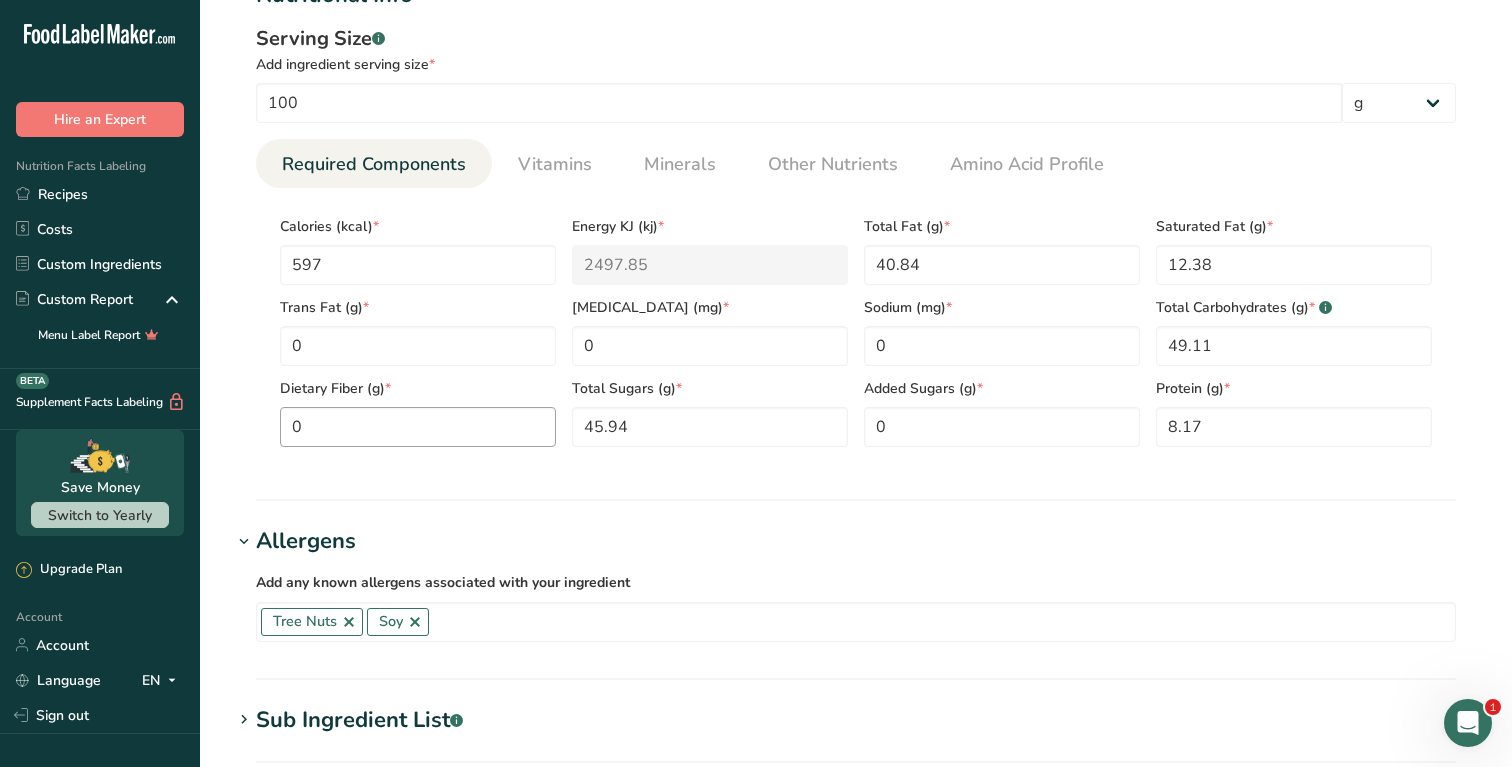 scroll, scrollTop: 701, scrollLeft: 0, axis: vertical 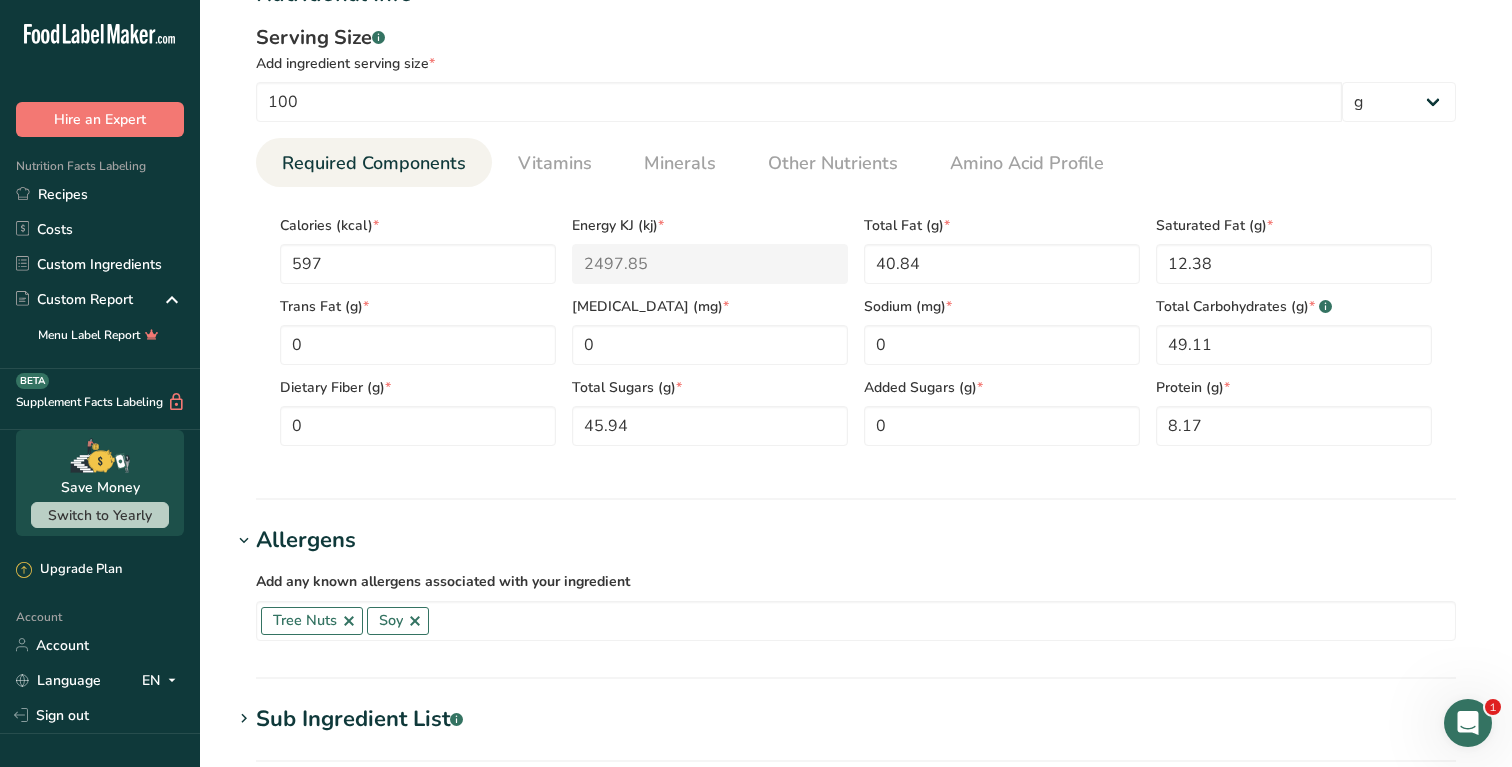 click on "*" at bounding box center (980, 387) 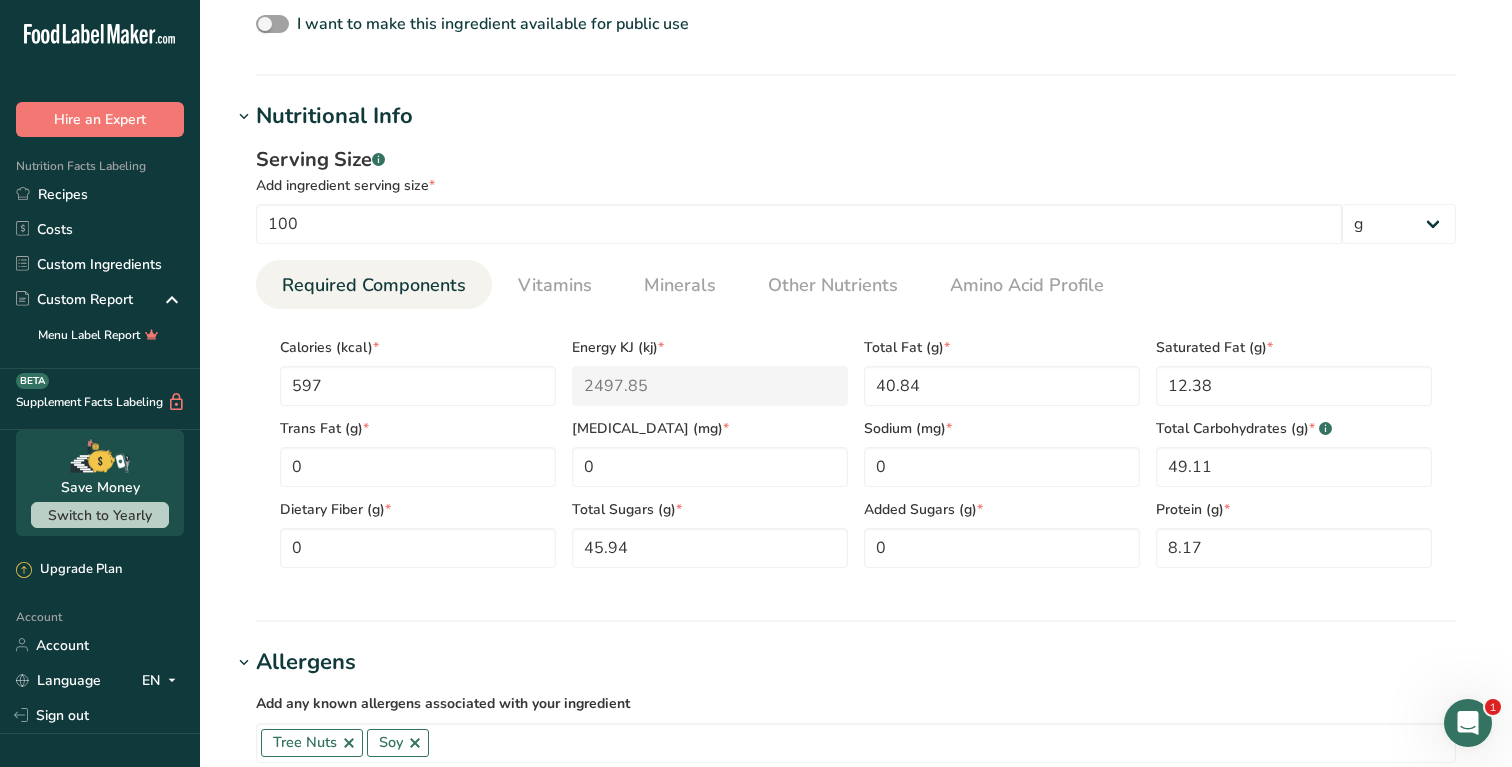 scroll, scrollTop: 576, scrollLeft: 0, axis: vertical 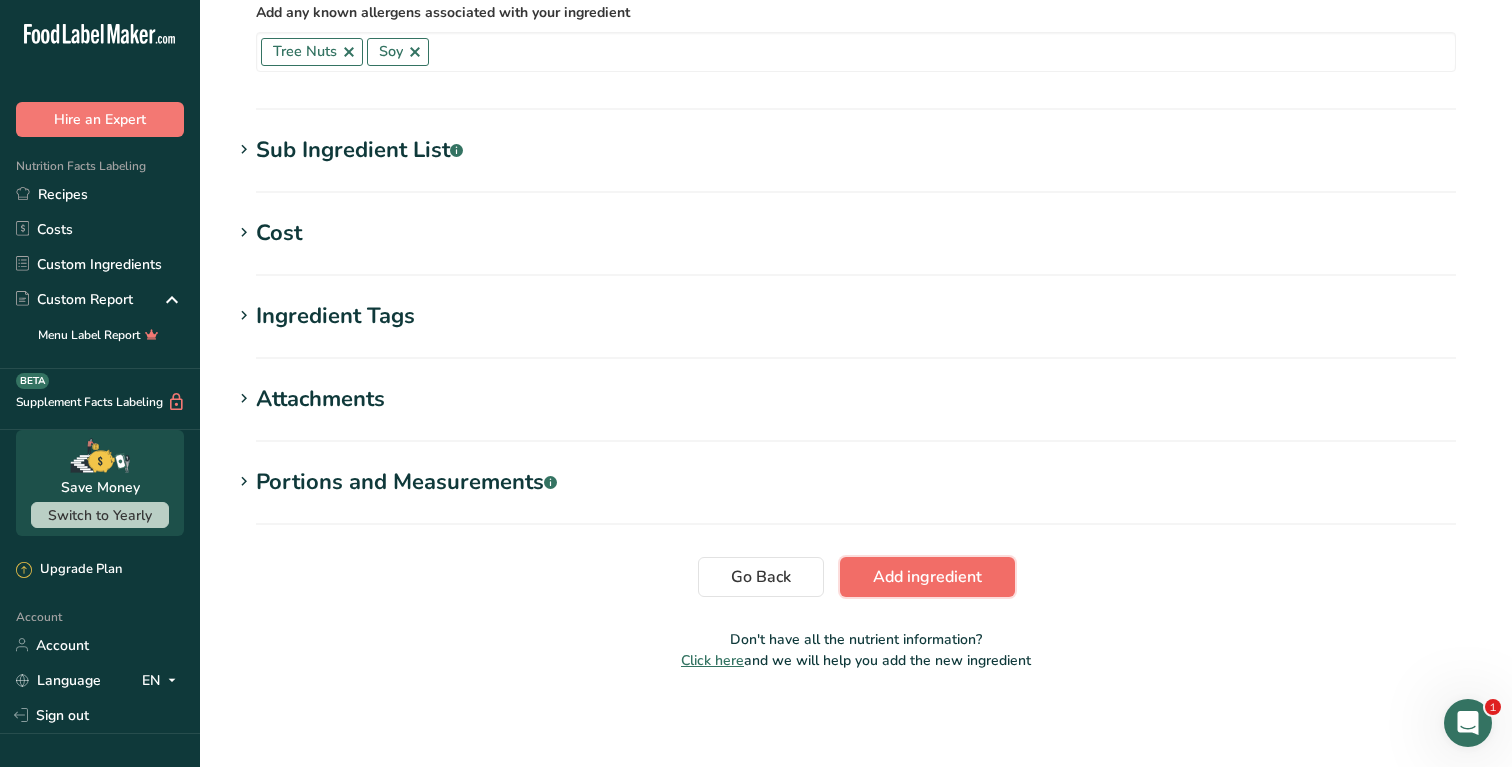 click on "Add ingredient" at bounding box center (927, 577) 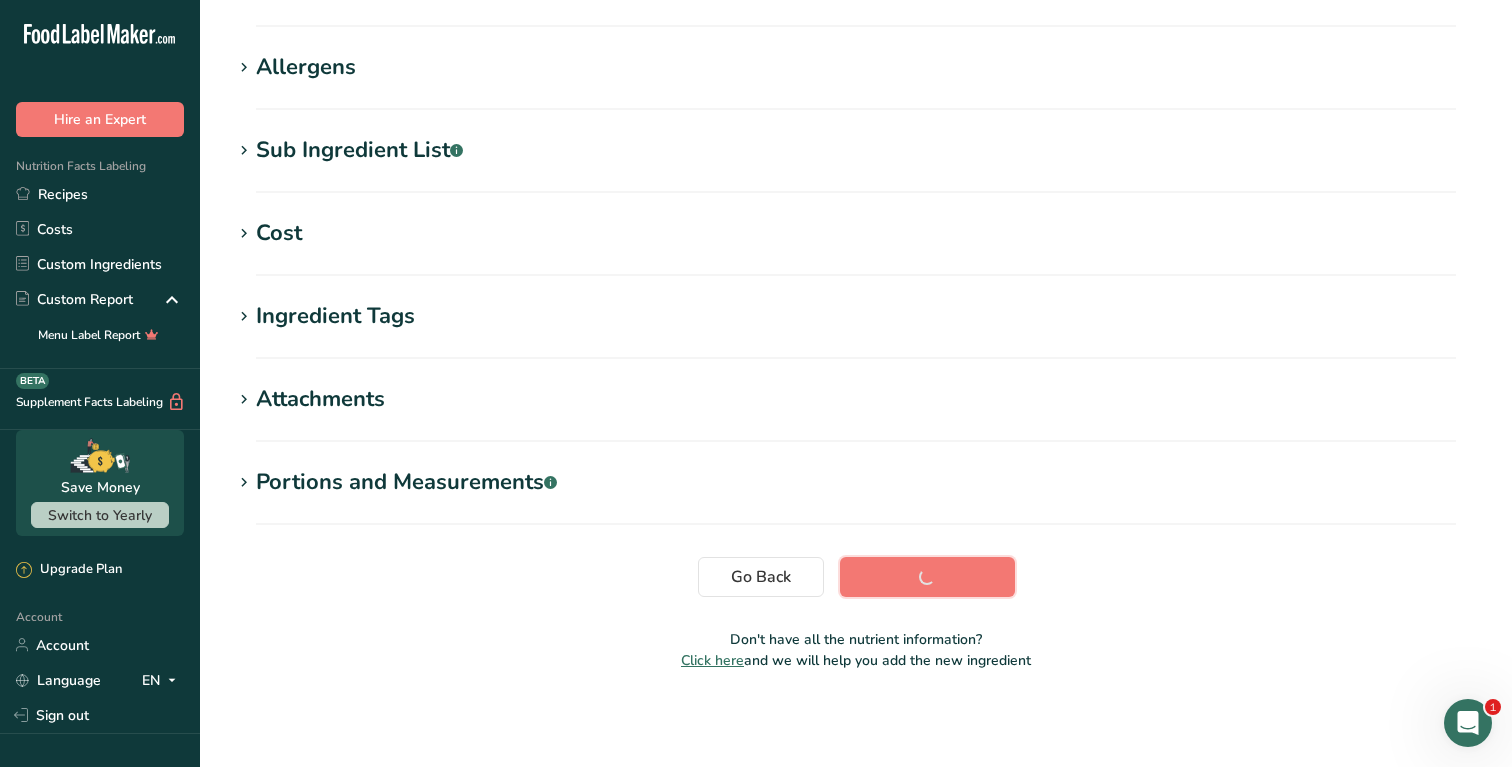 scroll, scrollTop: 291, scrollLeft: 0, axis: vertical 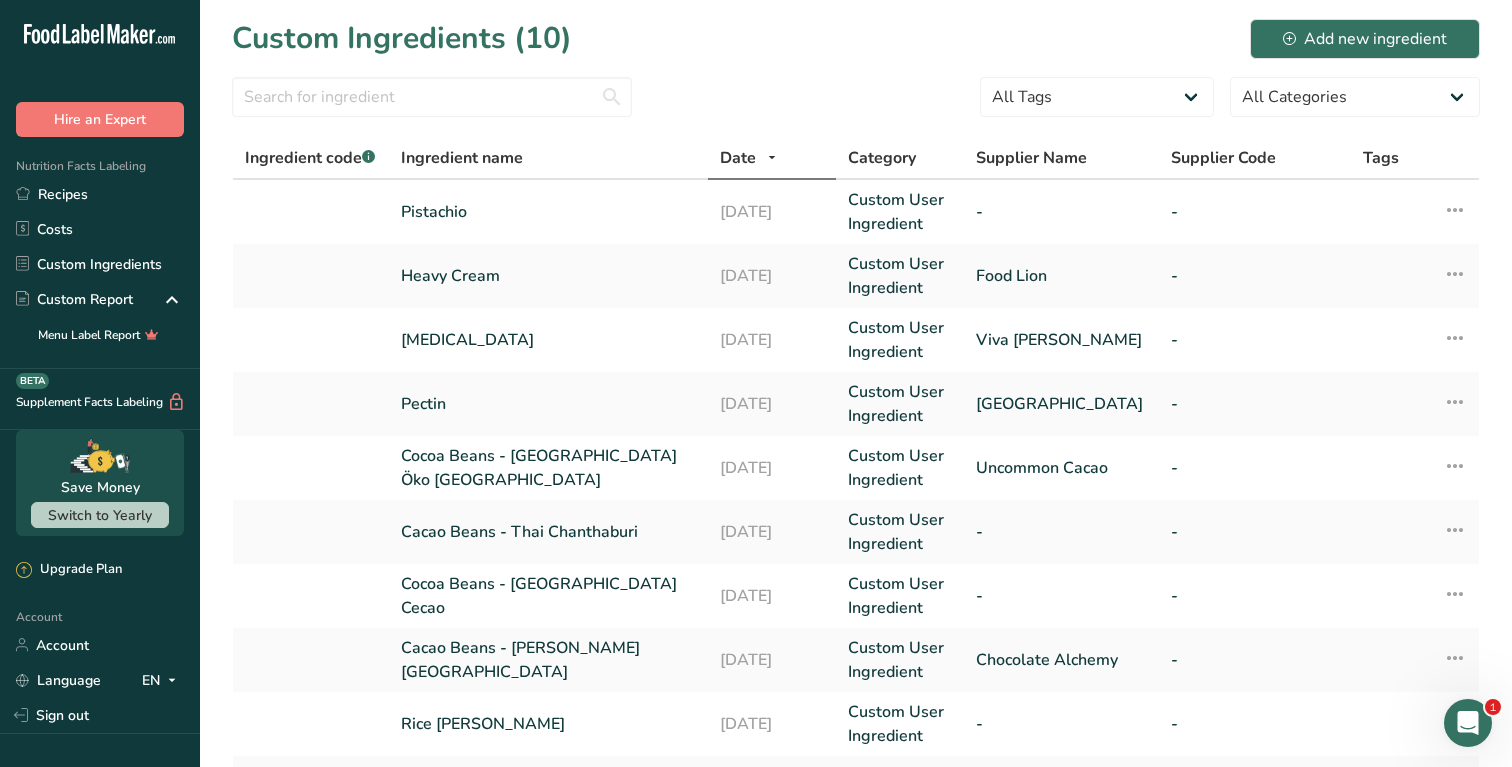 click on "Custom Ingredients
(10)
Add new ingredient" at bounding box center [856, 38] 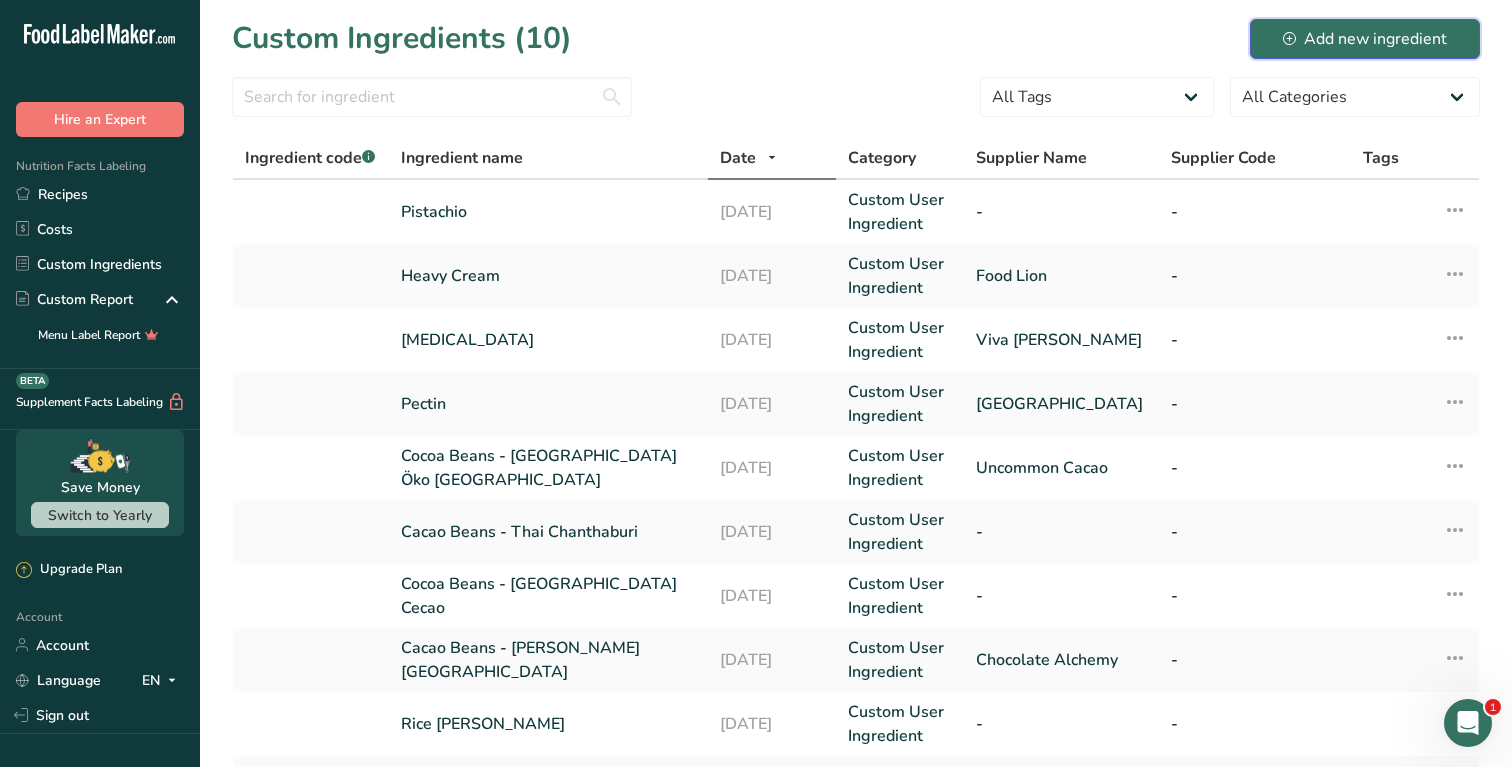 click on "Add new ingredient" at bounding box center (1365, 39) 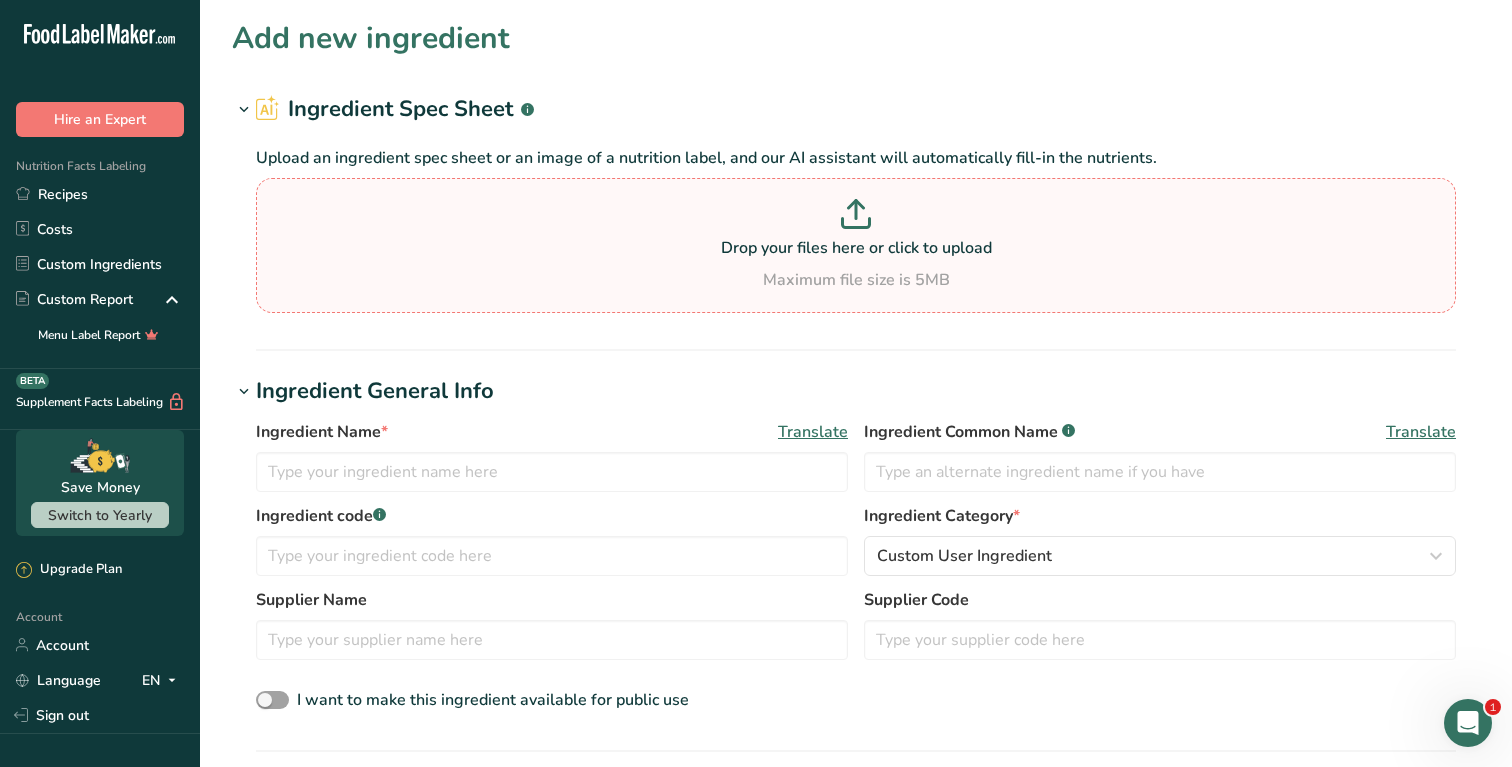 click at bounding box center [856, 217] 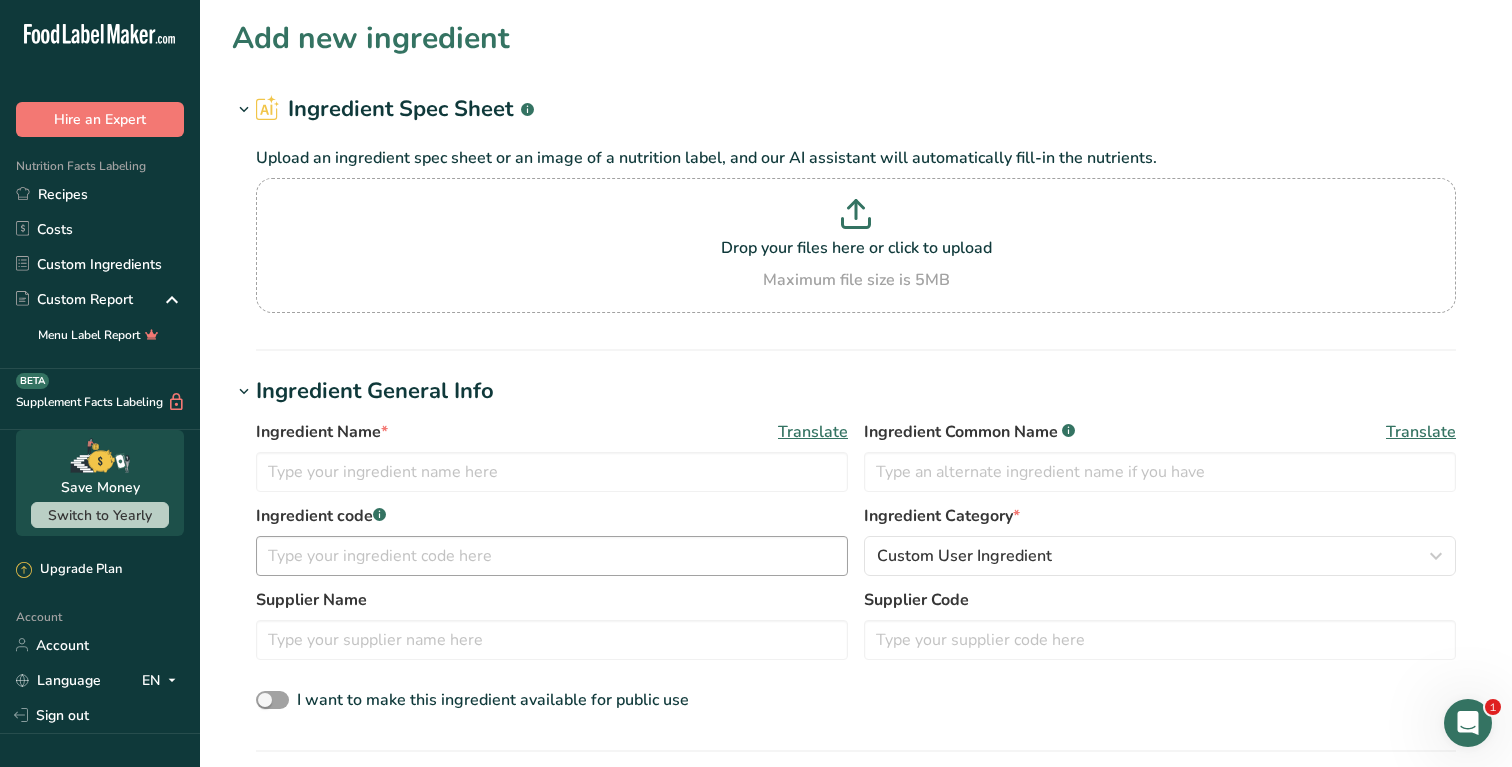 scroll, scrollTop: 246, scrollLeft: 0, axis: vertical 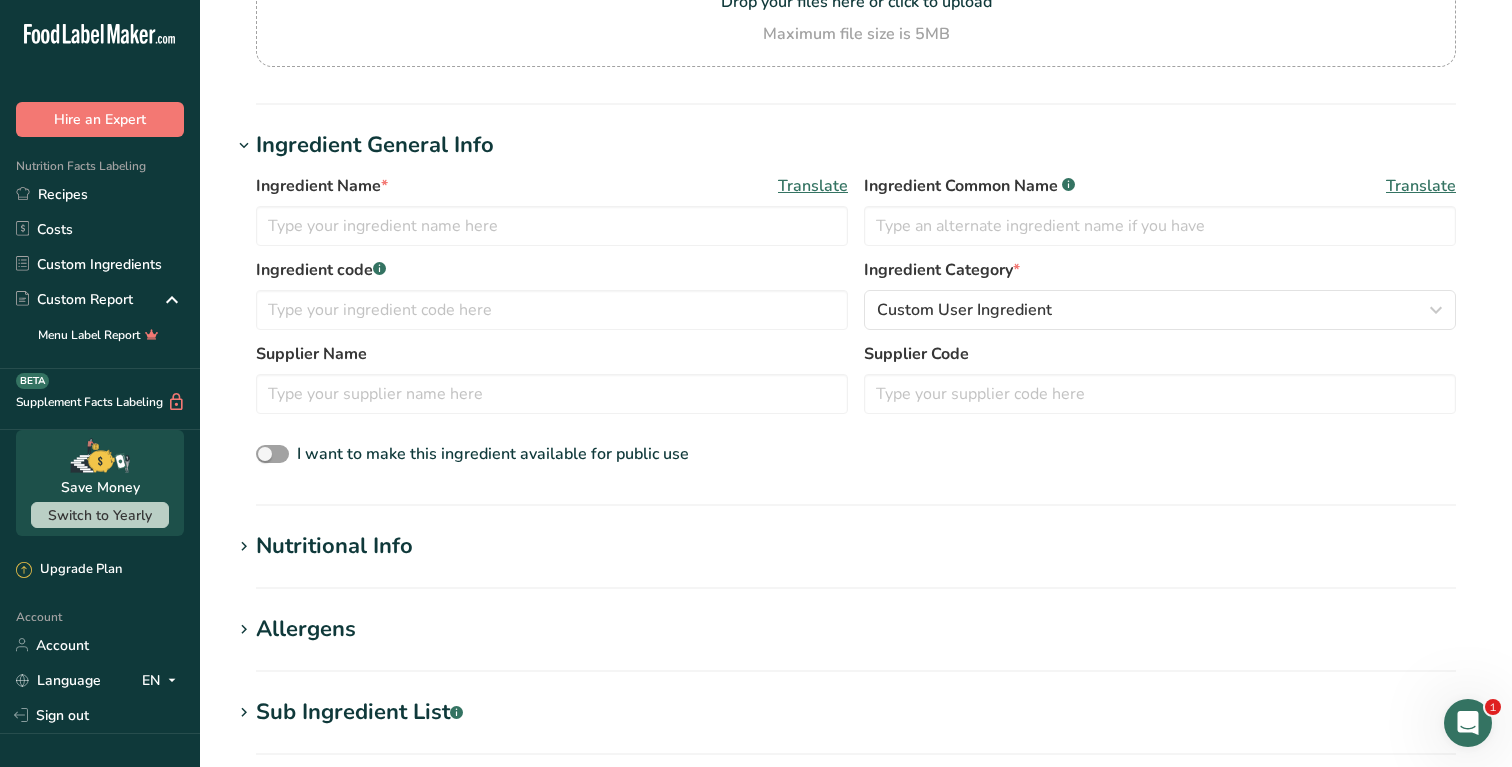 click on "Ingredient Name *
Translate
Ingredient Common Name
.a-a{fill:#347362;}.b-a{fill:#fff;}
Translate" at bounding box center (856, 216) 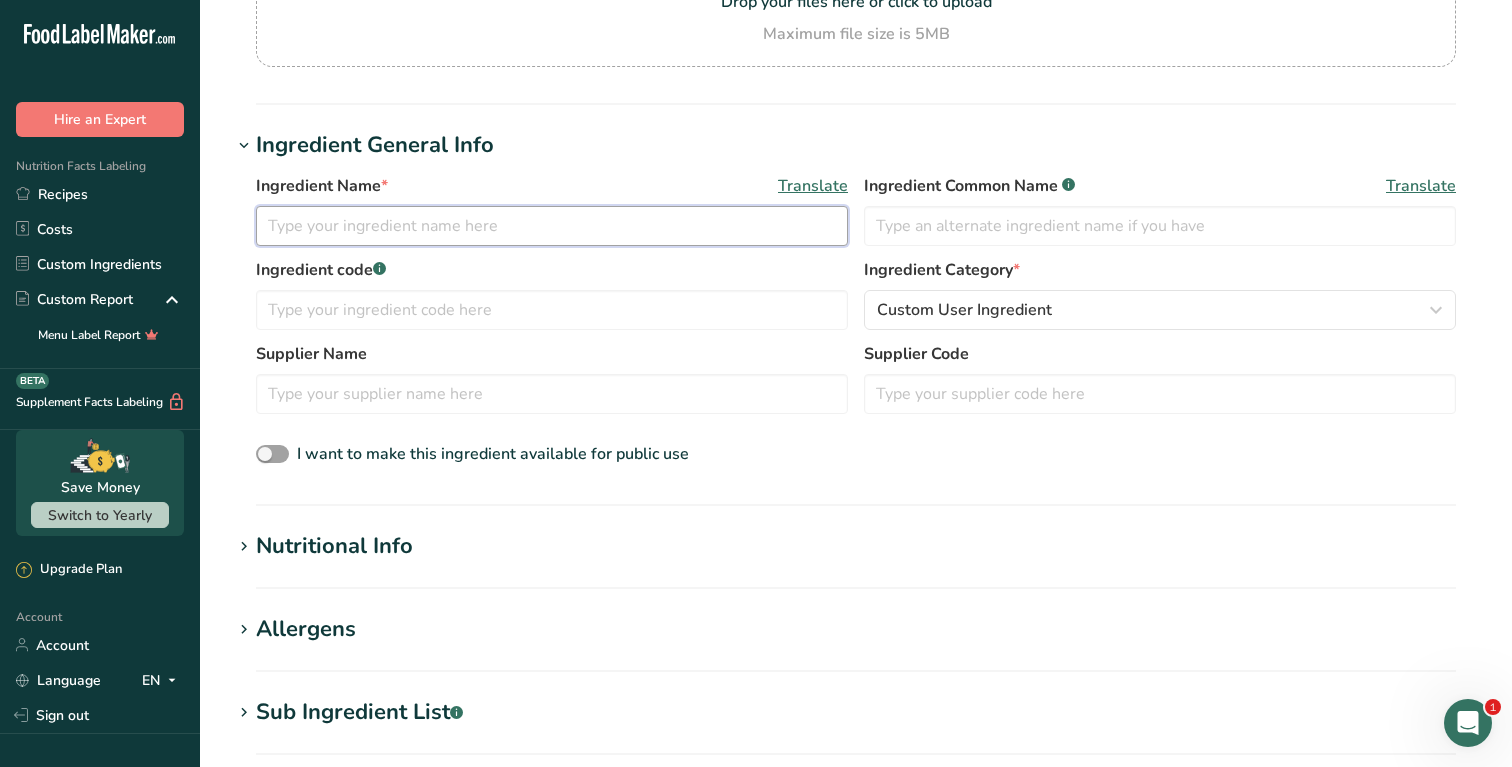 click at bounding box center (552, 226) 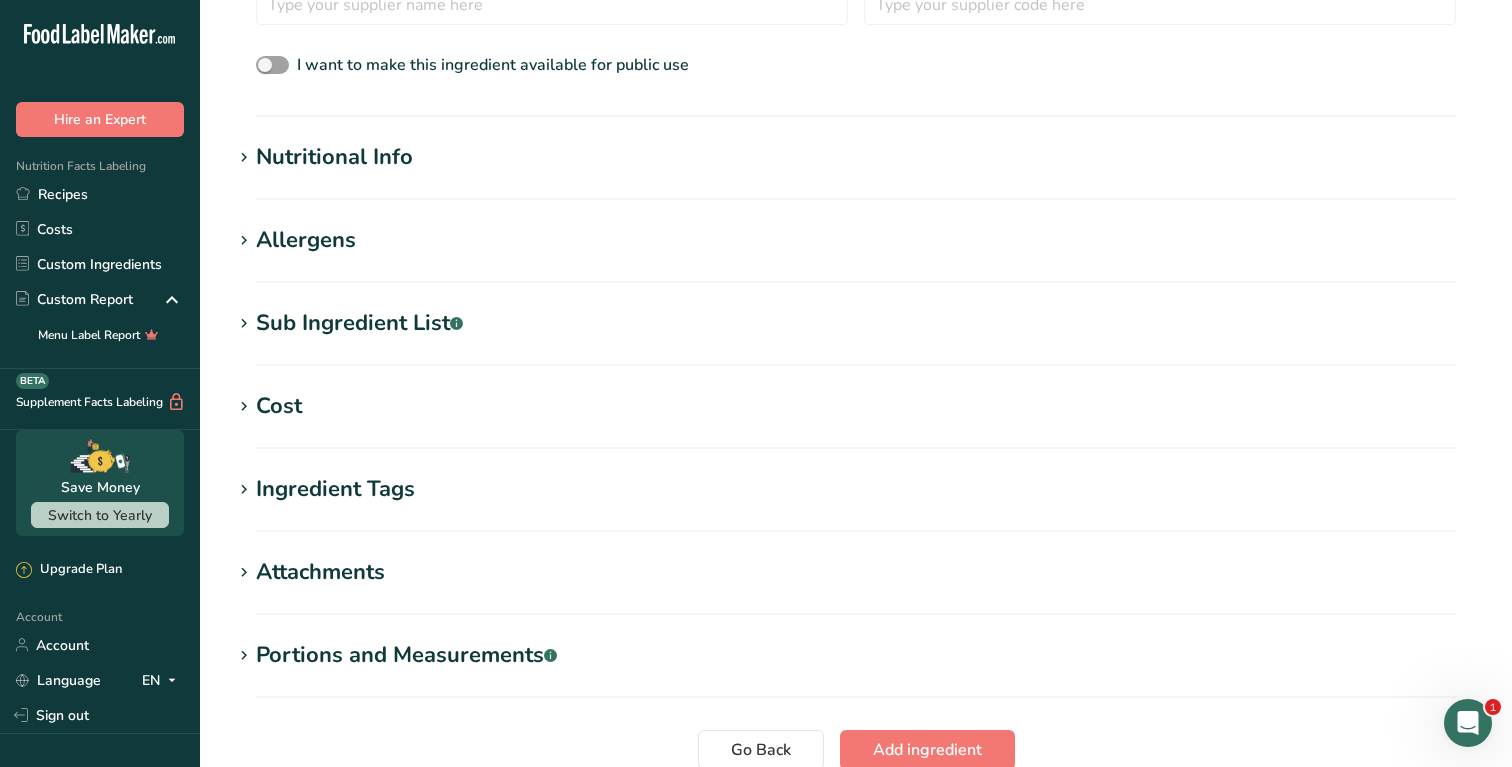 scroll, scrollTop: 665, scrollLeft: 0, axis: vertical 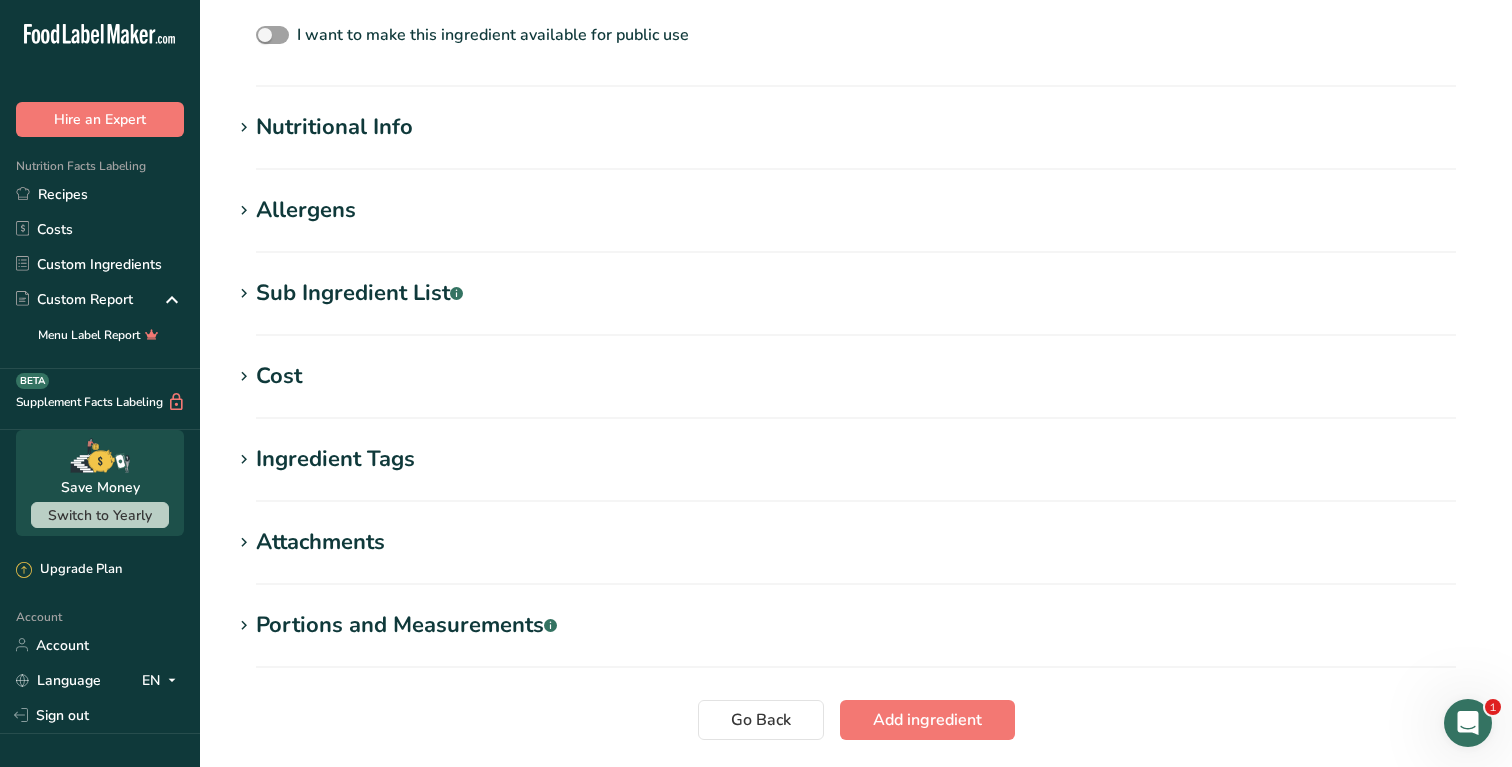 type on "Raspberry Puree" 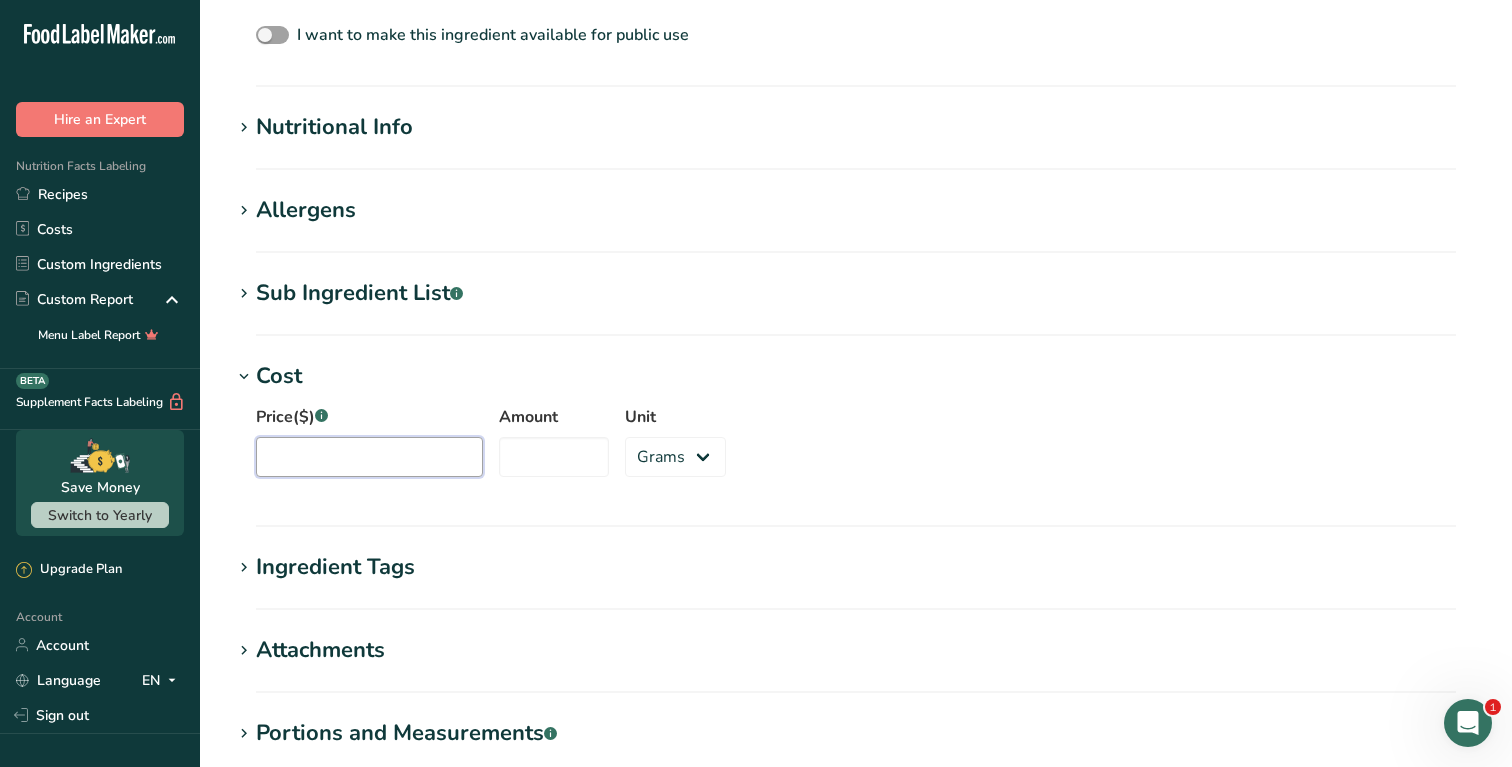click on "Price($)
.a-a{fill:#347362;}.b-a{fill:#fff;}" at bounding box center [369, 457] 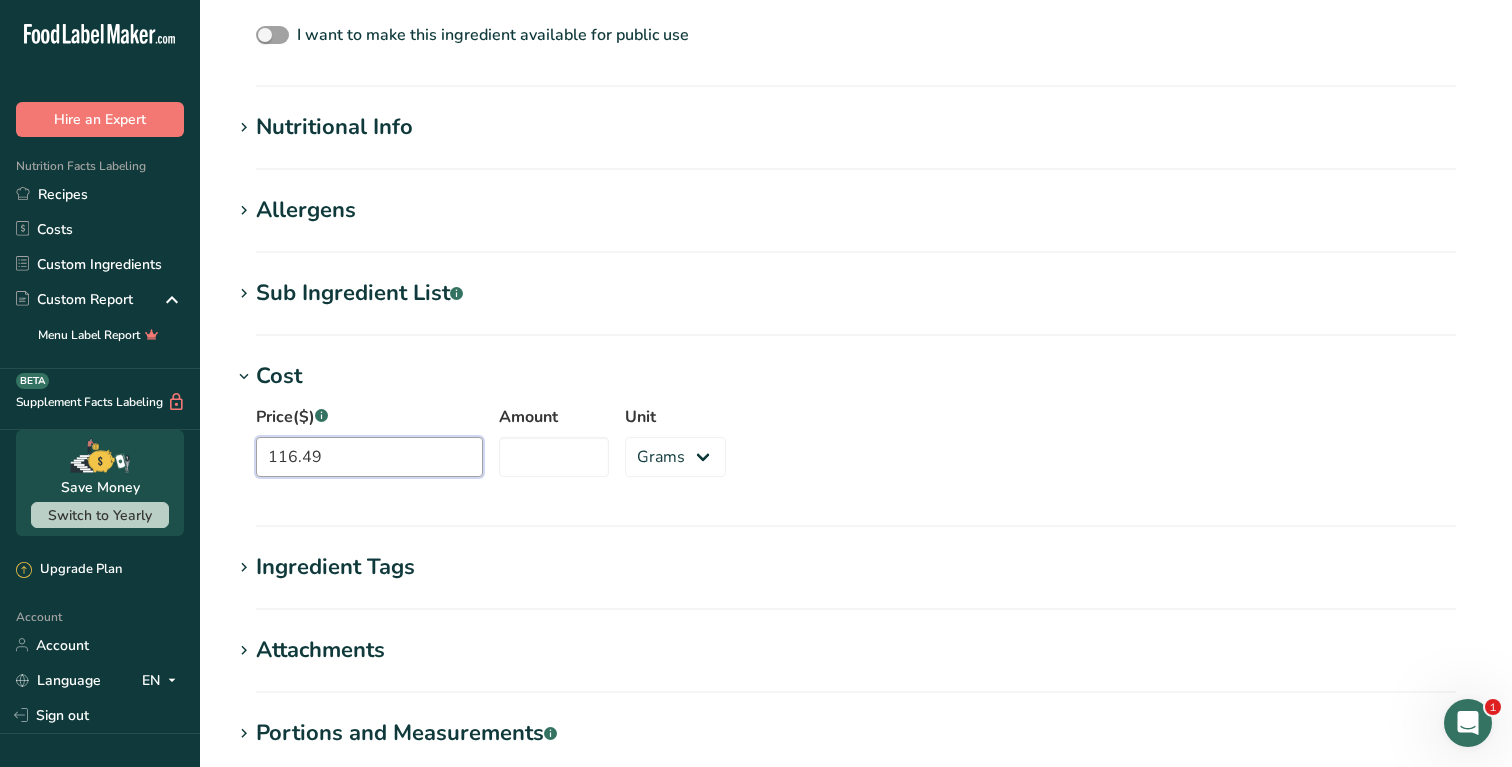 type on "116.49" 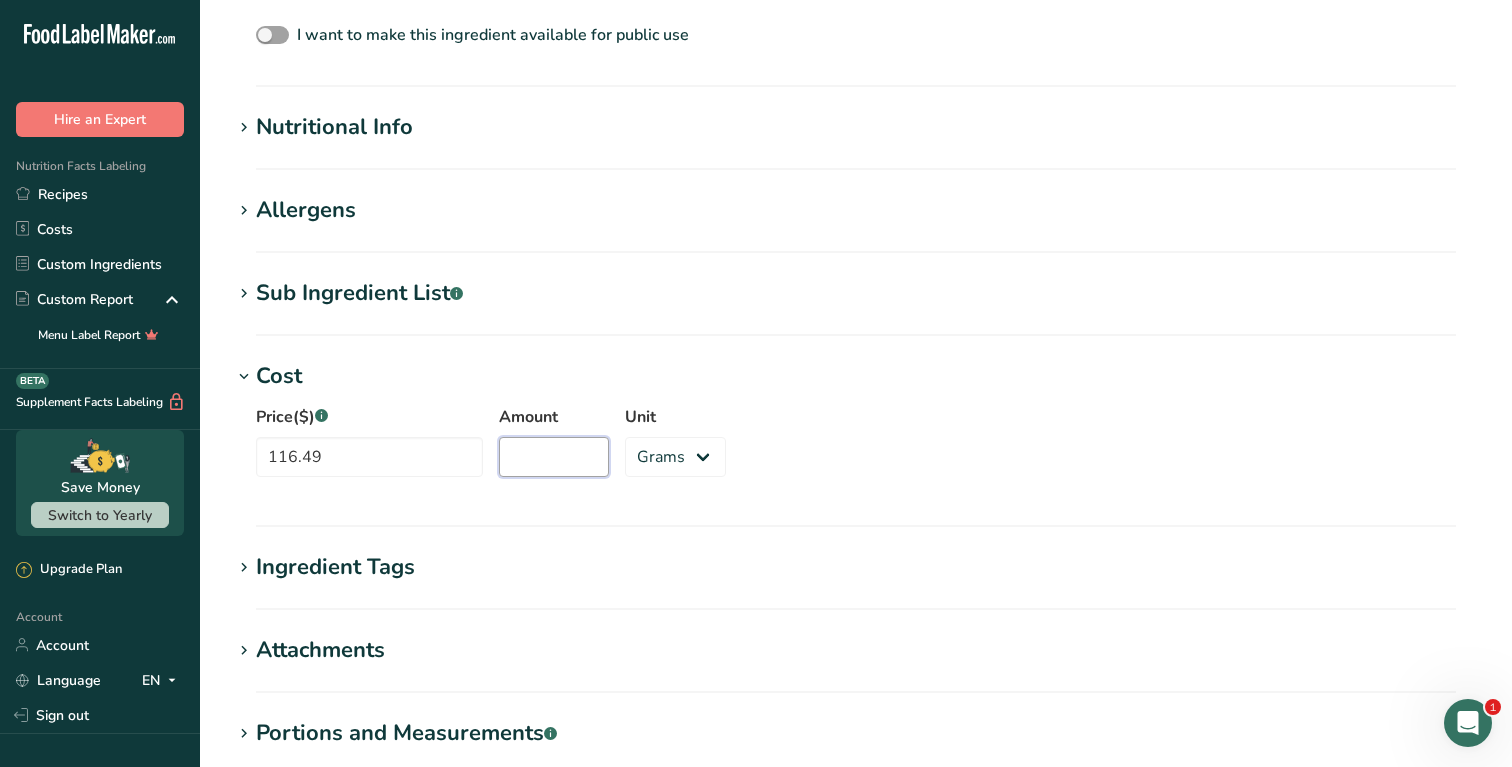 click on "Amount" at bounding box center (554, 457) 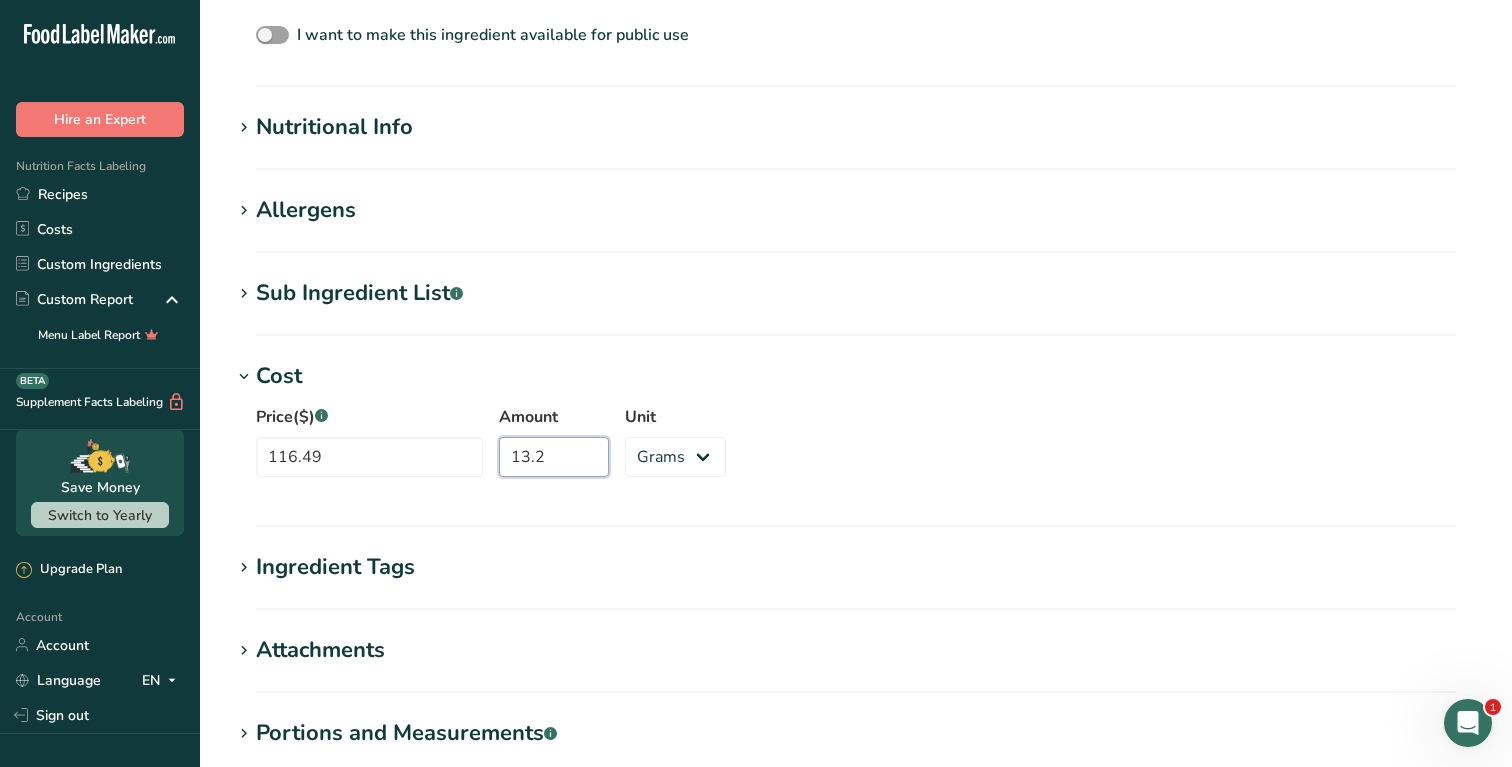 type on "13.2" 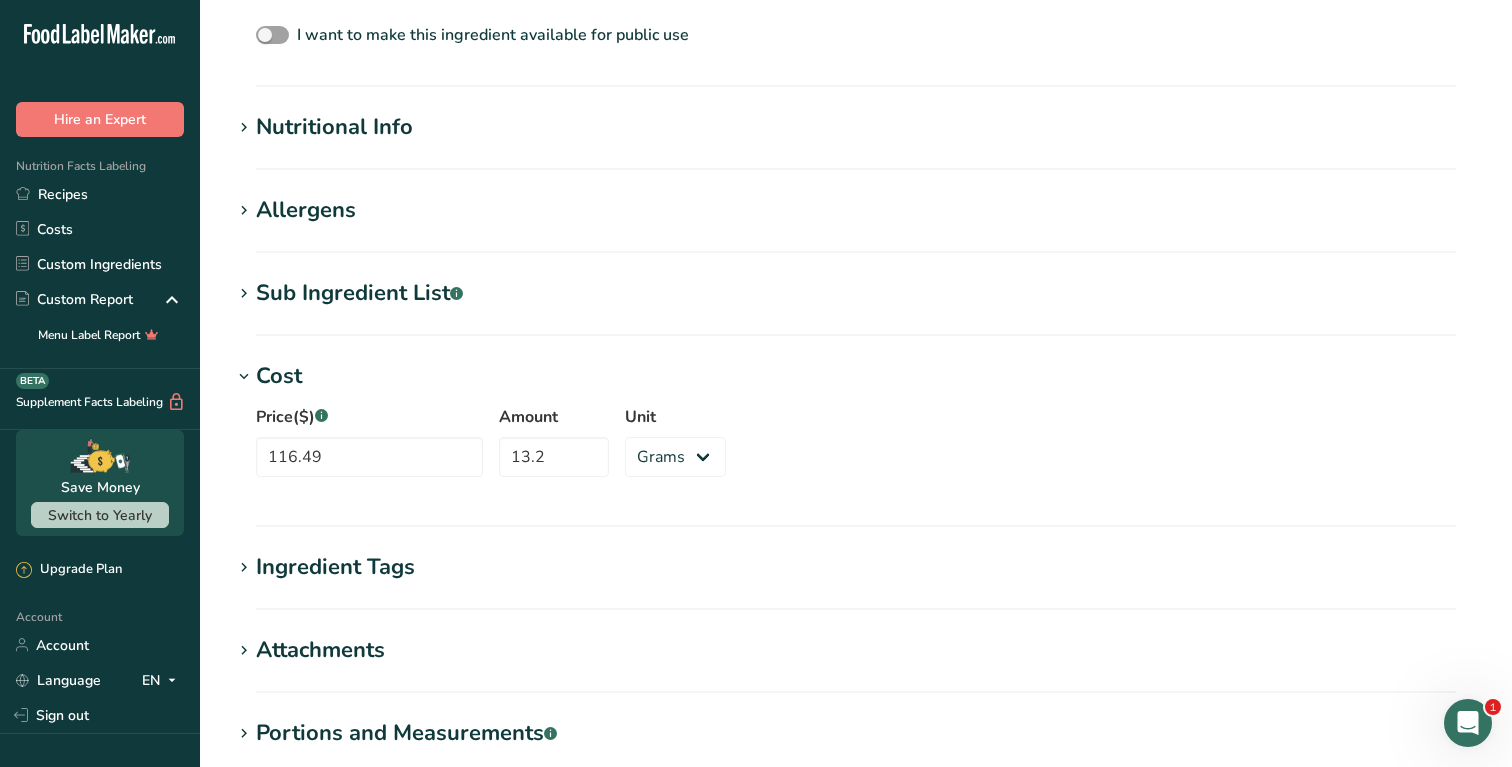 click on "Unit" at bounding box center [675, 417] 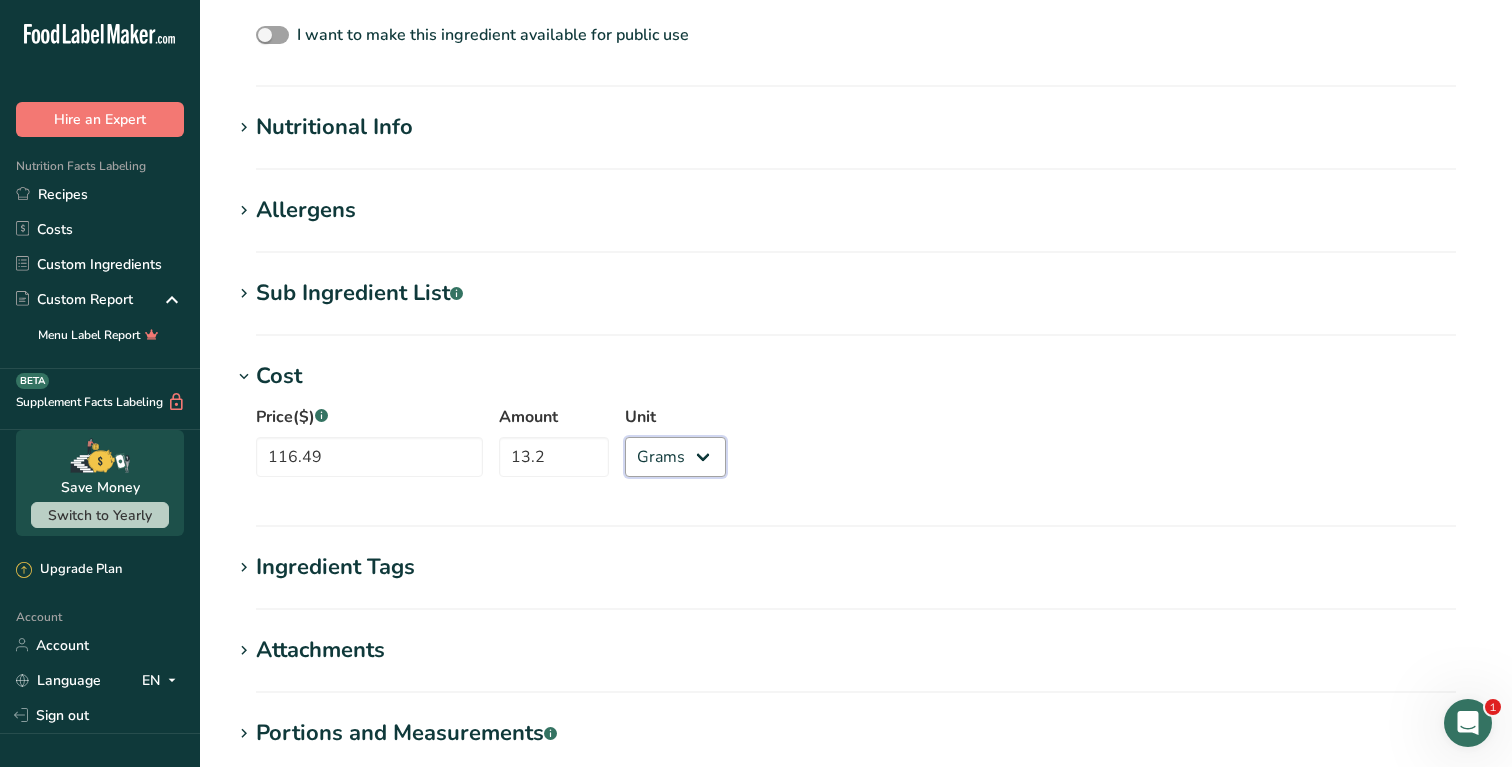 click on "Grams
kg
mg
mcg
lb
oz" at bounding box center (675, 457) 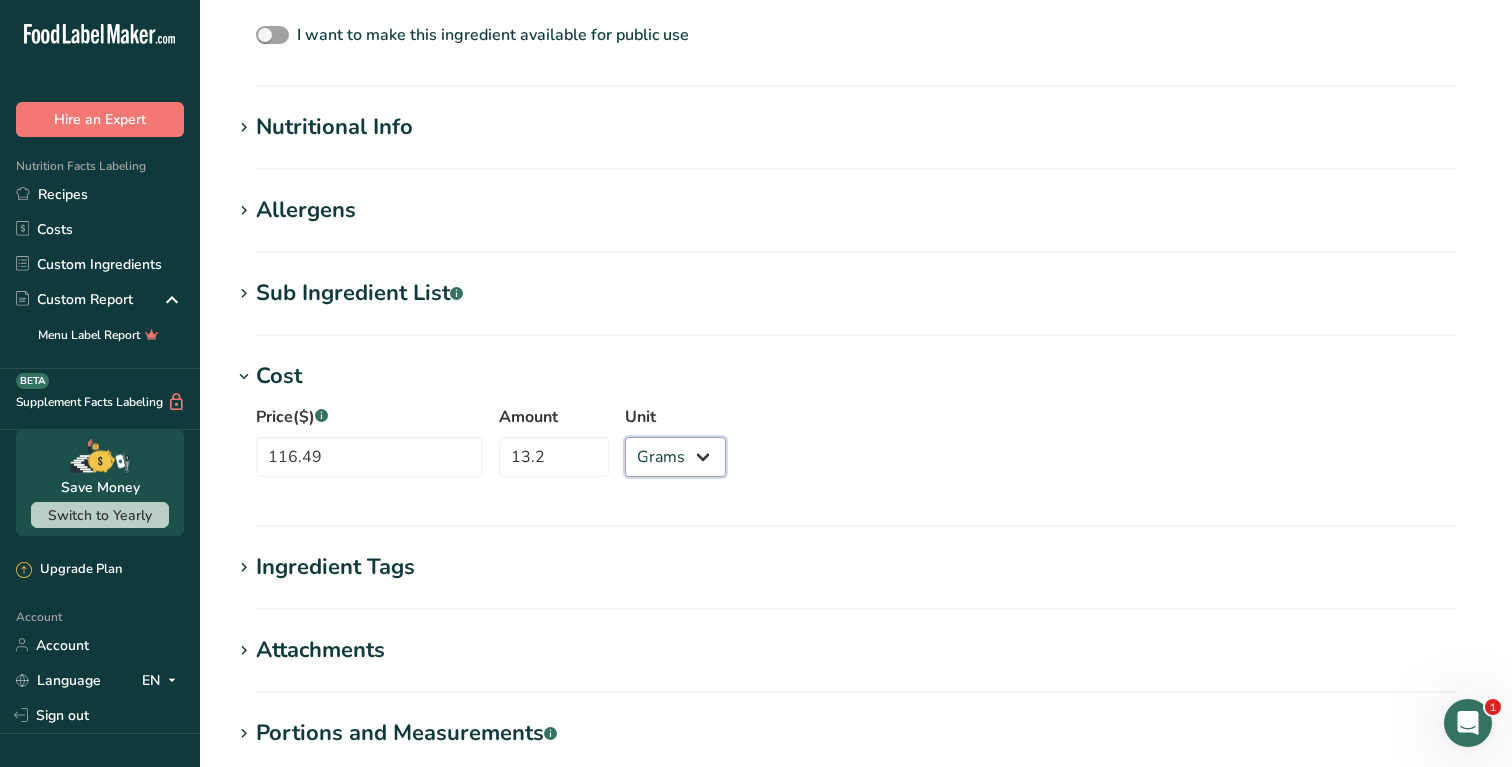 click on "Grams
kg
mg
mcg
lb
oz" at bounding box center [675, 457] 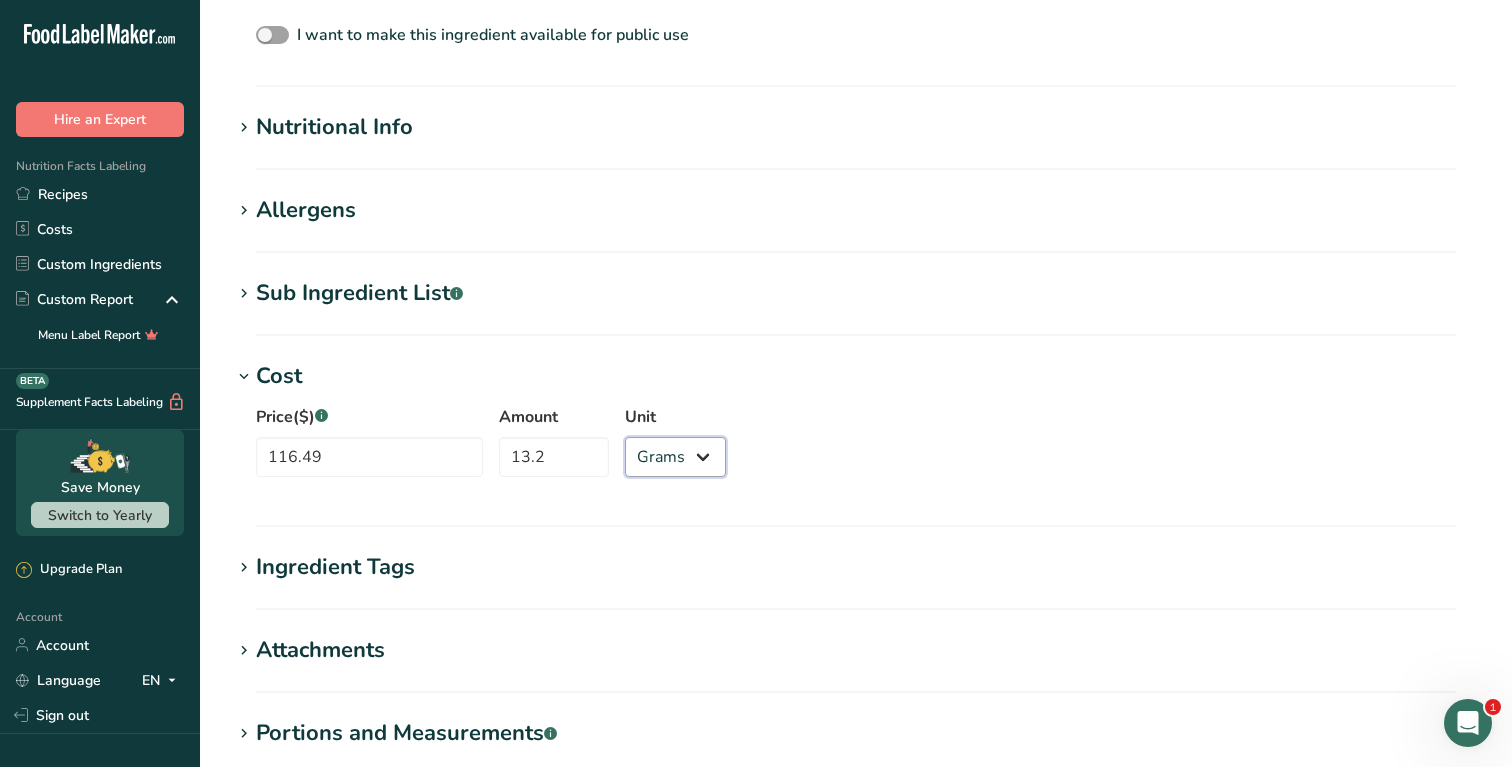 select on "12" 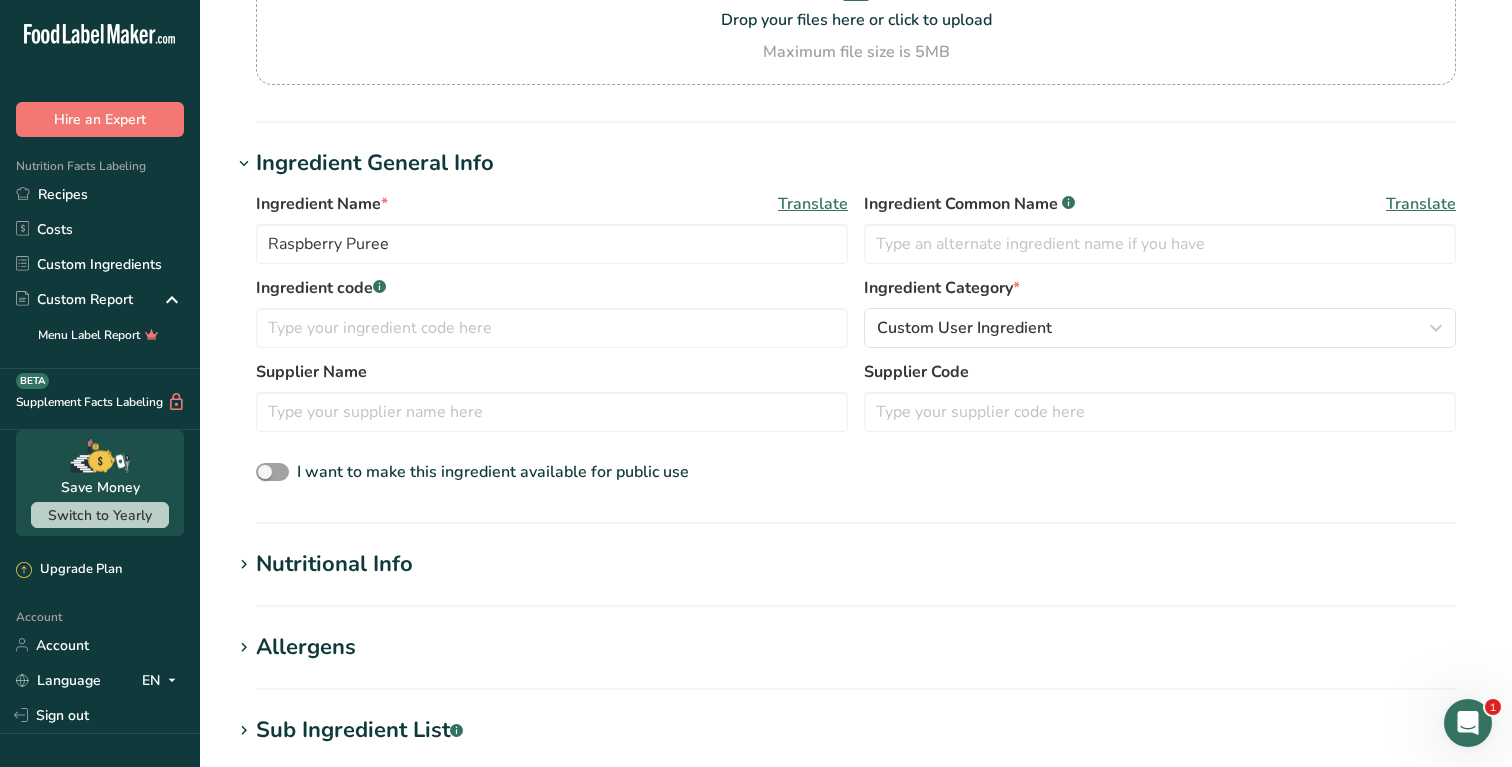 scroll, scrollTop: 0, scrollLeft: 0, axis: both 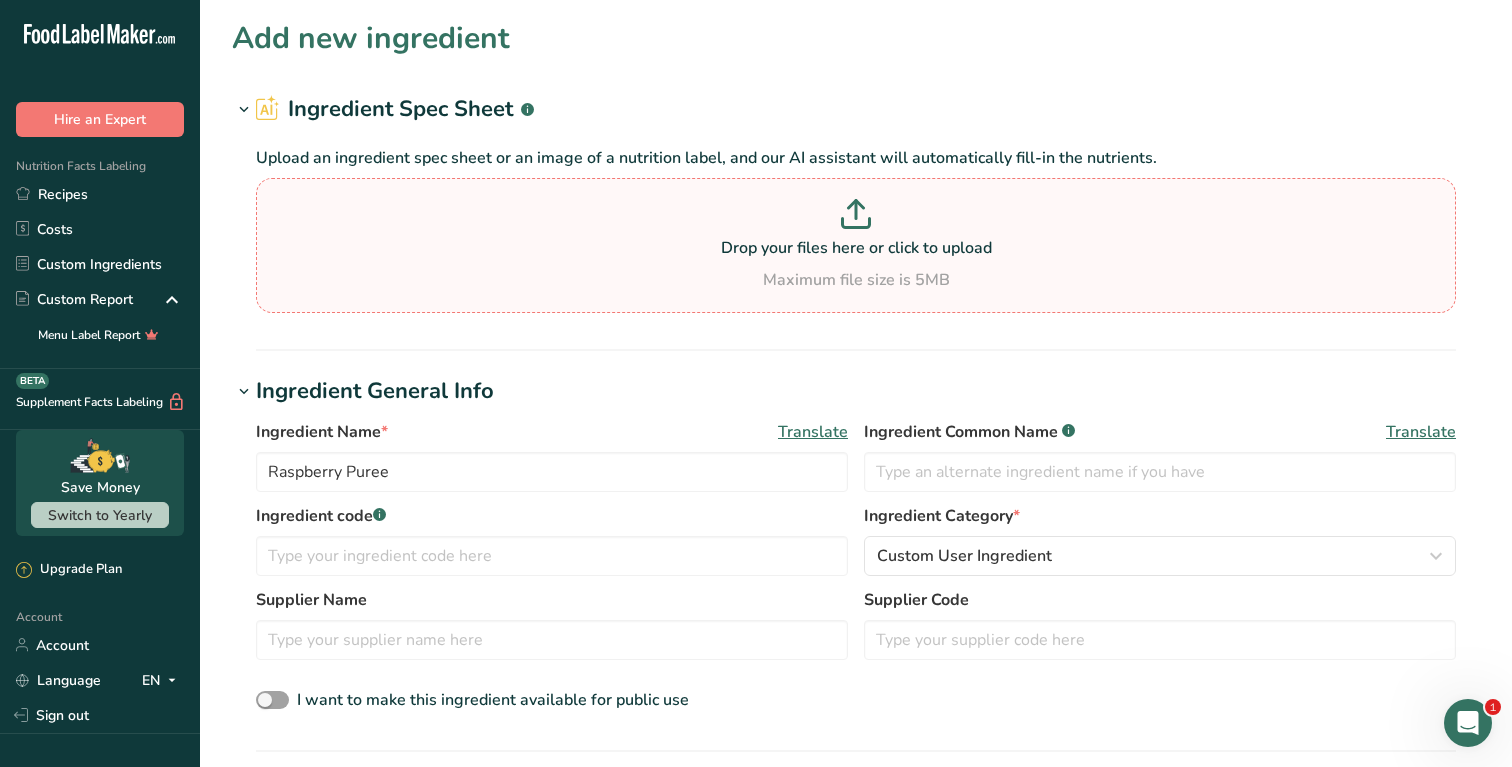 click at bounding box center (856, 217) 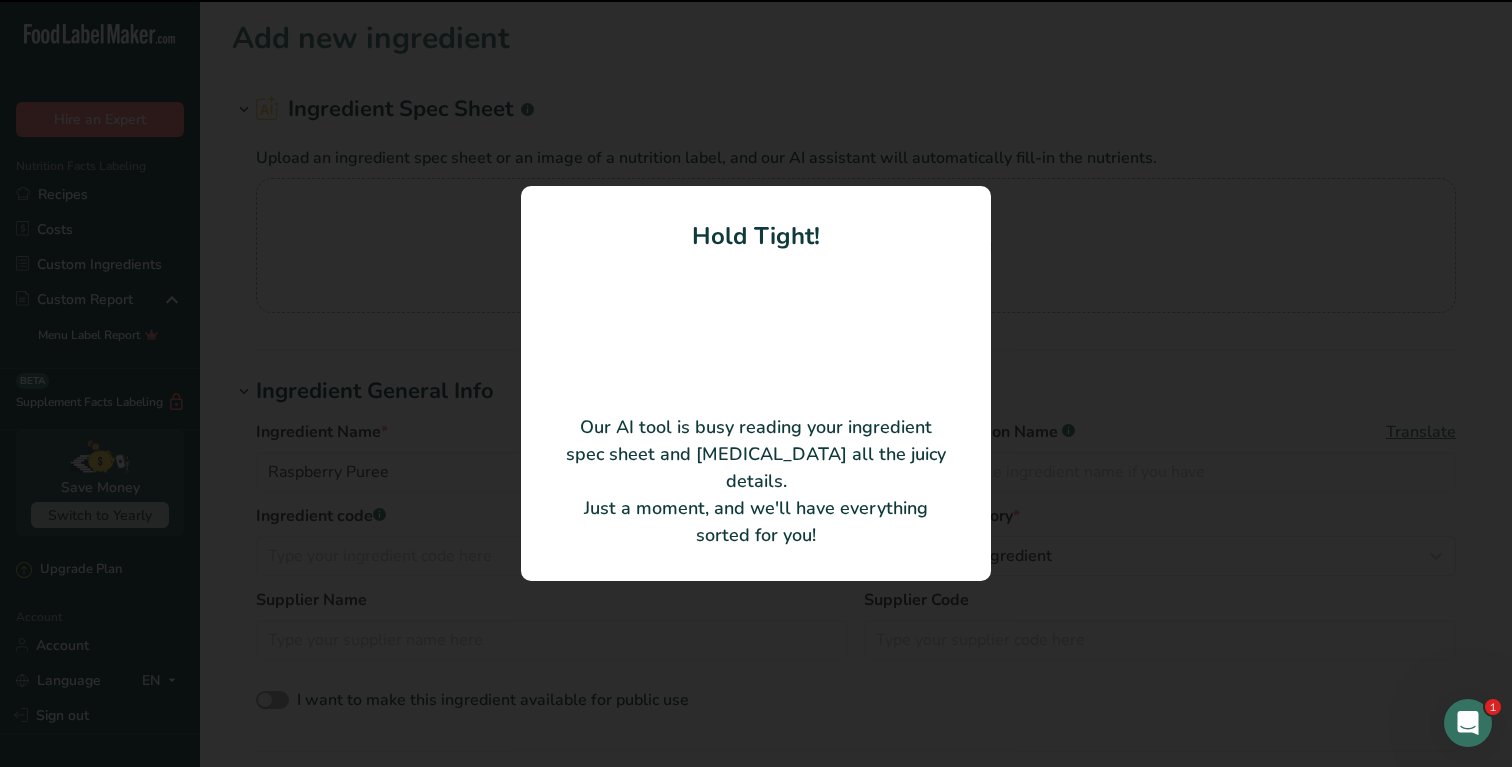 type on "Raspberry" 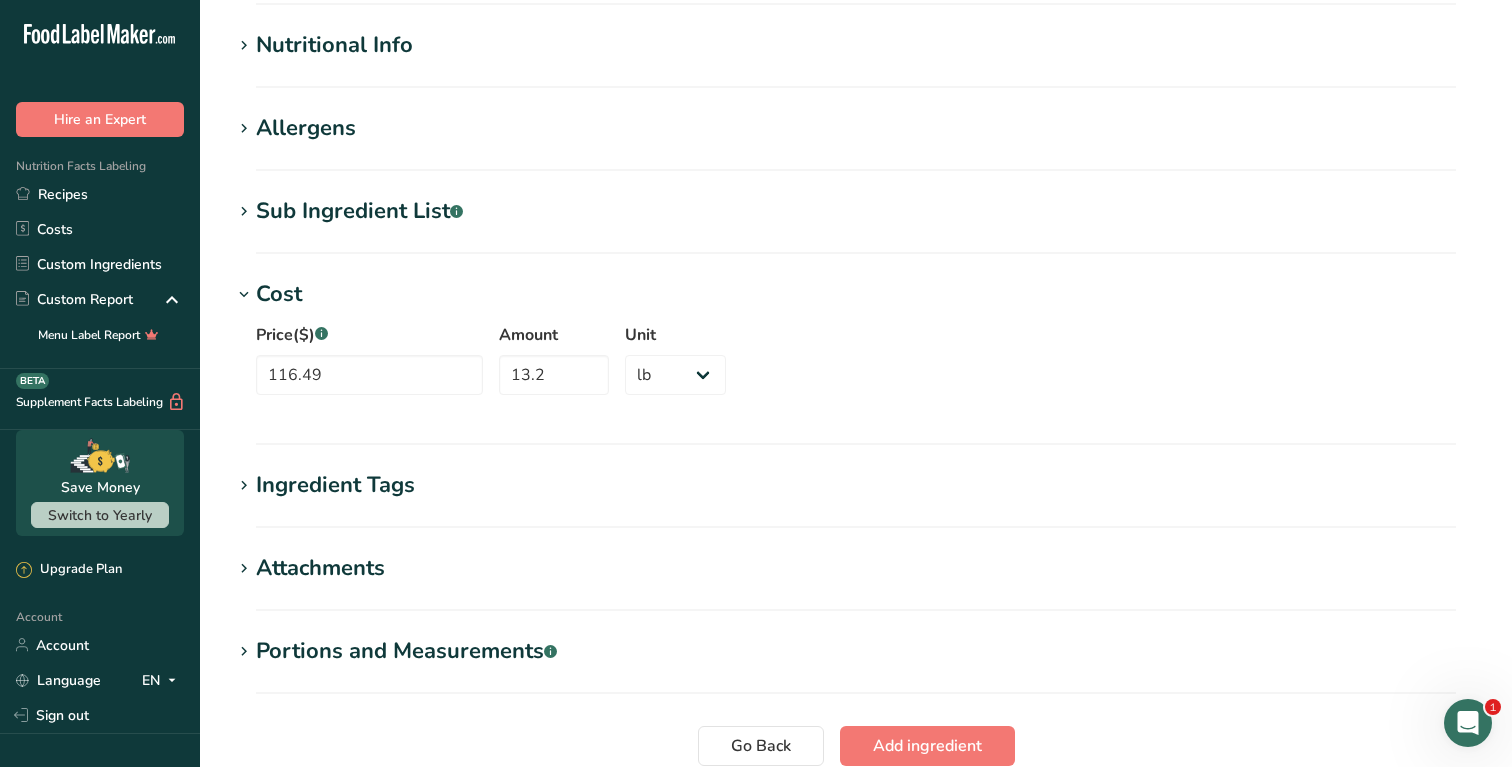scroll, scrollTop: 649, scrollLeft: 0, axis: vertical 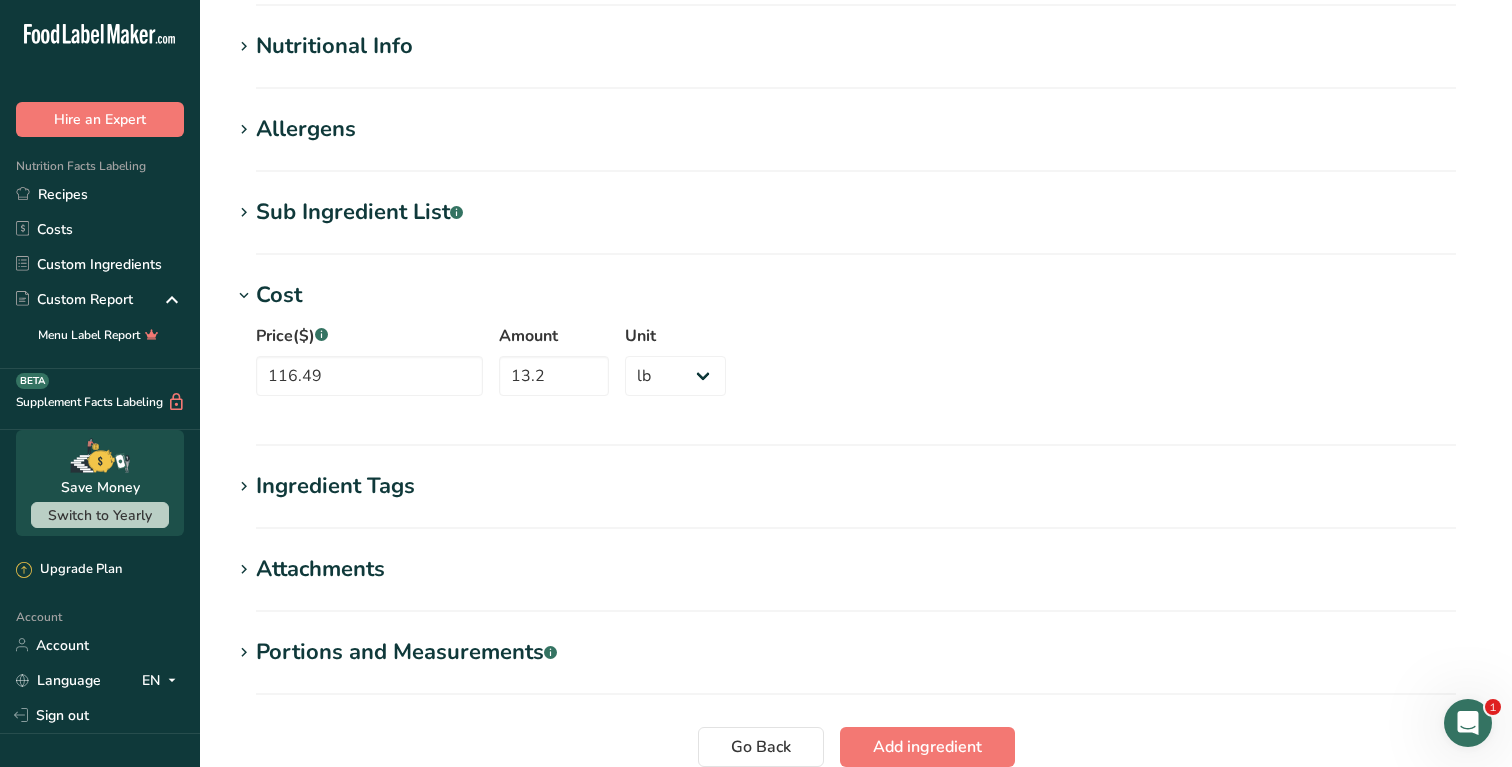click on "Add new ingredient
Ingredient Spec Sheet
.a-a{fill:#347362;}.b-a{fill:#fff;}
Upload an ingredient spec sheet or an image of a nutrition label, and our AI assistant will automatically fill-in the nutrients.
Screen Shot [DATE] 1.11.28 PM.png
Hold Tight!
Our AI tool is busy reading your ingredient spec sheet and [MEDICAL_DATA] all the juicy details.
Just a moment, and we'll have everything sorted for you!
Ingredient General Info
Ingredient Name *
Translate
Raspberry
Ingredient Common Name
.a-a{fill:#347362;}.b-a{fill:#fff;}
Translate
Ingredient code
.a-a{fill:#347362;}.b-a{fill:#fff;}
Ingredient Category *" at bounding box center [856, 112] 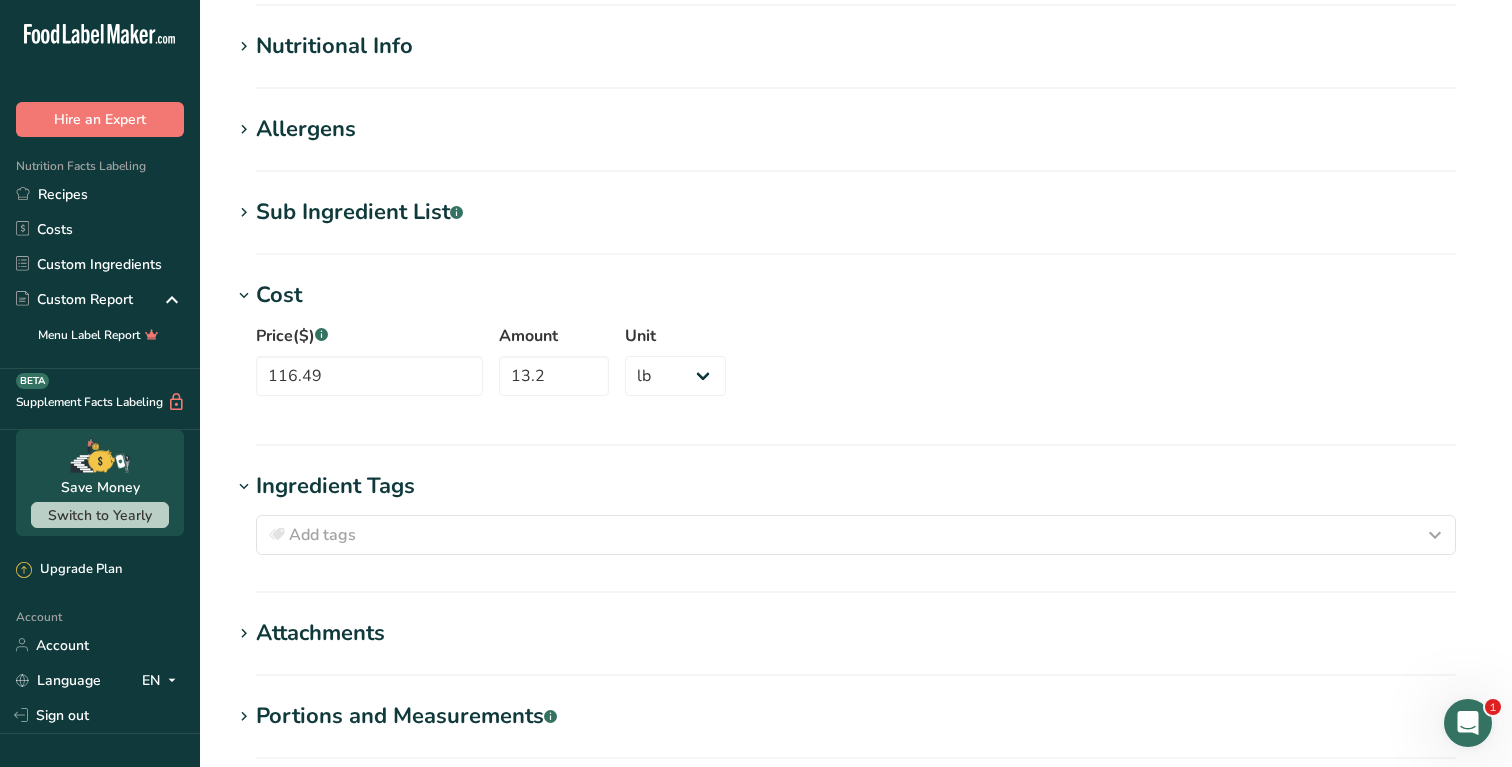click on "Ingredient Tags" at bounding box center (856, 486) 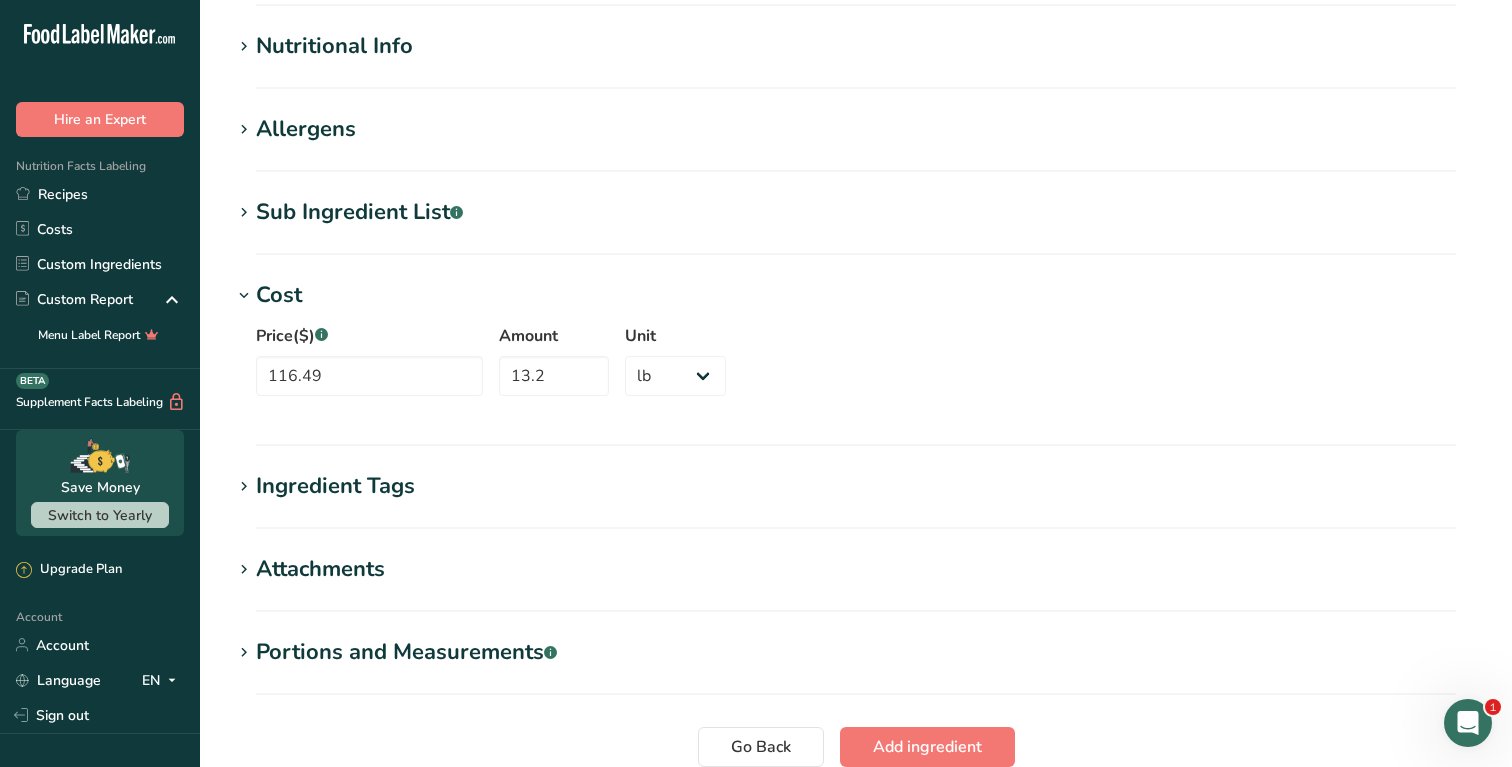 click on "Nutritional Info
Serving Size
.a-a{fill:#347362;}.b-a{fill:#fff;}
Add ingredient serving size *   100
g
kg
mg
mcg
lb
oz
l
mL
fl oz
tbsp
tsp
cup
qt
gallon
Required Components Vitamins Minerals Other Nutrients Amino Acid Profile
Calories
(kcal) *     0
Energy KJ
(kj) *     0
Total Fat
(g) *     0 *     0 *     0 *     0" at bounding box center (856, 59) 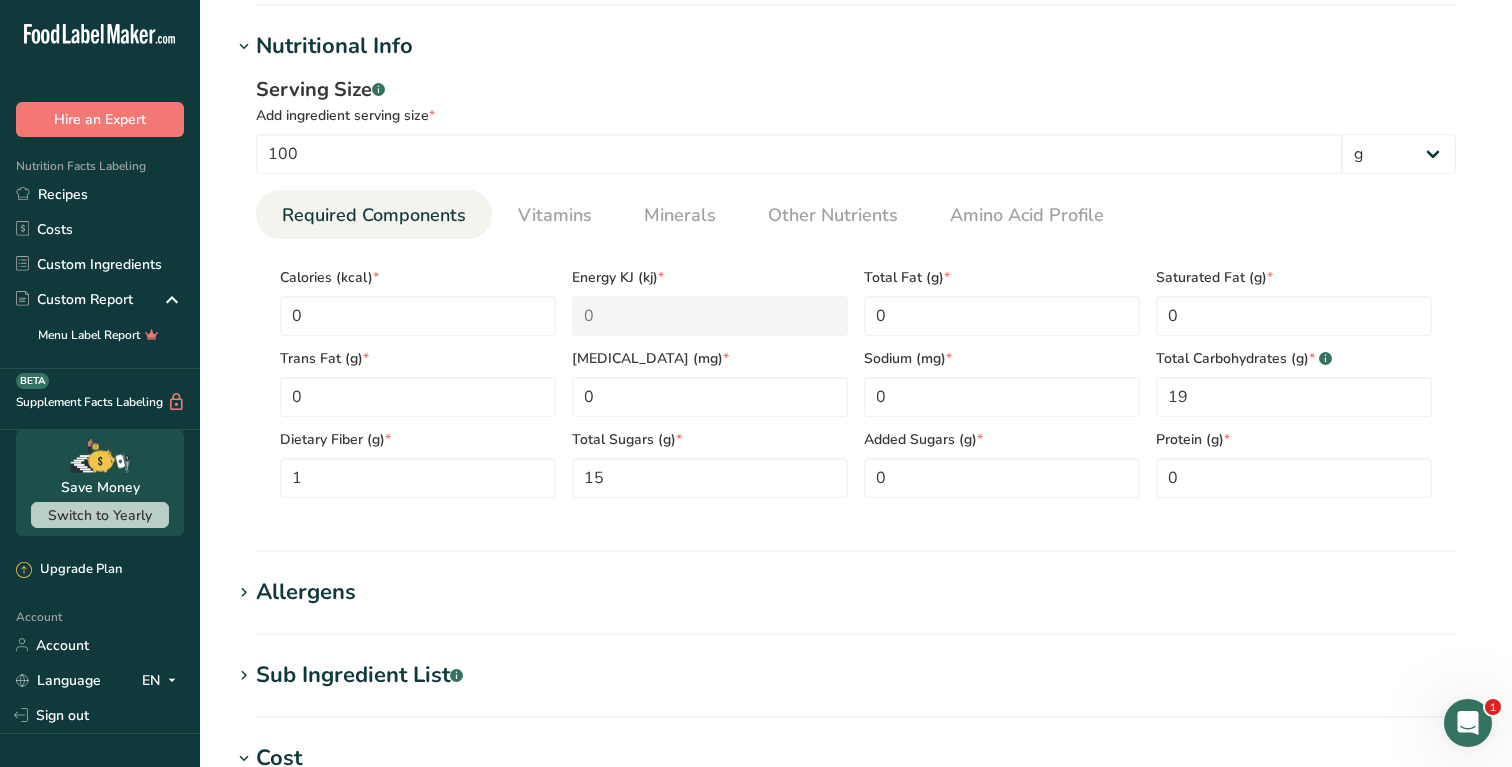 click on "Calories
(kcal) *     0
Energy KJ
(kj) *     0
Total Fat
(g) *     0
Saturated Fat
(g) *     0
Trans Fat
(g) *     0
[MEDICAL_DATA]
(mg) *     0
Sodium
(mg) *     0
Total Carbohydrates
(g) *   .a-a{fill:#347362;}.b-a{fill:#fff;}           19
Dietary Fiber
(g) *     1
Total Sugars
(g) *     15
Added Sugars
(g) *     0
Protein
(g) *     0
[MEDICAL_DATA]
(mcg)
Vitamin A, RAE
(mcg)
Vitamin C
(mg)
[MEDICAL_DATA]
(mg)" at bounding box center [856, 376] 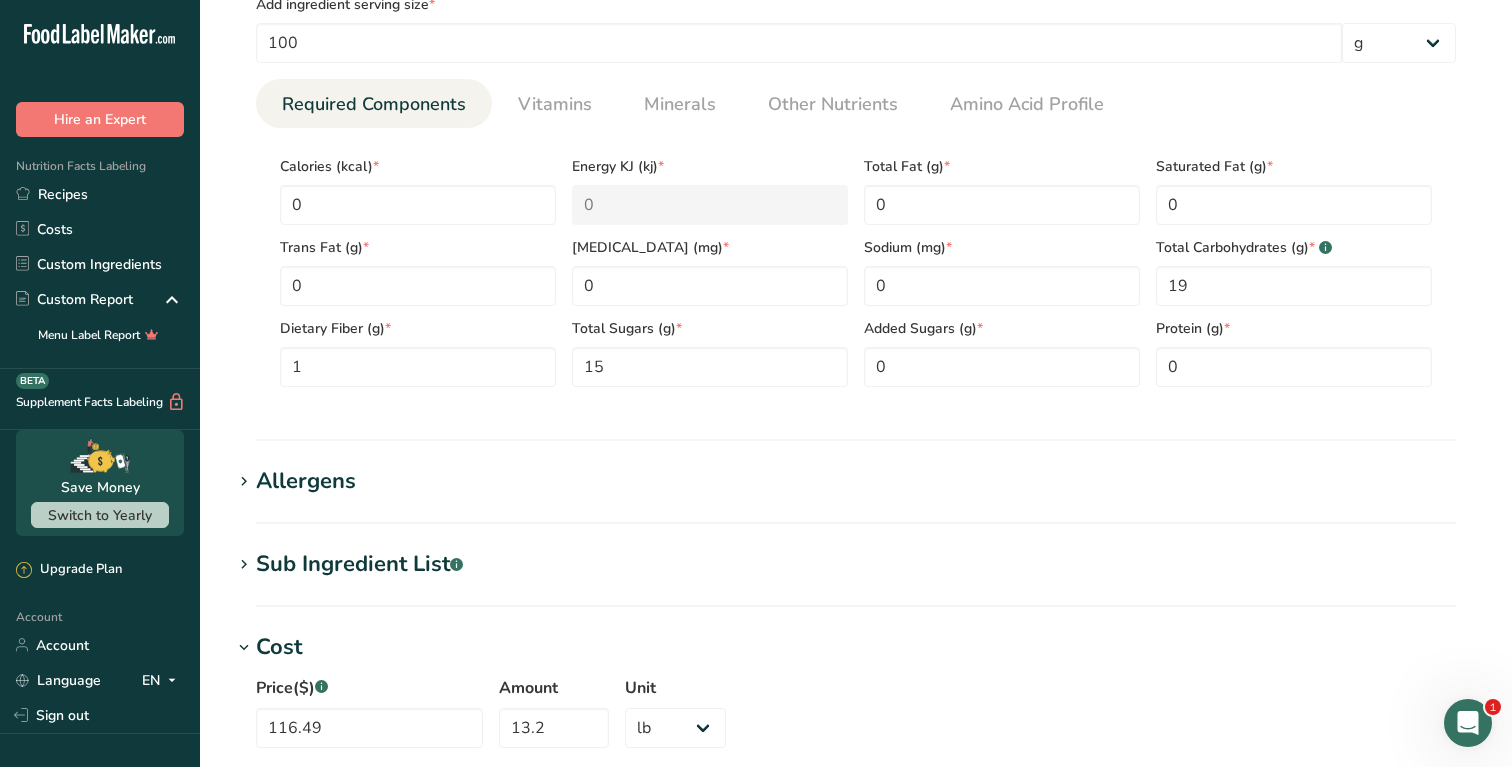 scroll, scrollTop: 773, scrollLeft: 0, axis: vertical 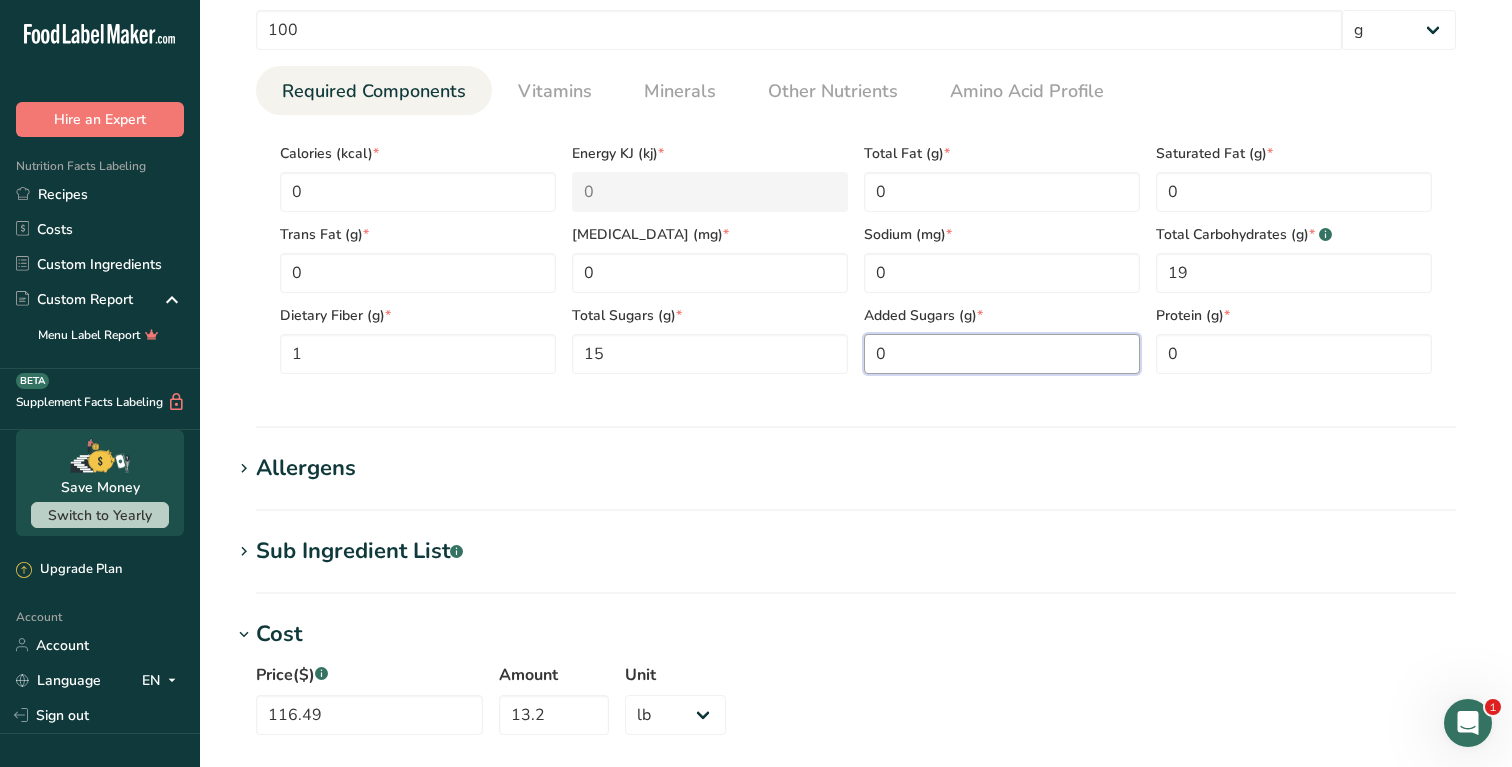 click on "0" at bounding box center [1002, 354] 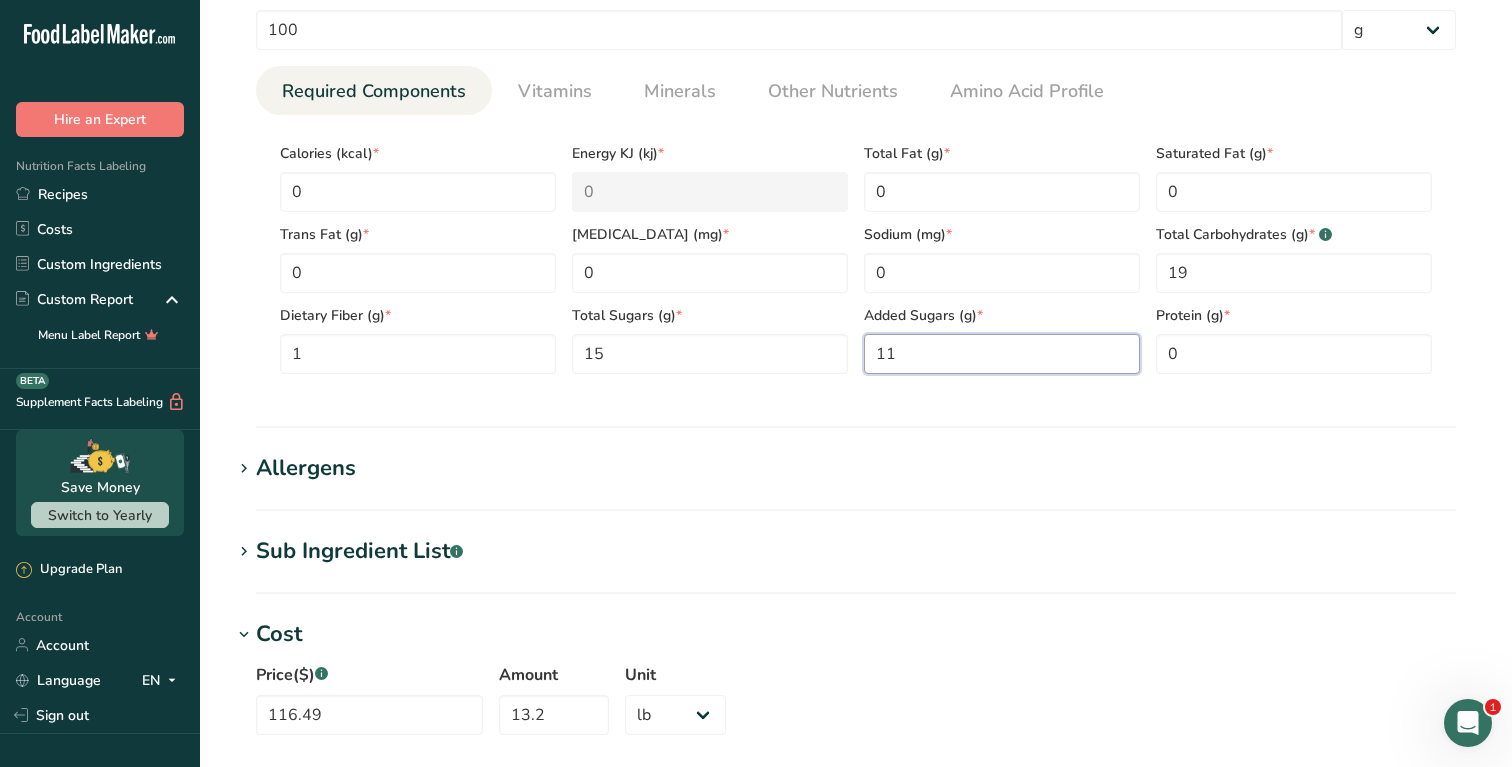 scroll, scrollTop: 1282, scrollLeft: 0, axis: vertical 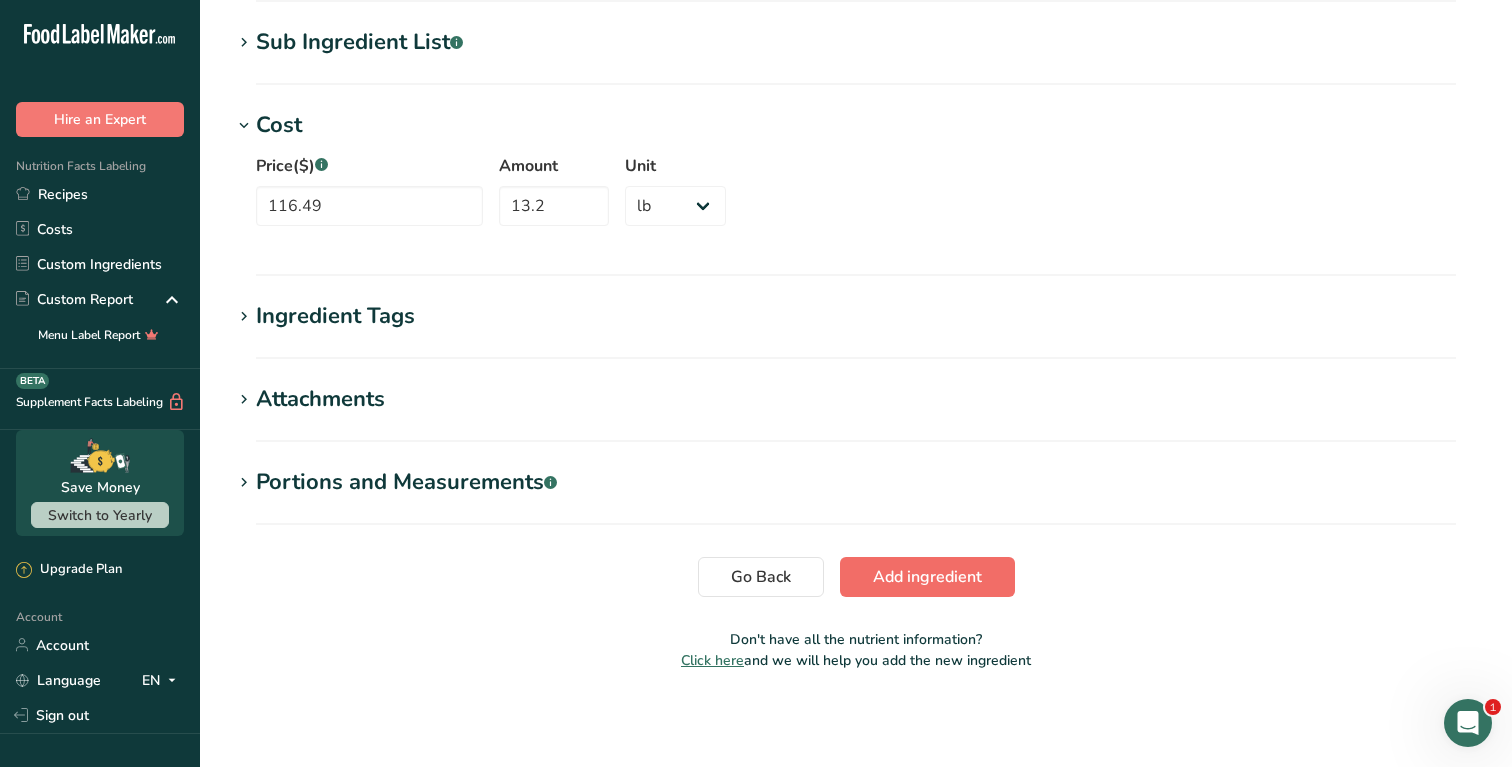 type on "11" 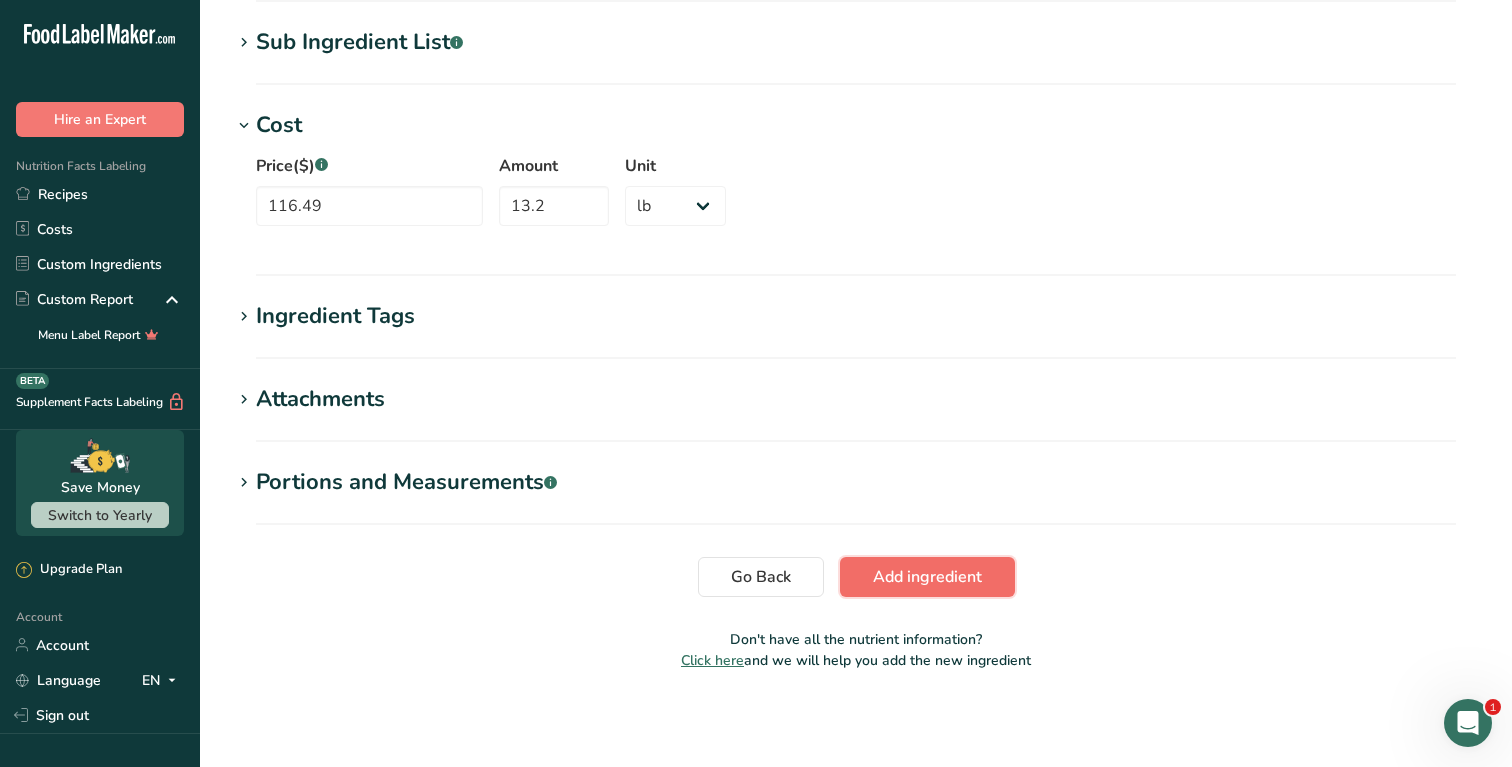 click on "Add ingredient" at bounding box center [927, 577] 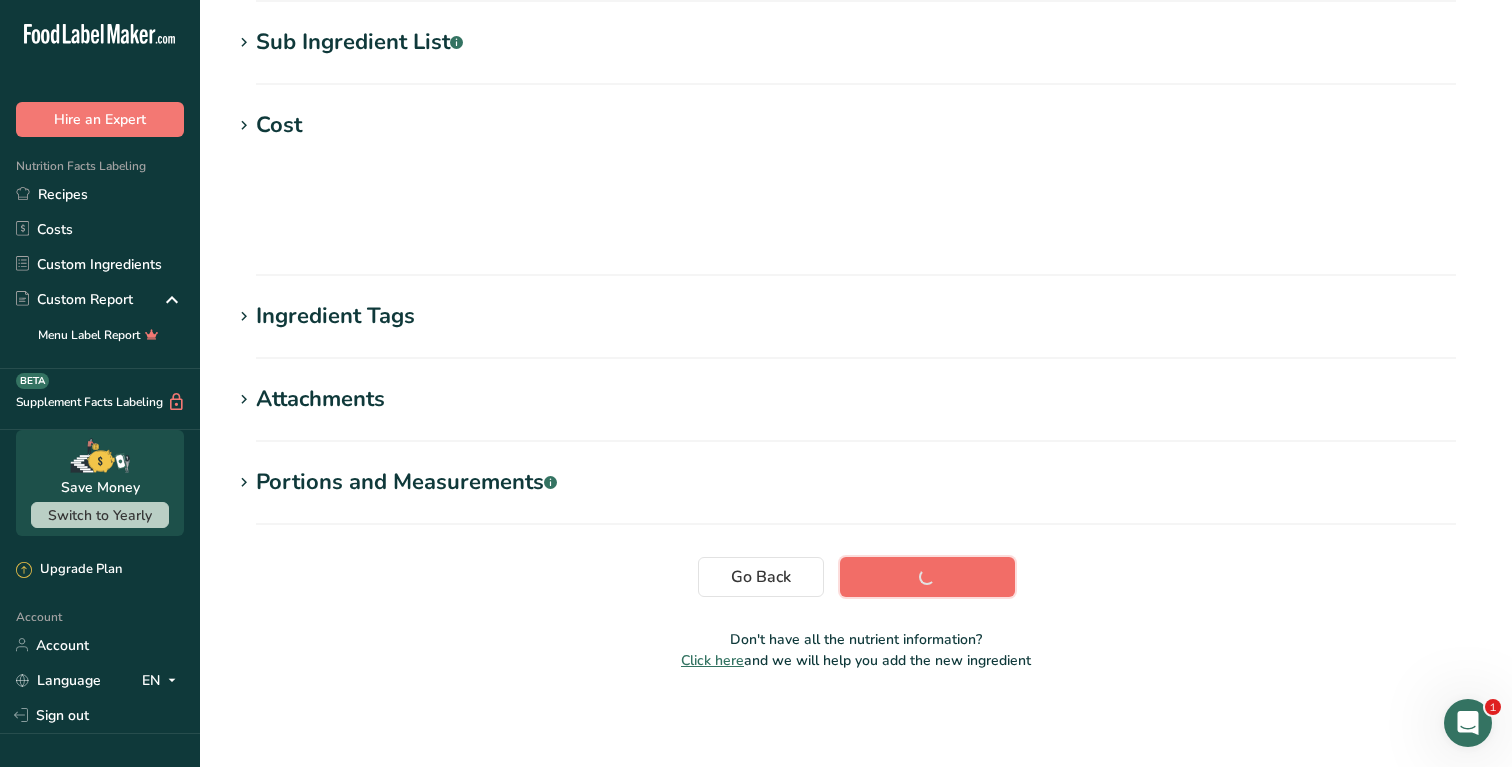 scroll, scrollTop: 291, scrollLeft: 0, axis: vertical 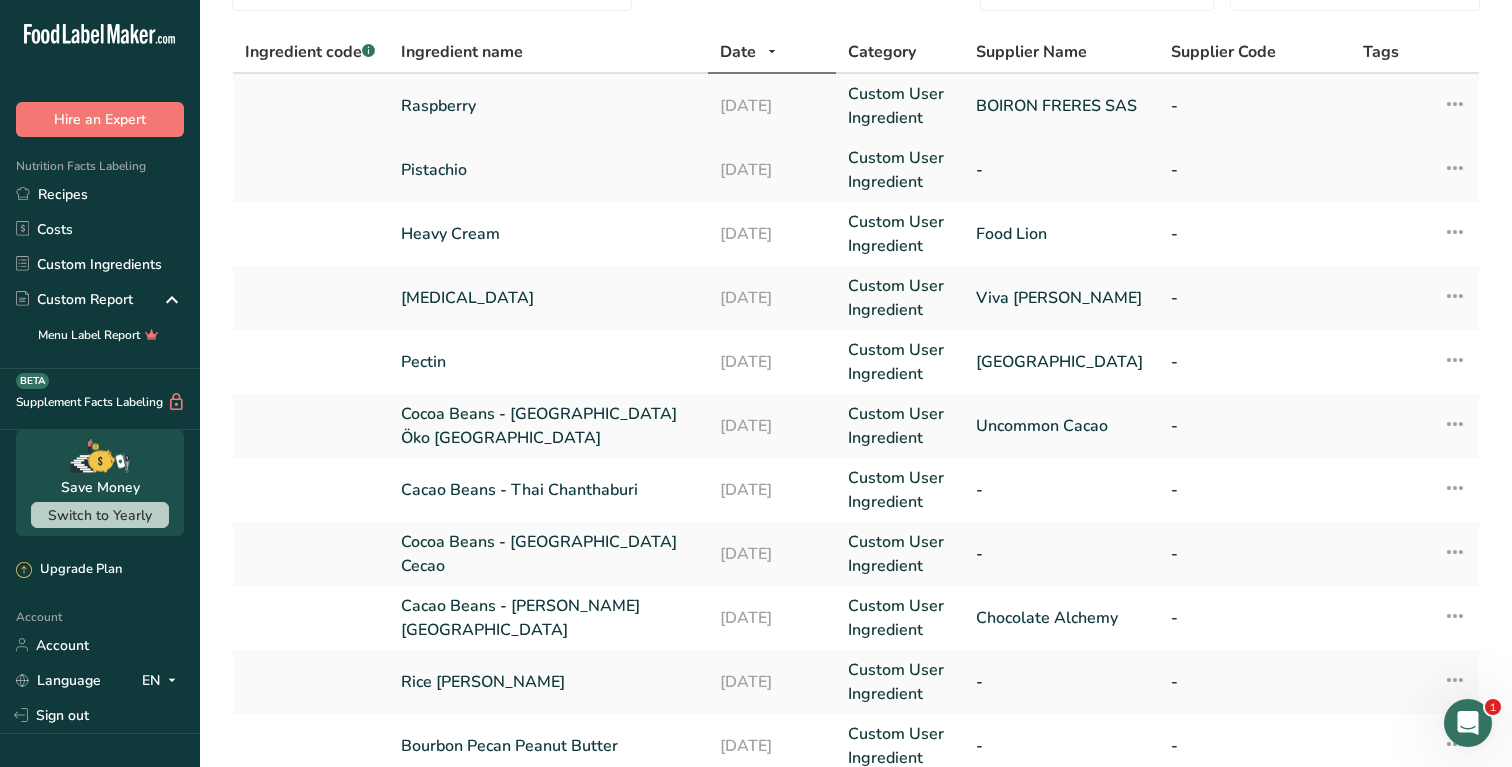 click on "Raspberry" at bounding box center [549, 106] 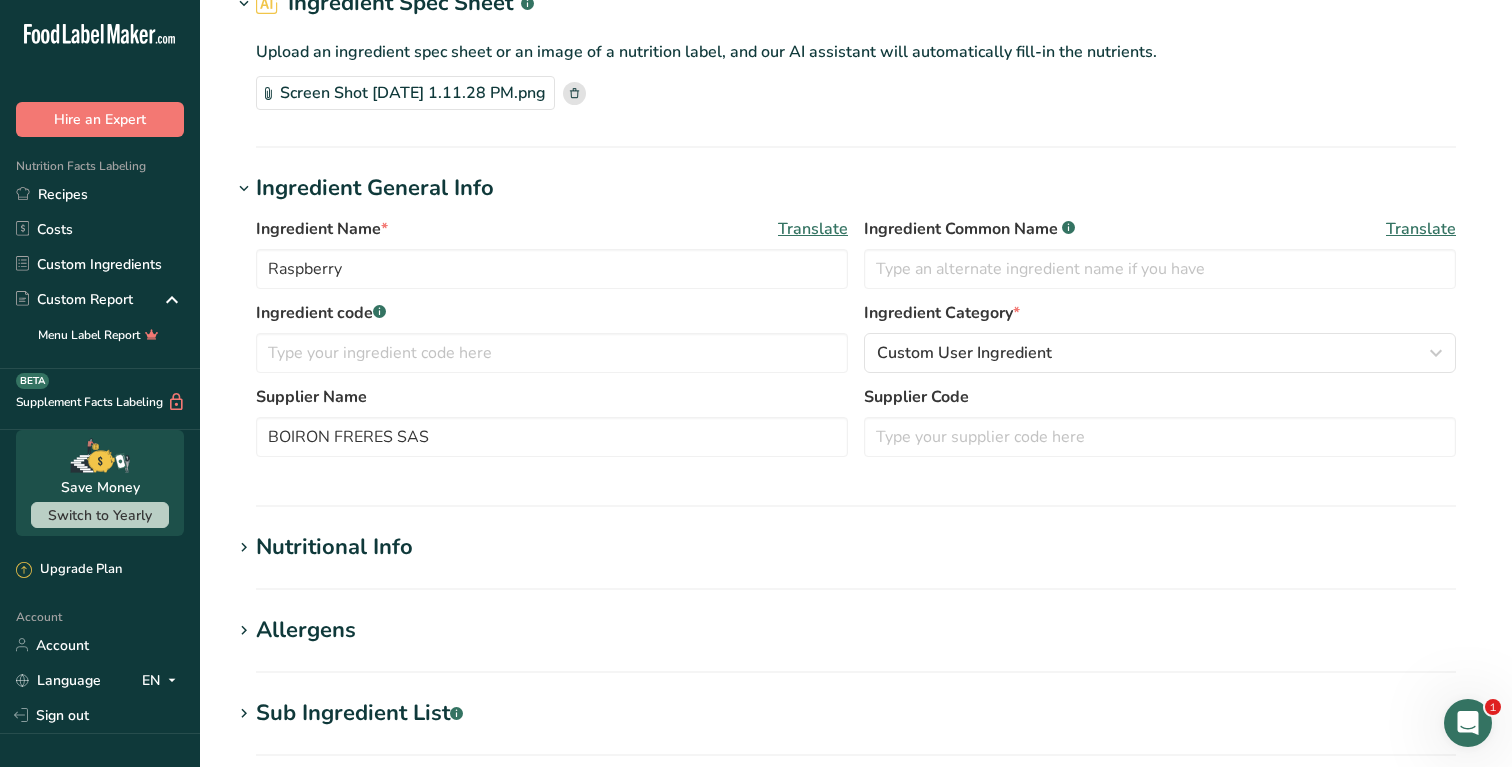 scroll, scrollTop: 0, scrollLeft: 0, axis: both 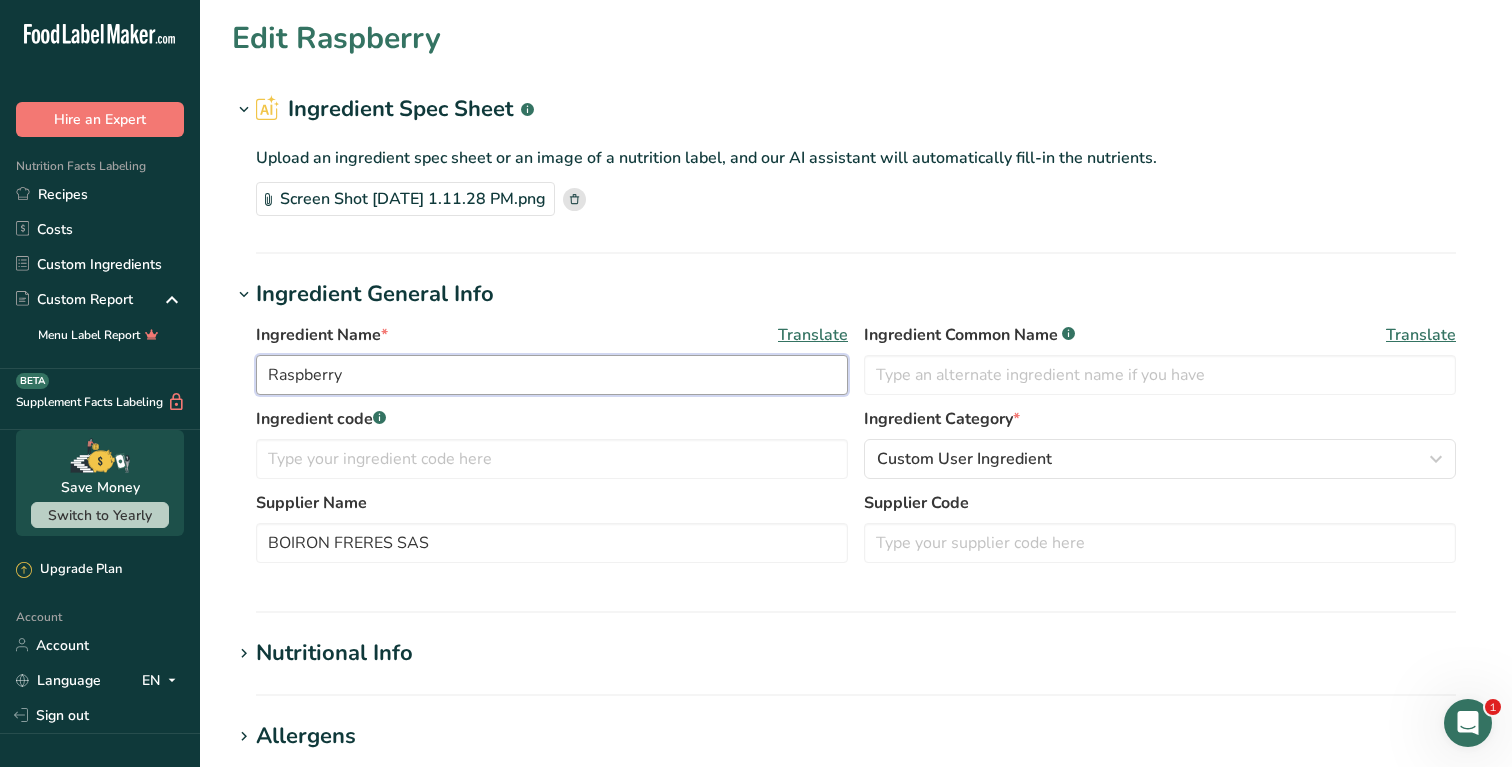 click on "Raspberry" at bounding box center (552, 375) 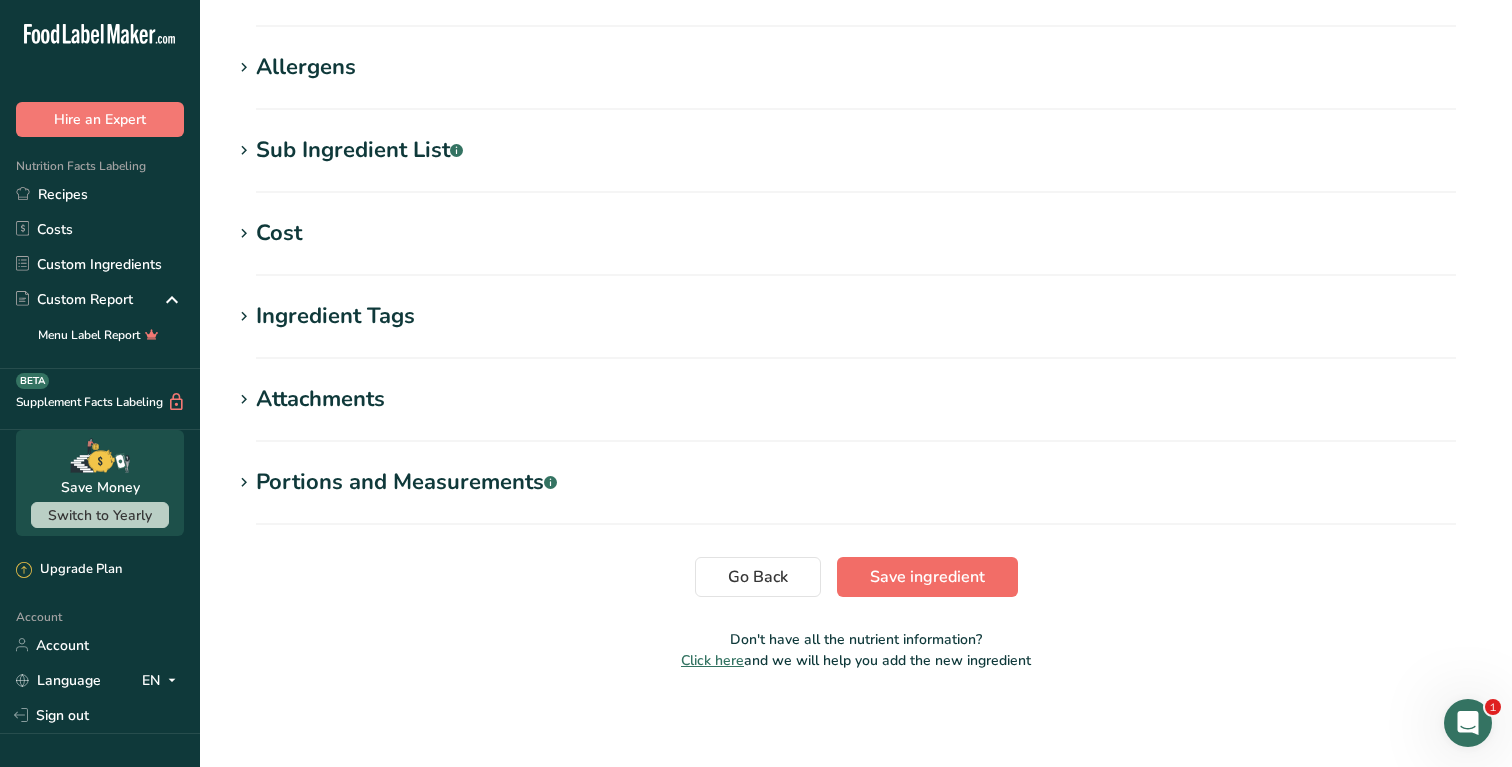 type on "Raspberry Puree" 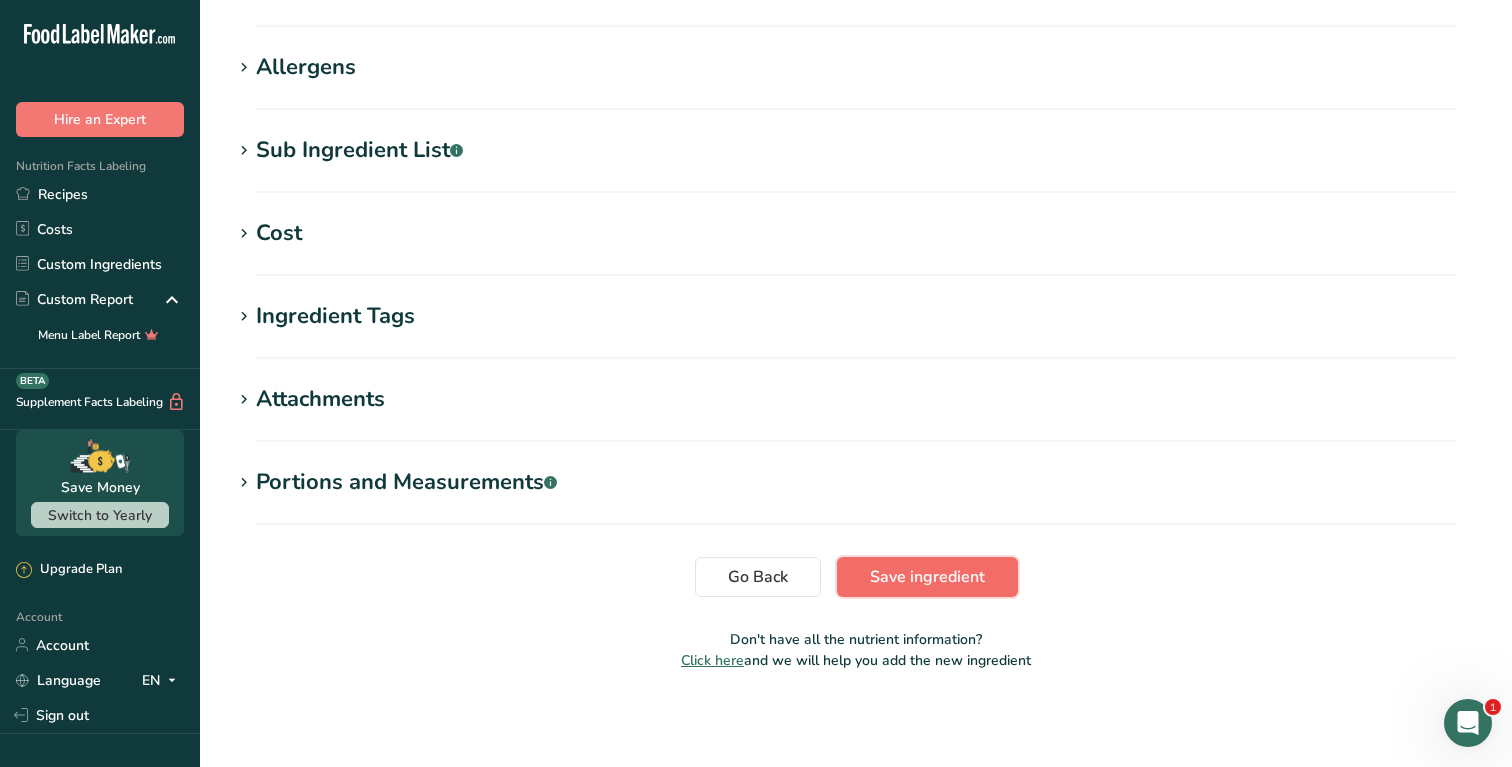 click on "Save ingredient" at bounding box center (927, 577) 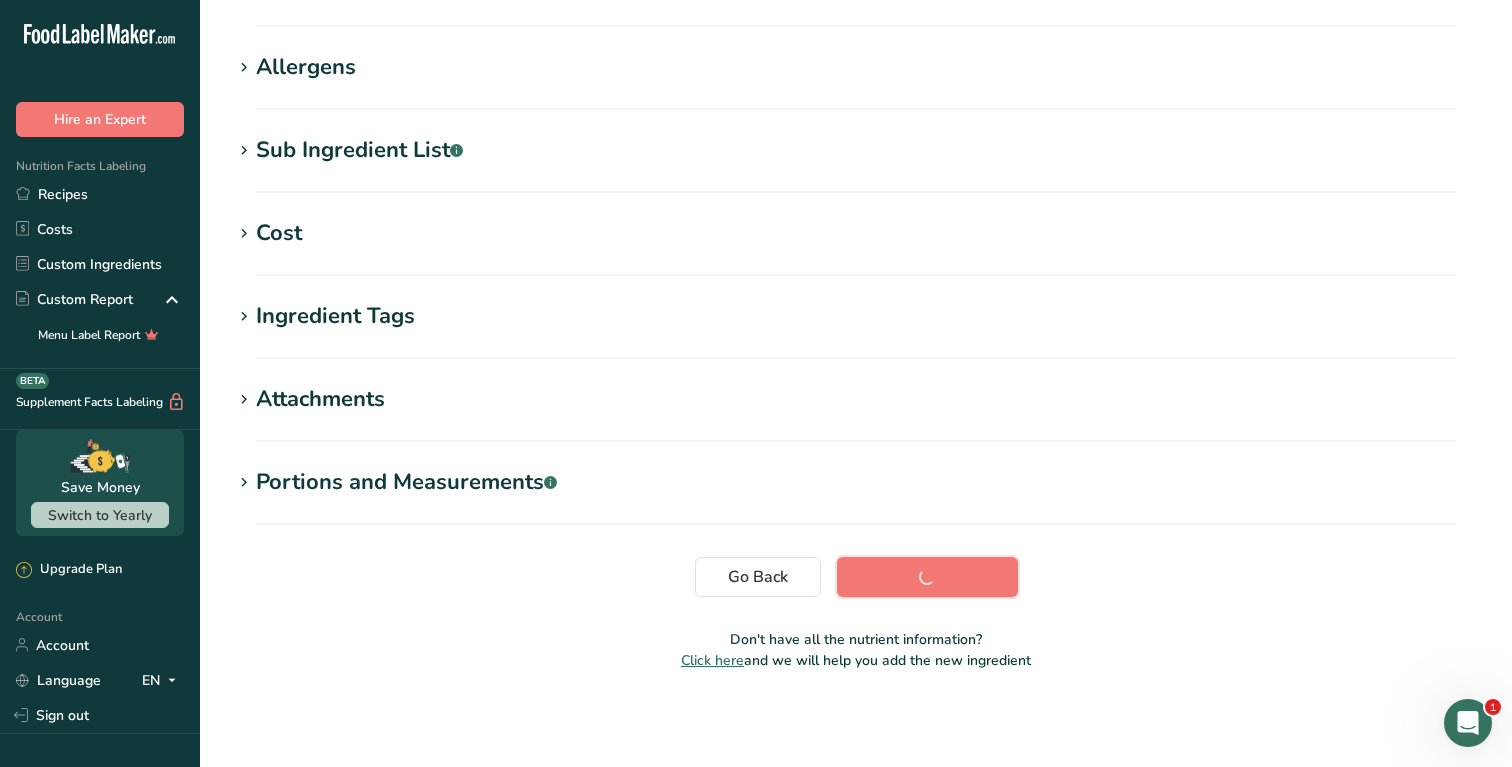 scroll, scrollTop: 291, scrollLeft: 0, axis: vertical 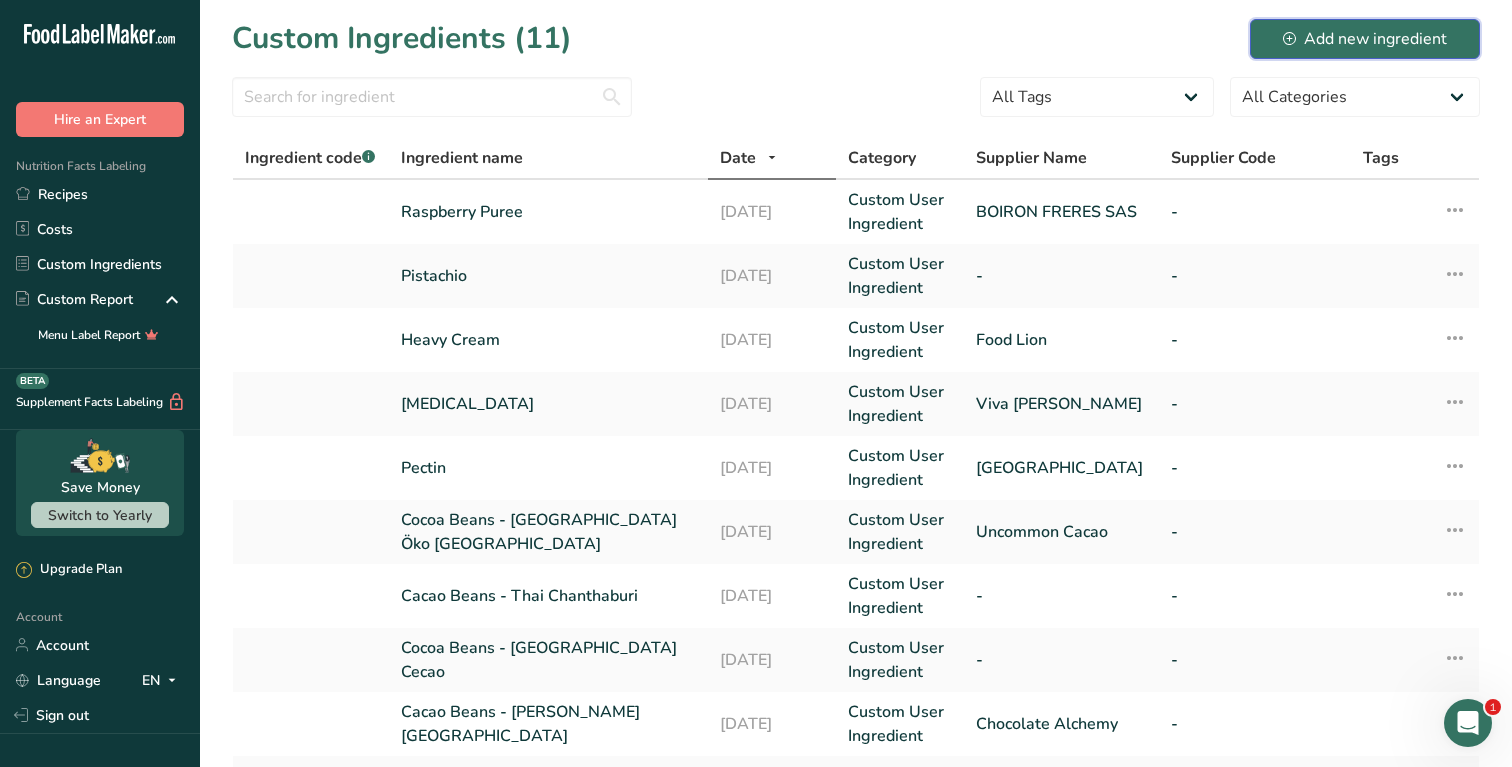 click on "Add new ingredient" at bounding box center [1365, 39] 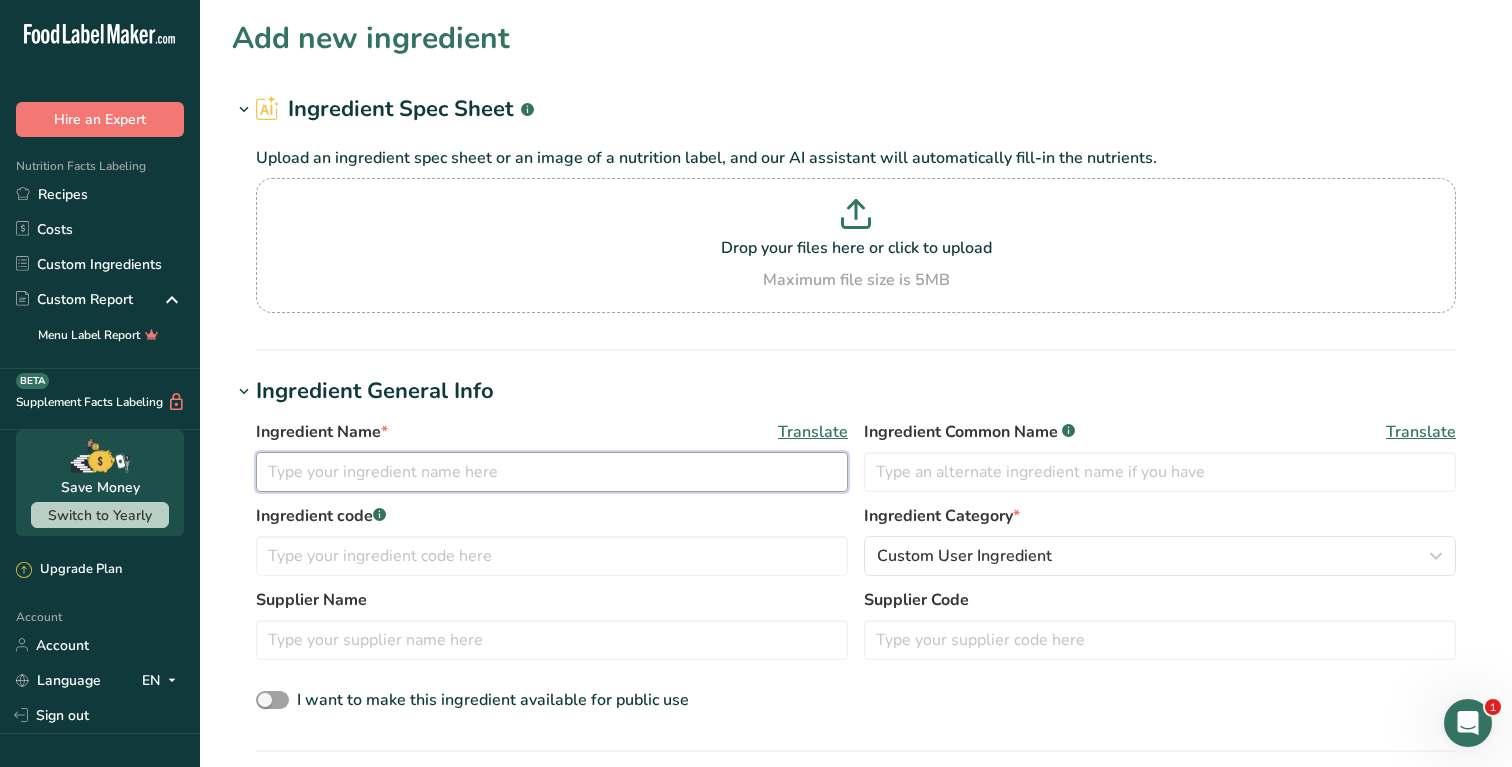 click at bounding box center (552, 472) 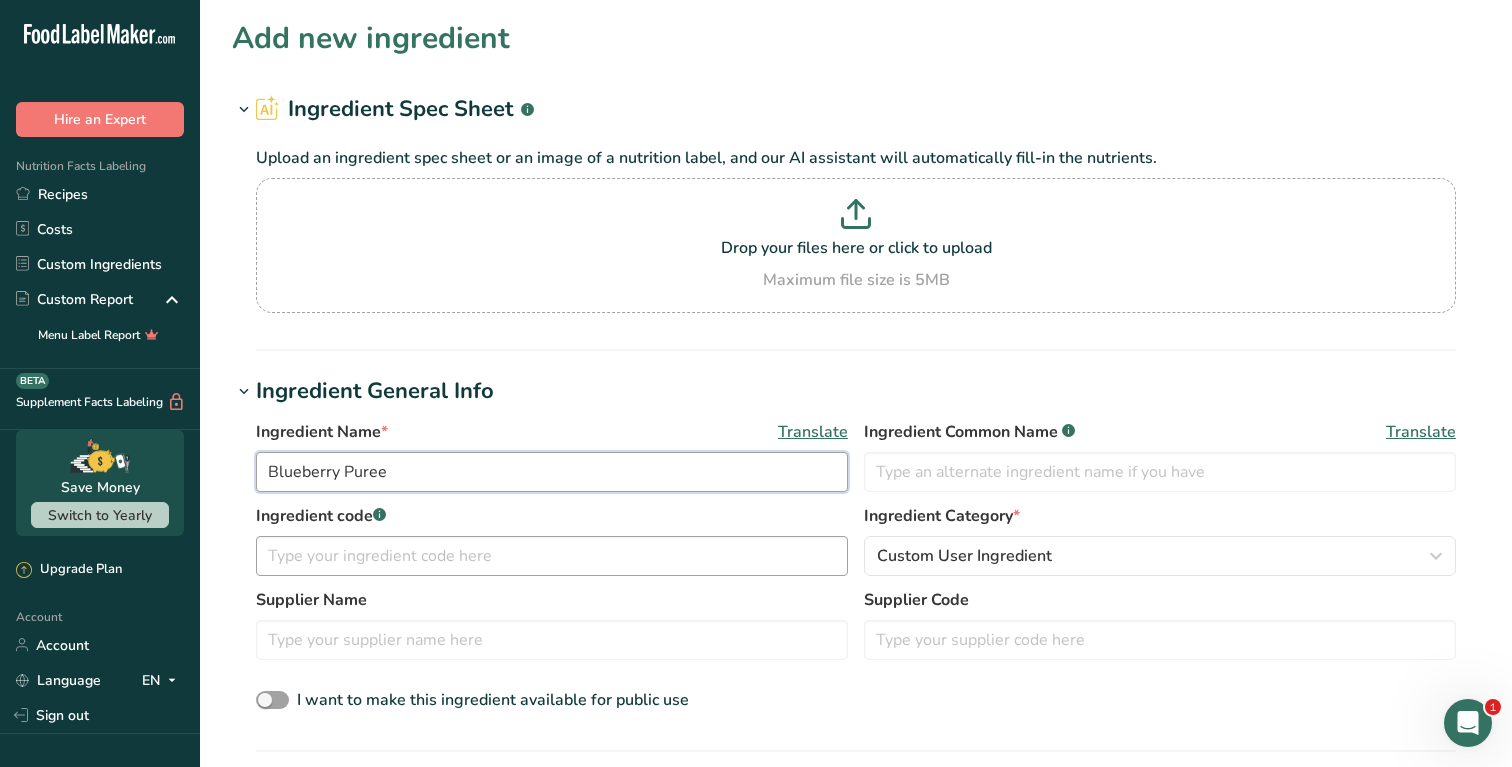 scroll, scrollTop: 129, scrollLeft: 0, axis: vertical 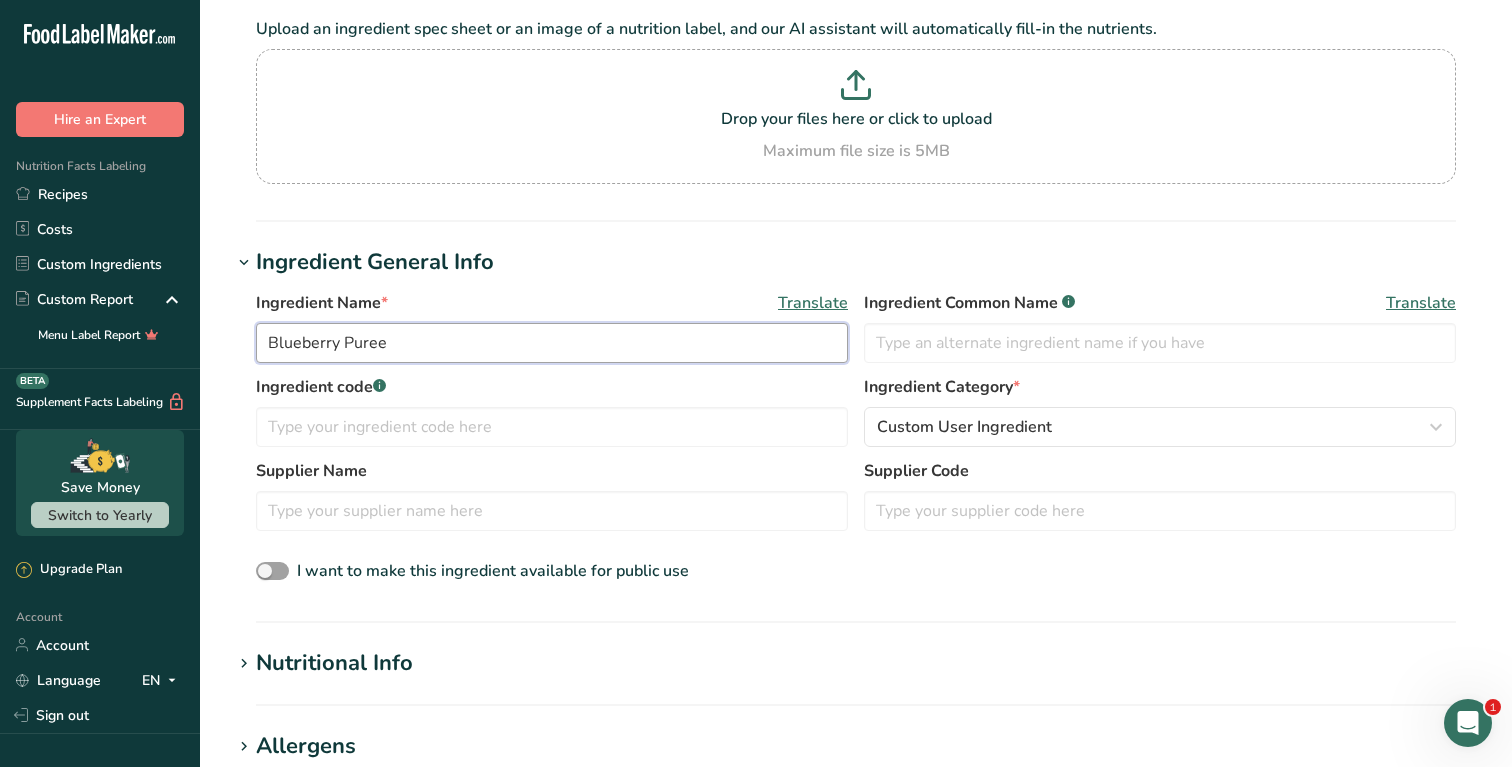 type on "Blueberry Puree" 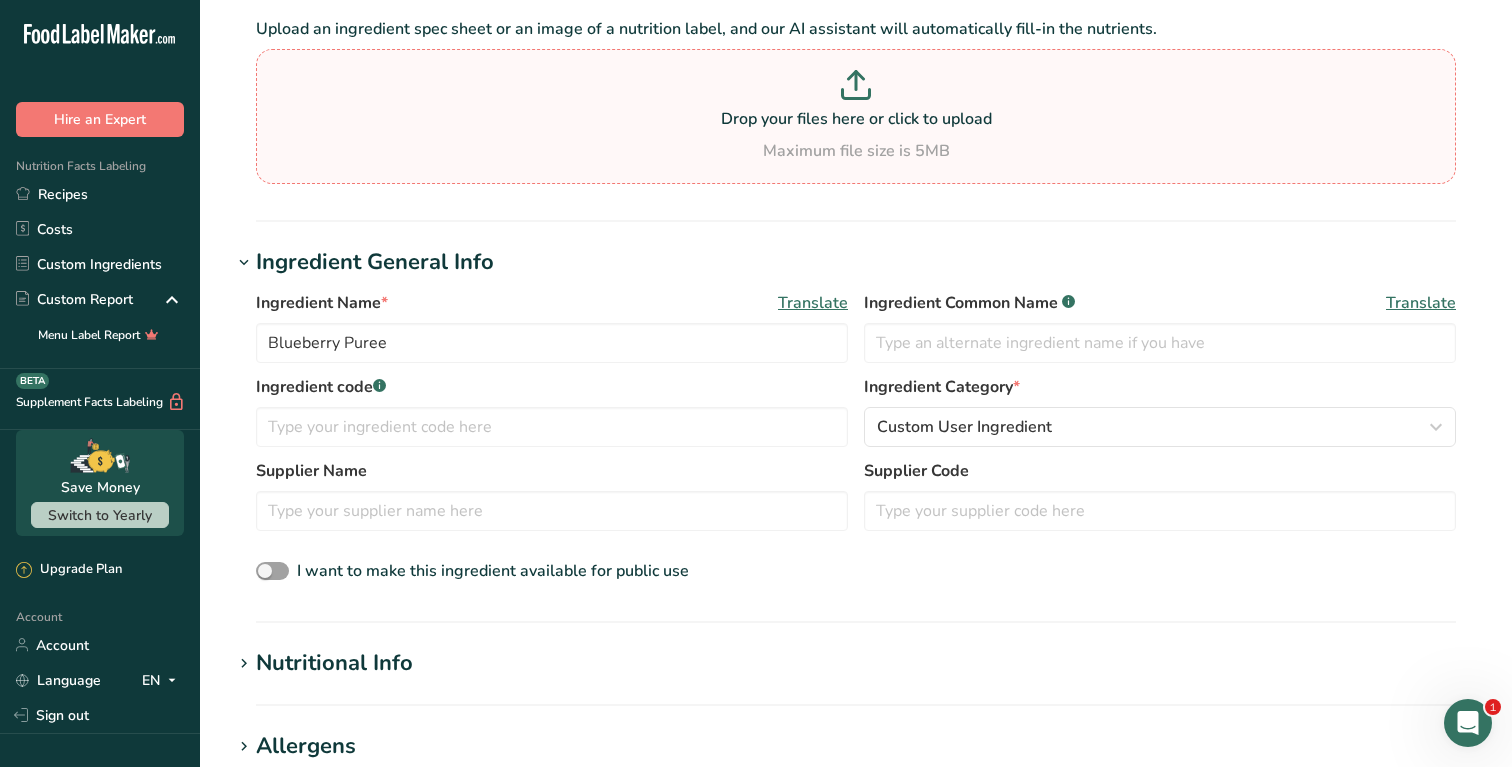 click on "Drop your files here or click to upload
Maximum file size is 5MB" at bounding box center (856, 116) 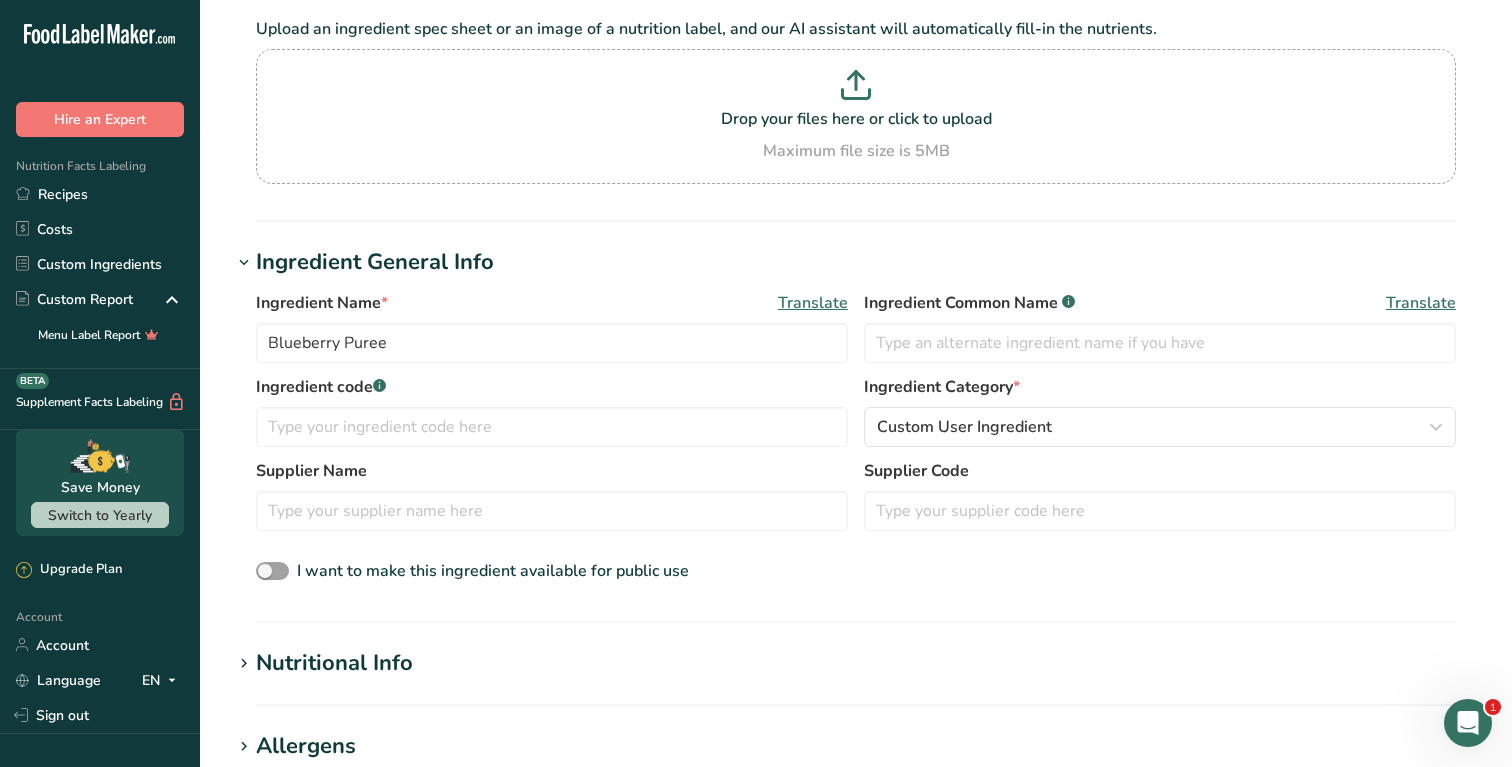 type on "C:\fakepath\Screen Shot [DATE] 1.16.33 PM.png" 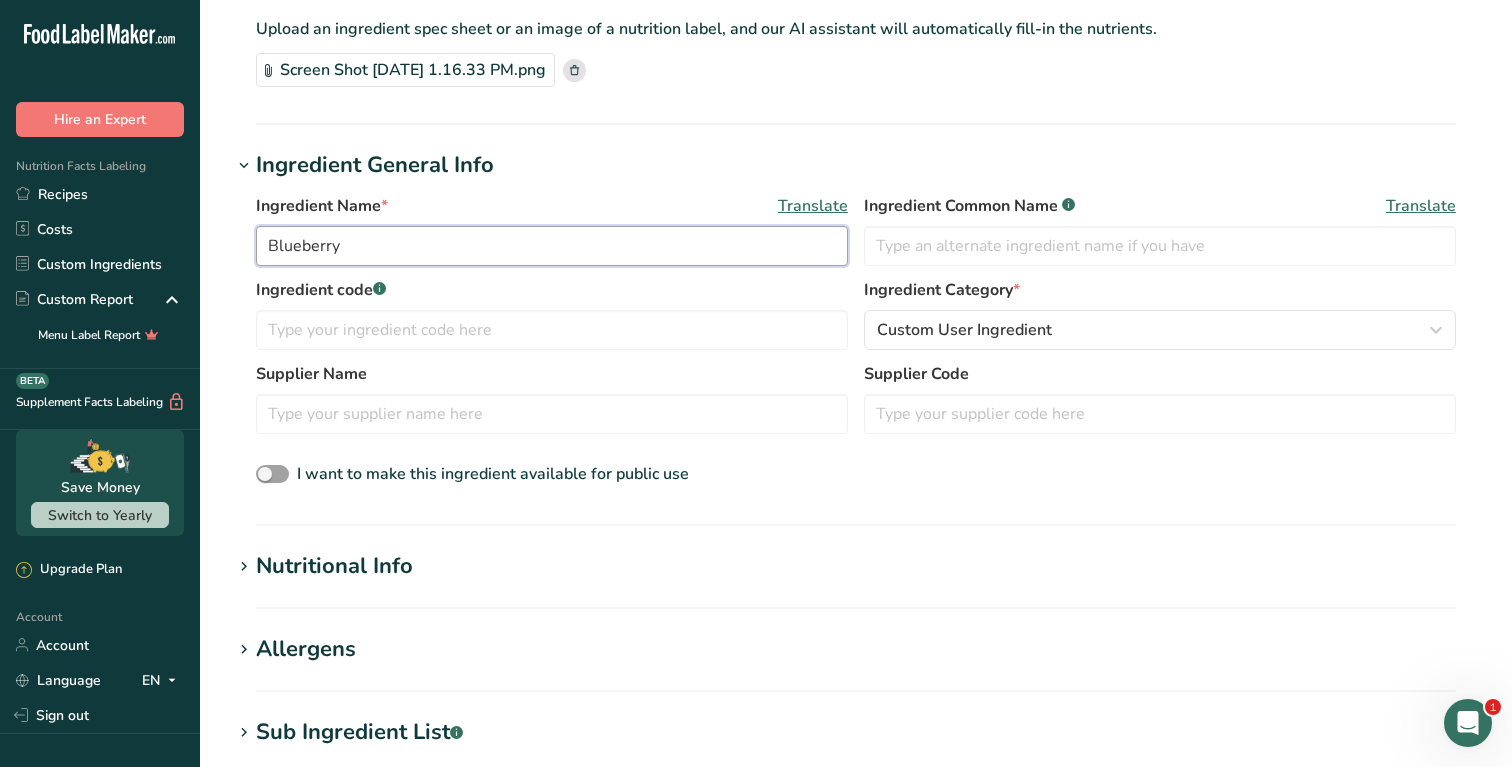 click on "Blueberry" at bounding box center (552, 246) 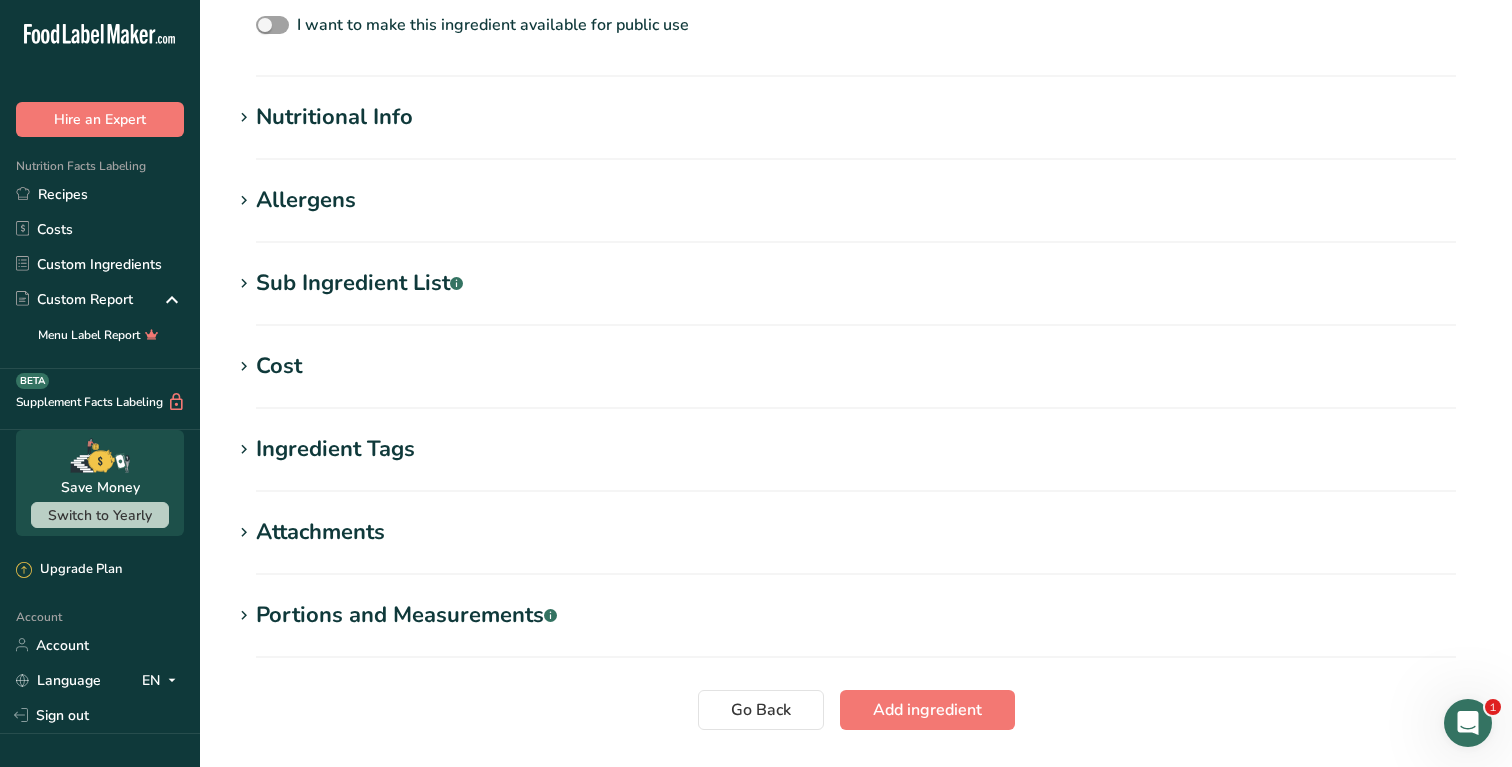 scroll, scrollTop: 576, scrollLeft: 0, axis: vertical 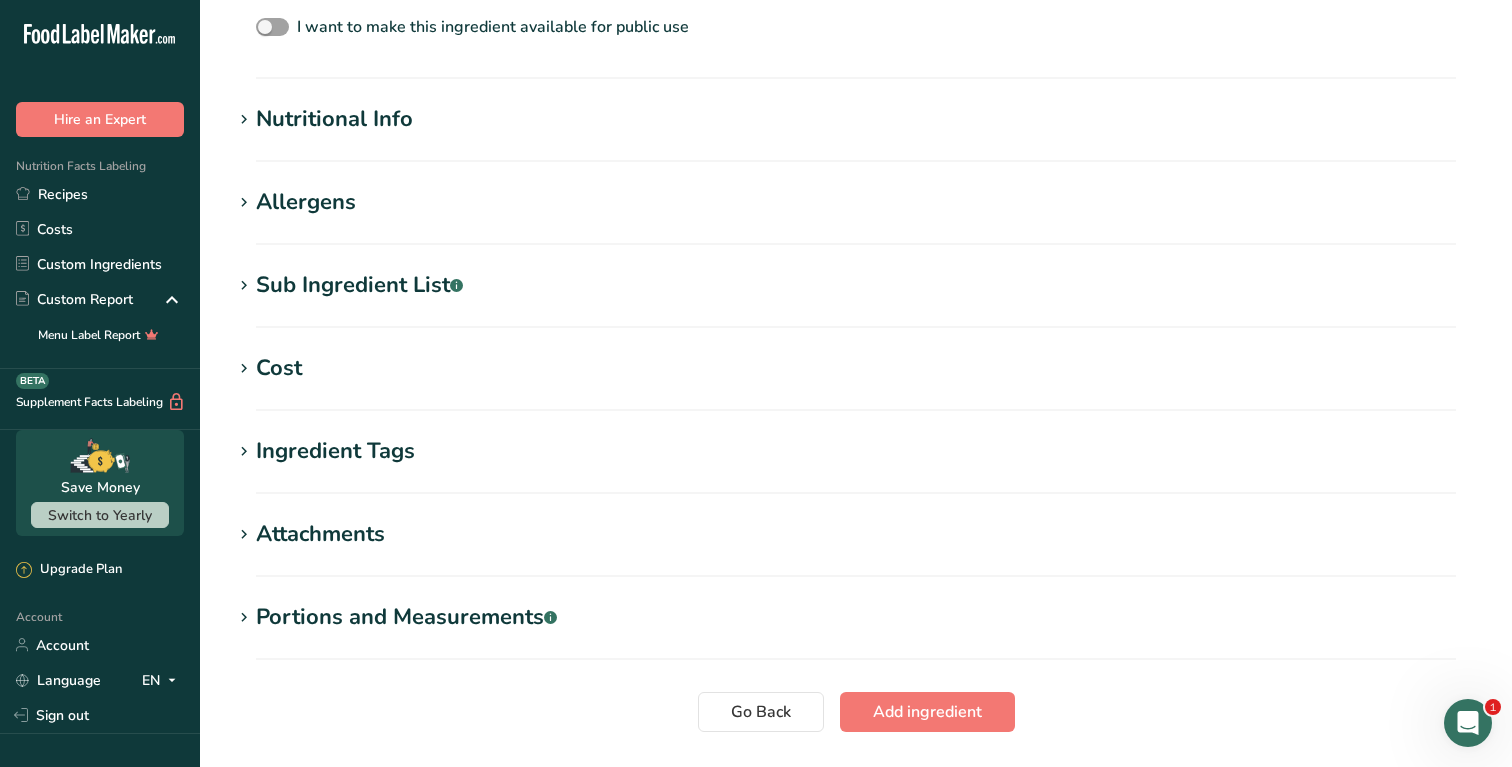 type on "Blueberry Puree" 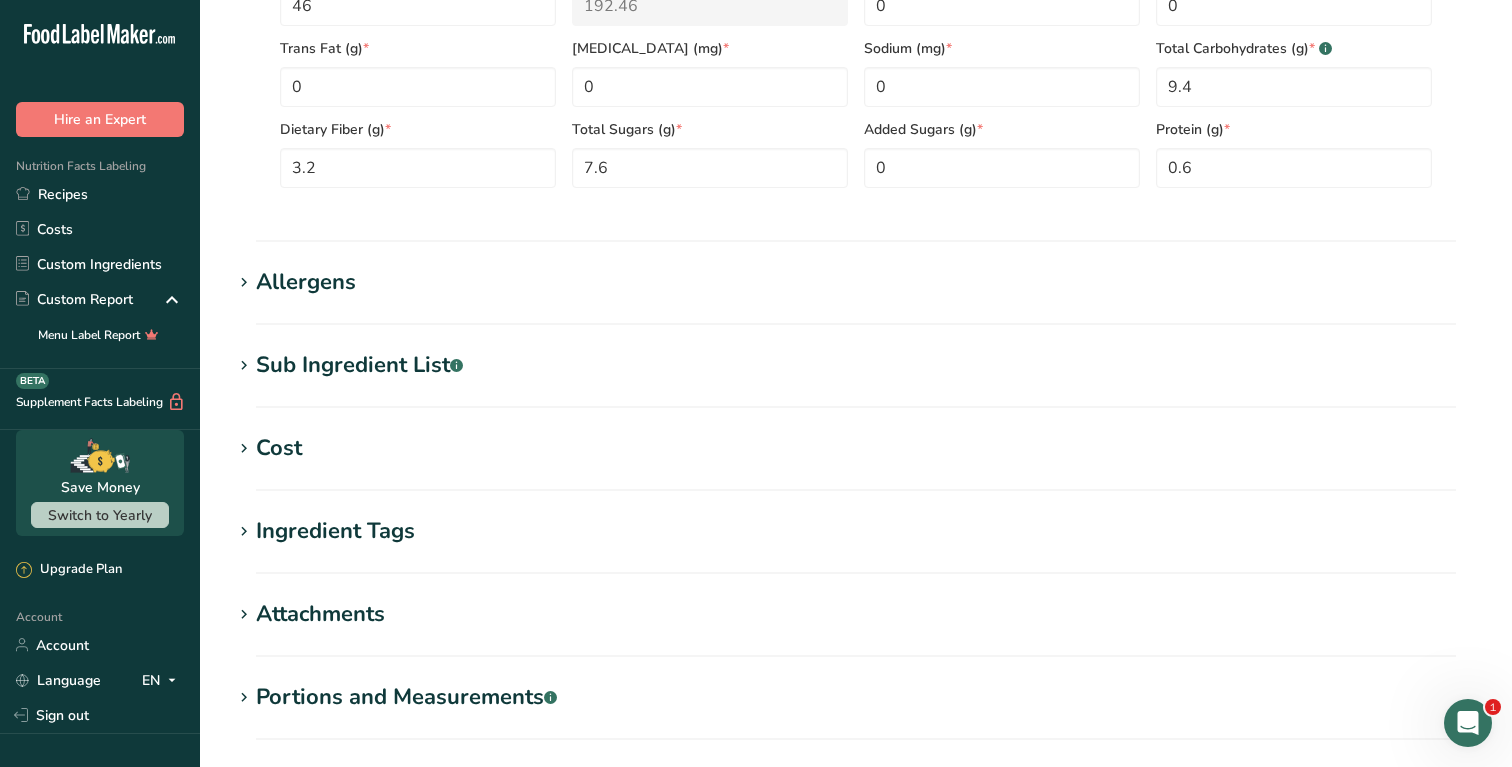 scroll, scrollTop: 1174, scrollLeft: 0, axis: vertical 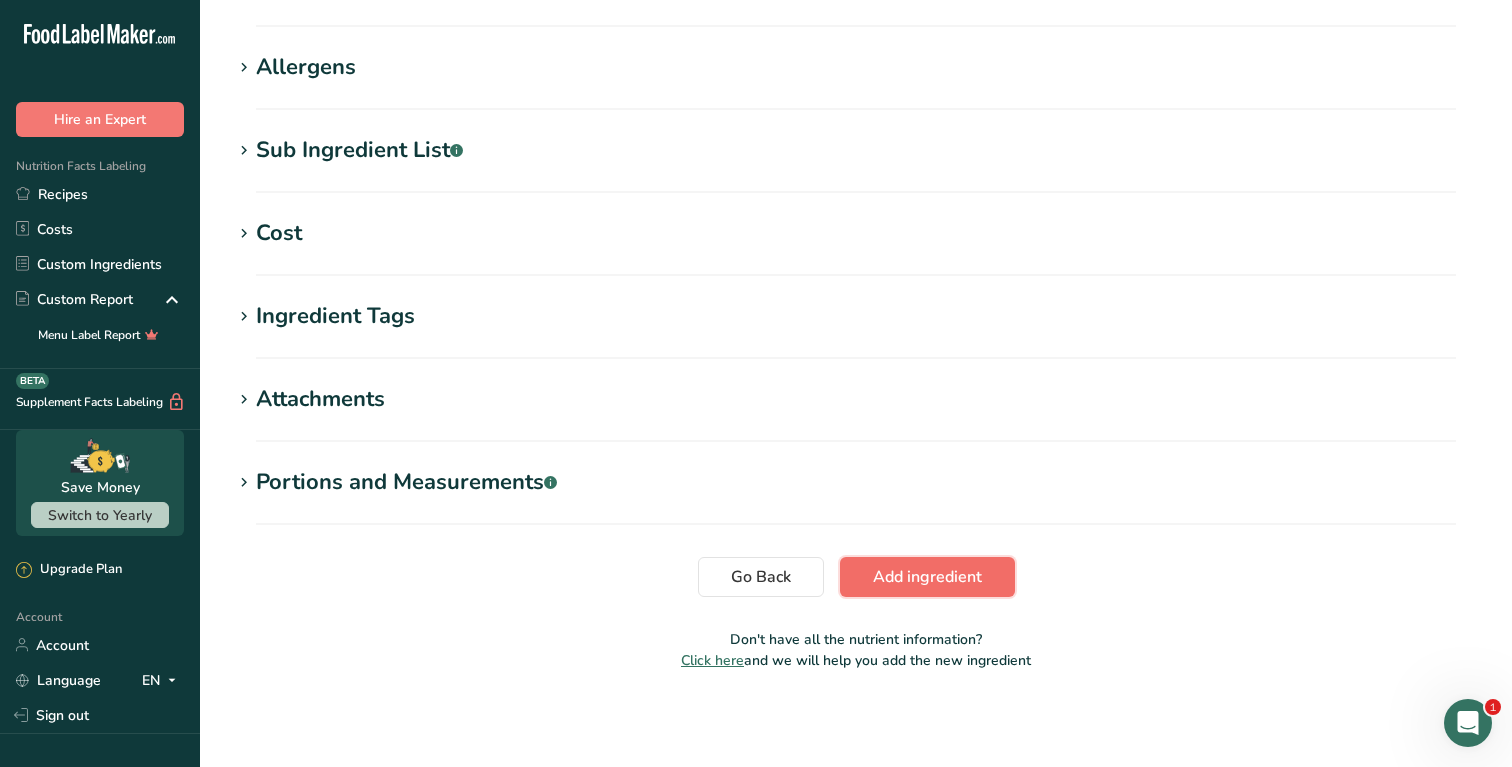 click on "Add ingredient" at bounding box center [927, 577] 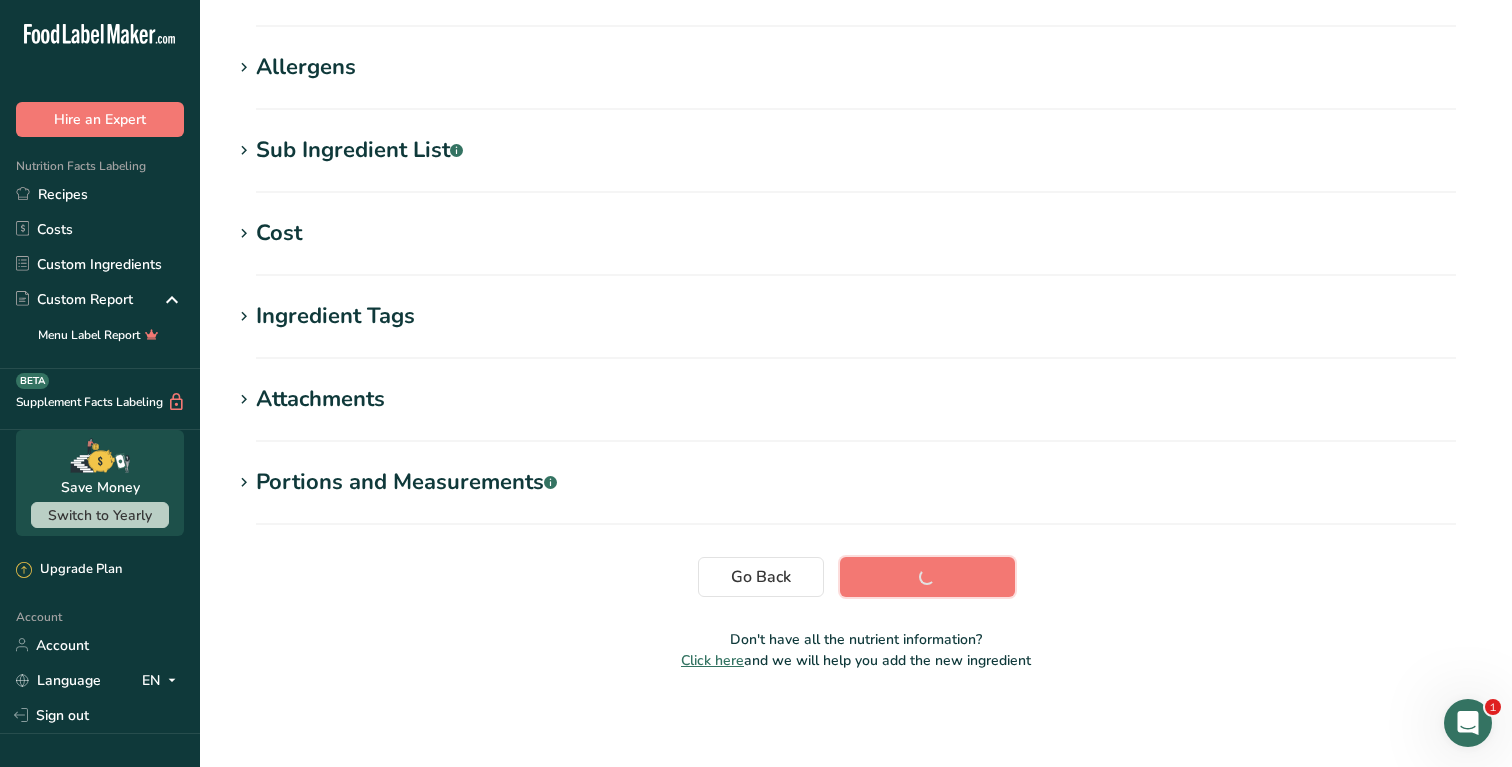 scroll, scrollTop: 291, scrollLeft: 0, axis: vertical 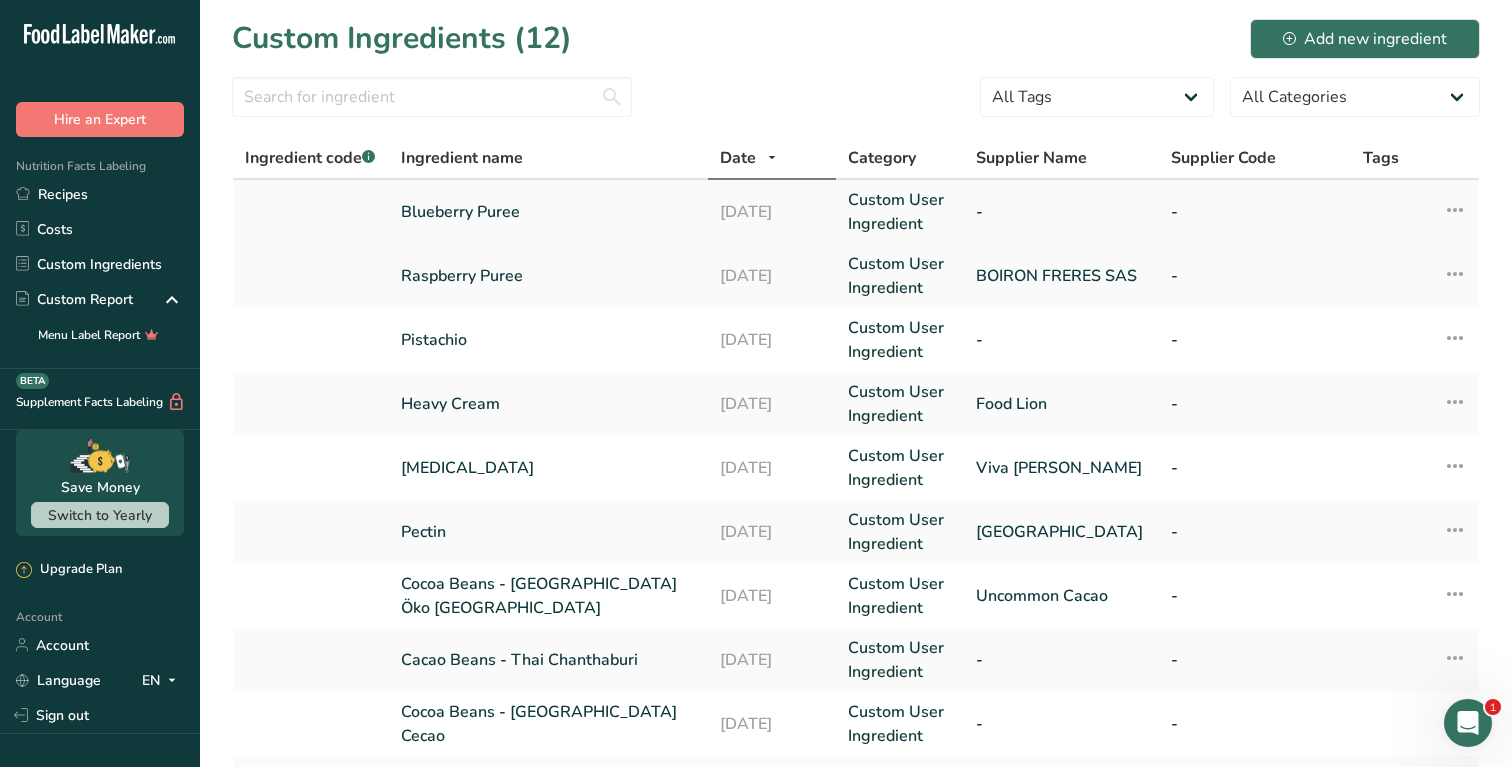 click on "Blueberry Puree" at bounding box center [549, 212] 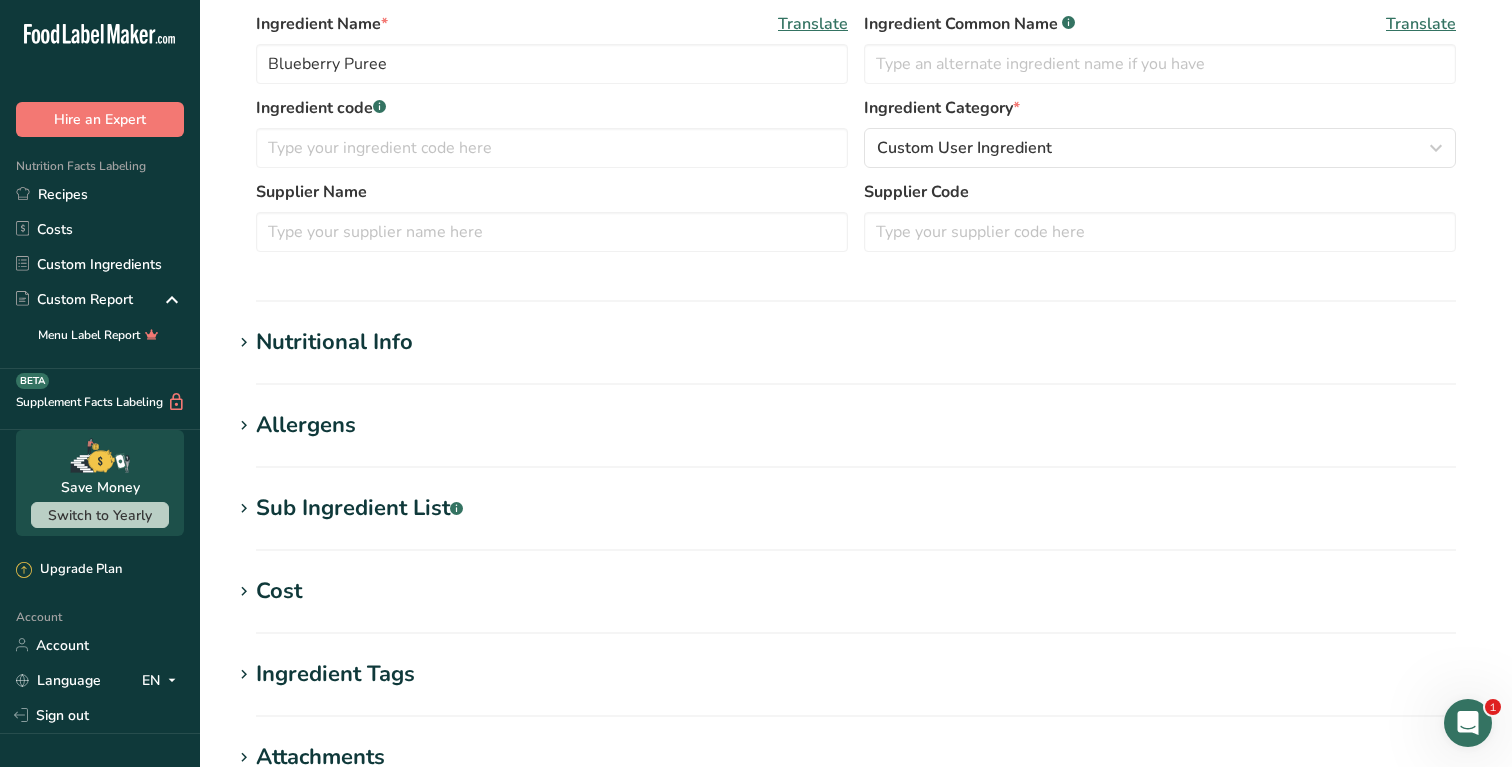 scroll, scrollTop: 475, scrollLeft: 0, axis: vertical 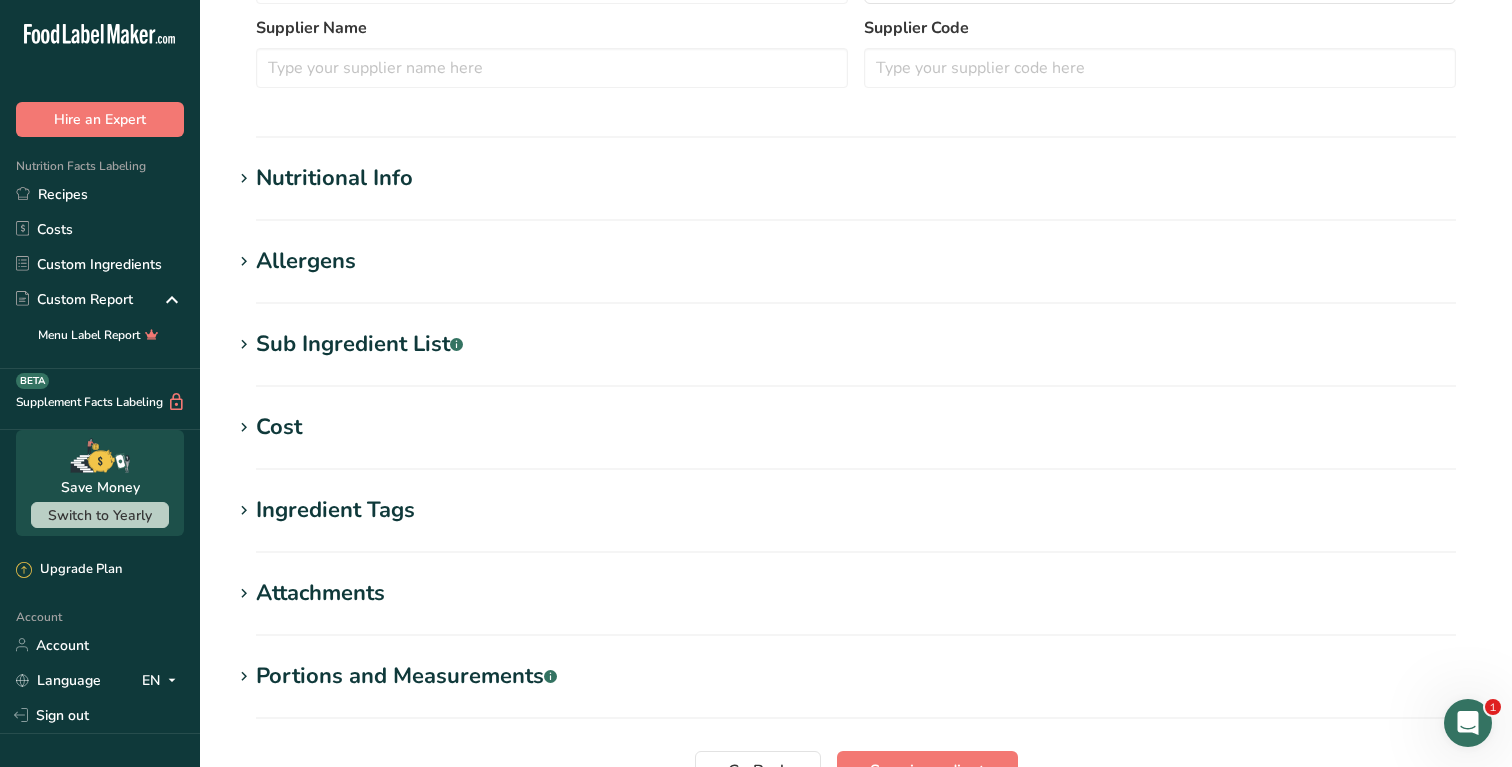 click on "Edit Blueberry Puree
Ingredient Spec Sheet
.a-a{fill:#347362;}.b-a{fill:#fff;}
Upload an ingredient spec sheet or an image of a nutrition label, and our AI assistant will automatically fill-in the nutrients.
Screen Shot [DATE] 1.16.33 PM.png
Ingredient General Info
Ingredient Name *
Translate
Blueberry Puree
Ingredient Common Name
.a-a{fill:#347362;}.b-a{fill:#fff;}
Translate
Ingredient code
.a-a{fill:#347362;}.b-a{fill:#fff;}
Ingredient Category *
Custom User Ingredient
Standard Categories
Custom Categories
.a-a{fill:#347362;}.b-a{fill:#fff;}                             Supplier Name" at bounding box center [856, 211] 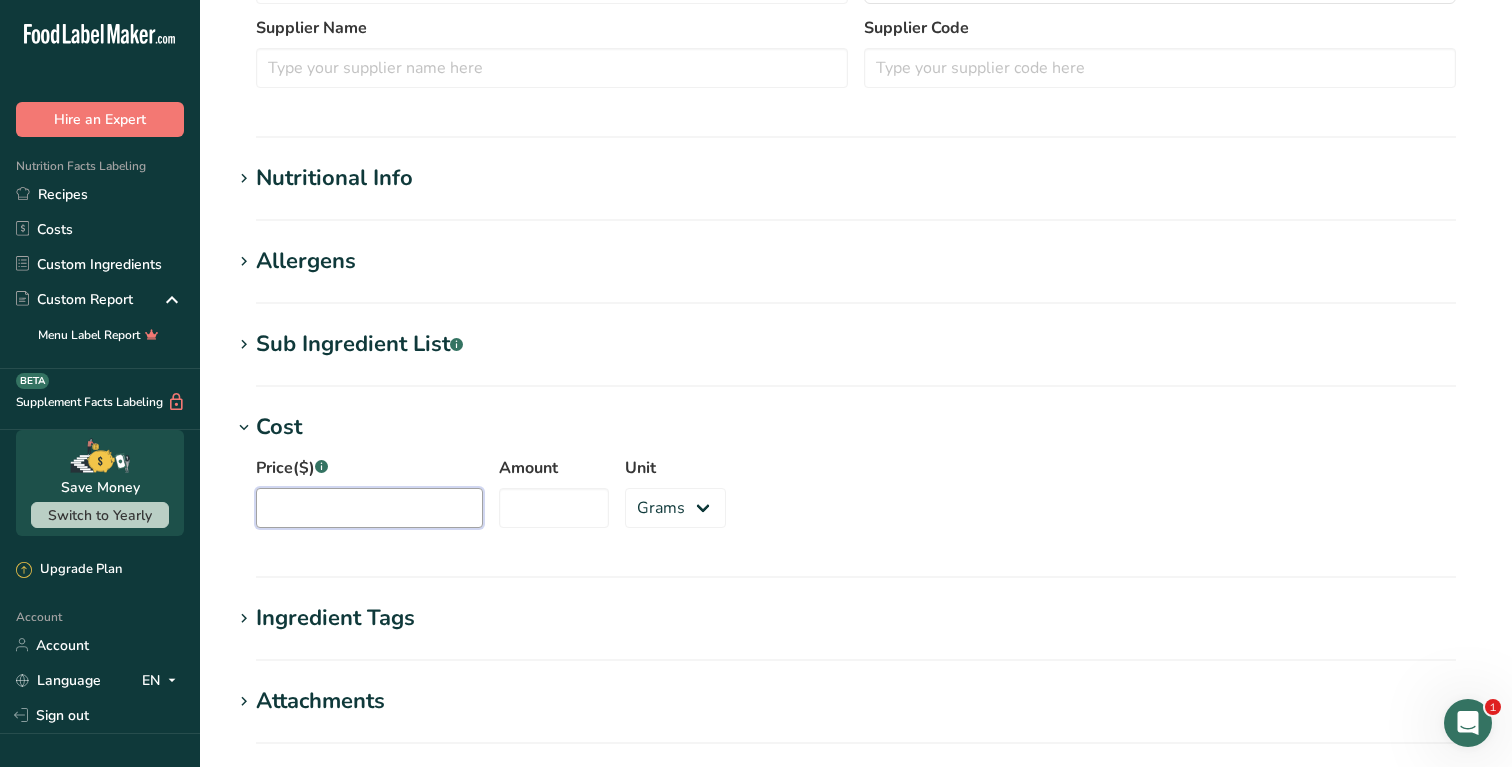 click on "Price($)
.a-a{fill:#347362;}.b-a{fill:#fff;}" at bounding box center [369, 508] 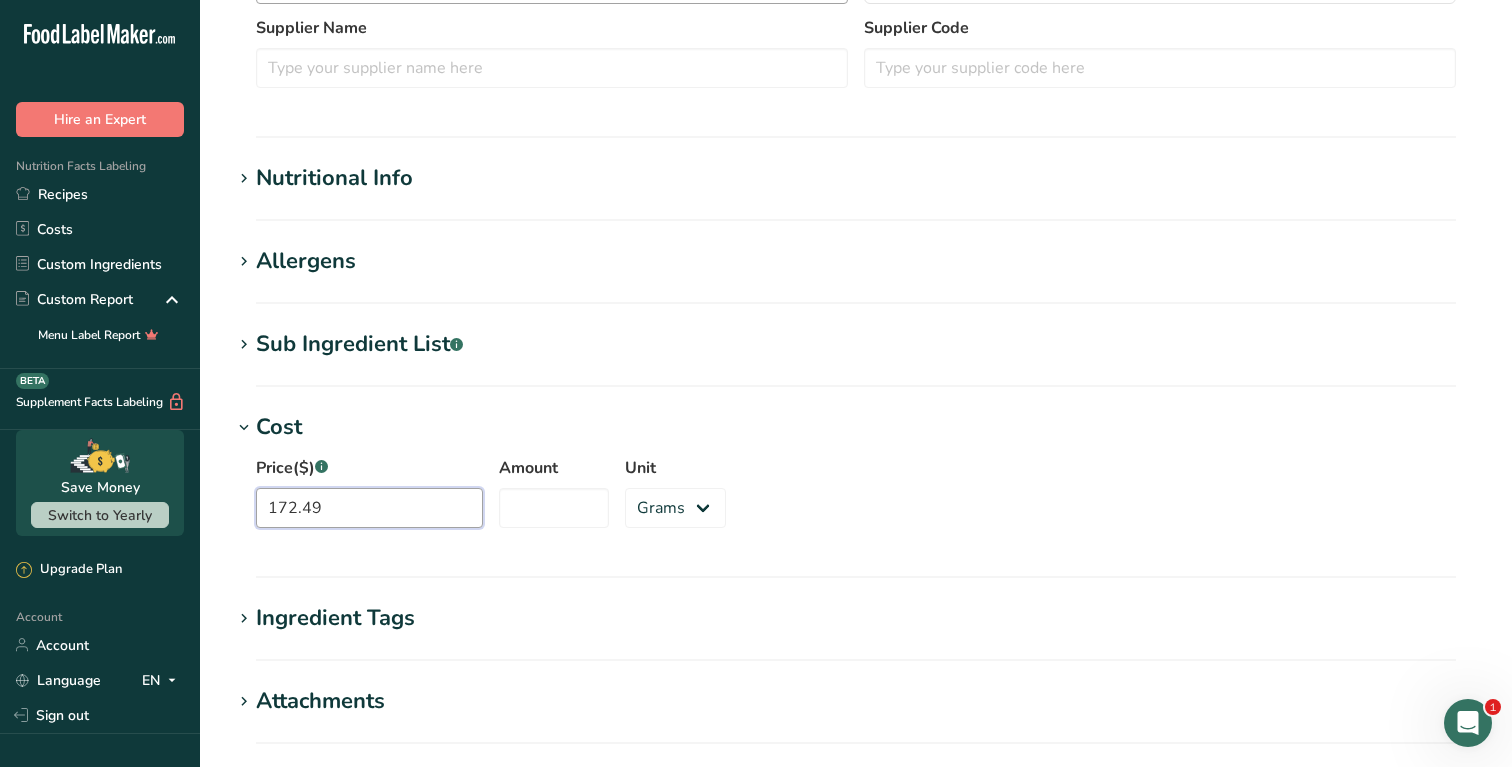type on "172.49" 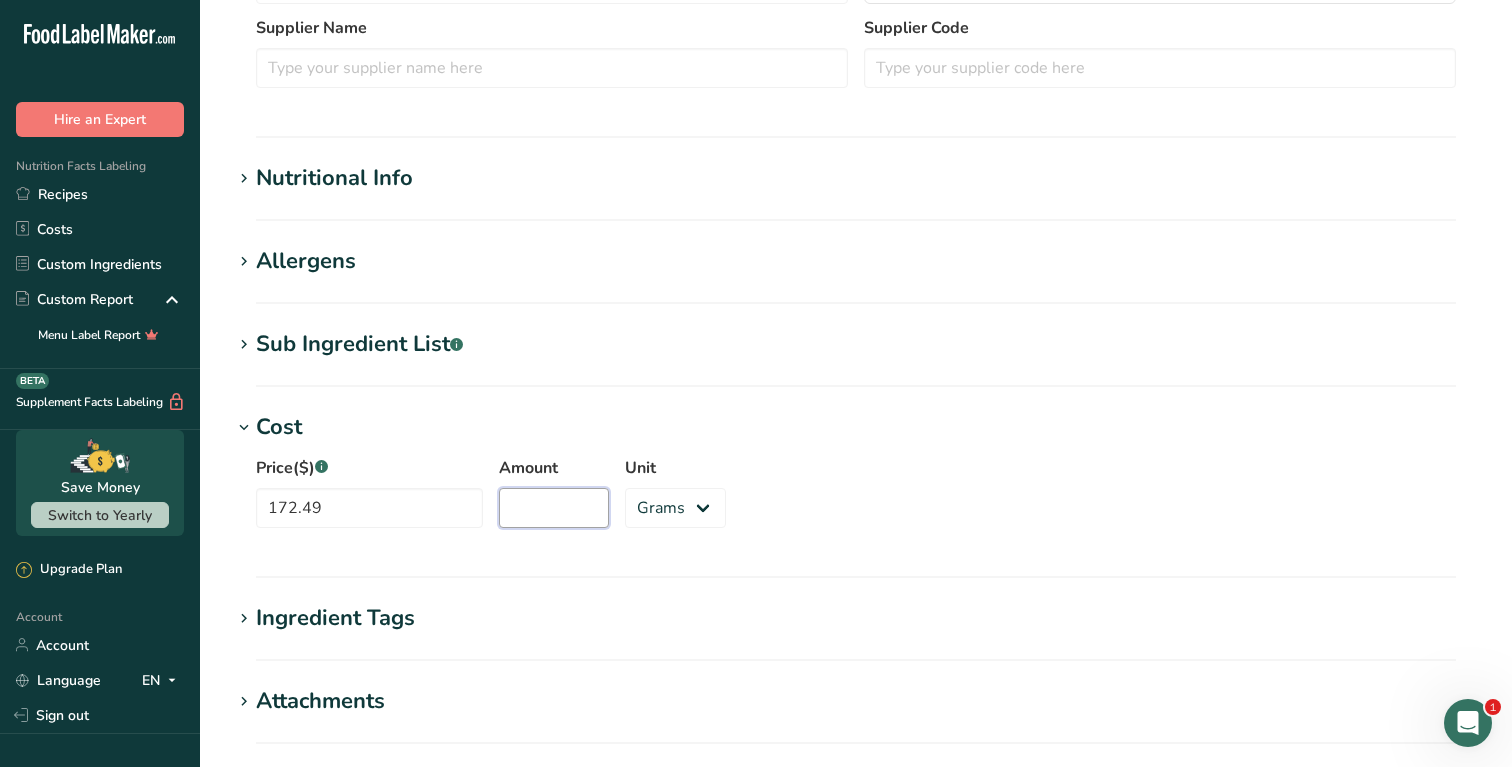 click on "Amount" at bounding box center (554, 508) 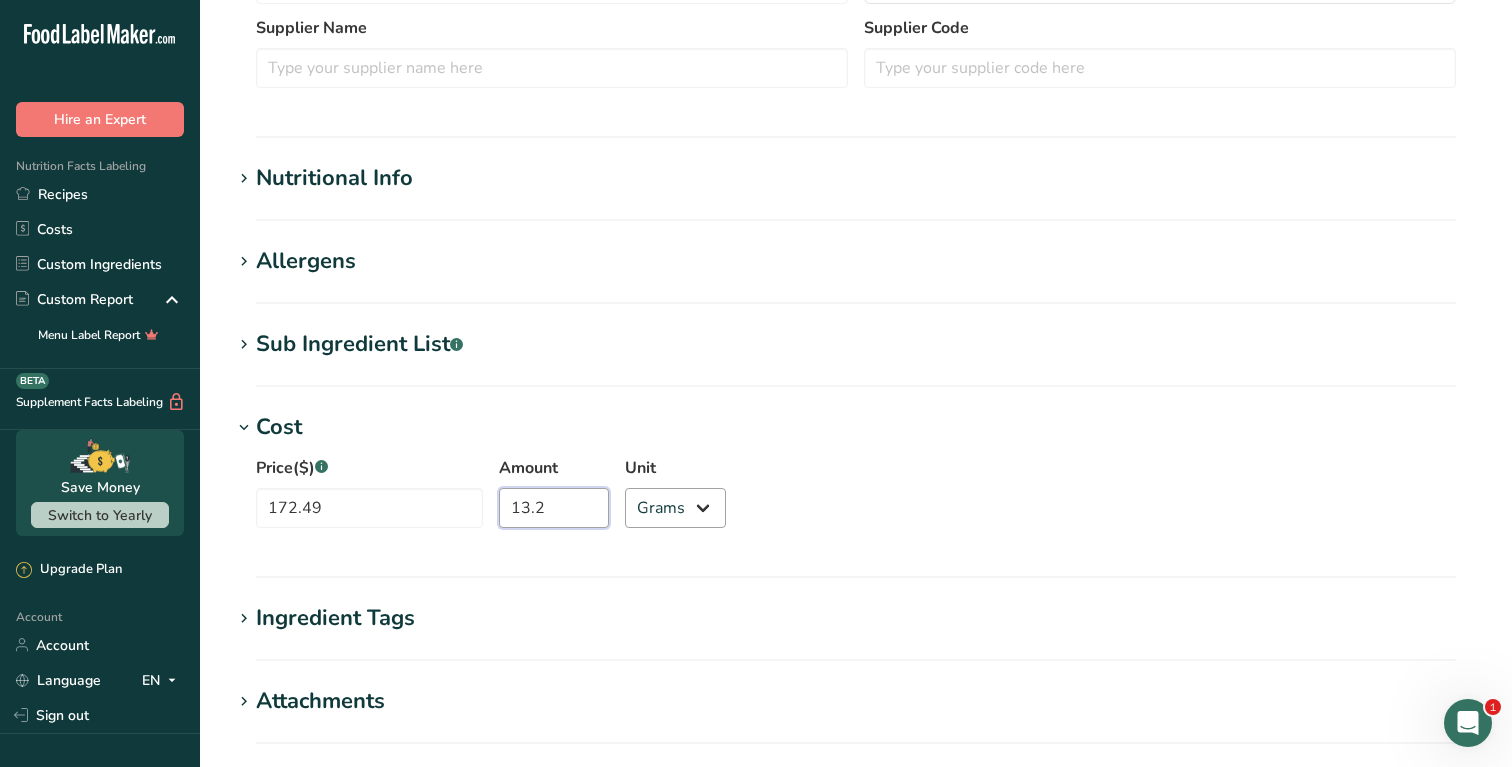 type on "13.2" 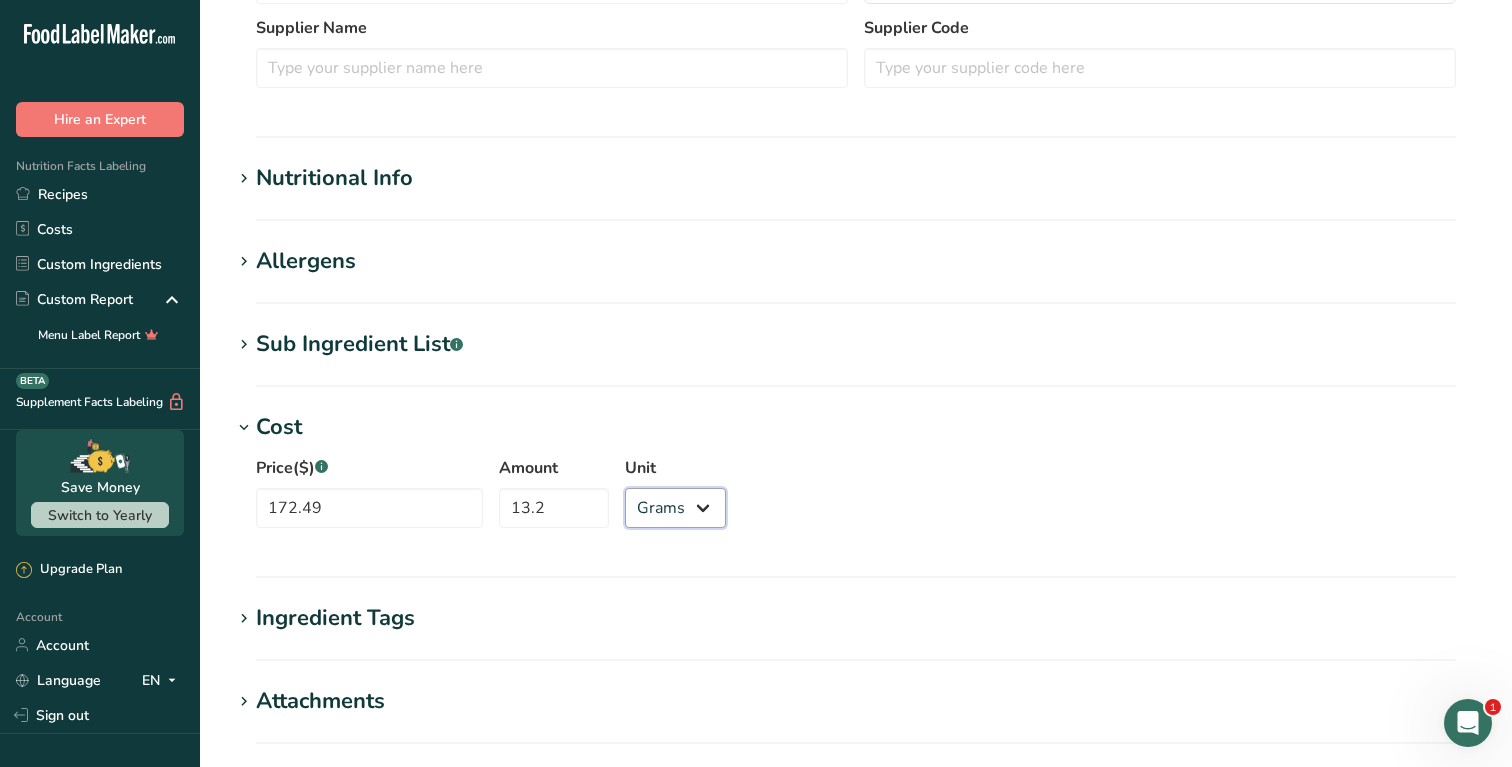 click on "Grams
kg
mg
mcg
lb
oz" at bounding box center (675, 508) 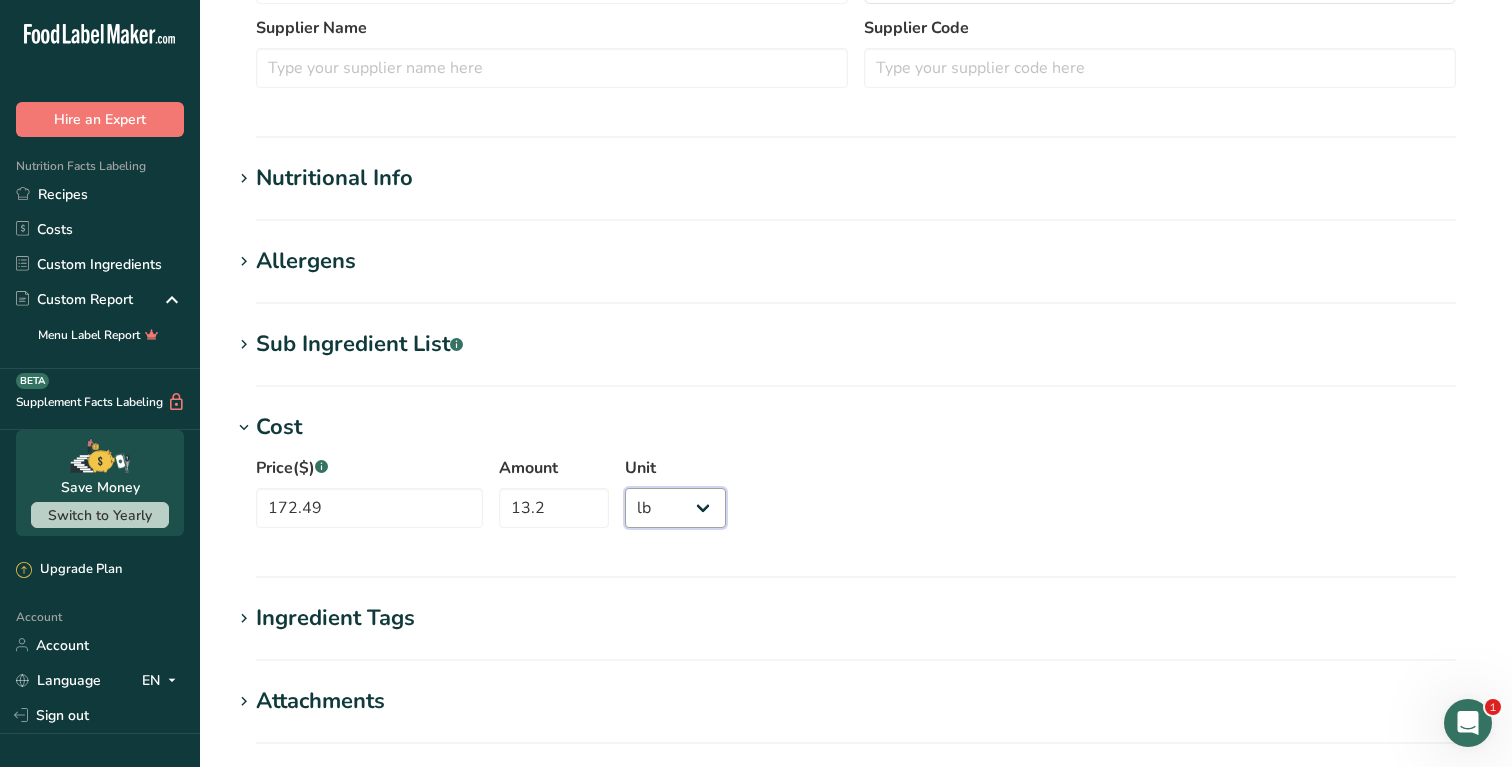 scroll, scrollTop: 777, scrollLeft: 0, axis: vertical 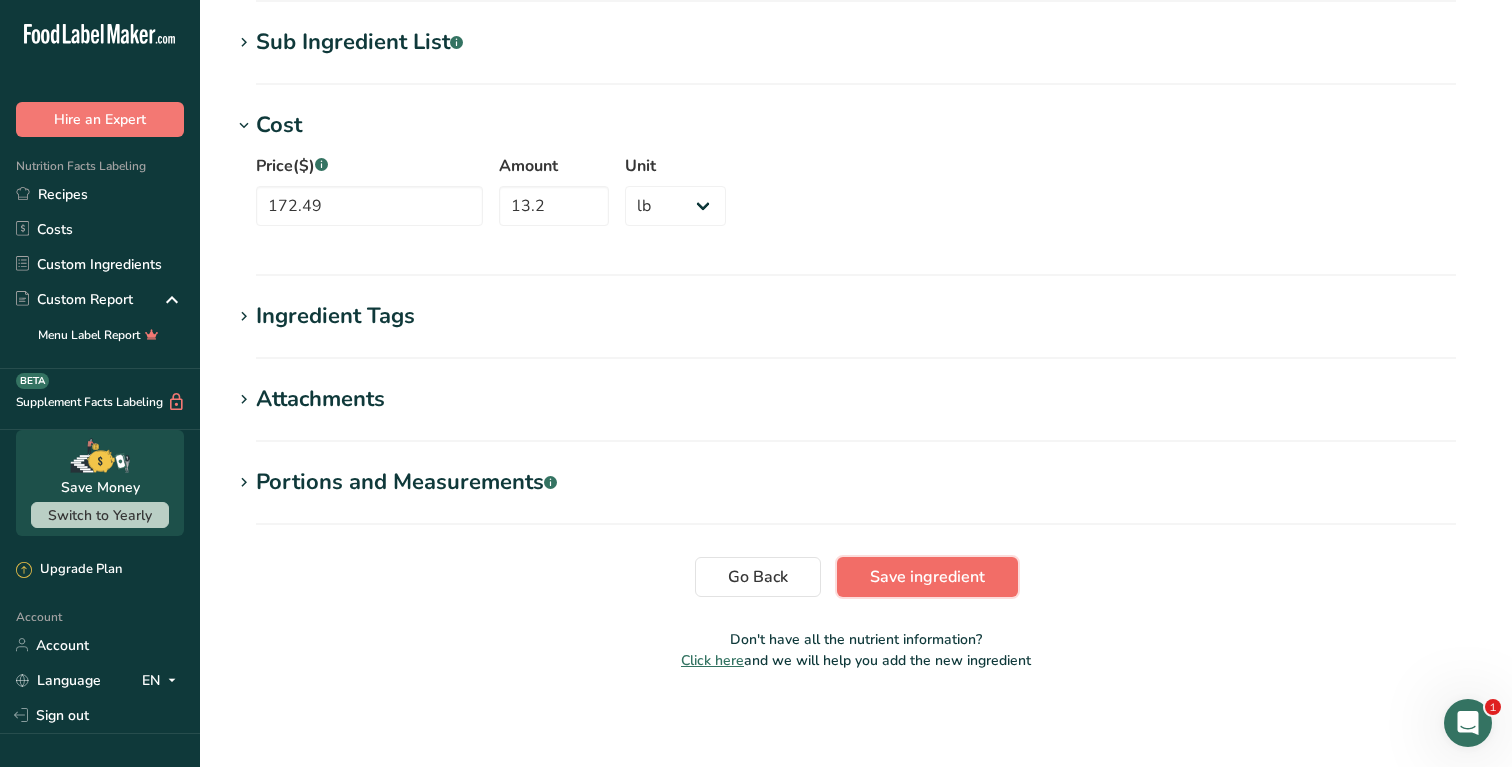 click on "Save ingredient" at bounding box center (927, 577) 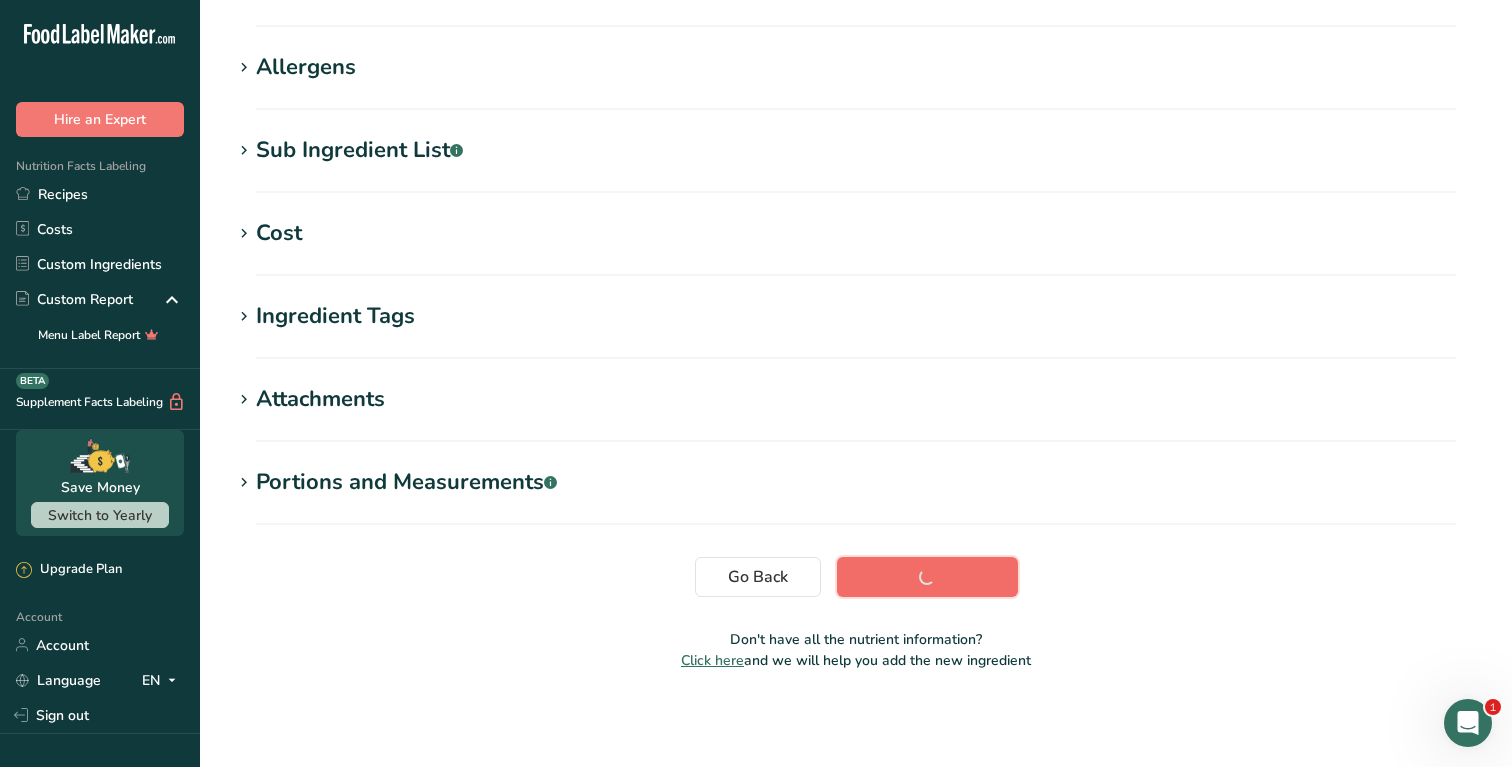 scroll, scrollTop: 291, scrollLeft: 0, axis: vertical 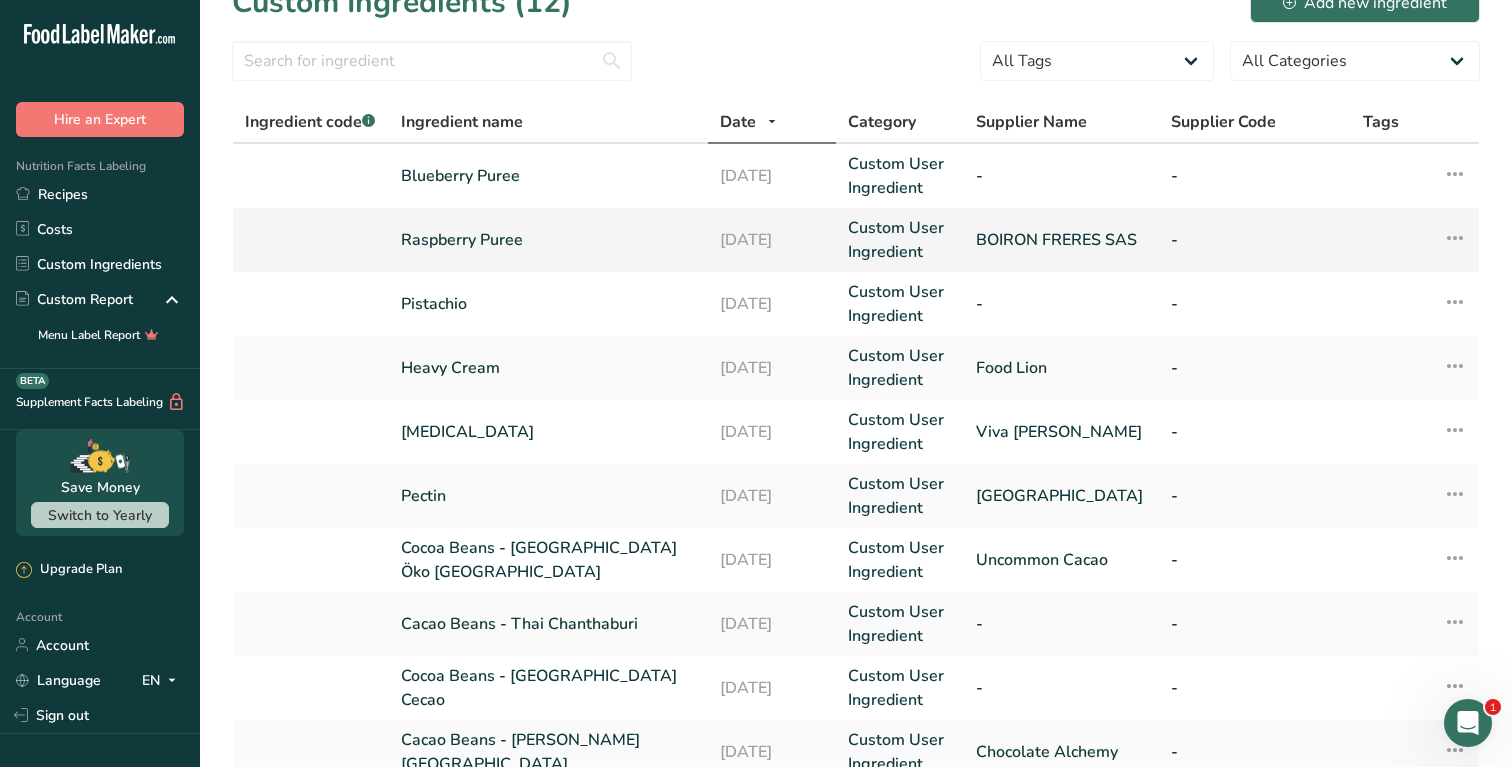 click on "Raspberry Puree" at bounding box center (549, 240) 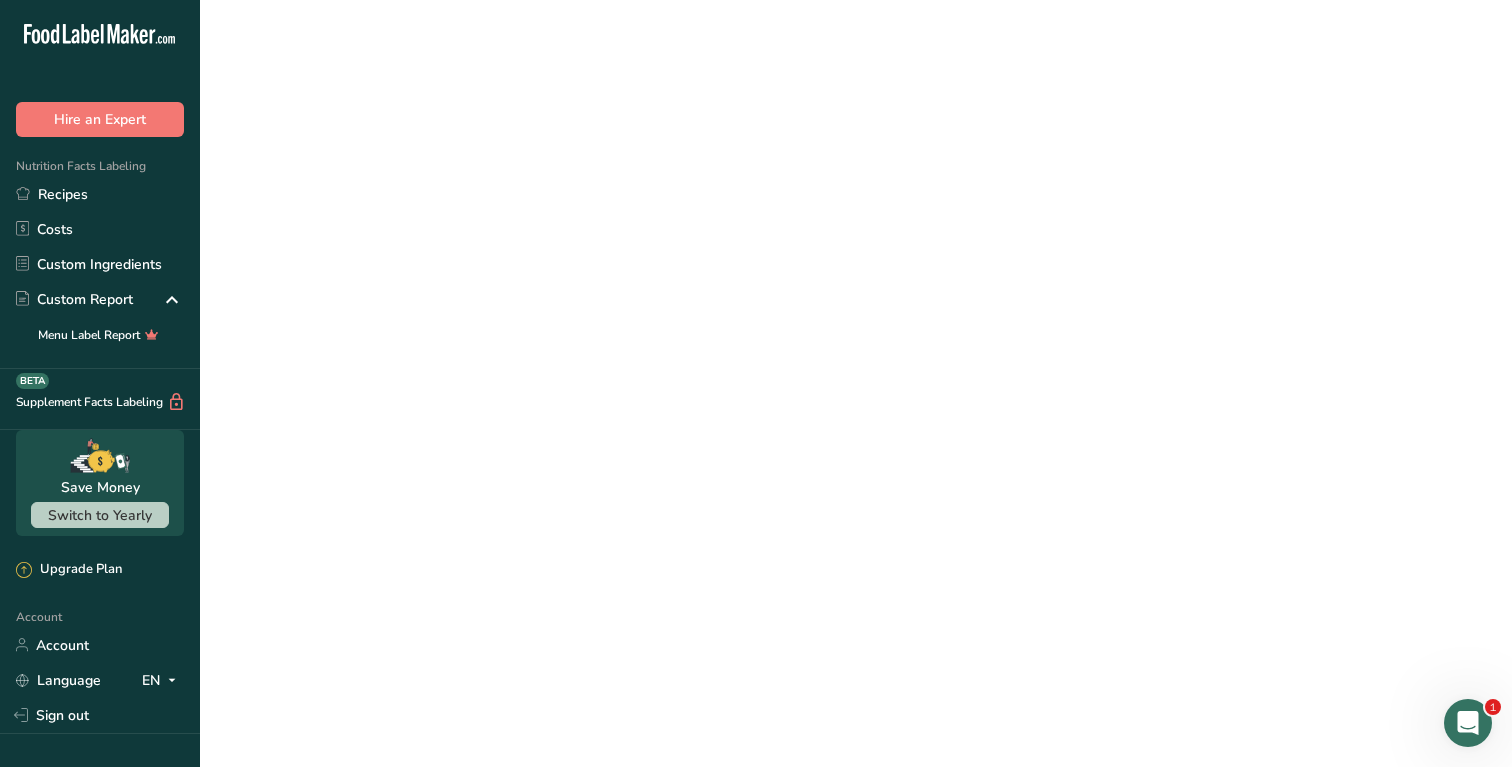 scroll, scrollTop: 0, scrollLeft: 0, axis: both 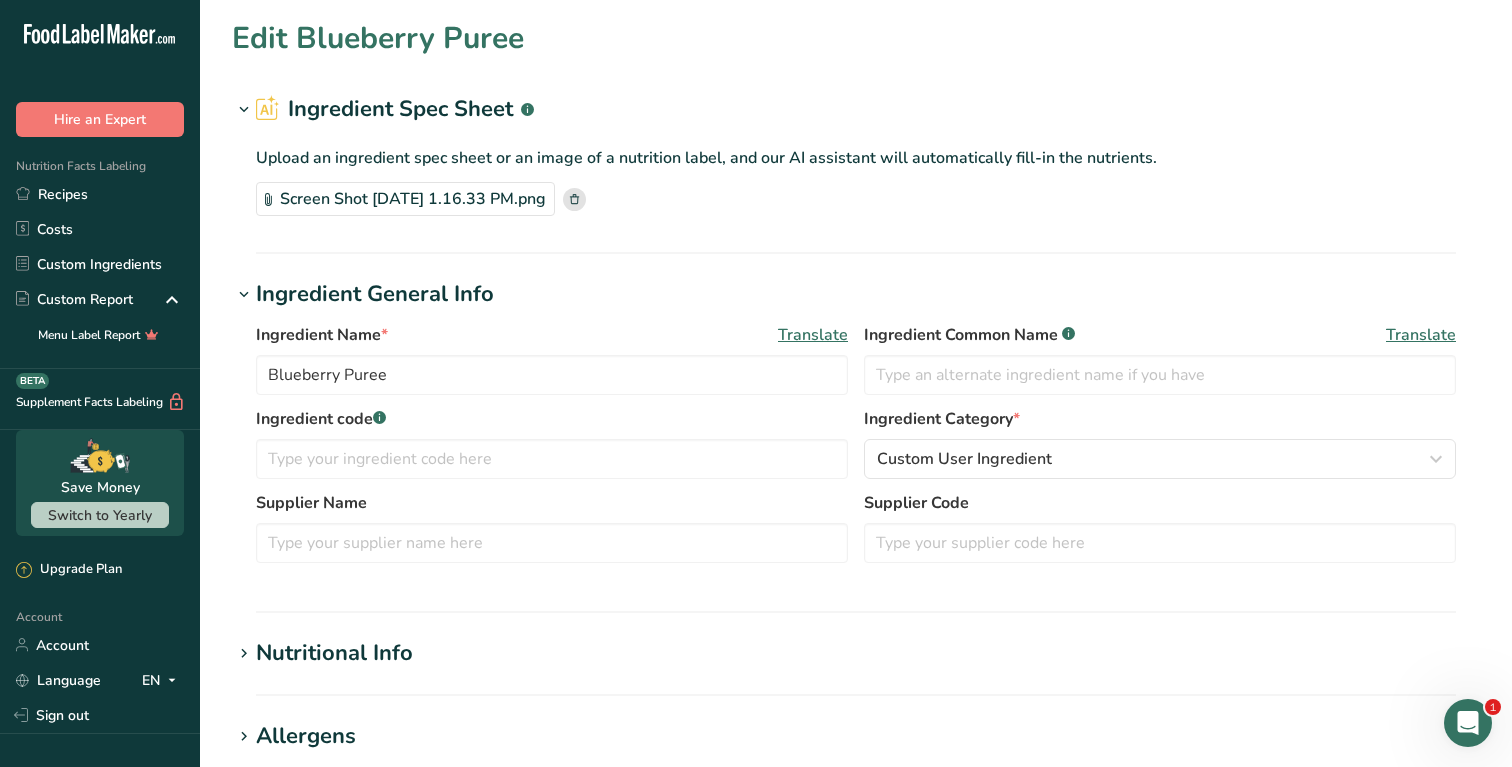 type on "Raspberry Puree" 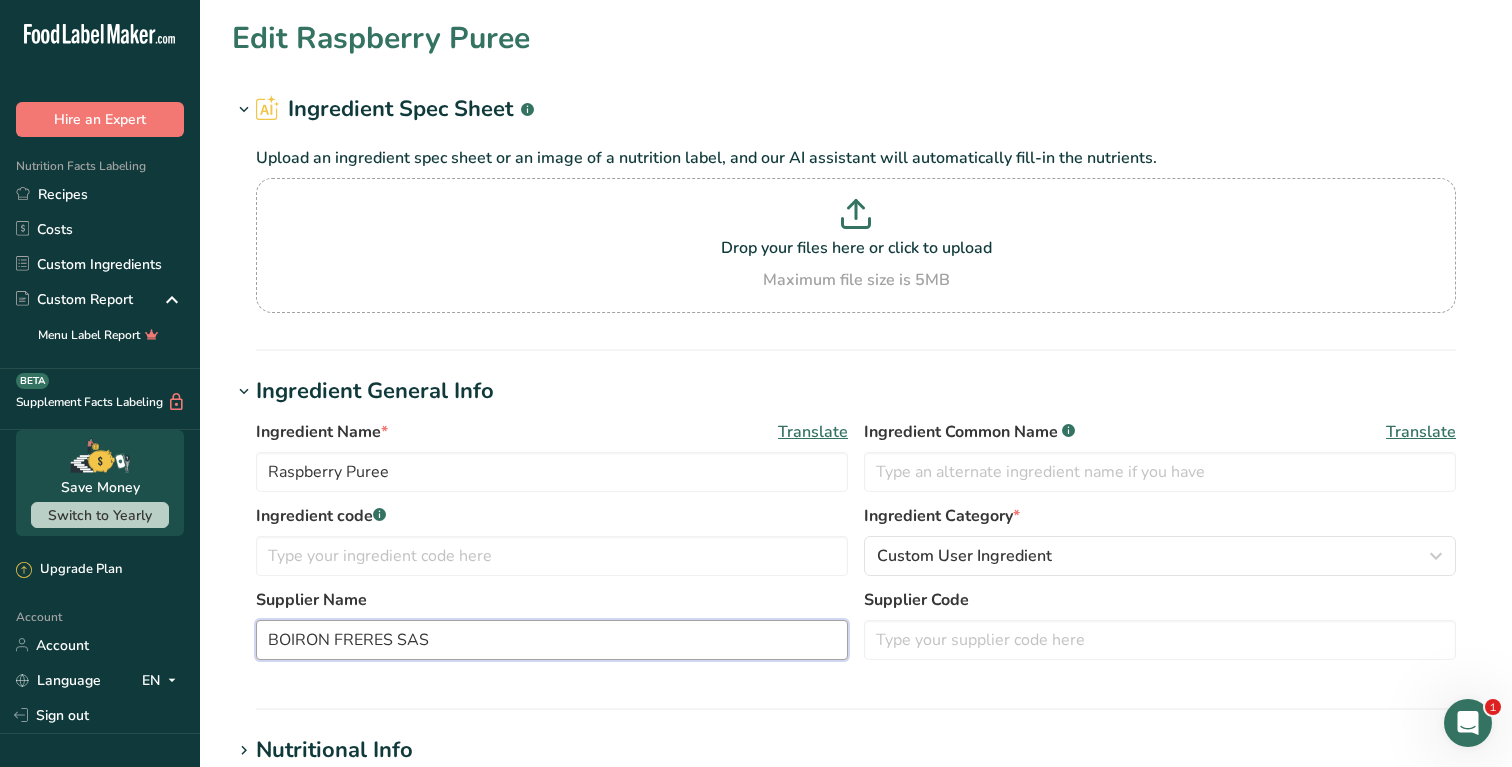 drag, startPoint x: 433, startPoint y: 642, endPoint x: 335, endPoint y: 642, distance: 98 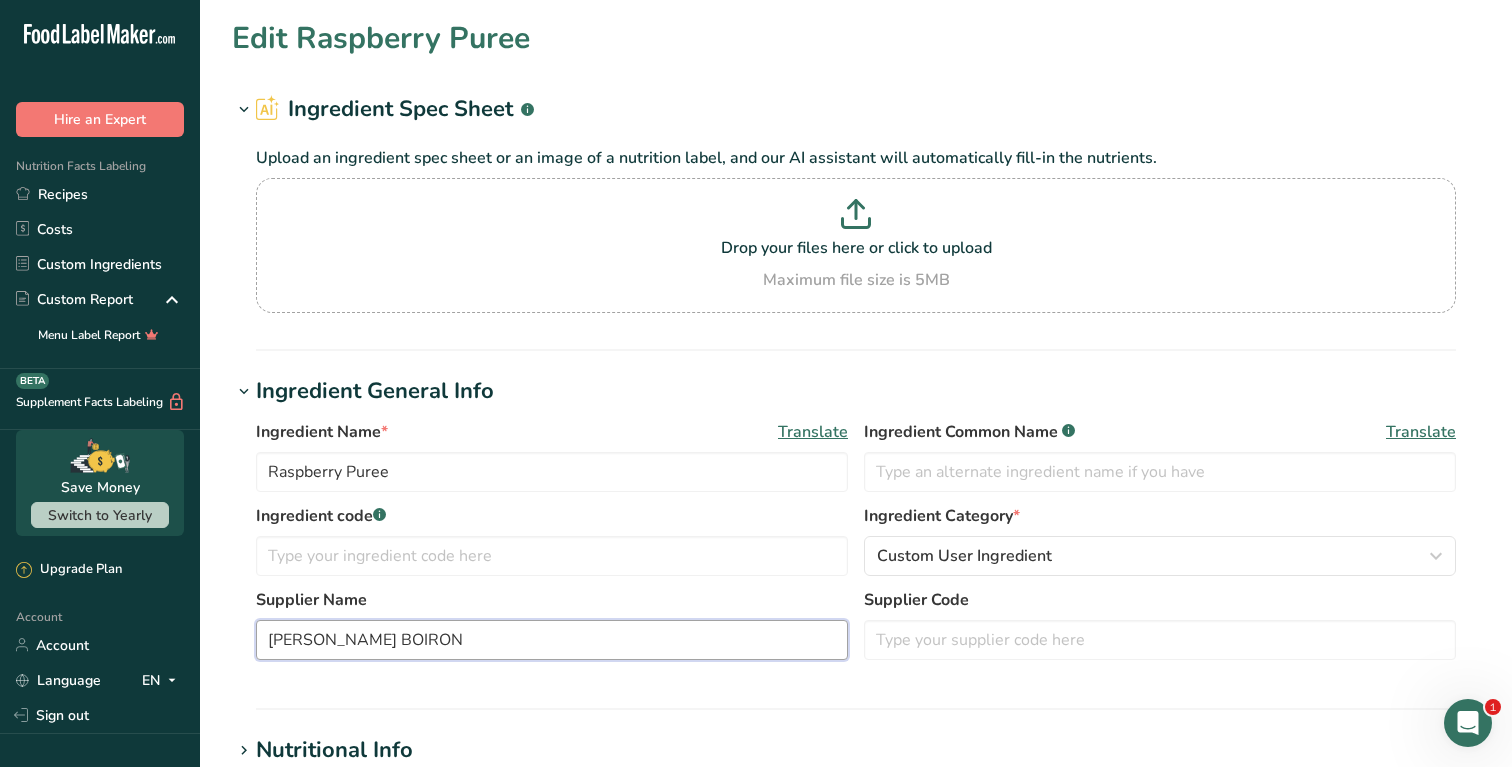 drag, startPoint x: 443, startPoint y: 637, endPoint x: 364, endPoint y: 637, distance: 79 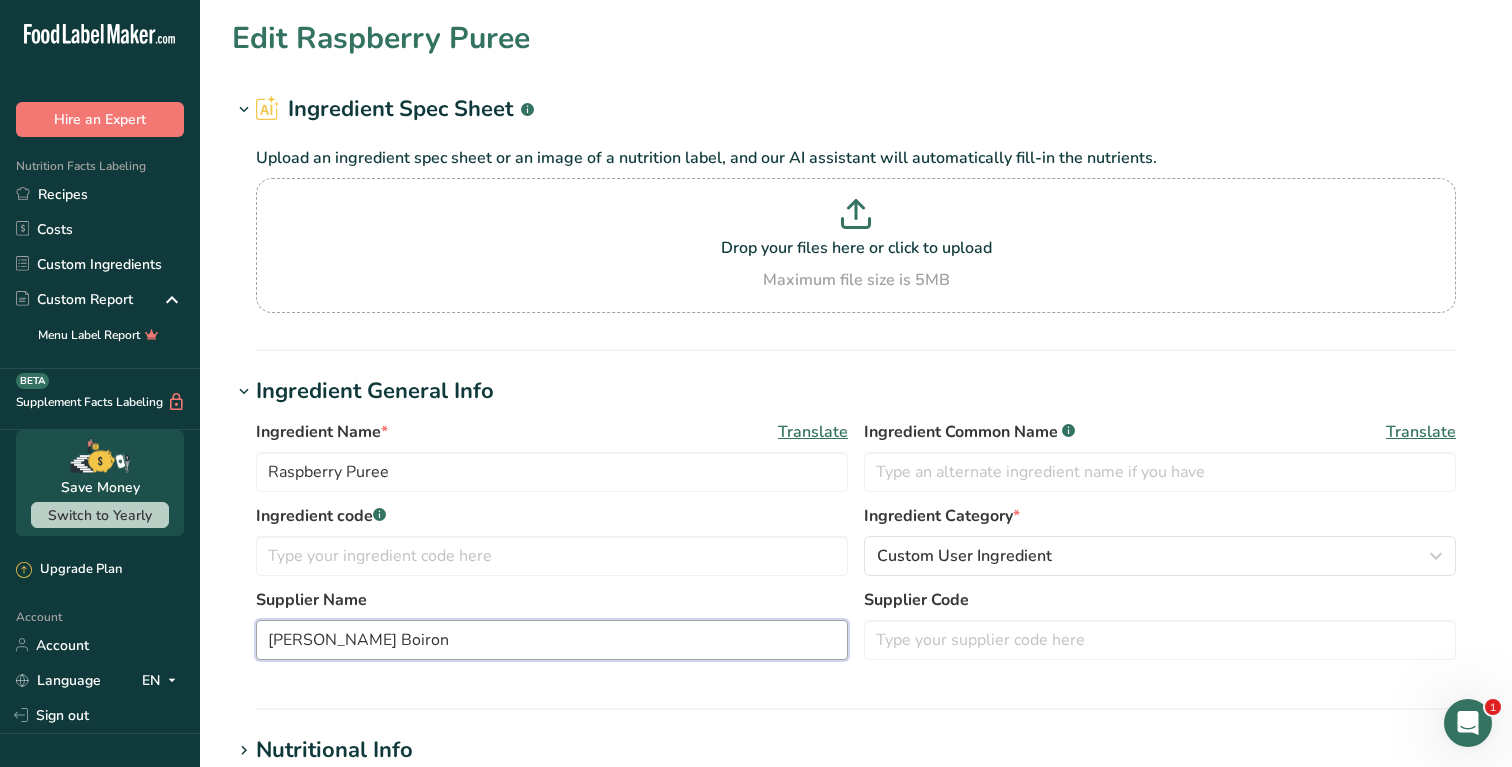 click on "[PERSON_NAME] Boiron" at bounding box center [552, 640] 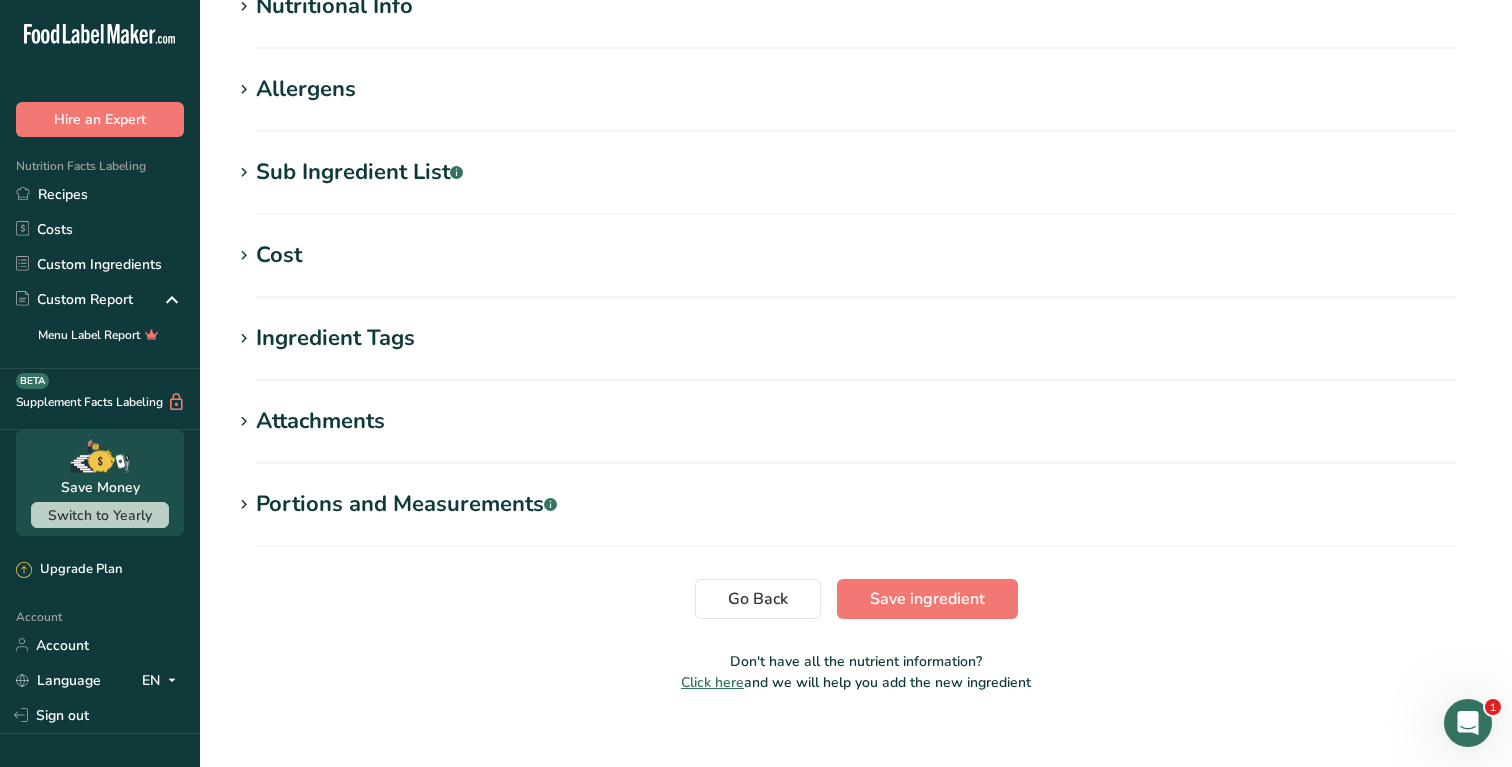 scroll, scrollTop: 750, scrollLeft: 0, axis: vertical 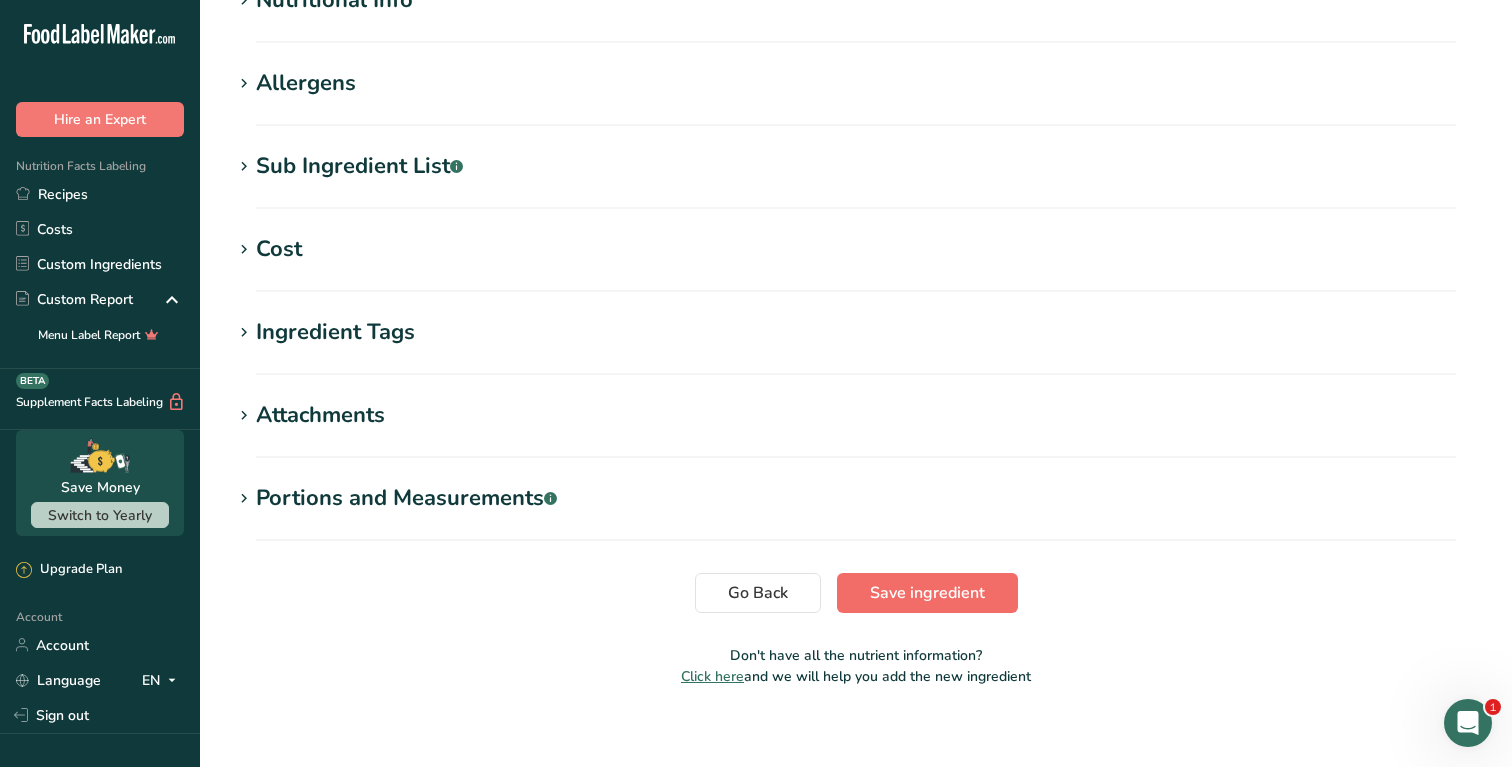 type on "[PERSON_NAME] Boiron" 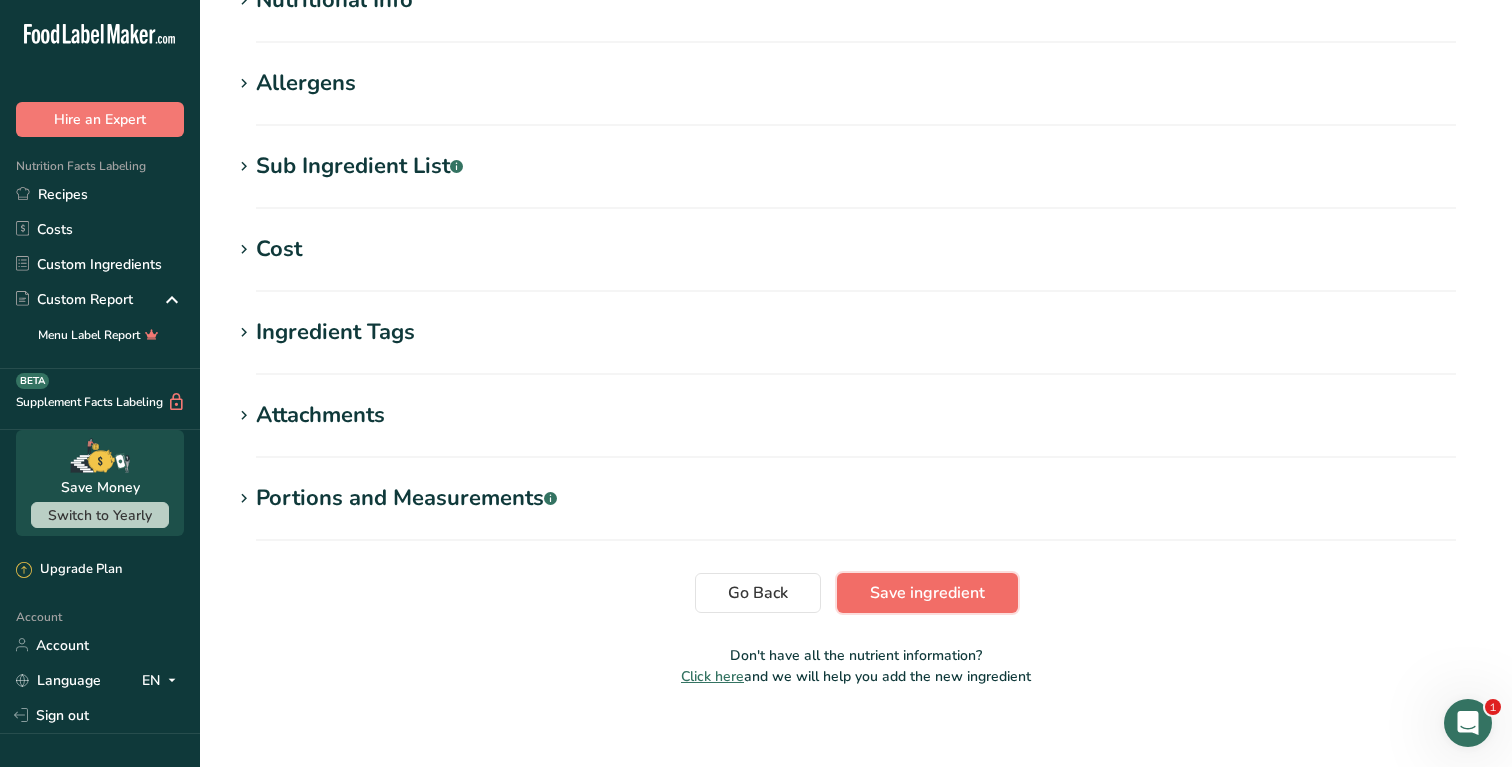 click on "Save ingredient" at bounding box center [927, 593] 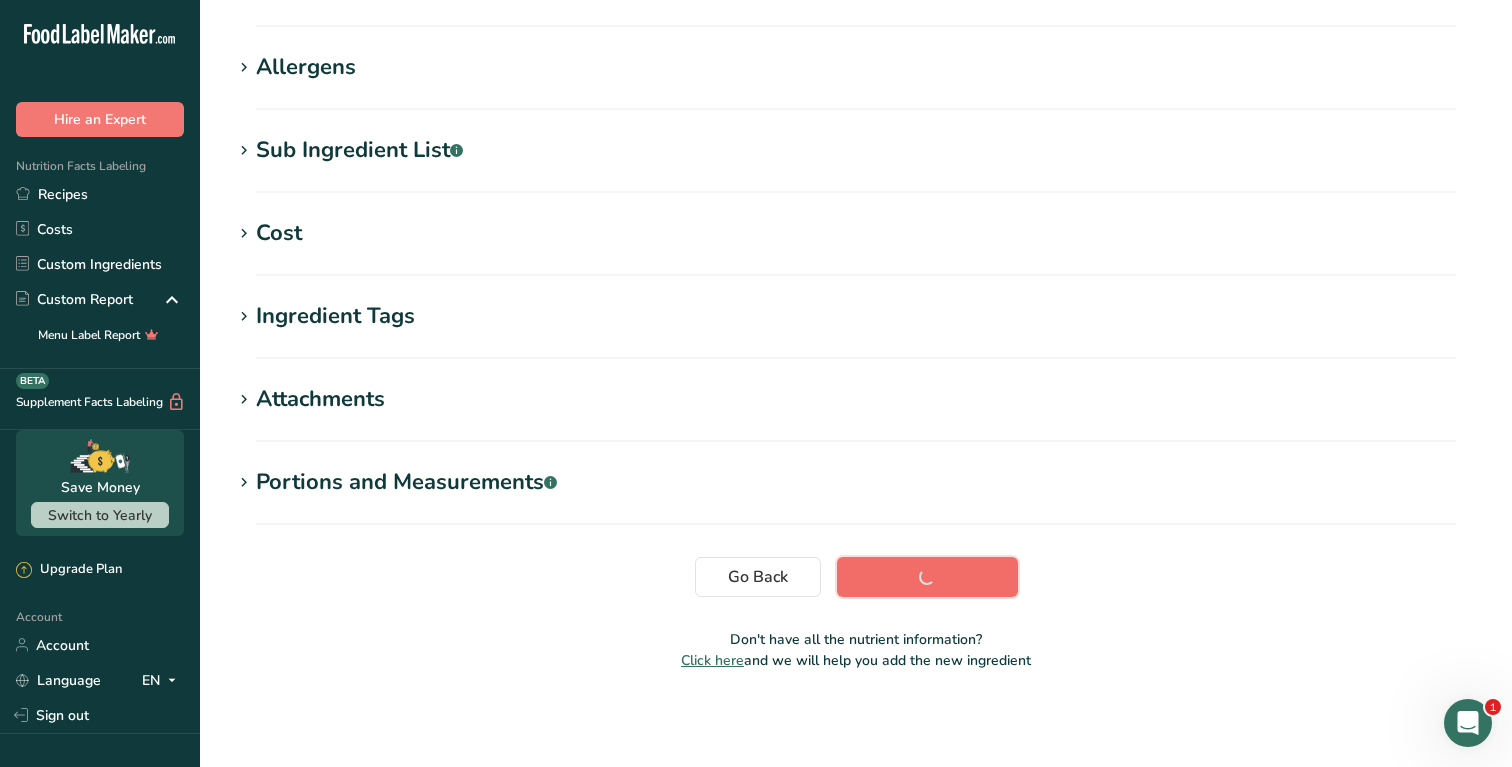scroll, scrollTop: 275, scrollLeft: 0, axis: vertical 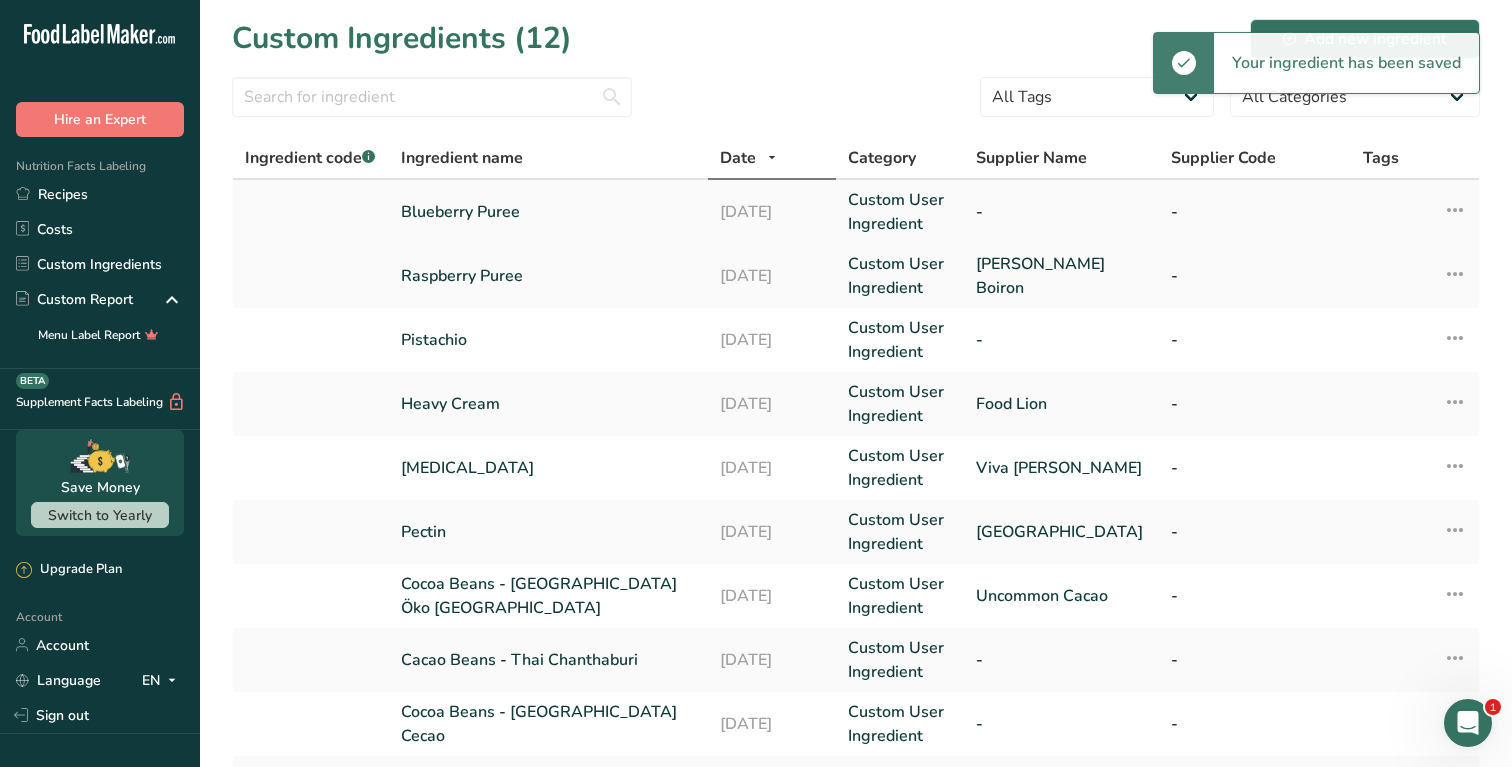 click on "Blueberry Puree" at bounding box center [549, 212] 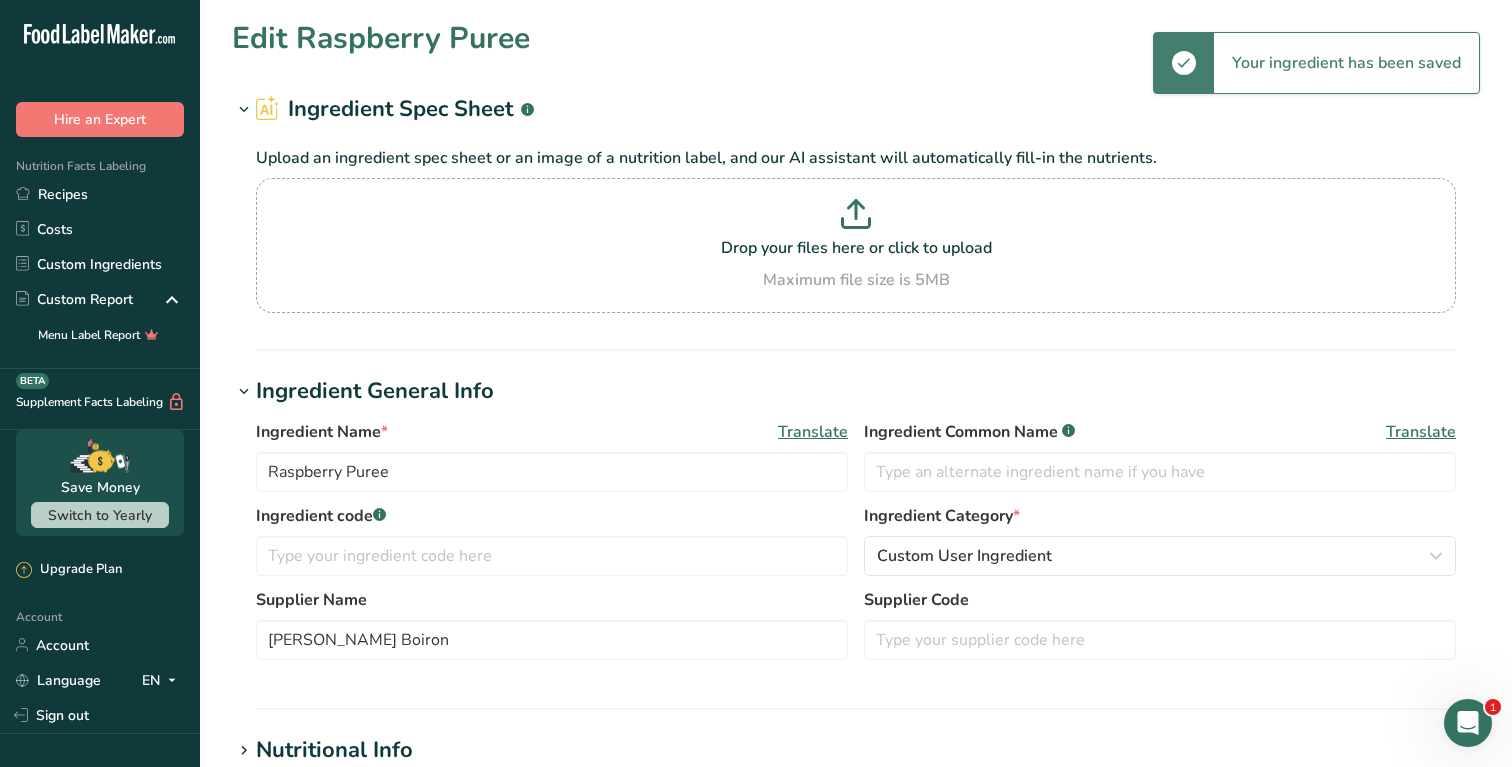 type on "Blueberry Puree" 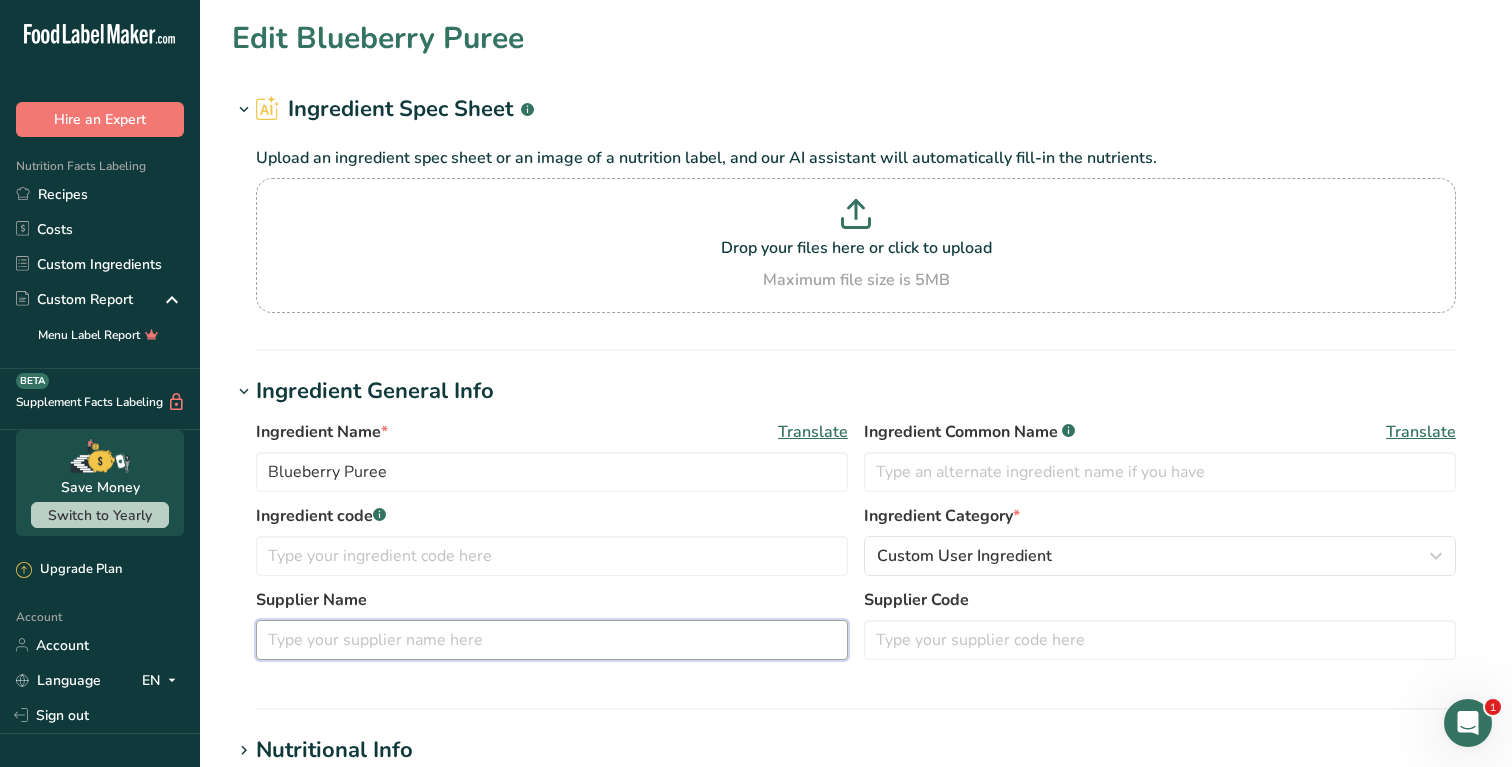 click at bounding box center [552, 640] 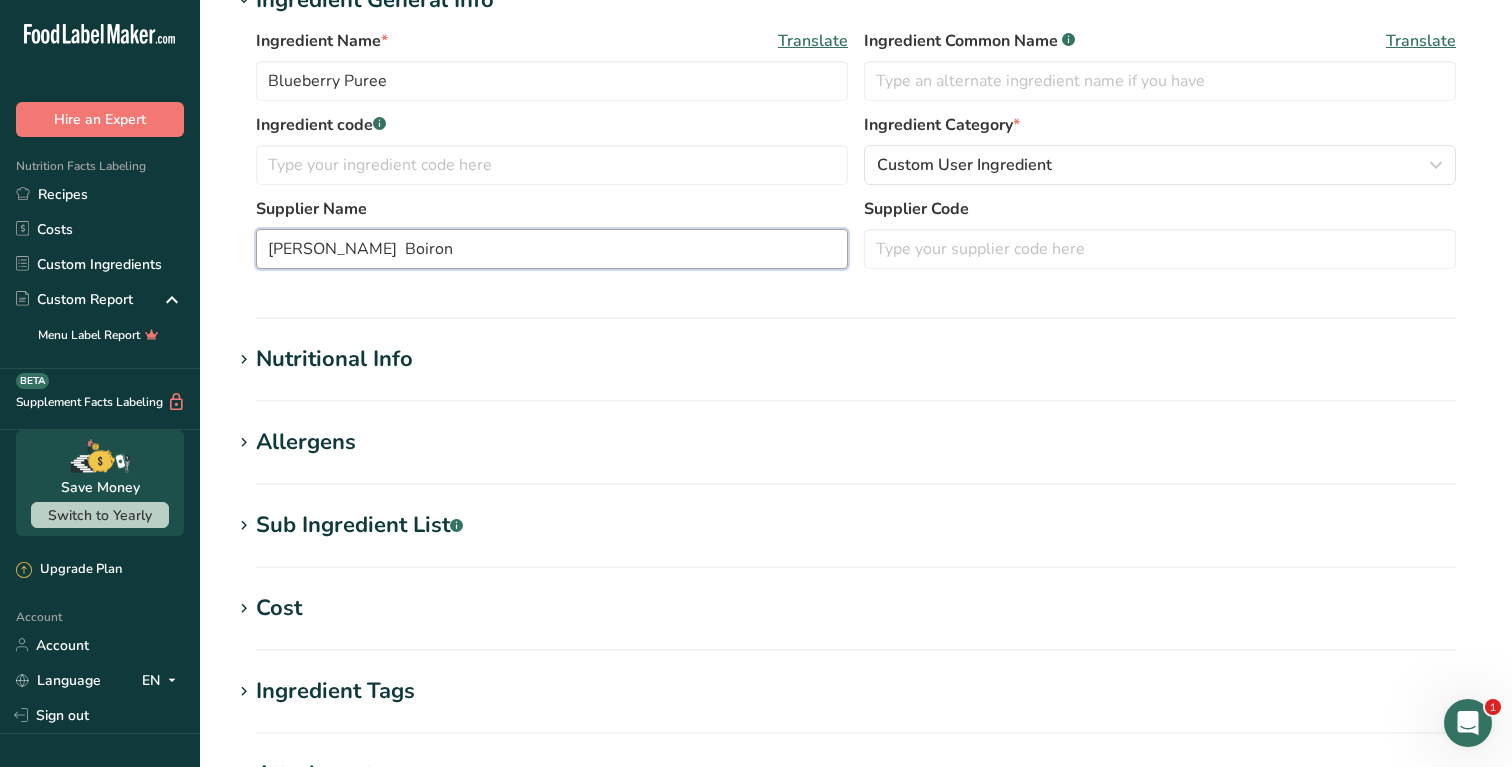 scroll, scrollTop: 766, scrollLeft: 0, axis: vertical 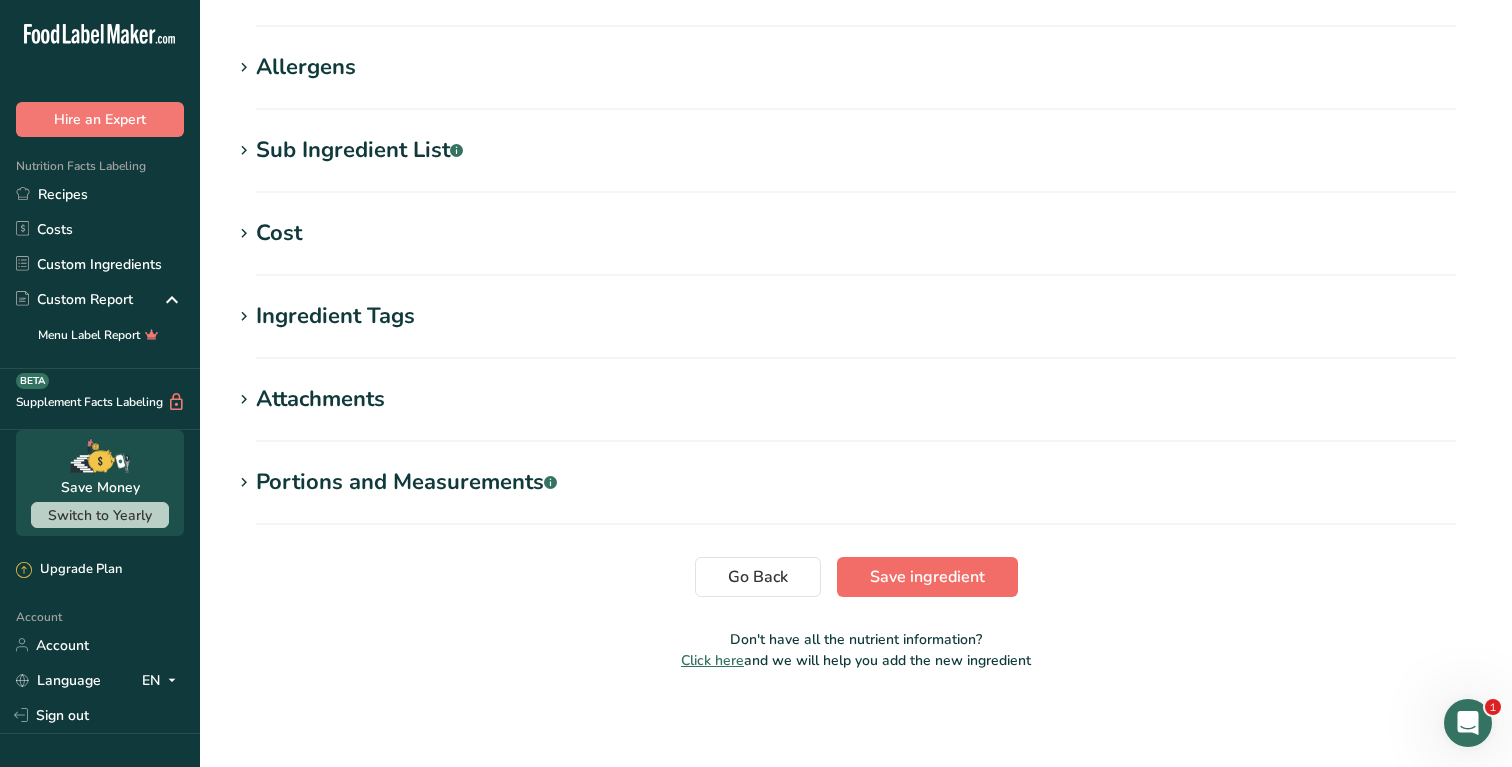 type on "[PERSON_NAME]  Boiron" 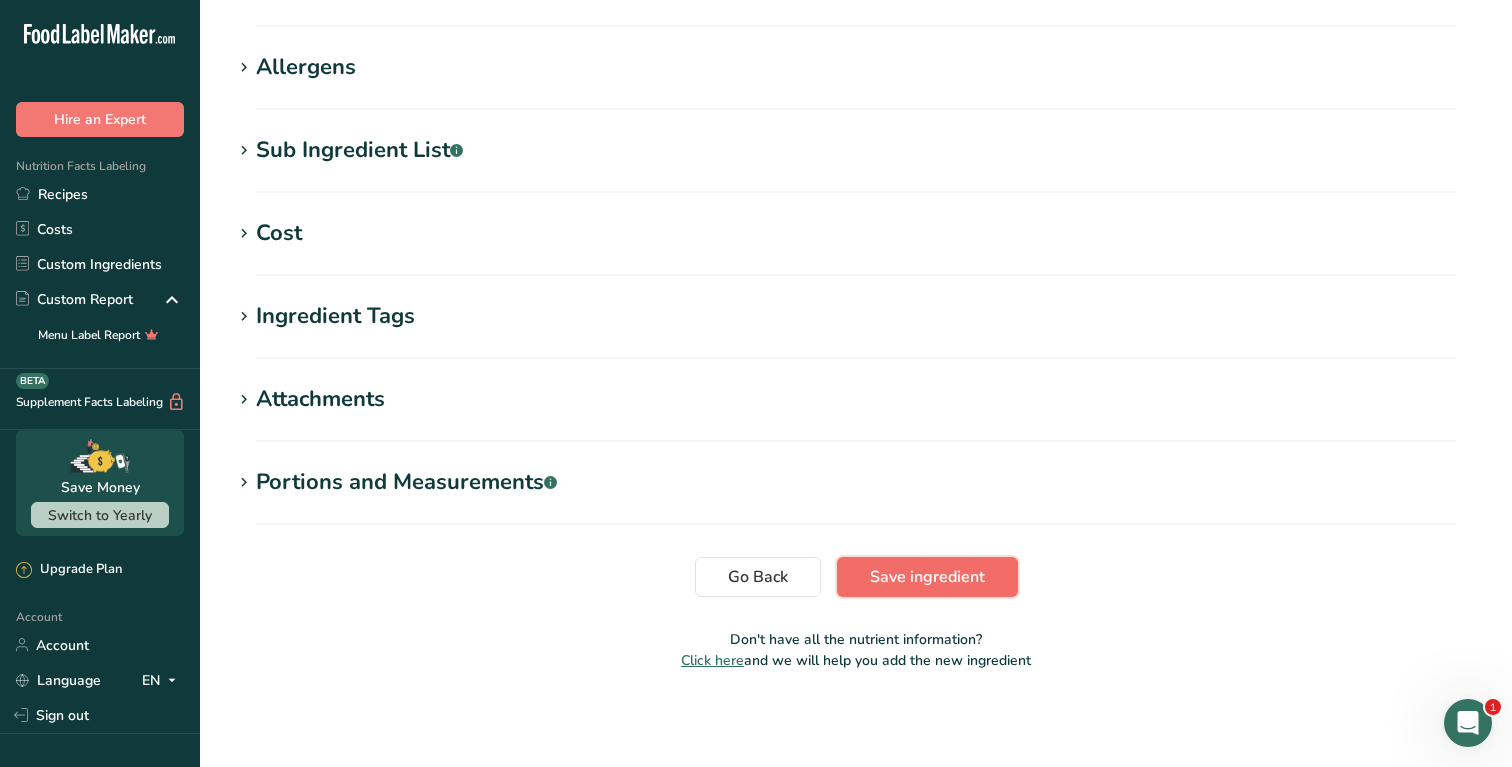click on "Save ingredient" at bounding box center [927, 577] 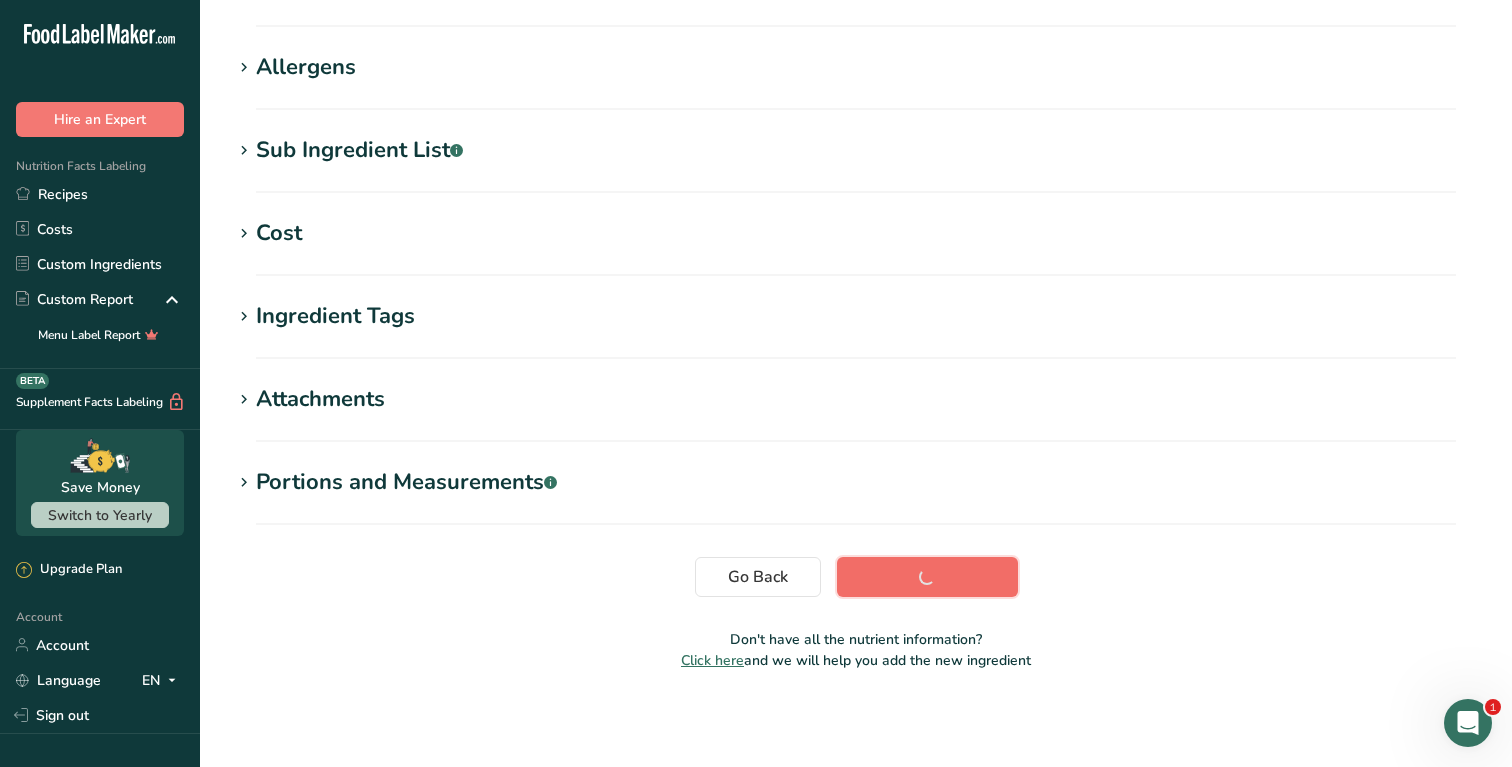 scroll, scrollTop: 291, scrollLeft: 0, axis: vertical 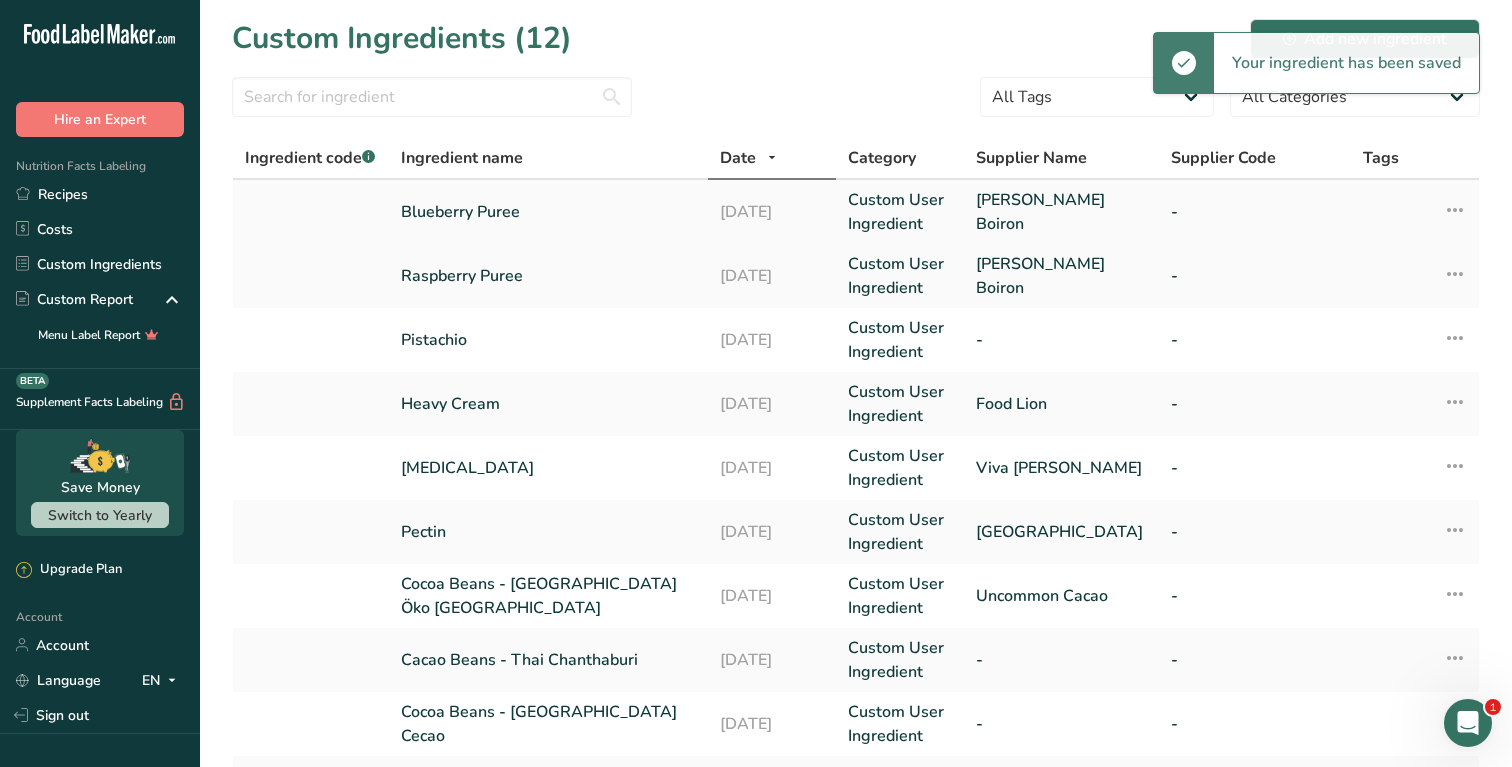 click on "Blueberry Puree" at bounding box center (549, 212) 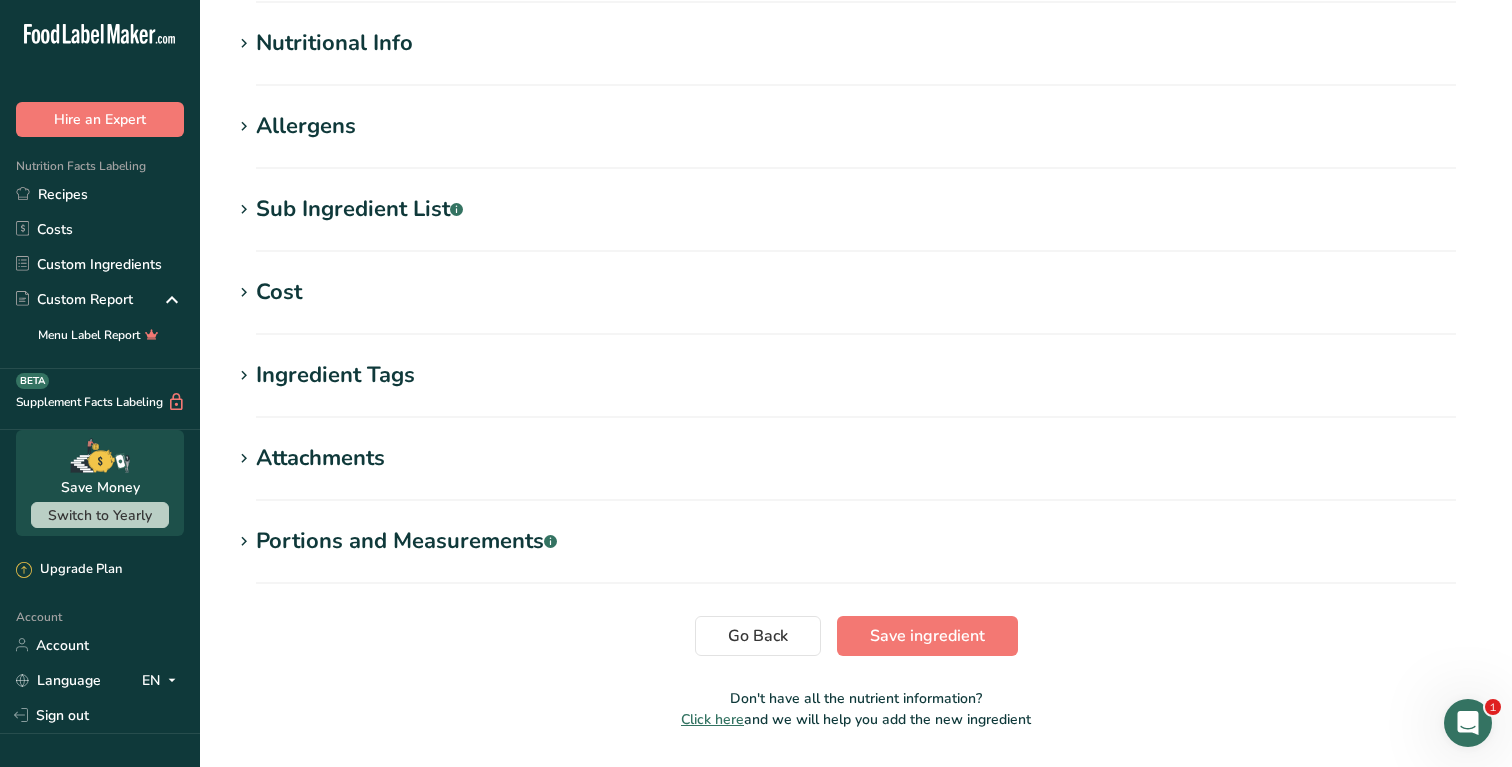 scroll, scrollTop: 702, scrollLeft: 0, axis: vertical 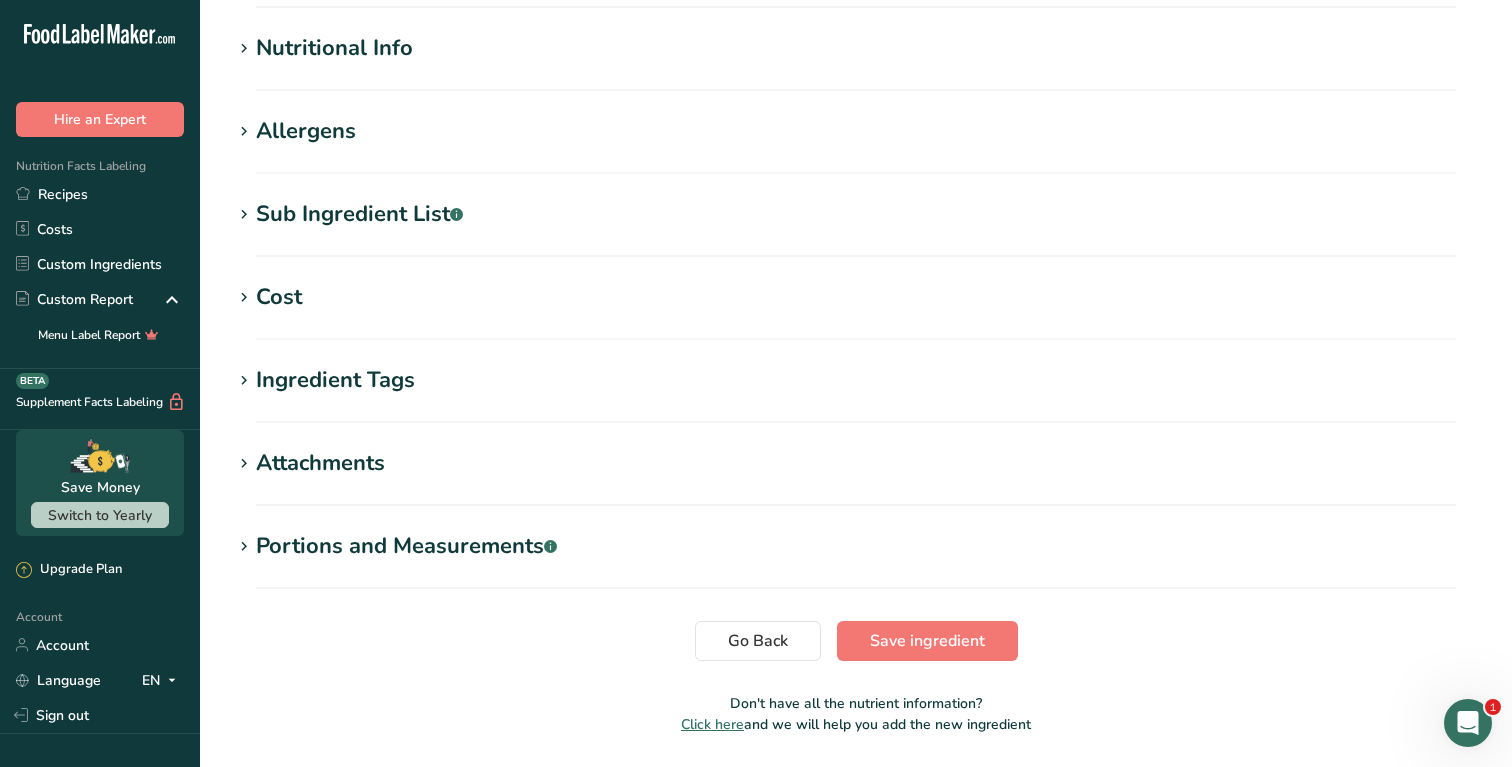 click on "Nutritional Info" at bounding box center [856, 48] 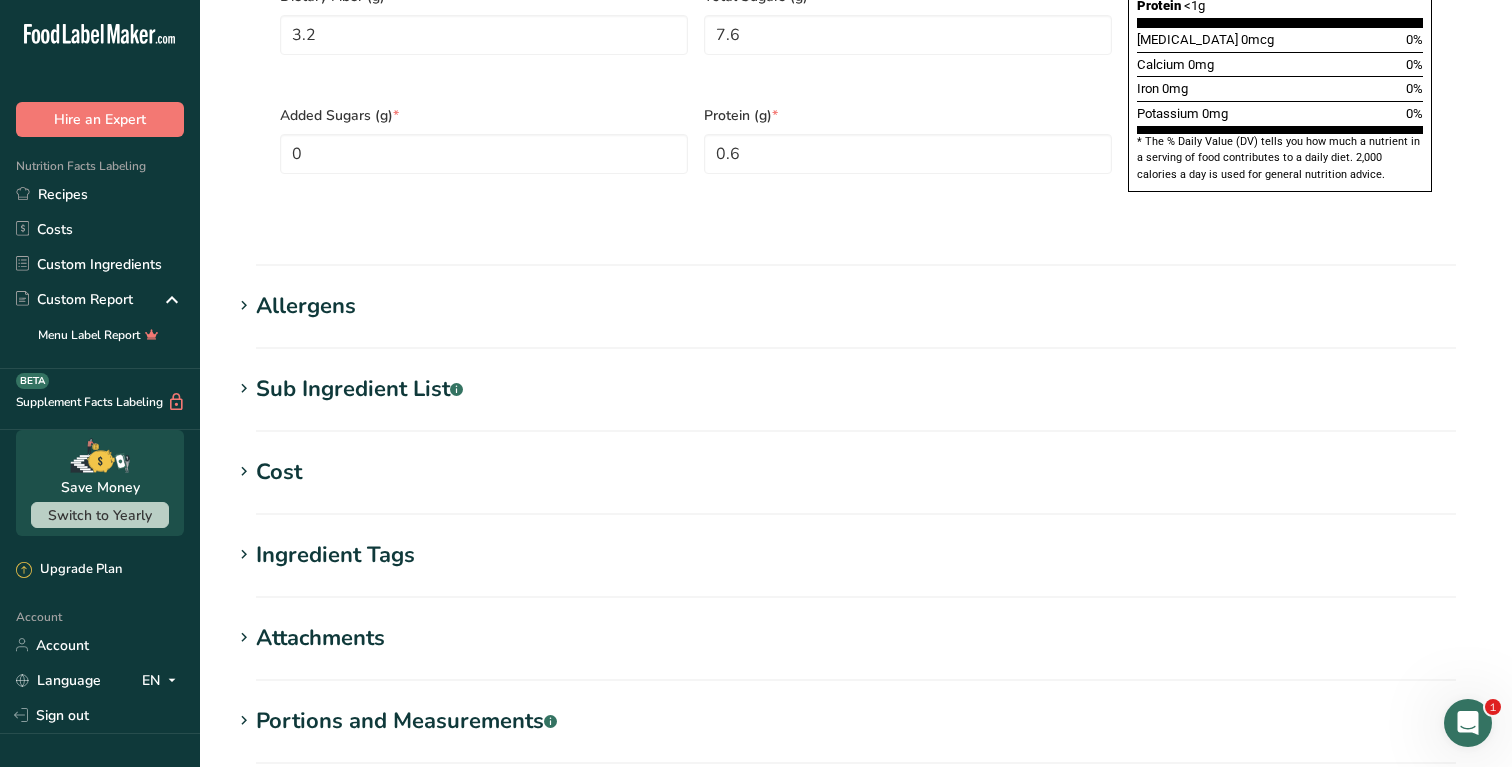 scroll, scrollTop: 1653, scrollLeft: 0, axis: vertical 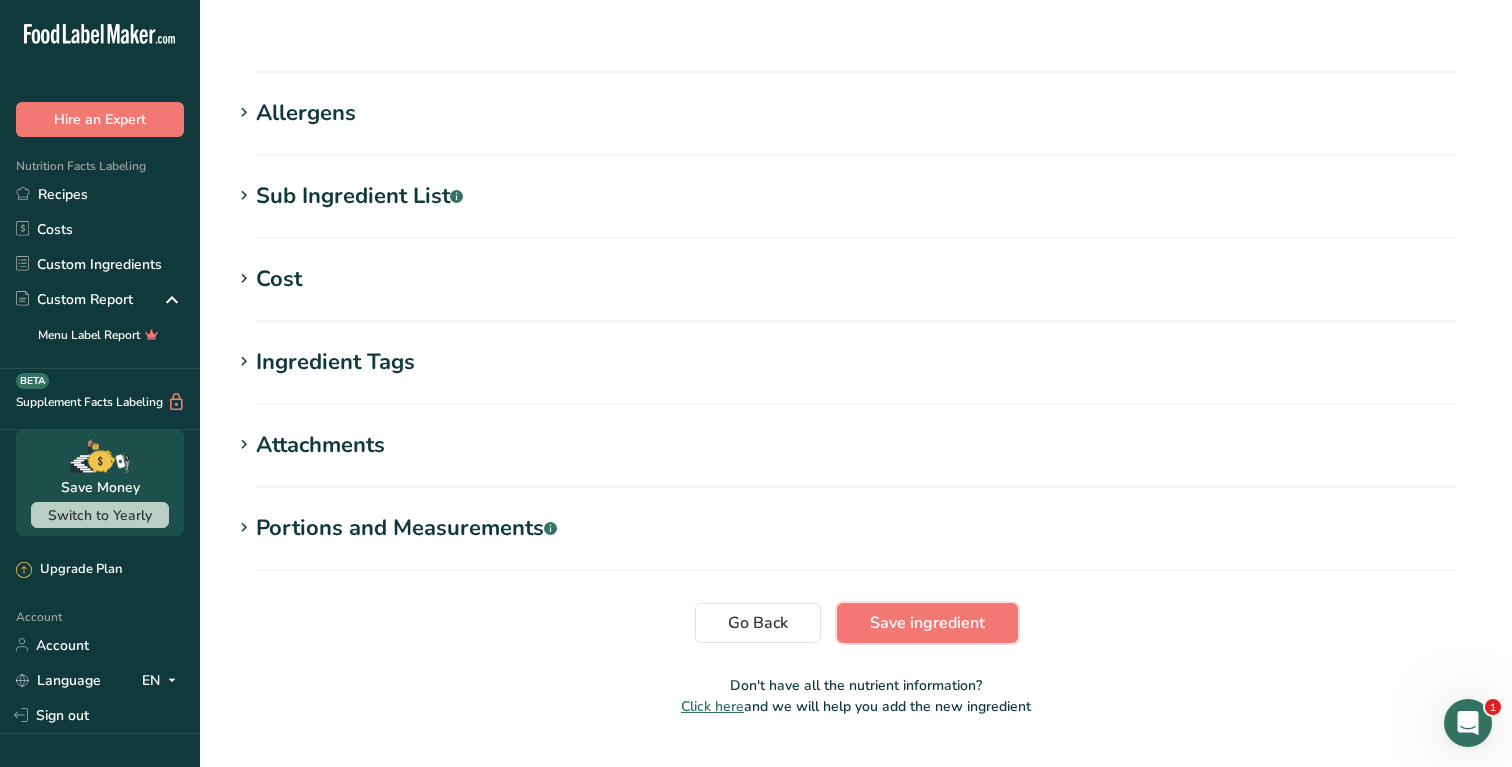 click on "Save ingredient" at bounding box center (927, 623) 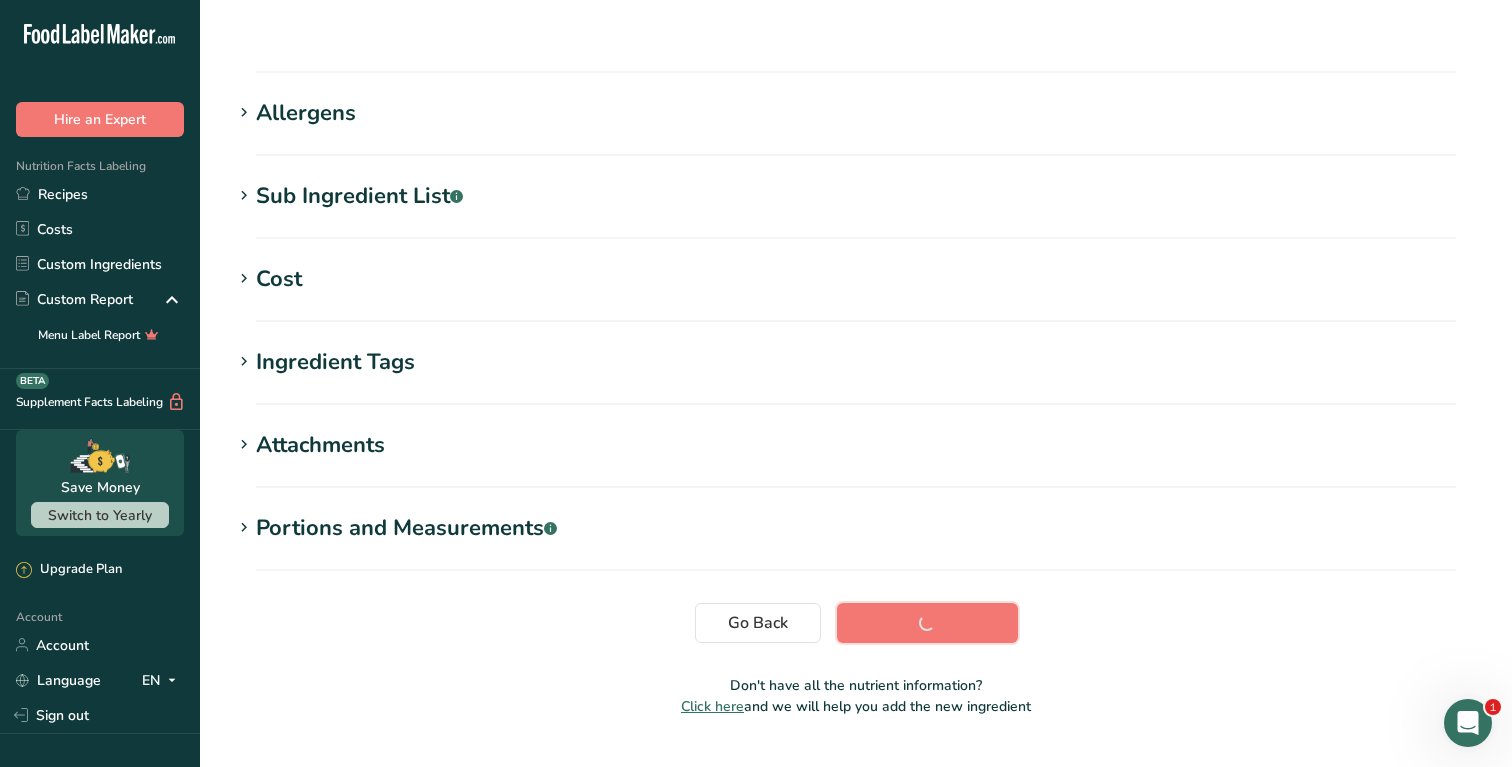scroll, scrollTop: 291, scrollLeft: 0, axis: vertical 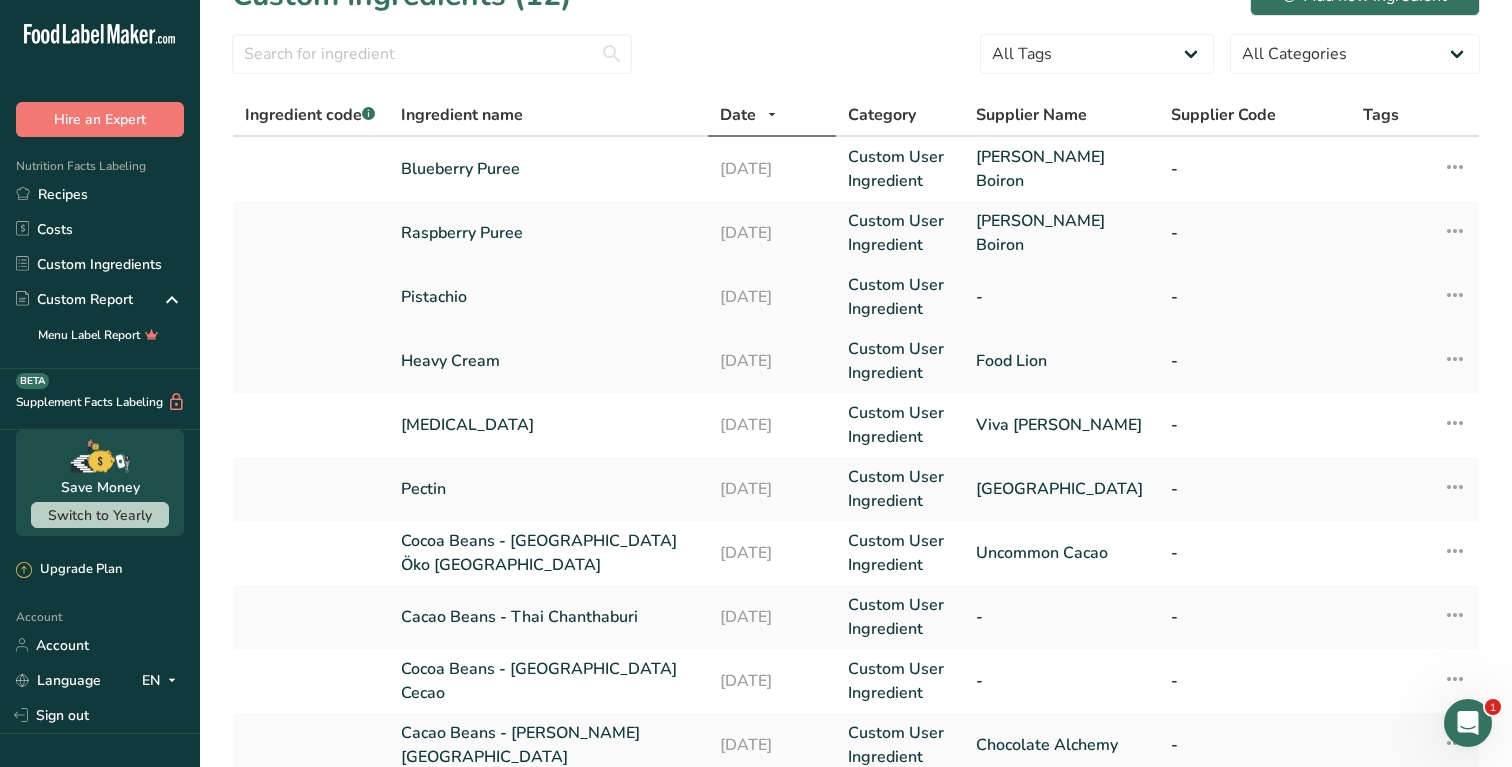 click on "Pistachio" at bounding box center (549, 297) 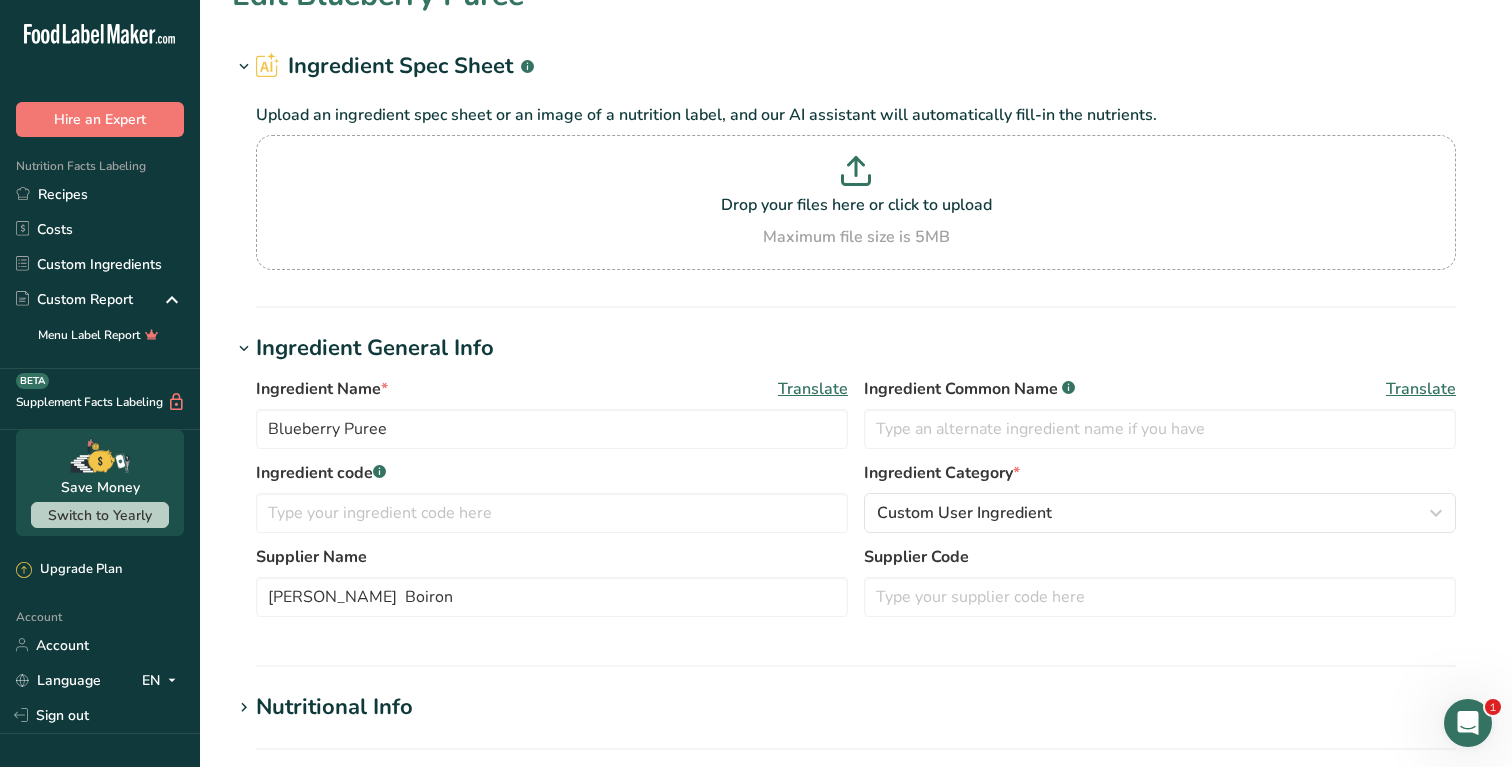 scroll, scrollTop: 0, scrollLeft: 0, axis: both 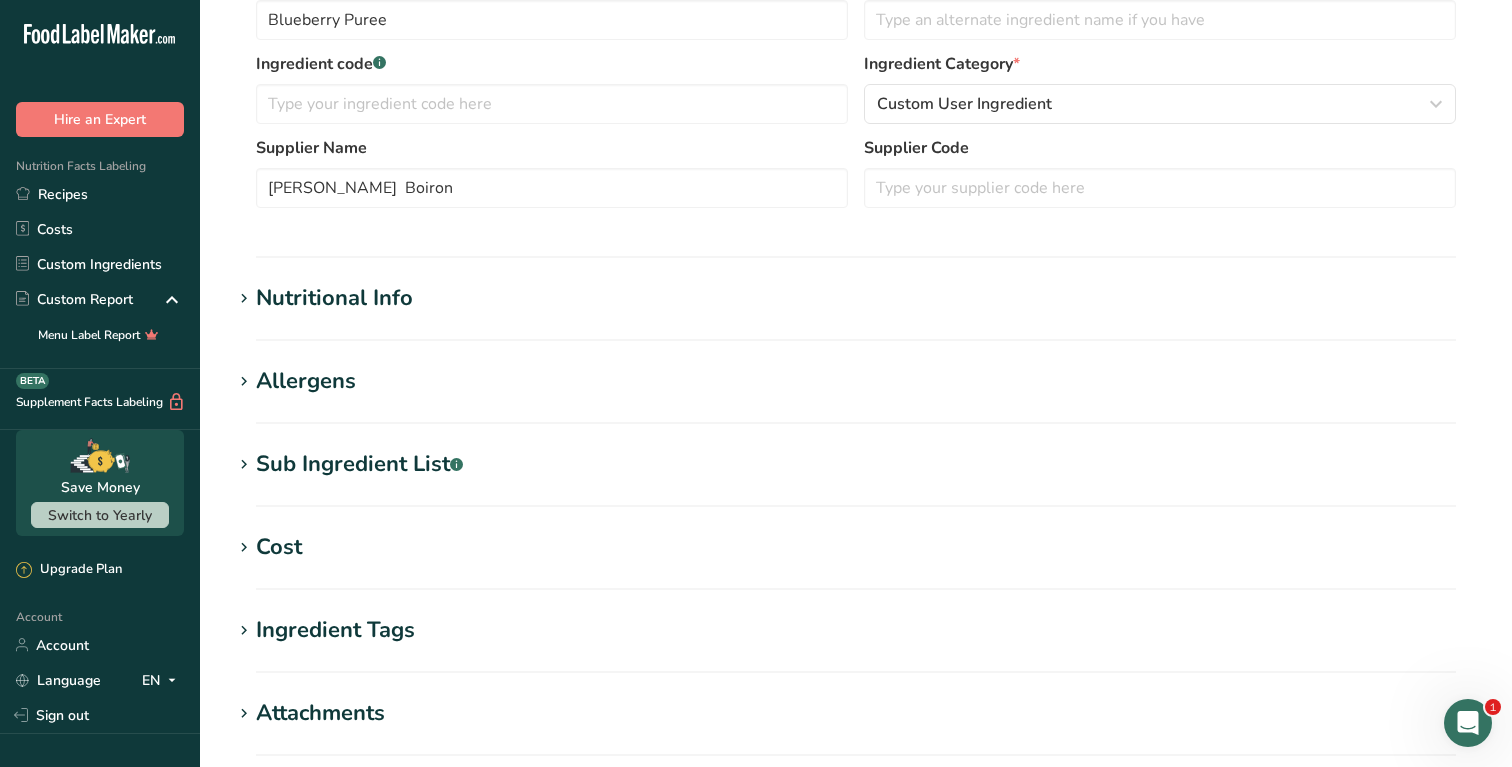 type on "Pistachio" 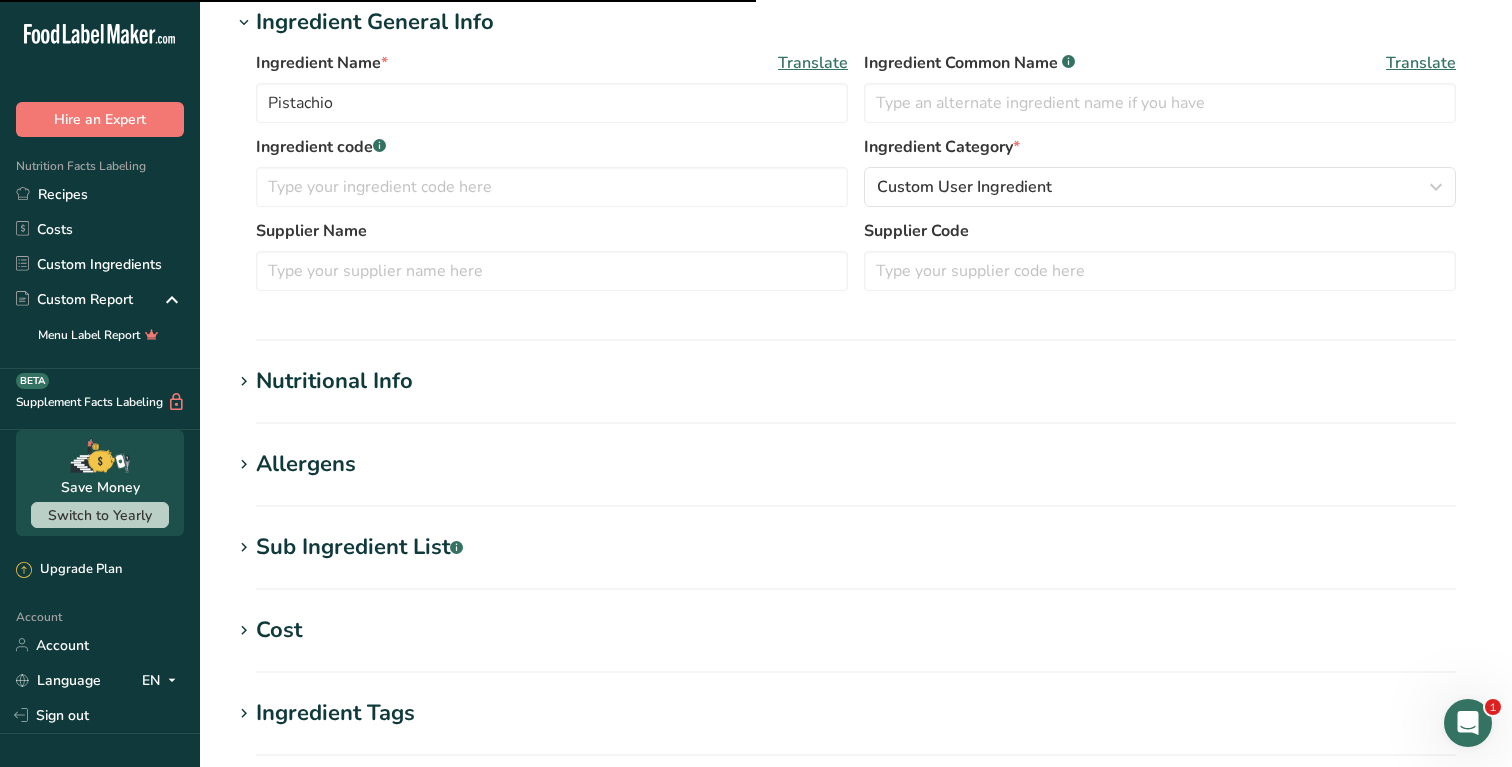 scroll, scrollTop: 240, scrollLeft: 0, axis: vertical 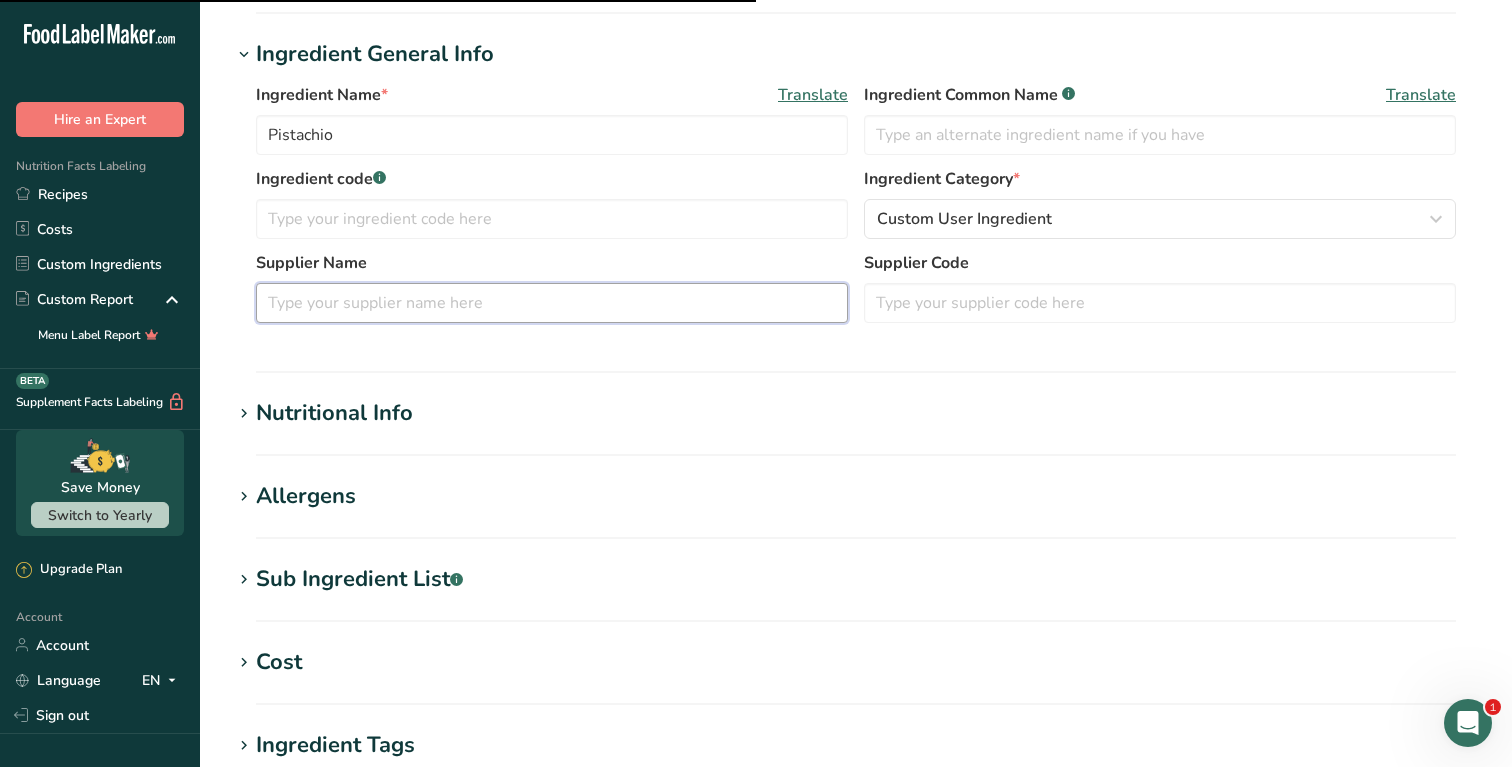 click at bounding box center [552, 303] 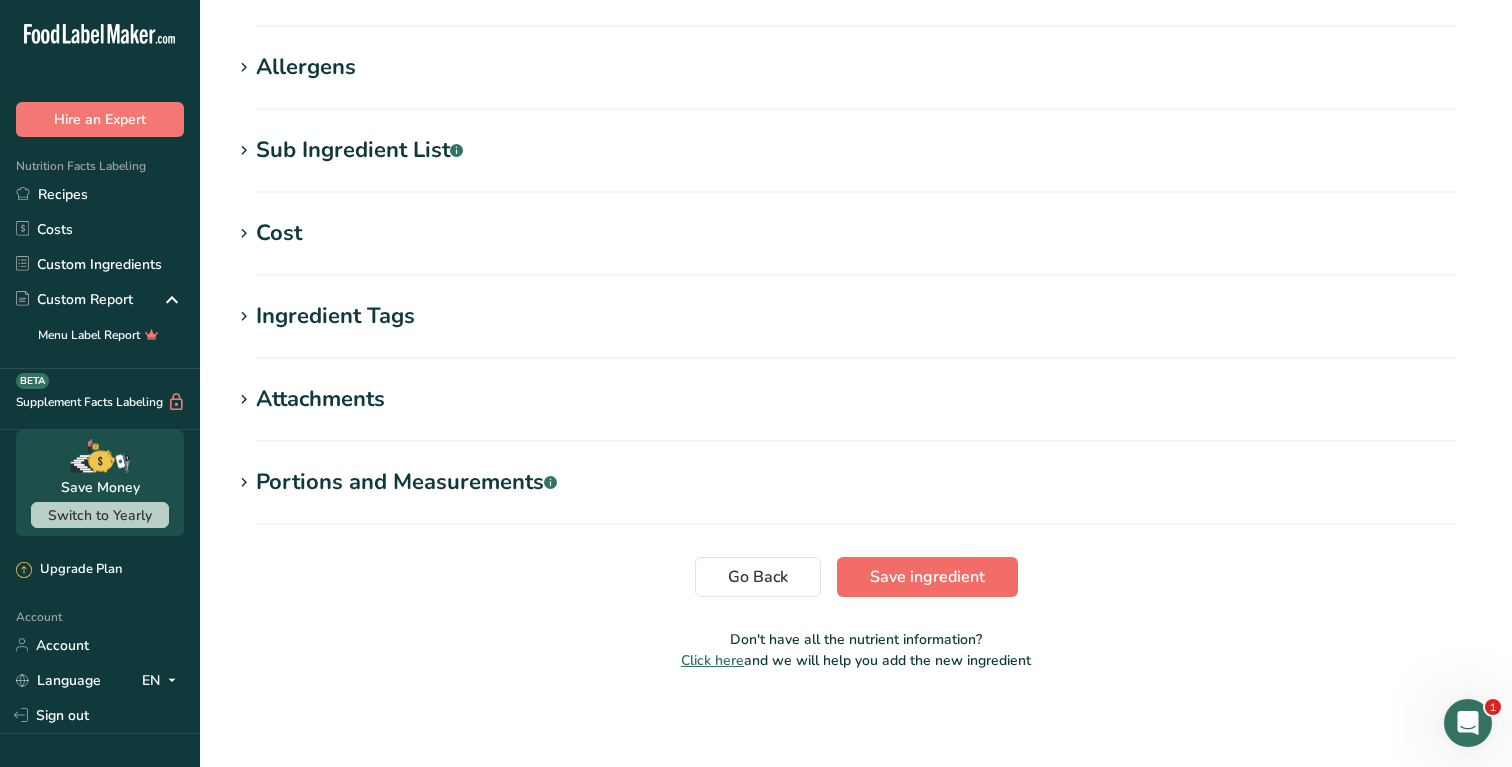 type on "Luscioux" 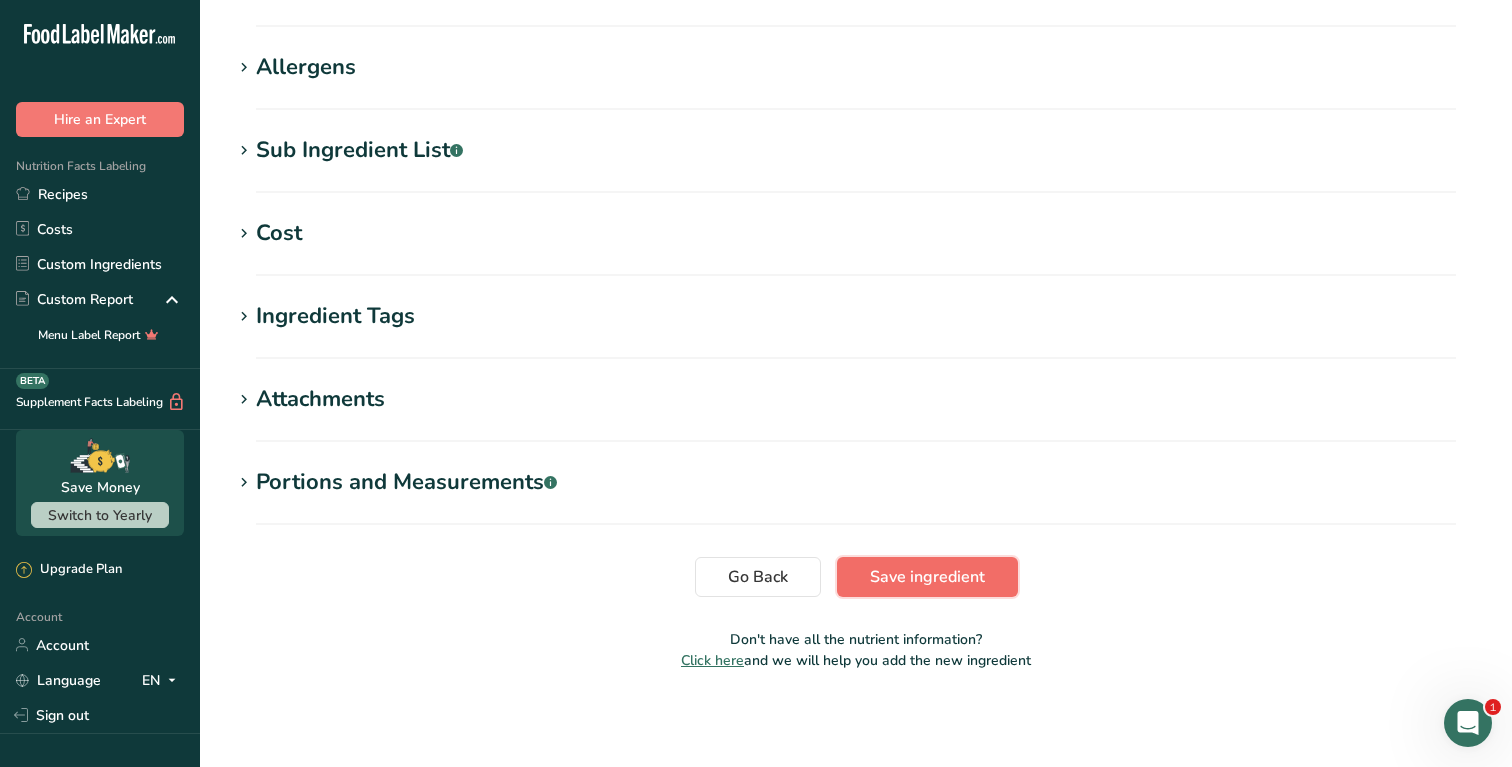 click on "Save ingredient" at bounding box center [927, 577] 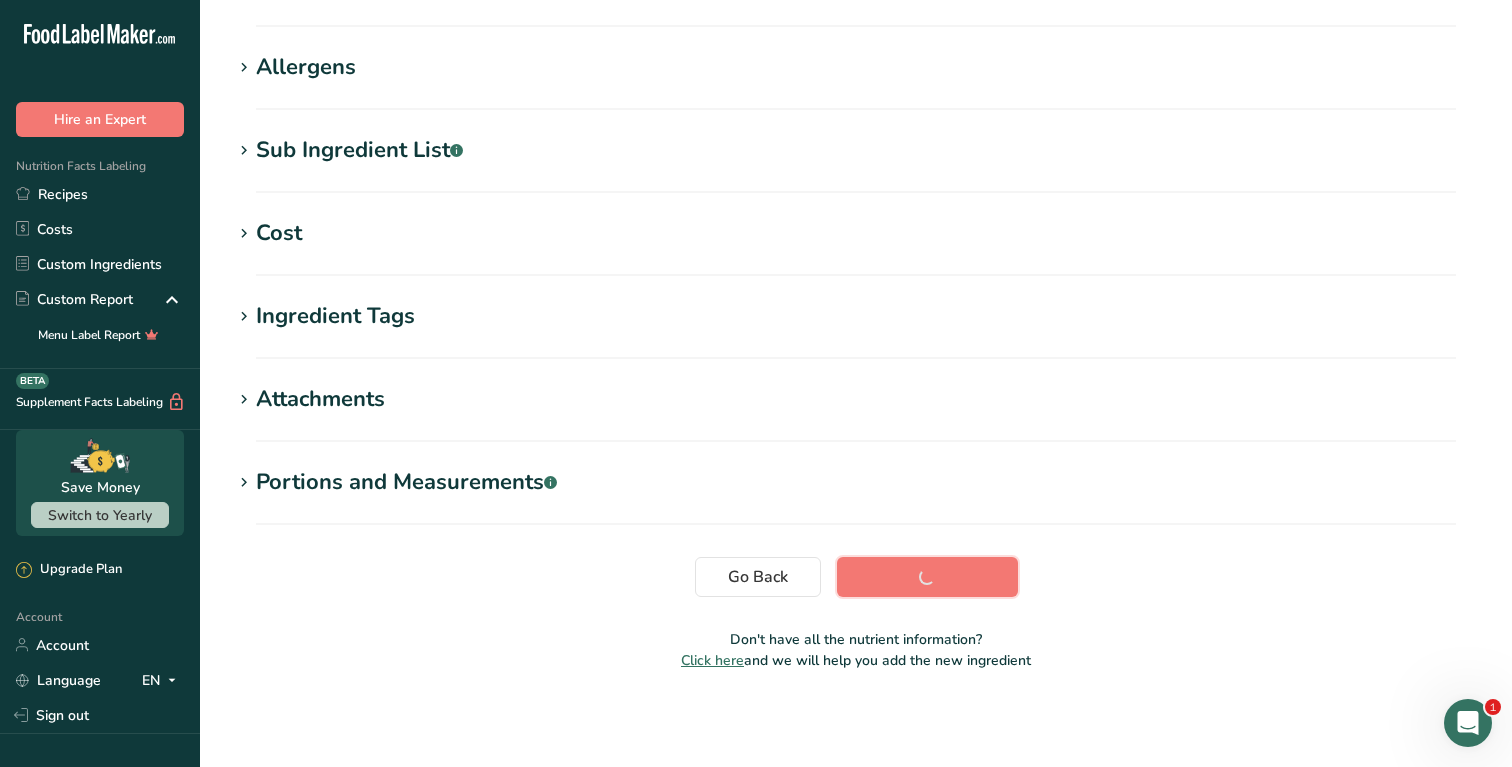 scroll, scrollTop: 291, scrollLeft: 0, axis: vertical 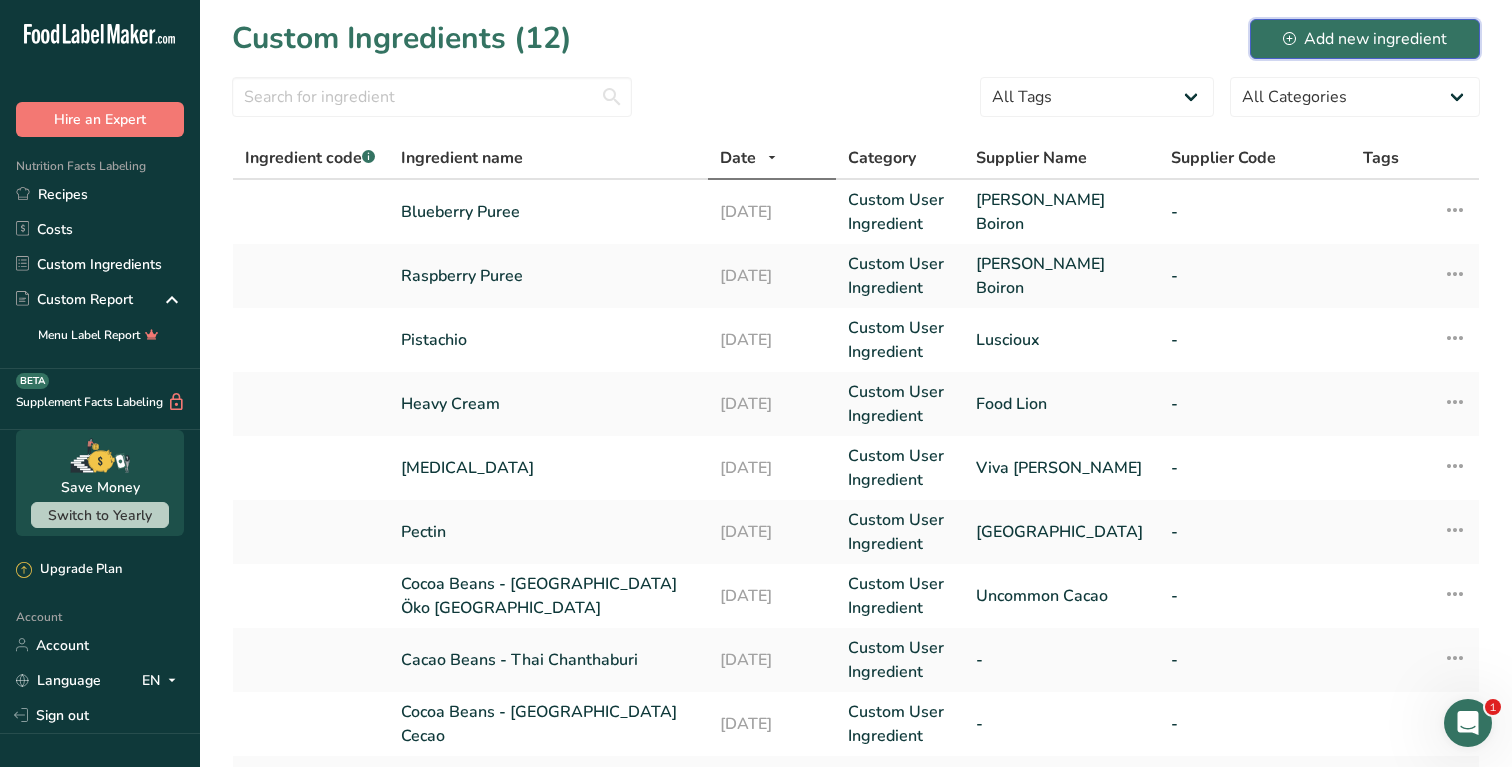 click on "Add new ingredient" at bounding box center [1365, 39] 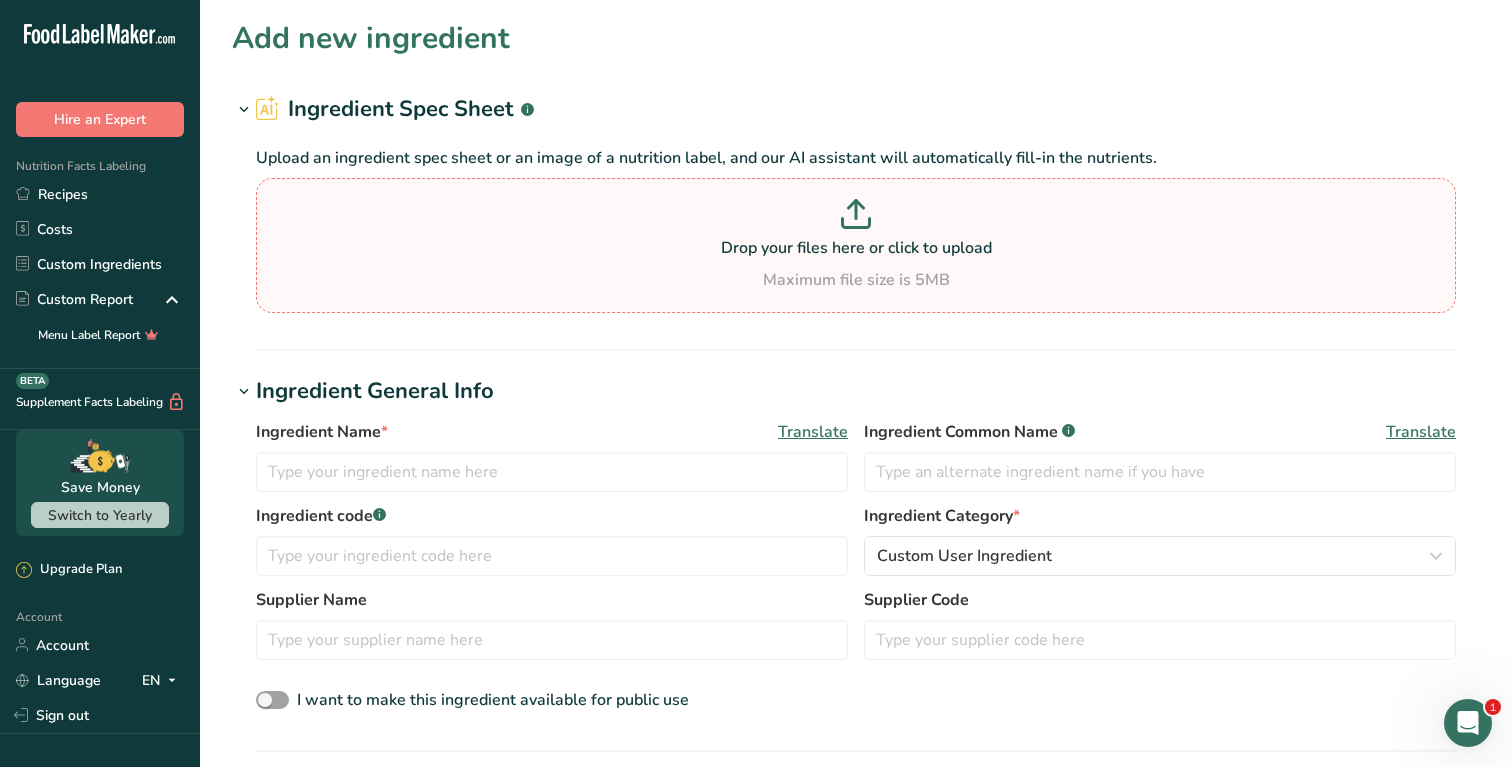 click on "Maximum file size is 5MB" at bounding box center [856, 280] 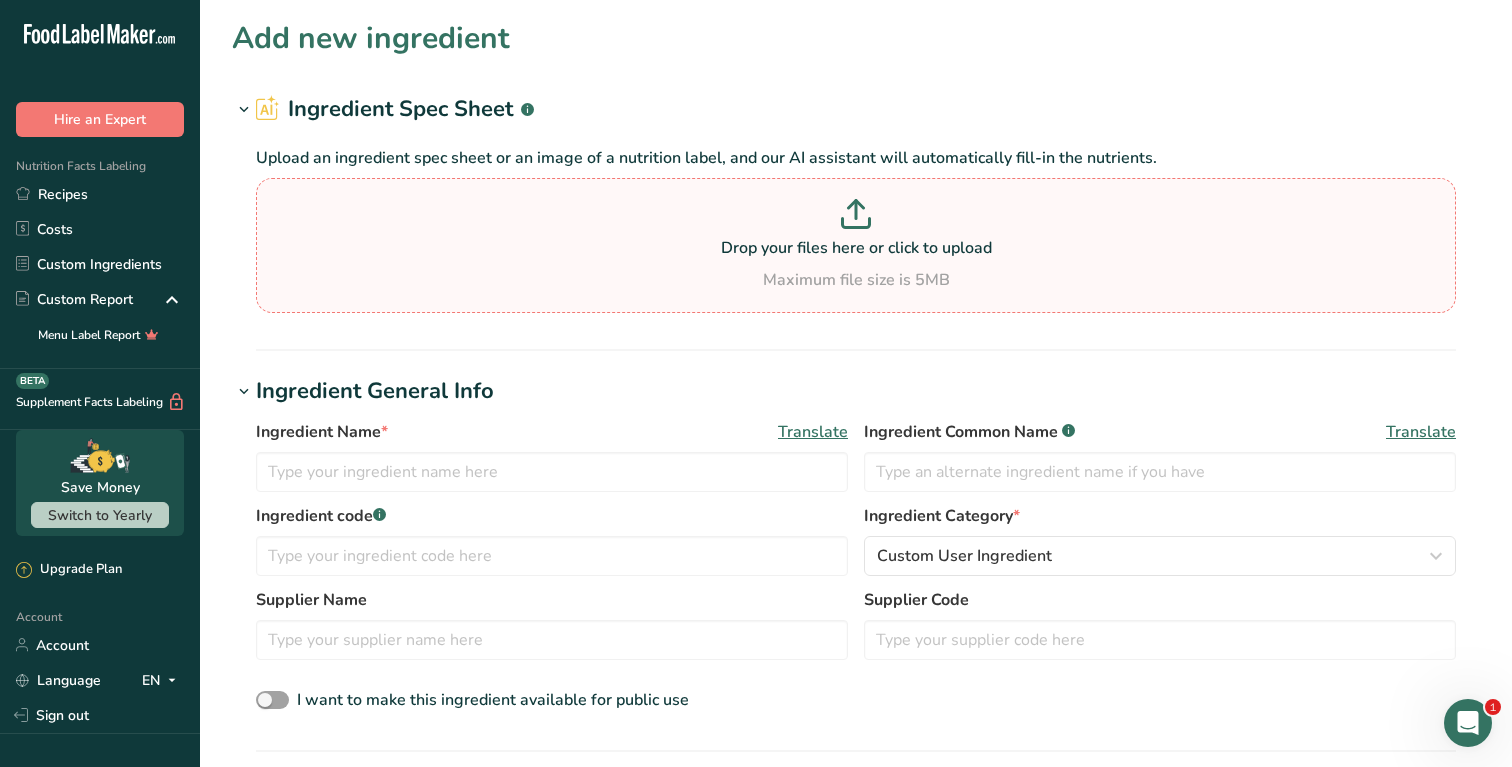 click on "Maximum file size is 5MB" at bounding box center (856, 280) 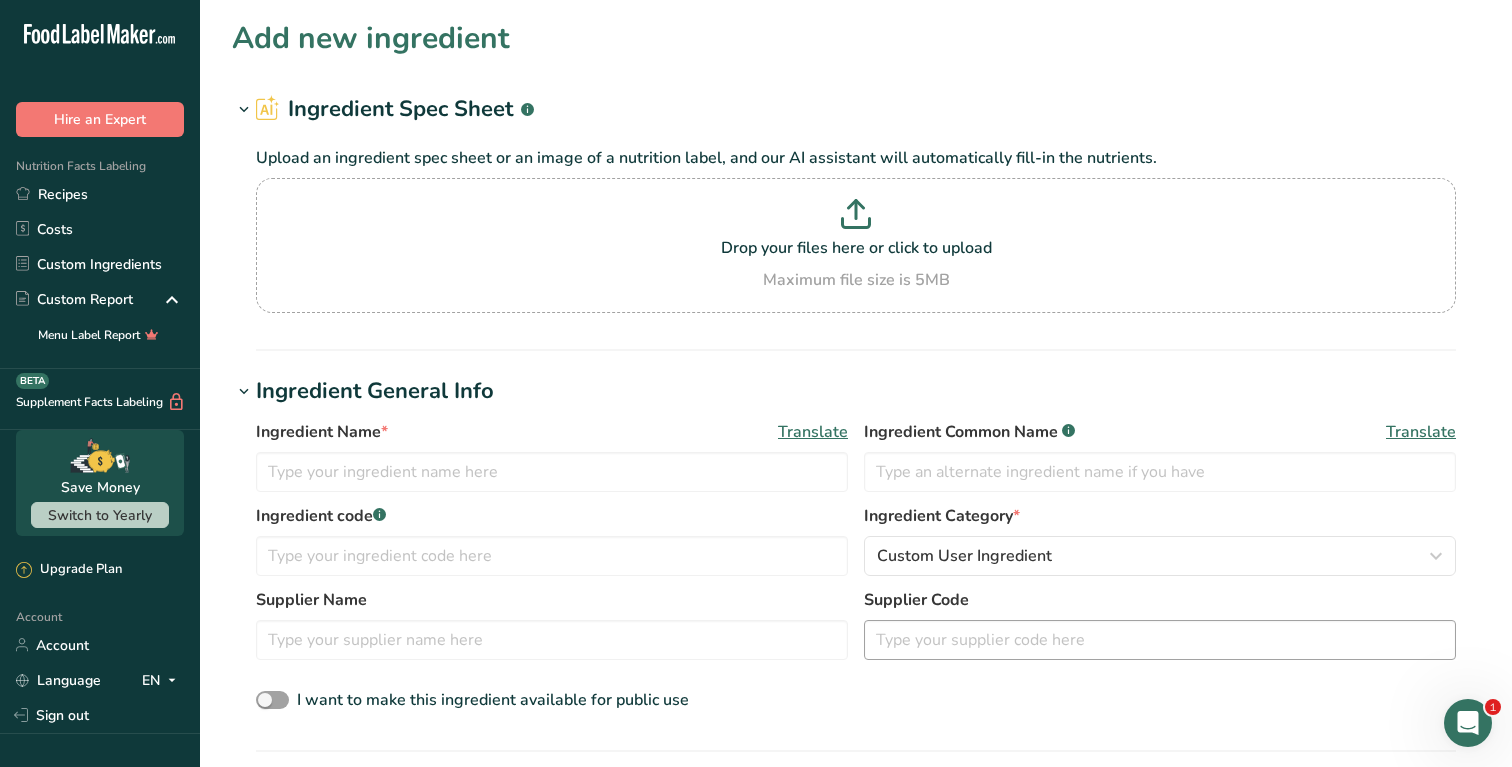type on "C:\fakepath\Screen Shot [DATE] 1.21.13 PM.png" 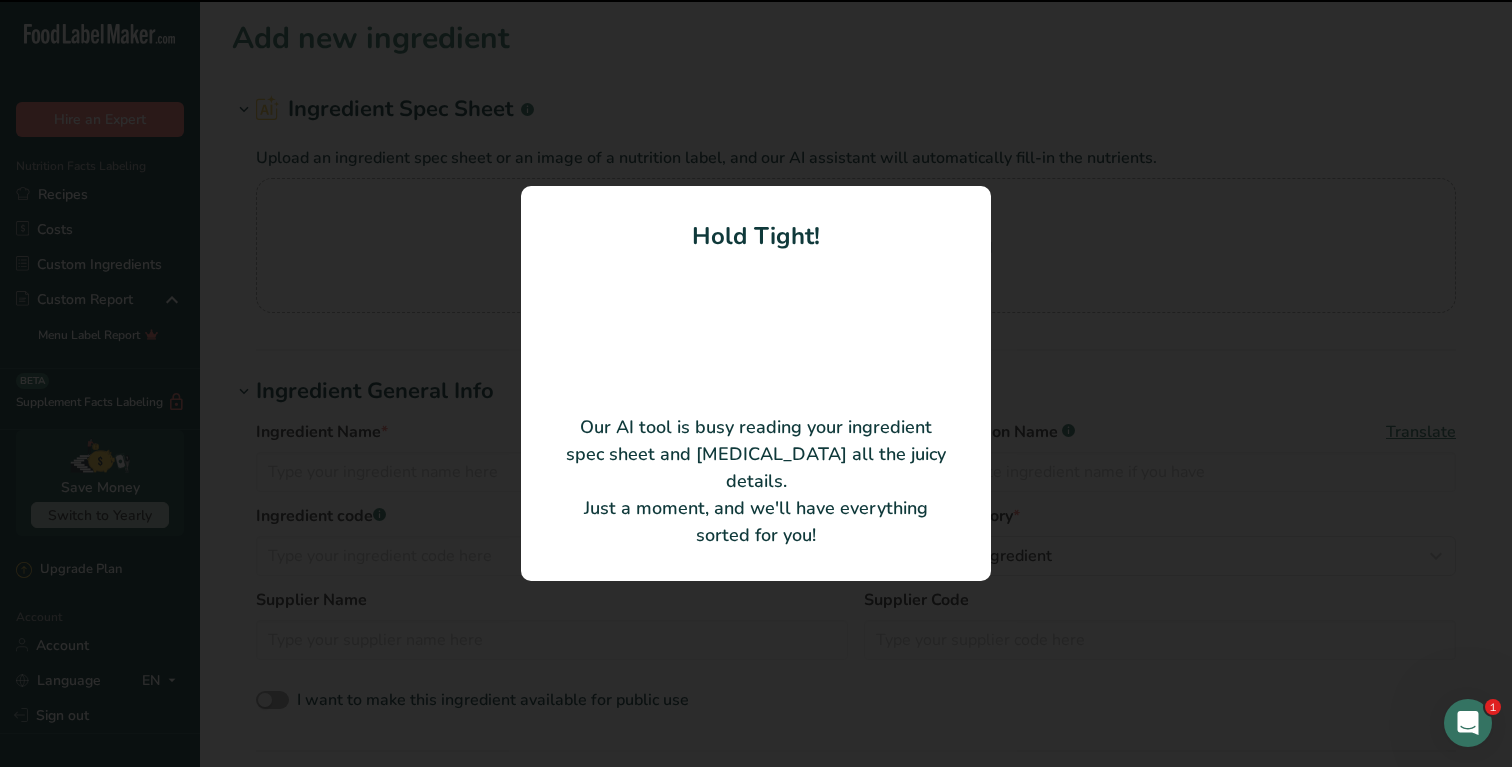 type on "Peach" 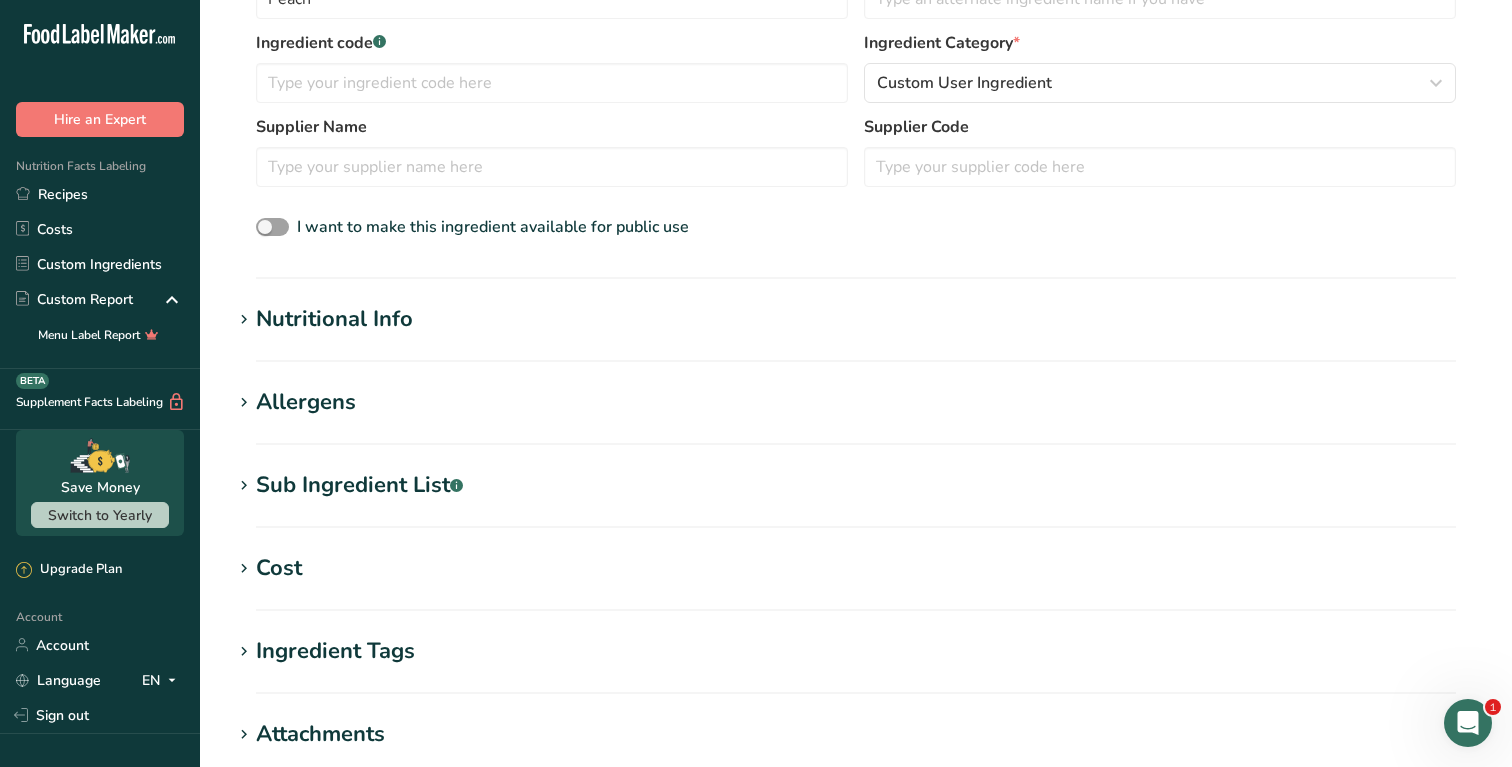 scroll, scrollTop: 389, scrollLeft: 0, axis: vertical 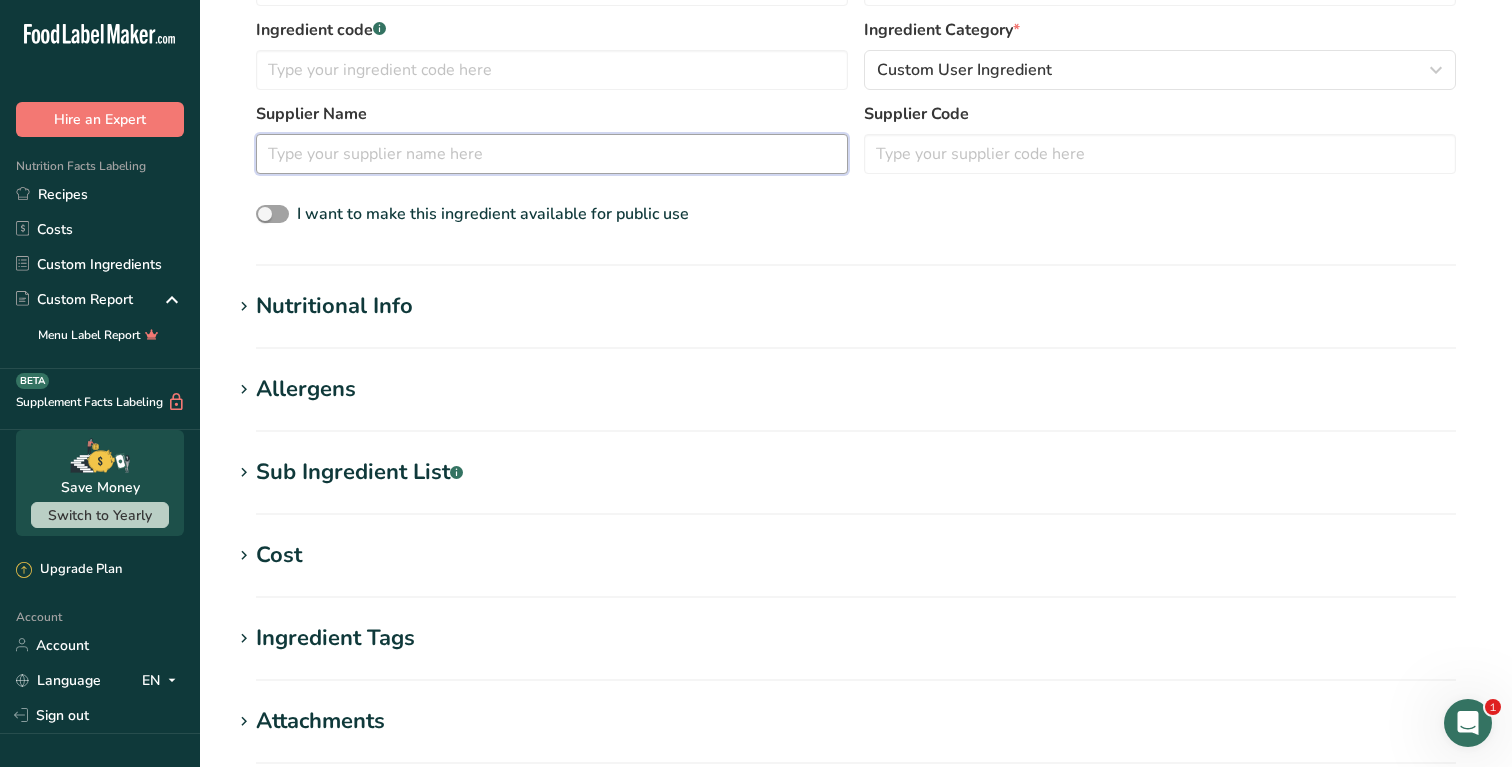 click at bounding box center (552, 154) 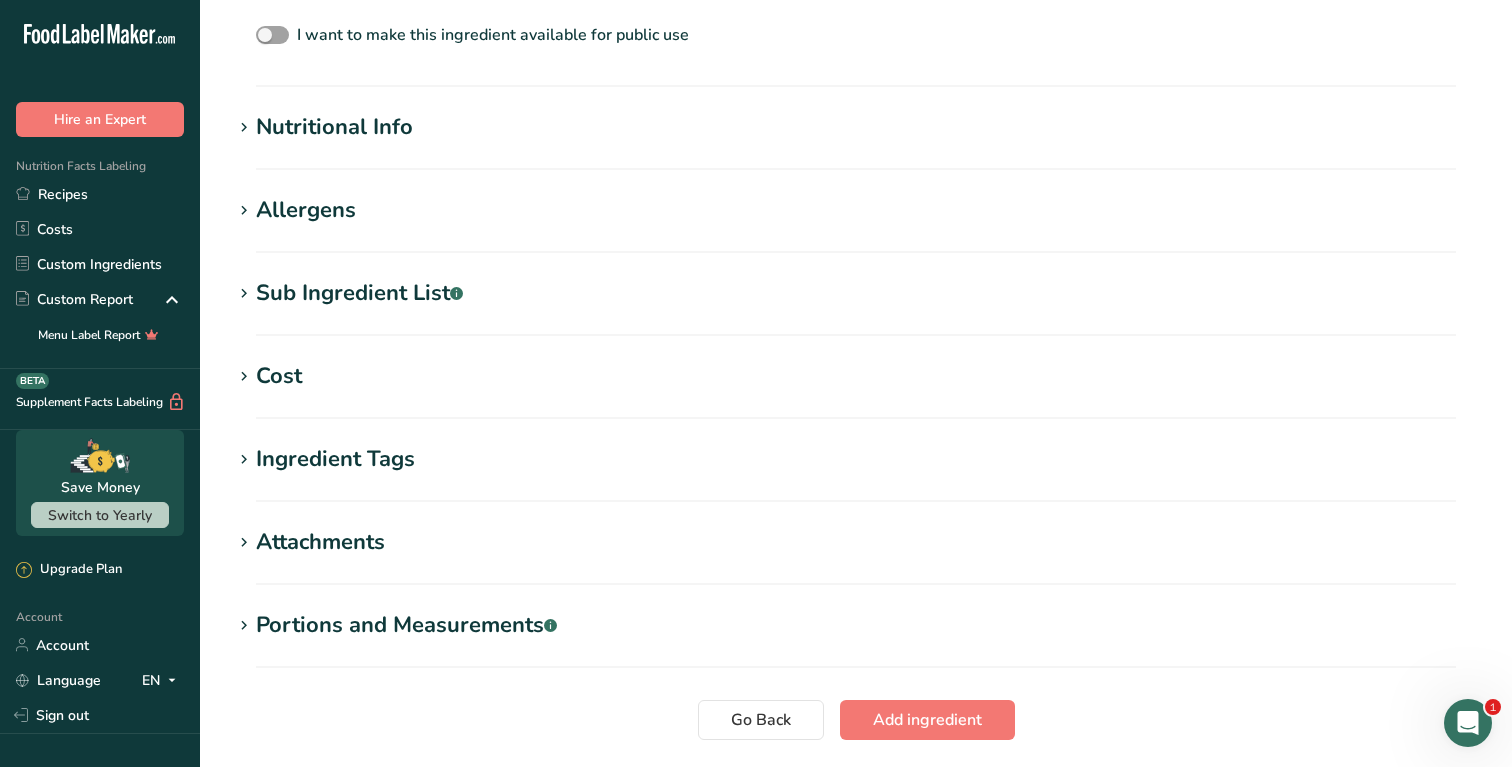 scroll, scrollTop: 570, scrollLeft: 0, axis: vertical 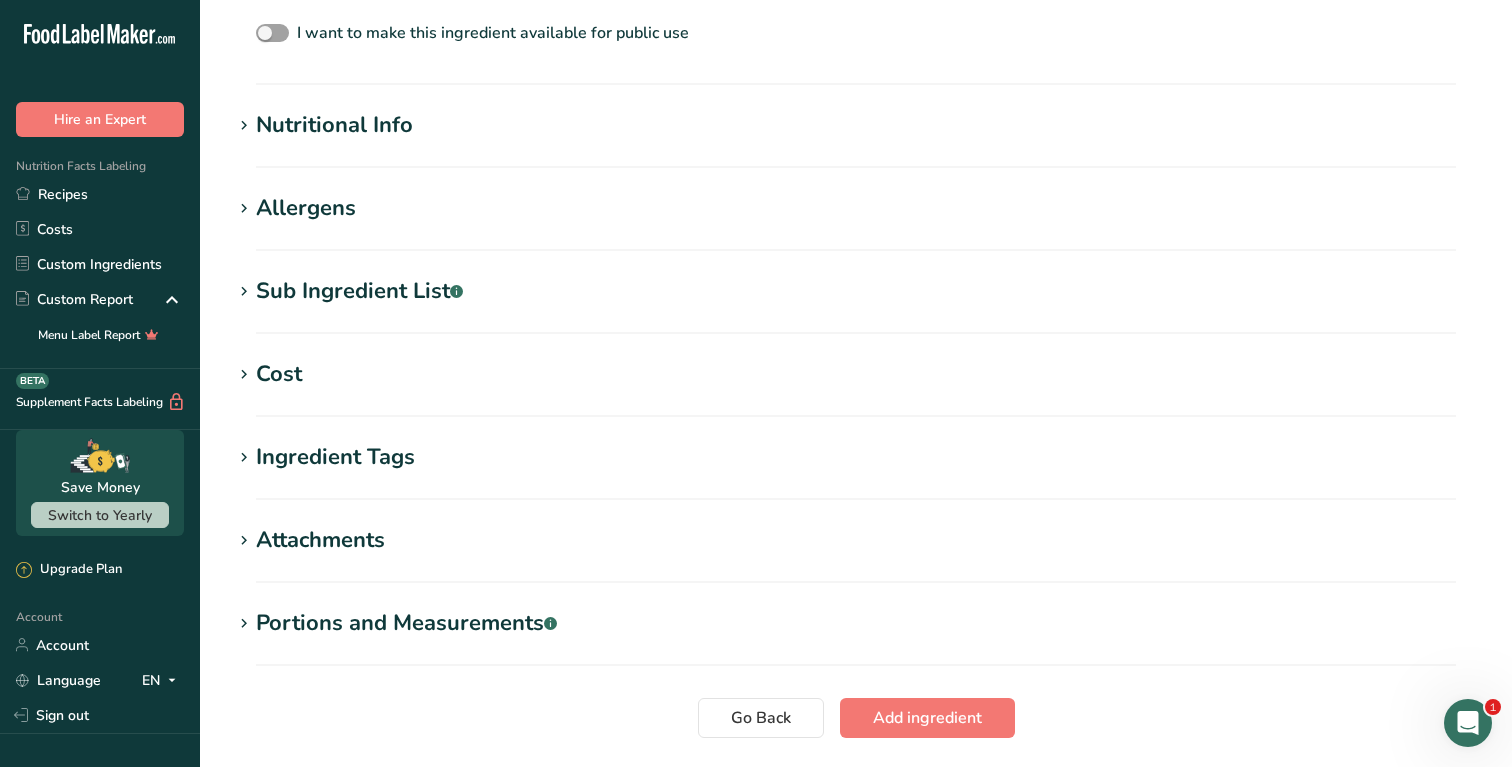 type on "[PERSON_NAME] Boiron" 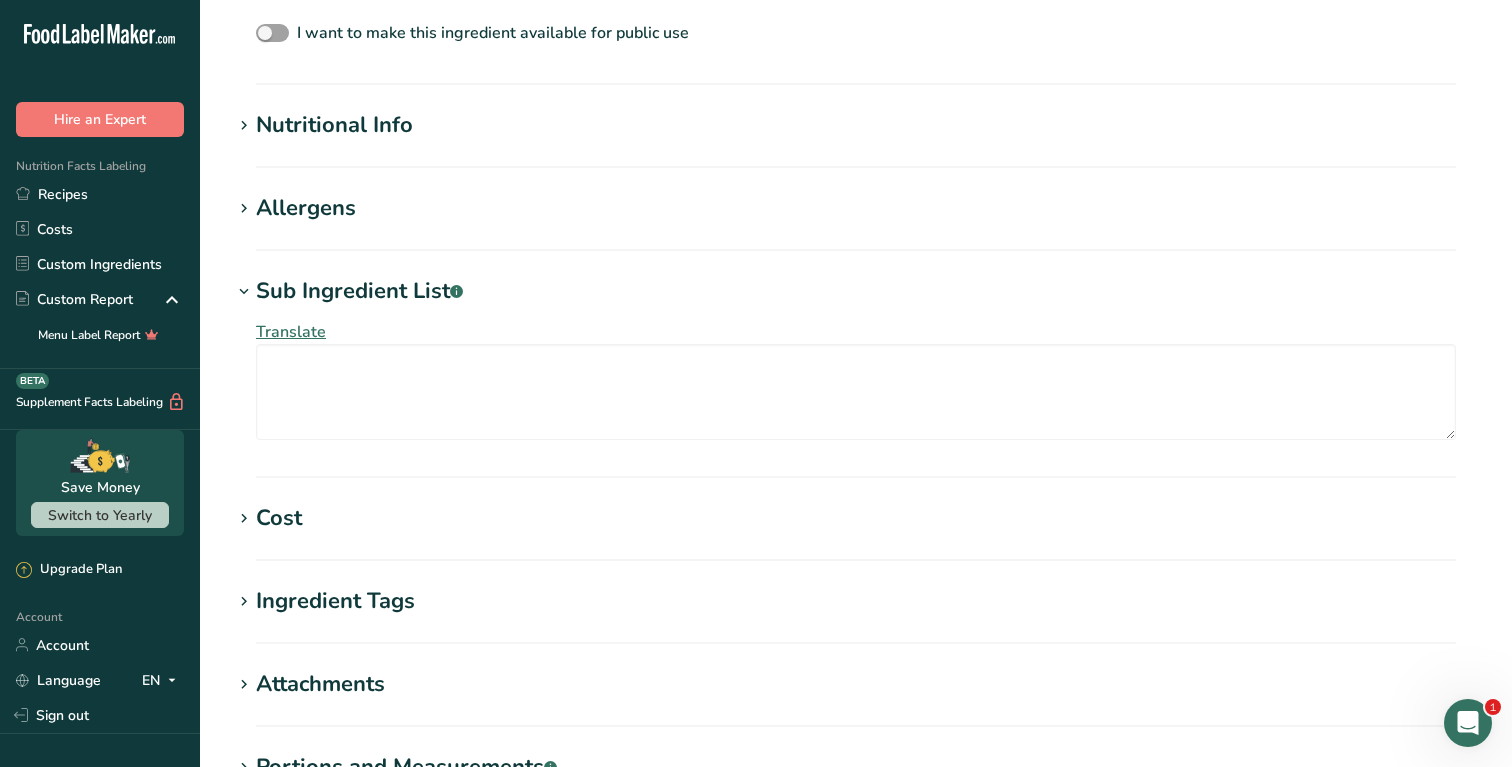 click on "Sub Ingredient List
.a-a{fill:#347362;}.b-a{fill:#fff;}" at bounding box center (856, 291) 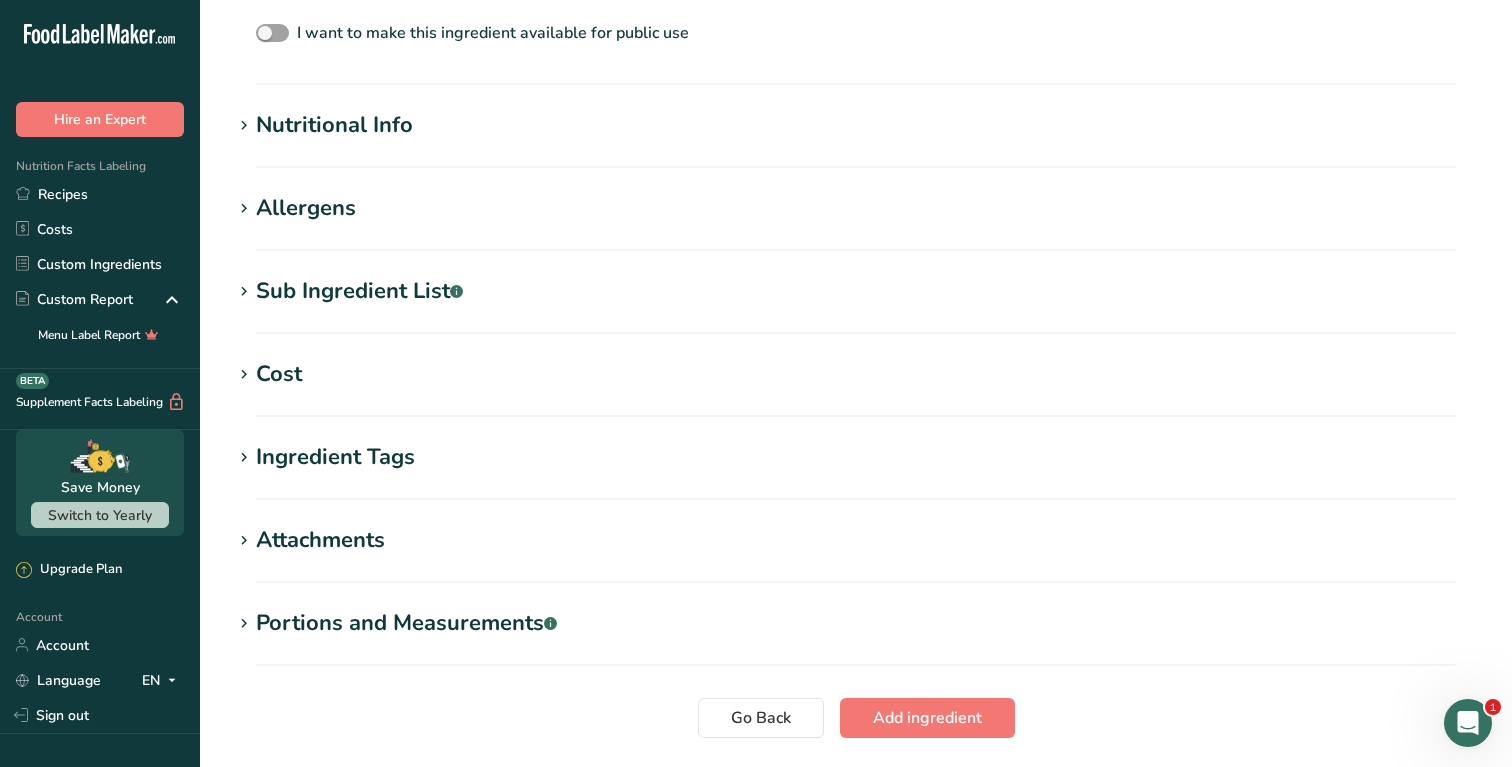 click on "Add new ingredient
Ingredient Spec Sheet
.a-a{fill:#347362;}.b-a{fill:#fff;}
Upload an ingredient spec sheet or an image of a nutrition label, and our AI assistant will automatically fill-in the nutrients.
Screen Shot [DATE] 1.21.13 PM.png
Hold Tight!
Our AI tool is busy reading your ingredient spec sheet and [MEDICAL_DATA] all the juicy details.
Just a moment, and we'll have everything sorted for you!
Ingredient General Info
Ingredient Name *
Translate
Peach
Ingredient Common Name
.a-a{fill:#347362;}.b-a{fill:#fff;}
Translate
Ingredient code
.a-a{fill:#347362;}.b-a{fill:#fff;}
Ingredient Category *" at bounding box center (856, 137) 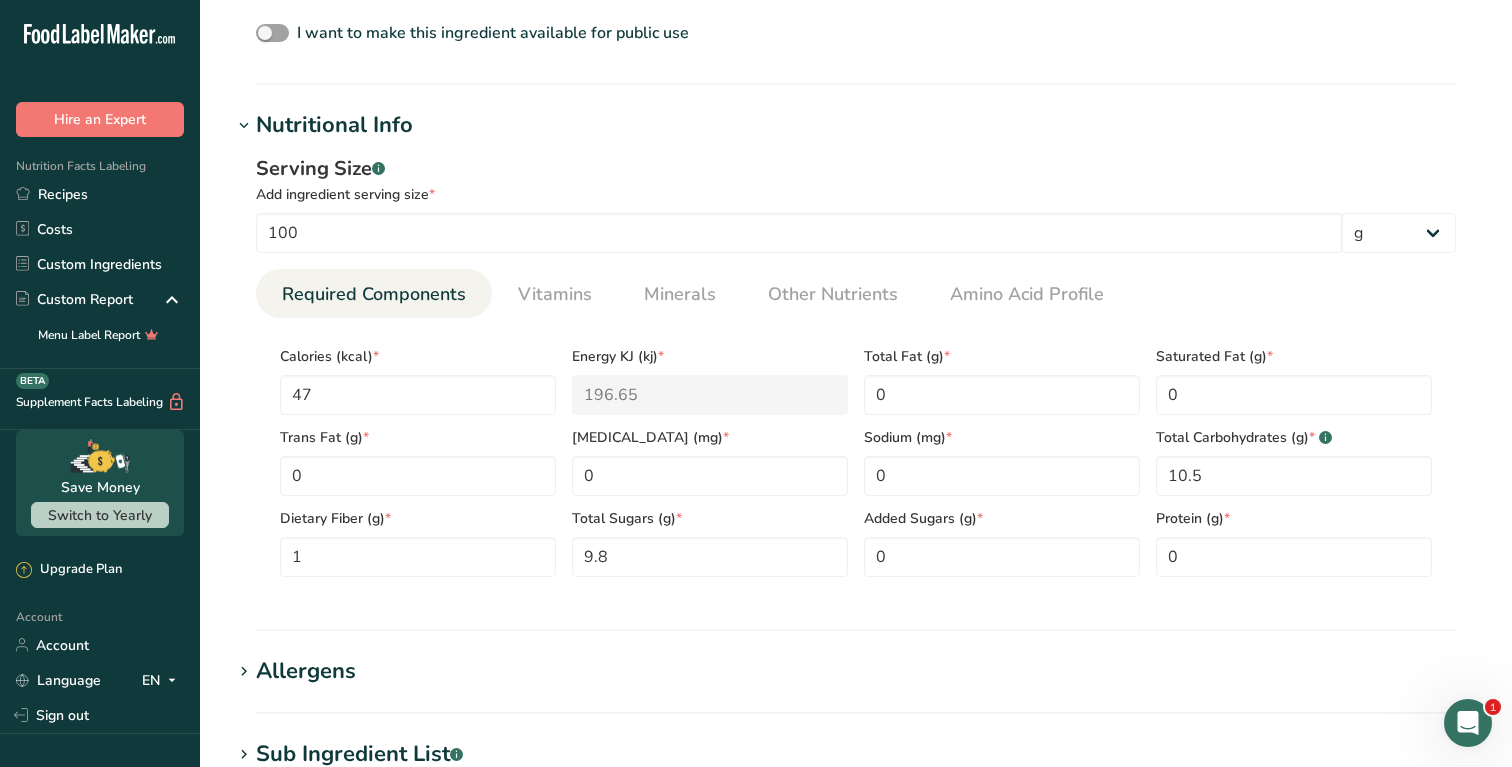 click on "Nutritional Info" at bounding box center [856, 125] 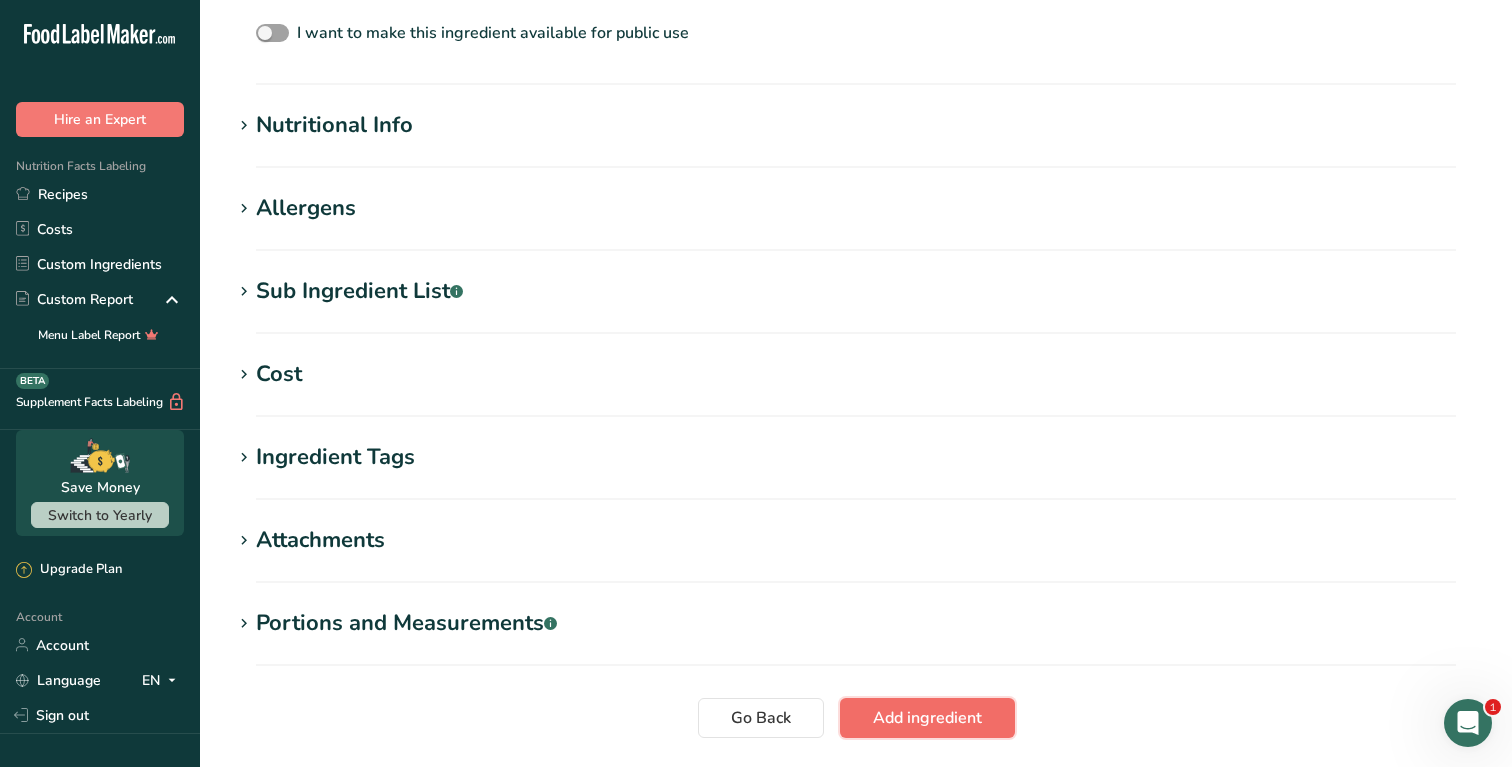 click on "Add ingredient" at bounding box center (927, 718) 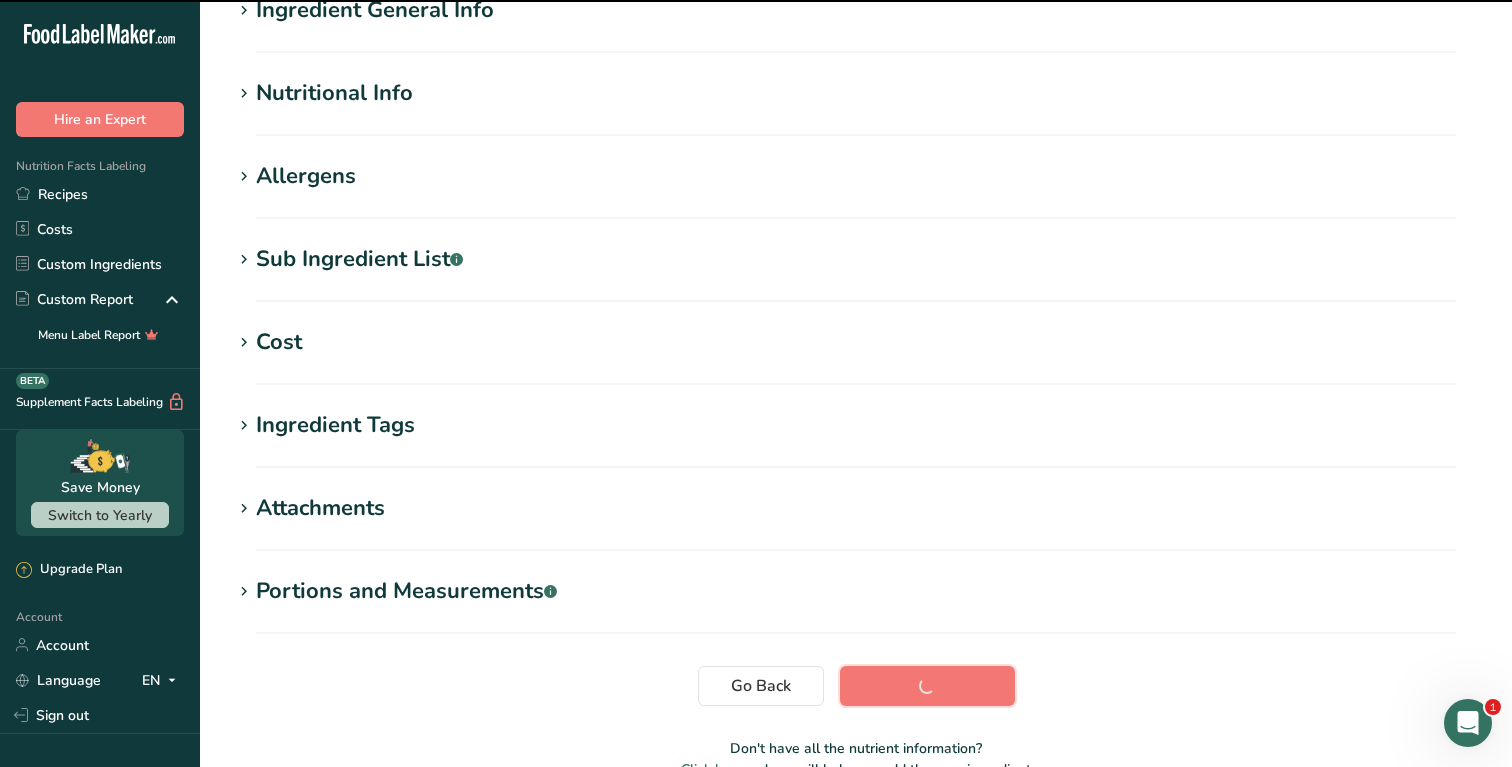 scroll, scrollTop: 0, scrollLeft: 0, axis: both 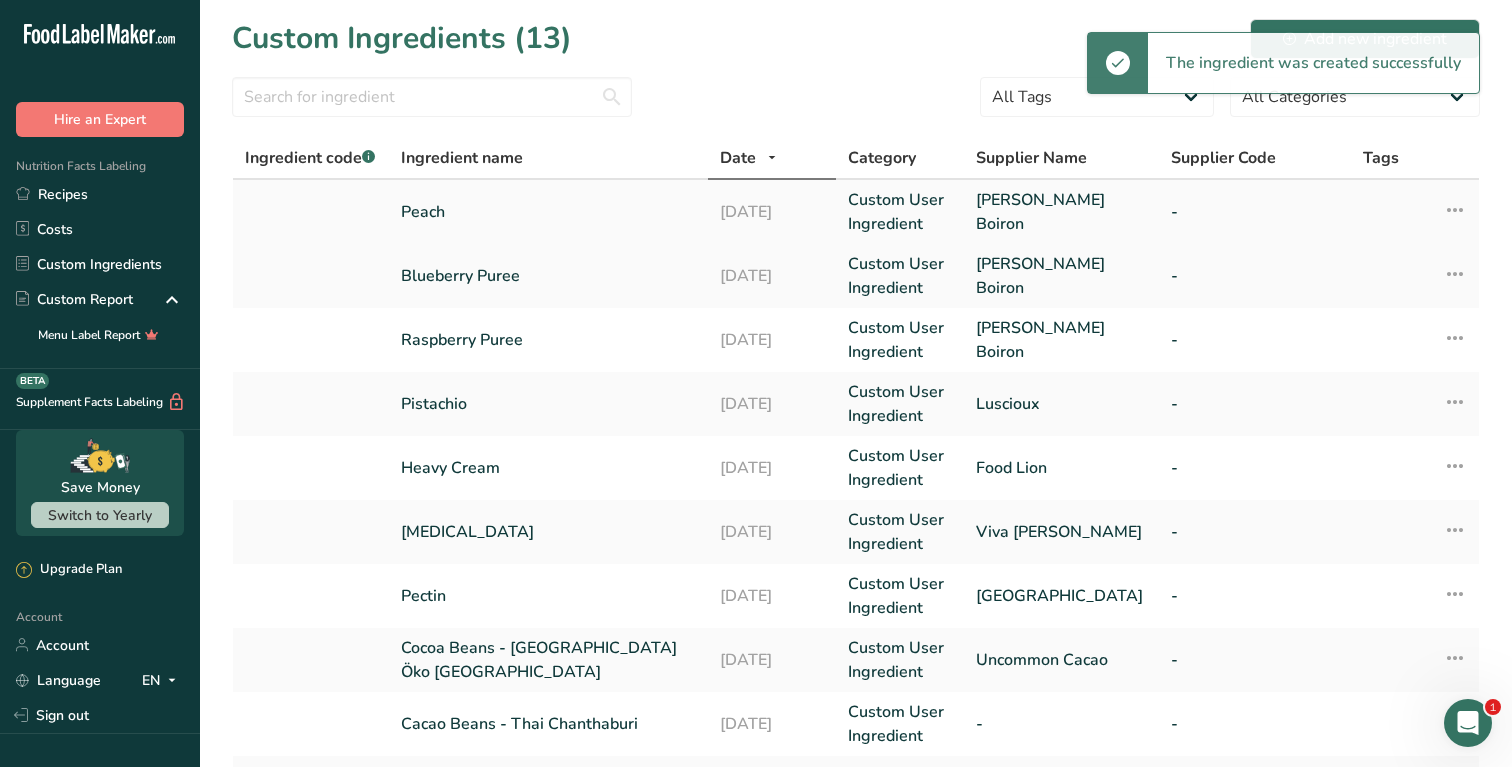click on "Peach" at bounding box center [549, 212] 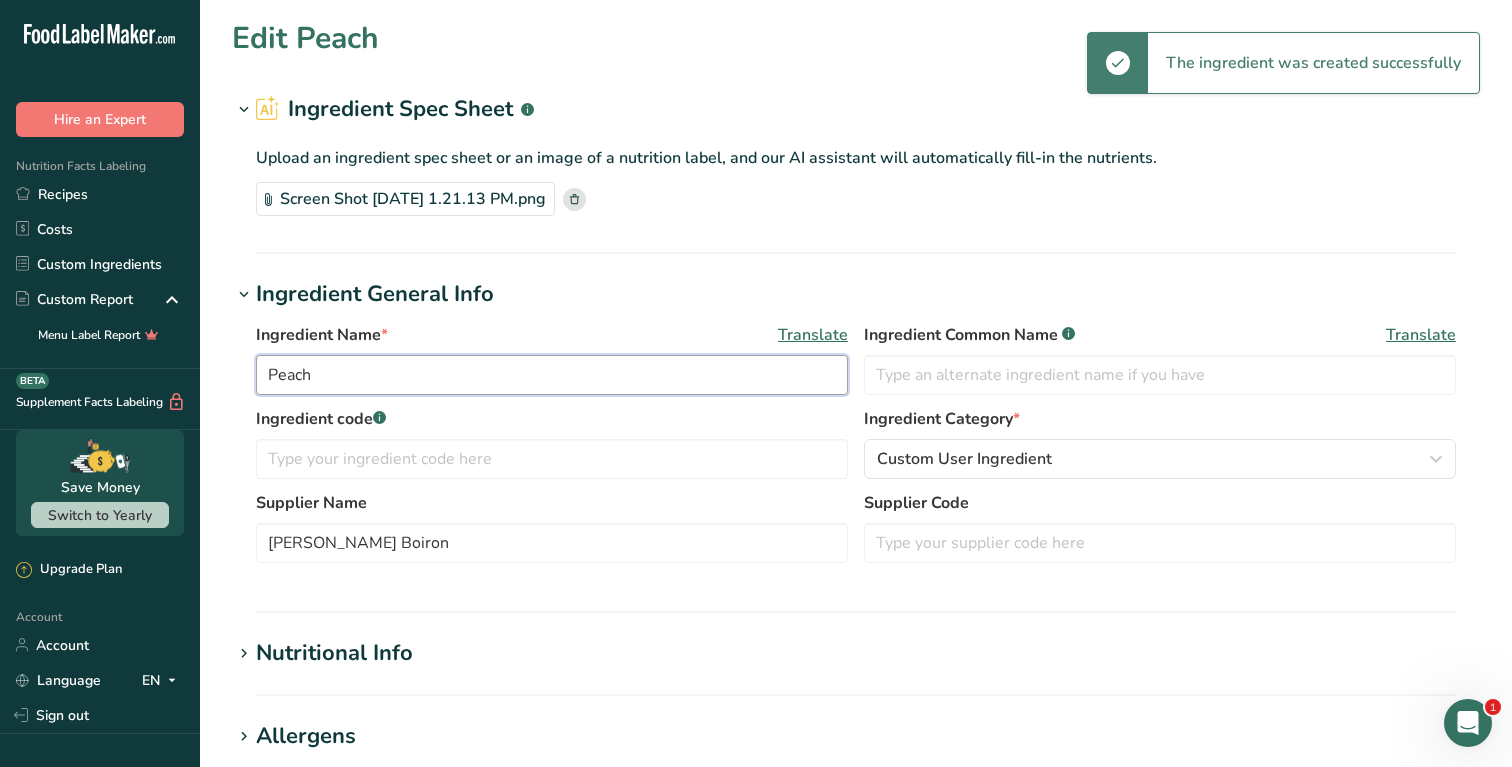 click on "Peach" at bounding box center (552, 375) 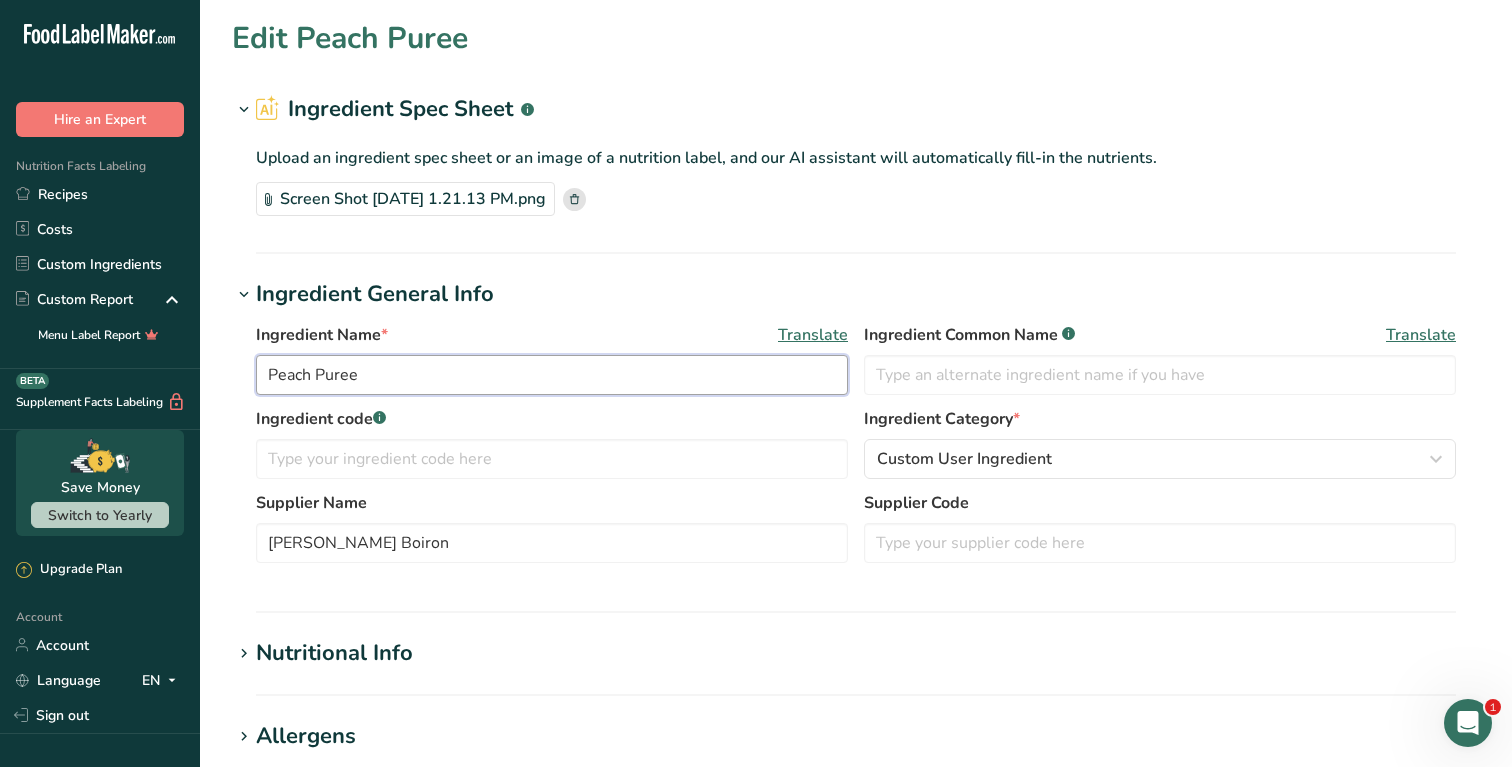 scroll, scrollTop: 669, scrollLeft: 0, axis: vertical 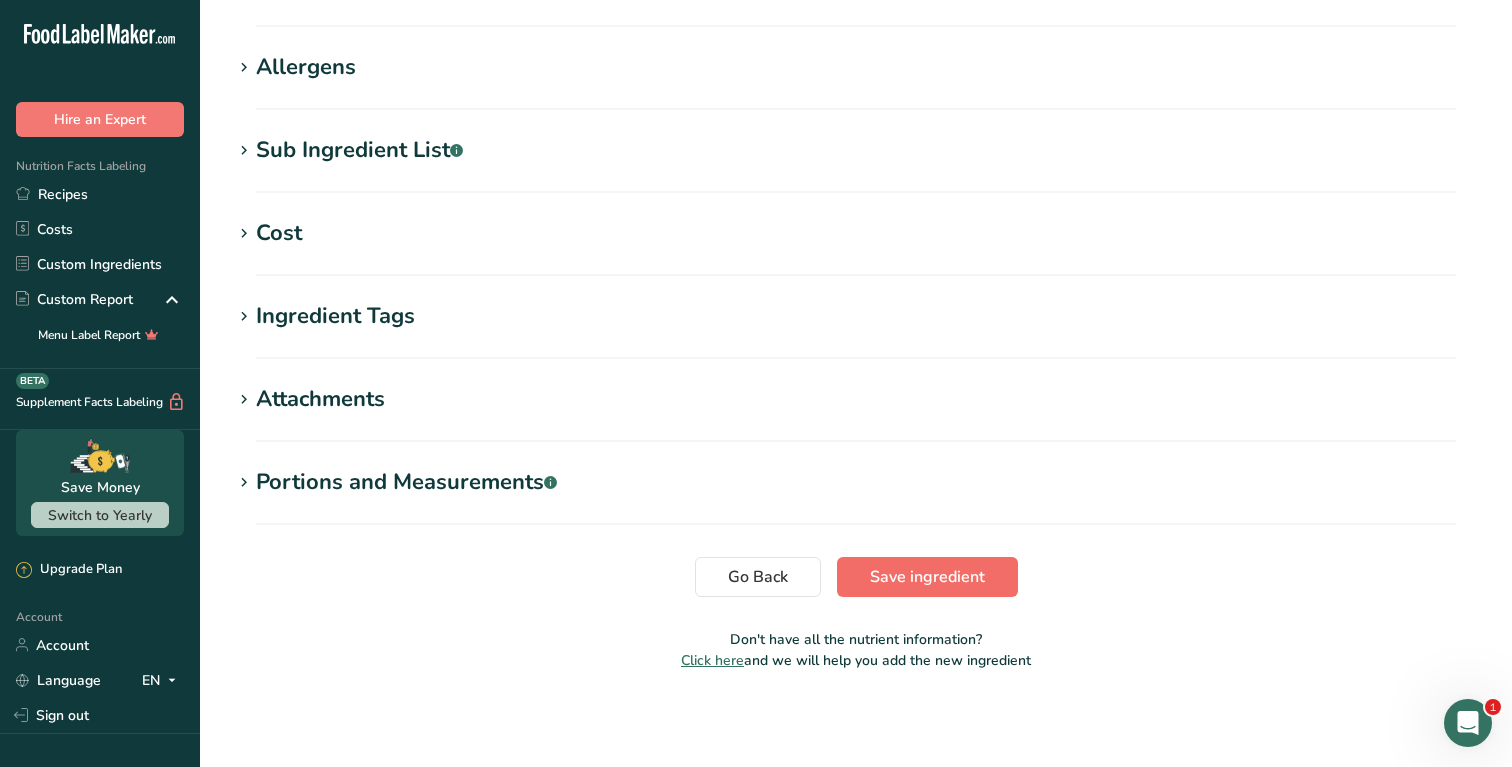type on "Peach Puree" 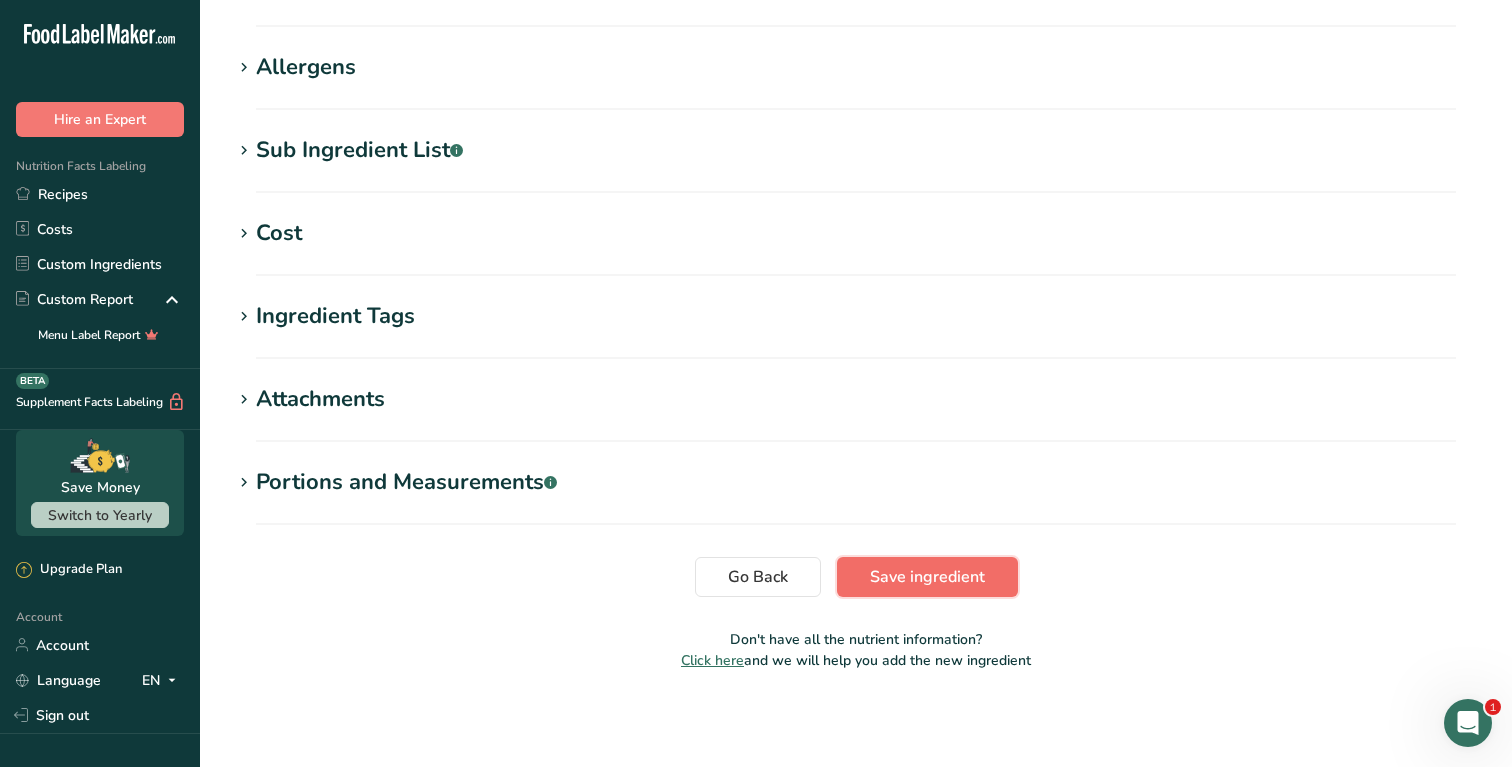 click on "Save ingredient" at bounding box center (927, 577) 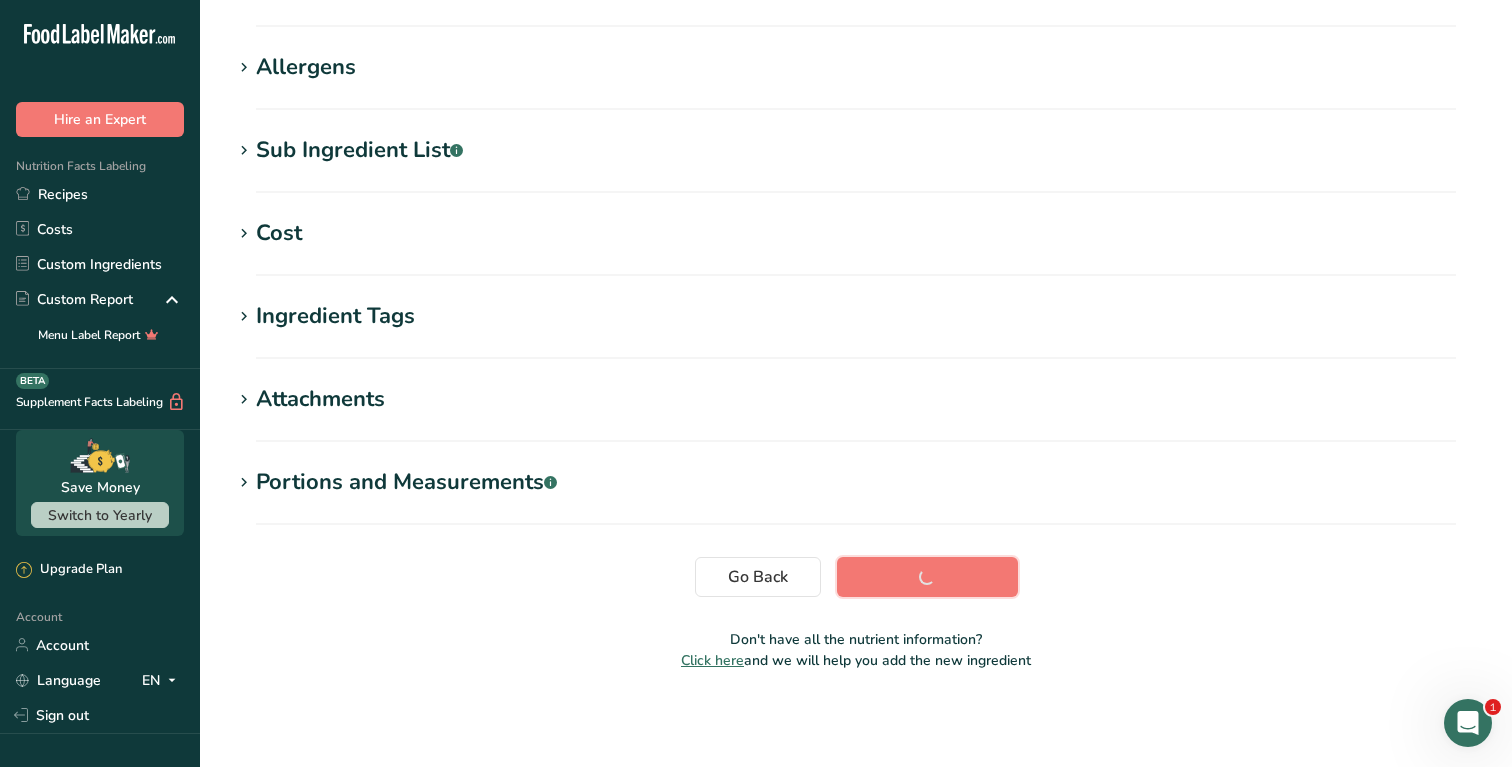 scroll, scrollTop: 291, scrollLeft: 0, axis: vertical 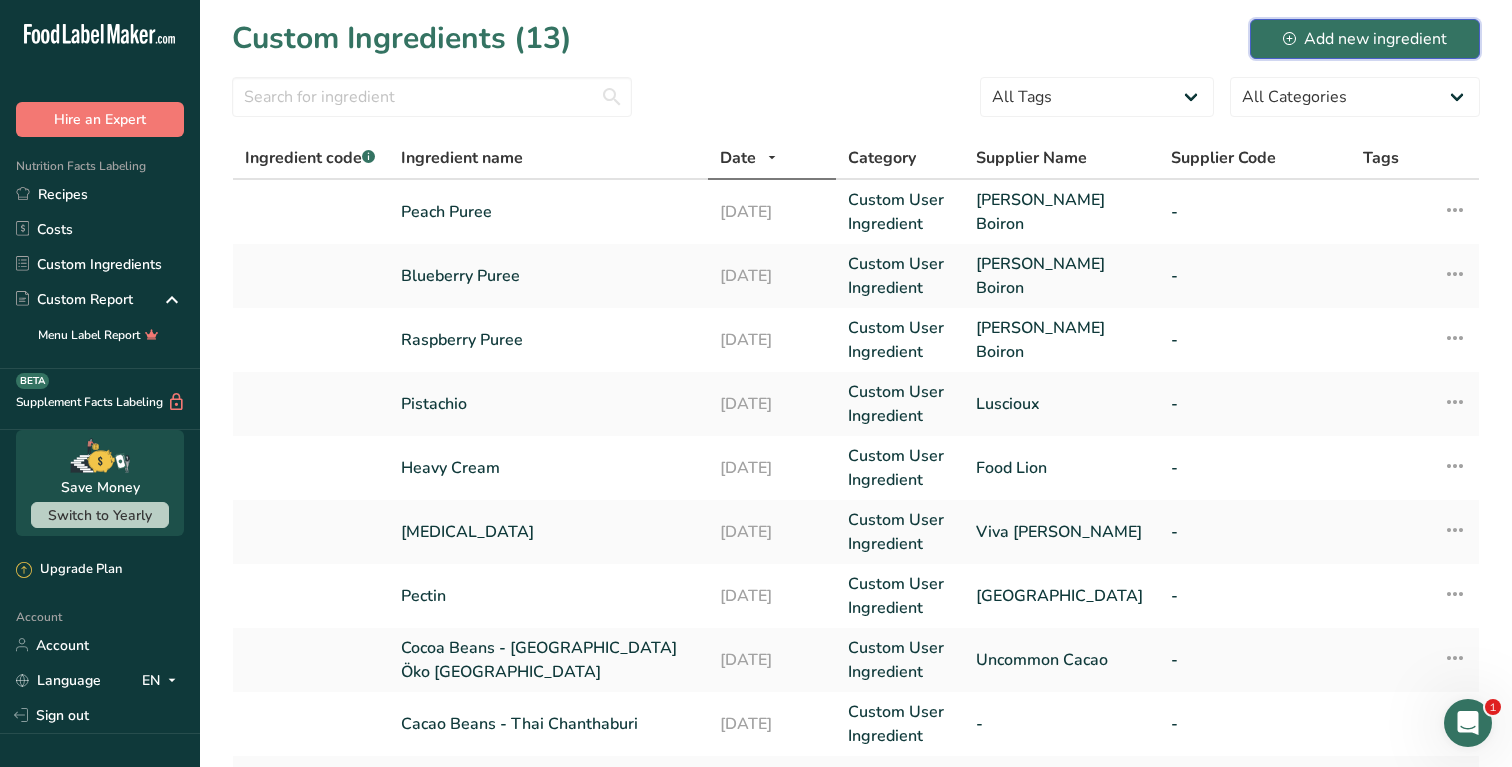 click on "Add new ingredient" at bounding box center (1365, 39) 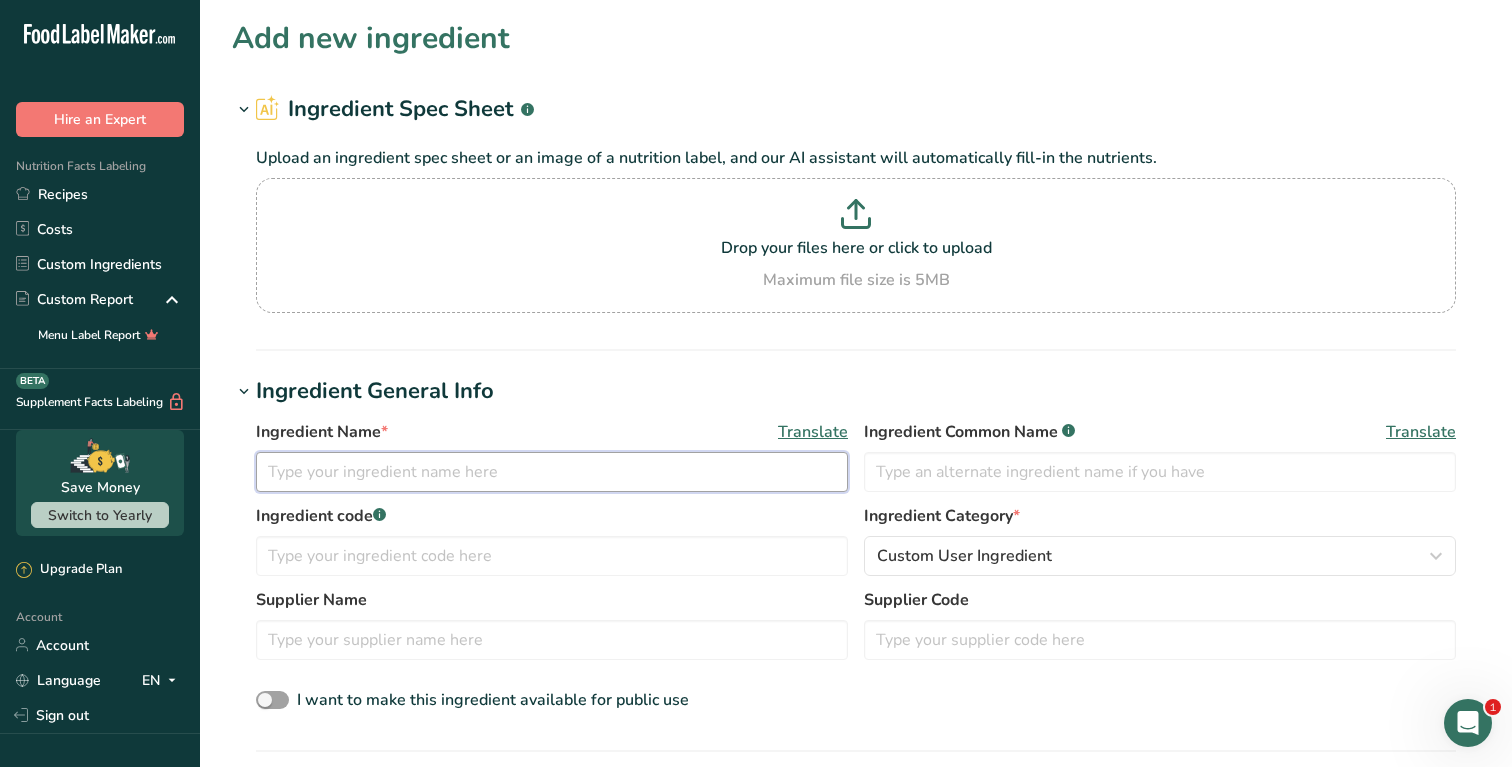 click at bounding box center [552, 472] 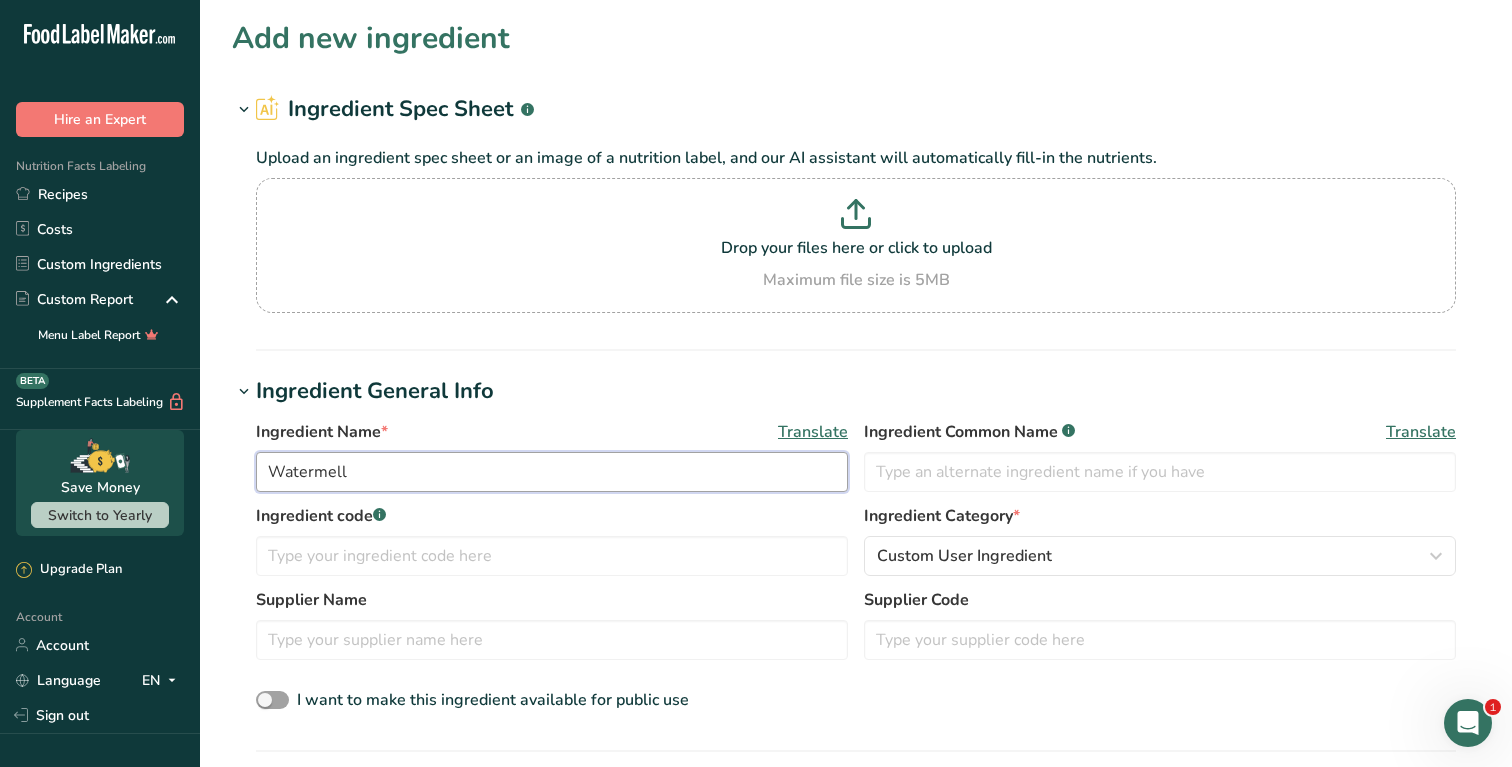 type on "Watermel" 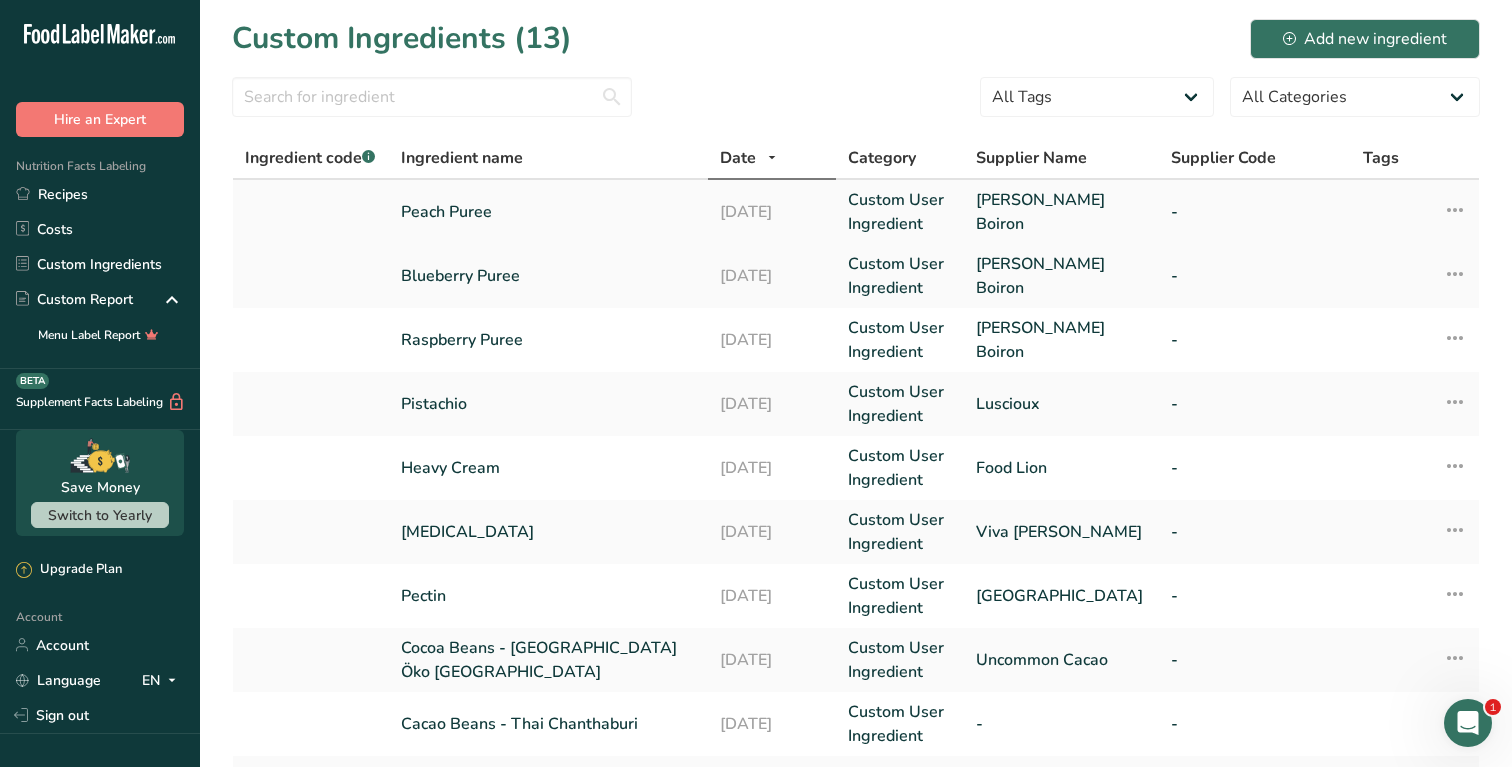 click on "Peach Puree" at bounding box center (549, 212) 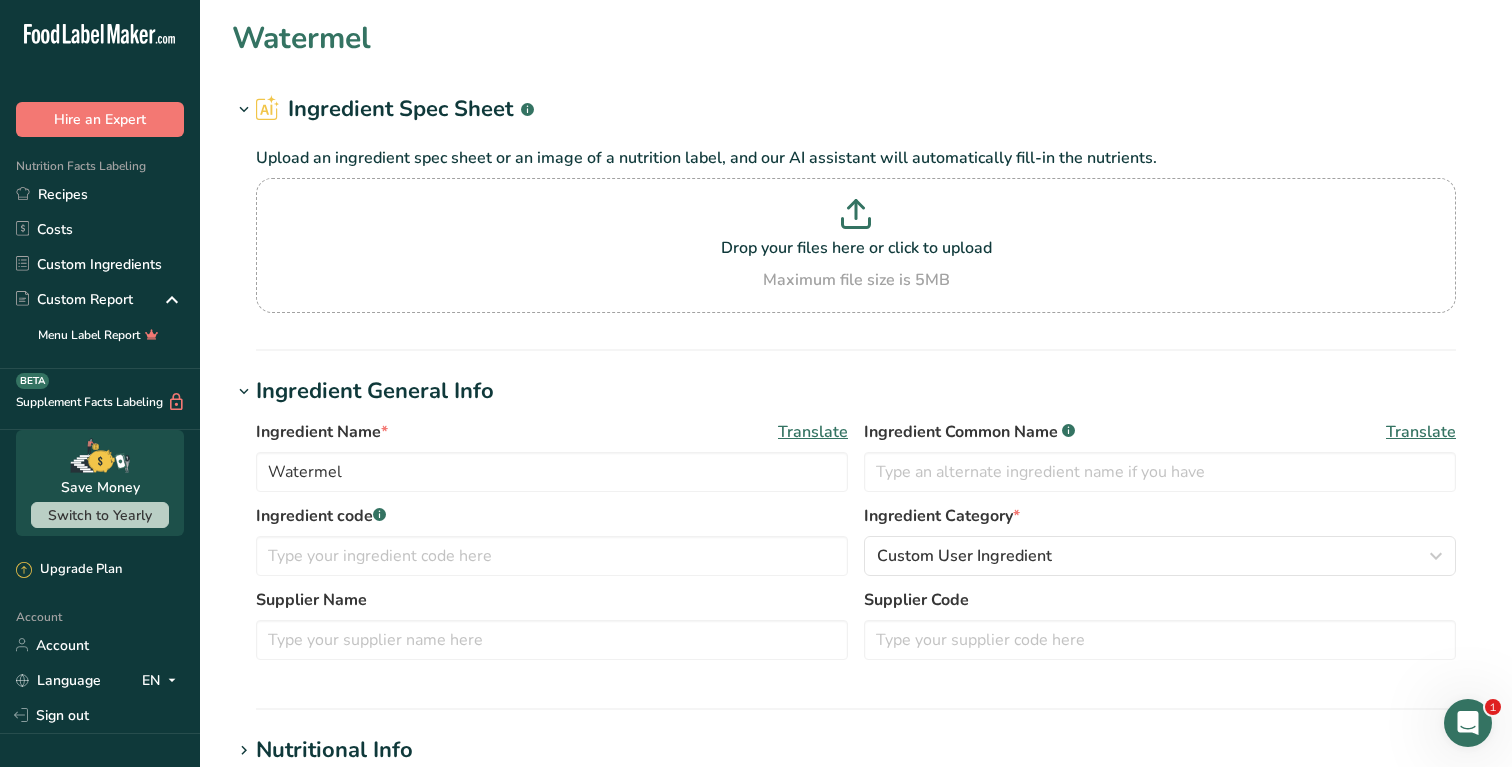 type on "Peach Puree" 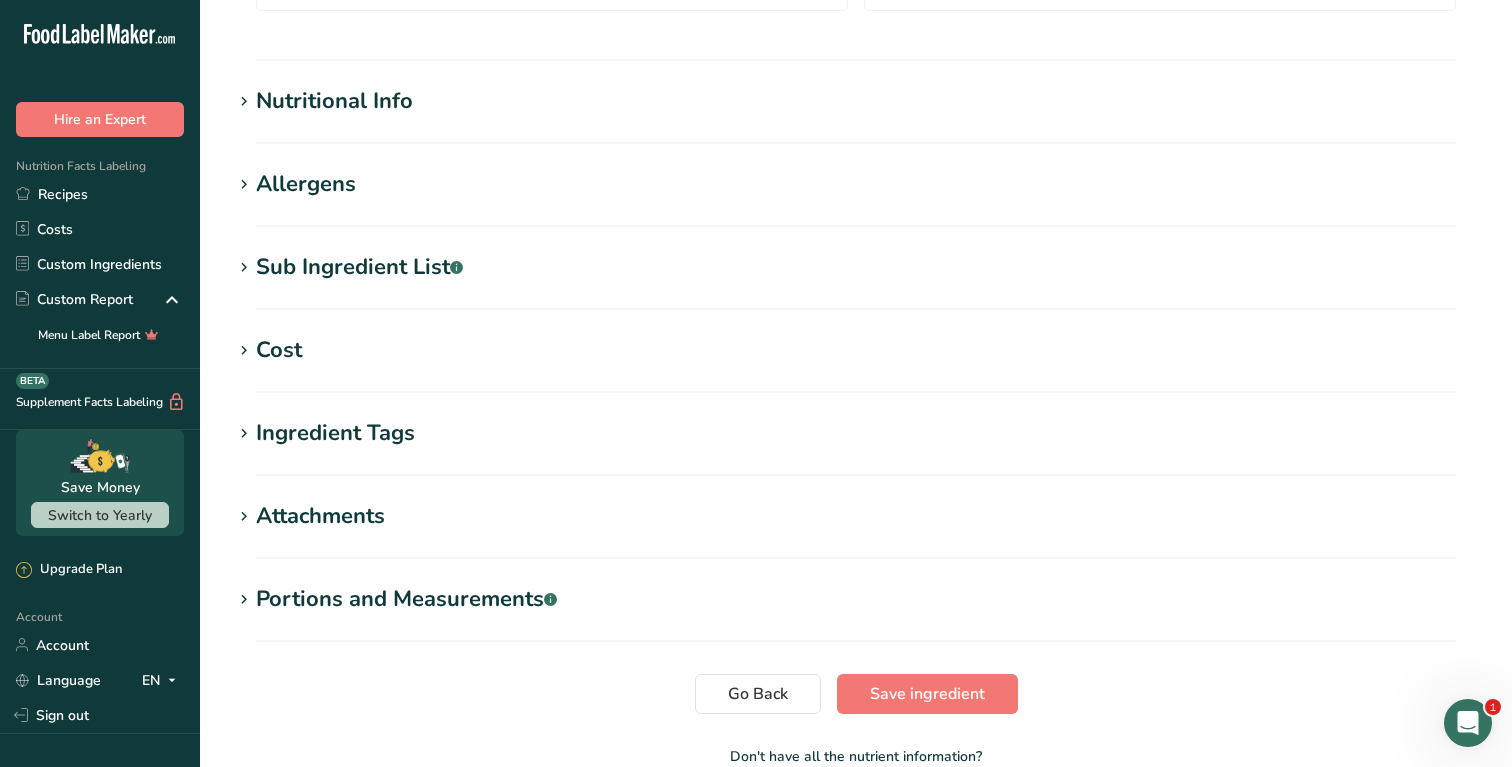 scroll, scrollTop: 651, scrollLeft: 0, axis: vertical 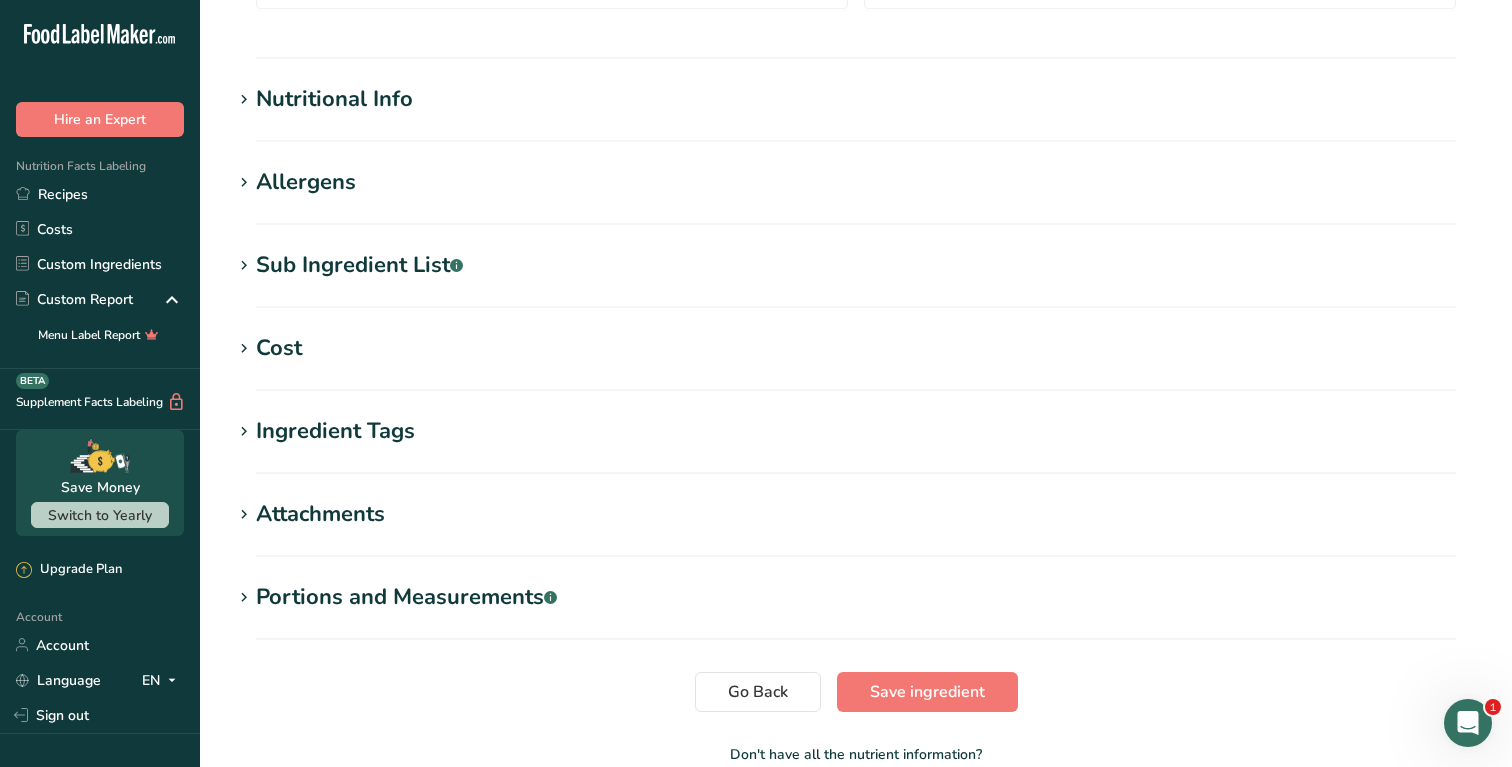 click on "Cost" at bounding box center [856, 348] 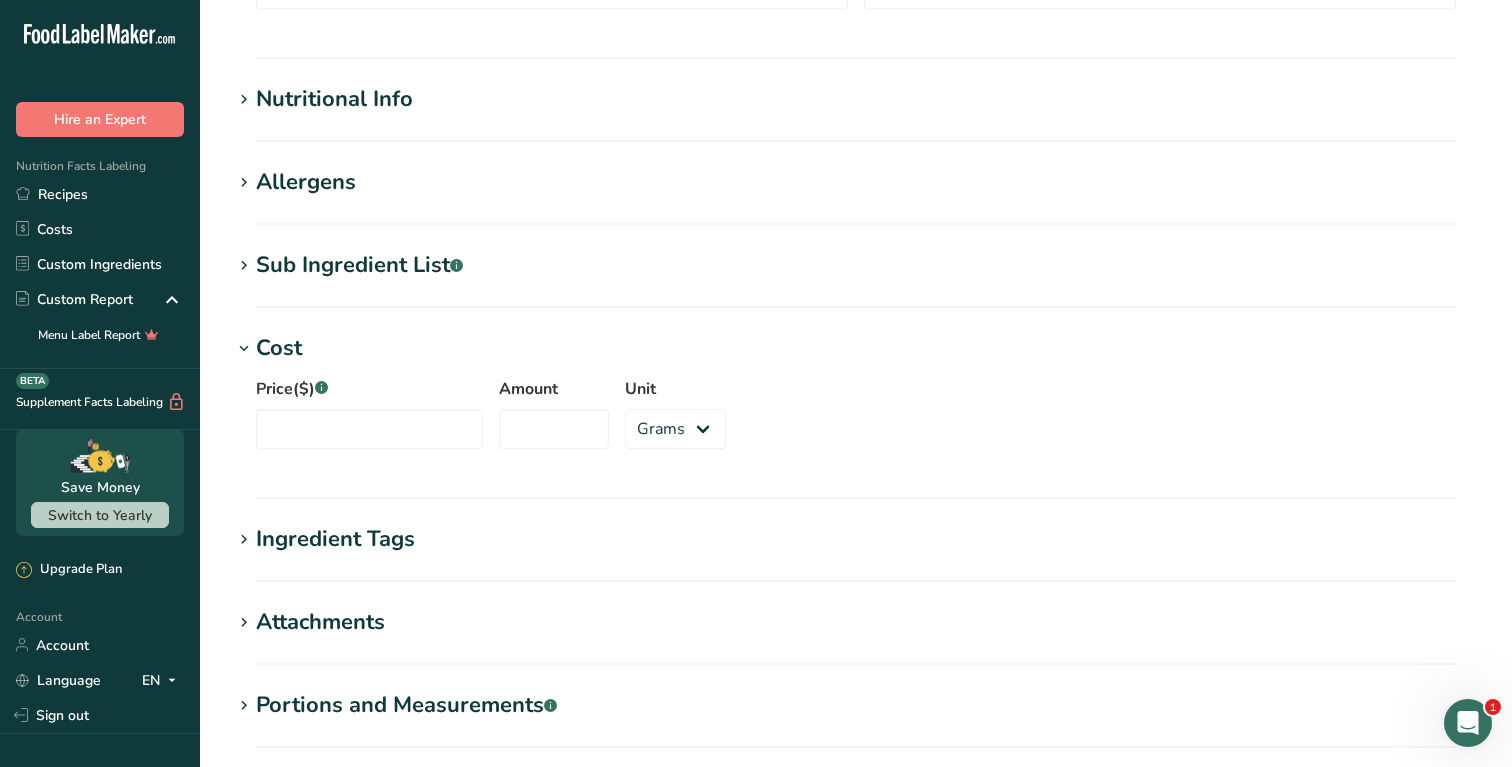 click on "Price($)
.a-a{fill:#347362;}.b-a{fill:#fff;}             Amount   Unit
Grams
kg
mg
mcg
lb
oz" at bounding box center [856, 419] 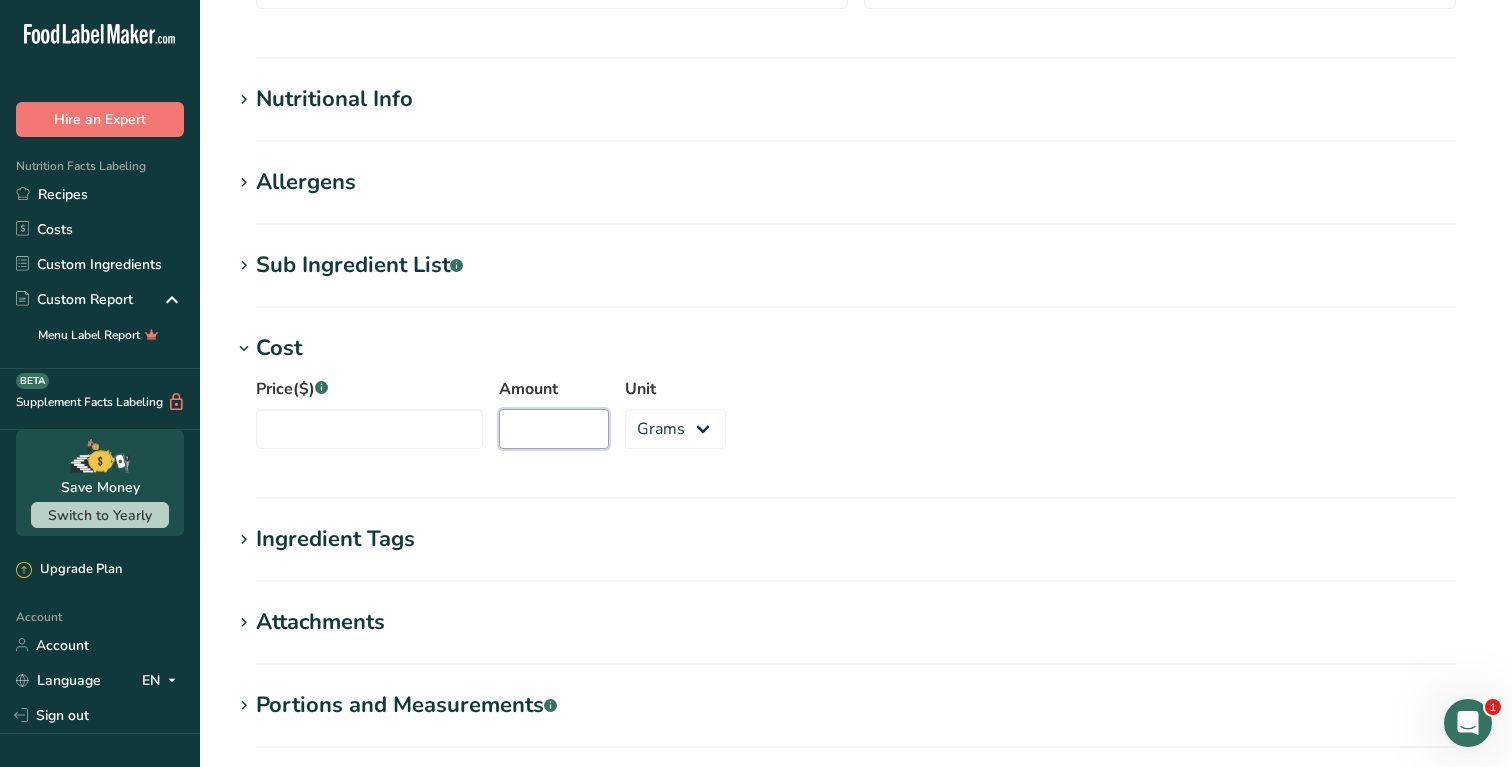 click on "Amount" at bounding box center (554, 429) 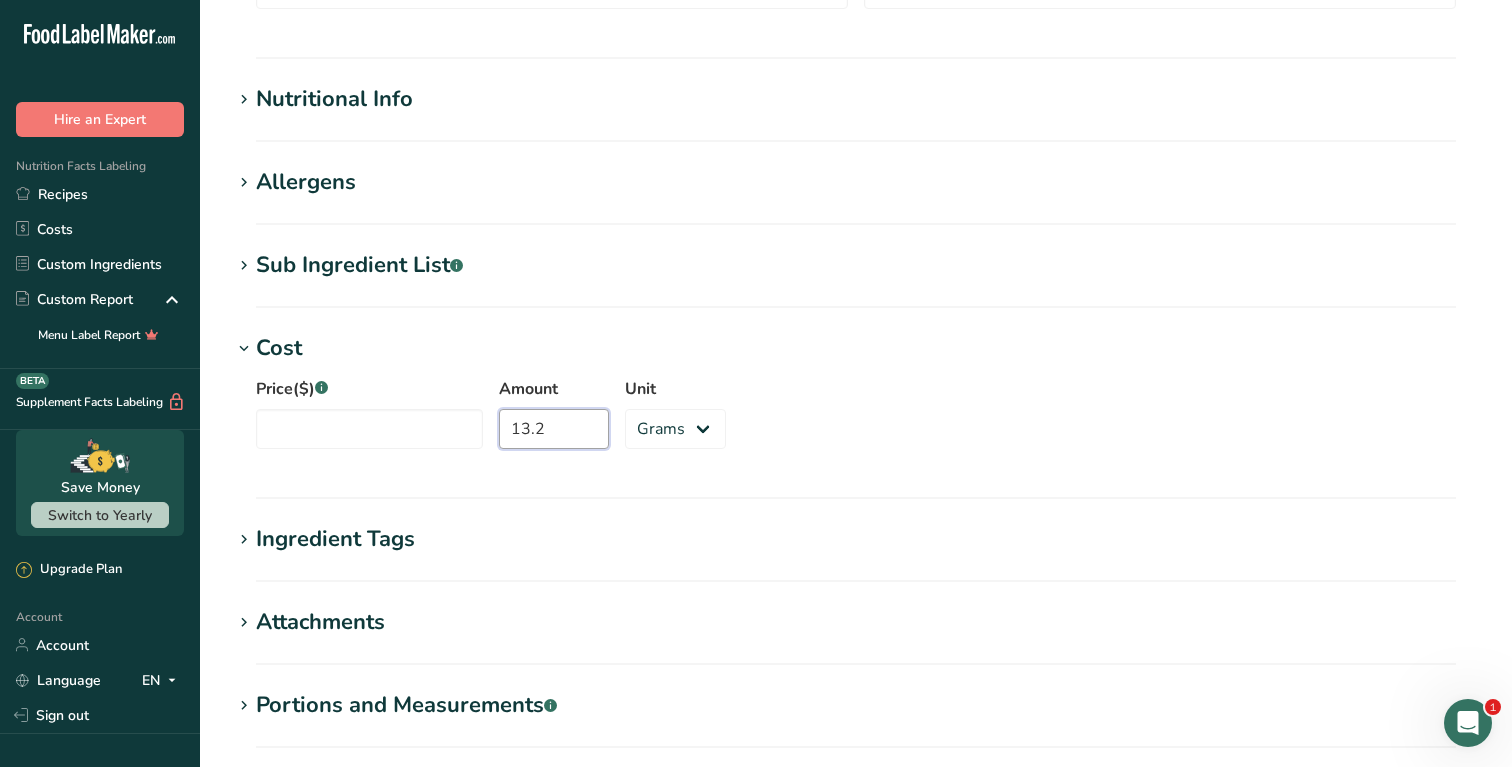 type on "13.2" 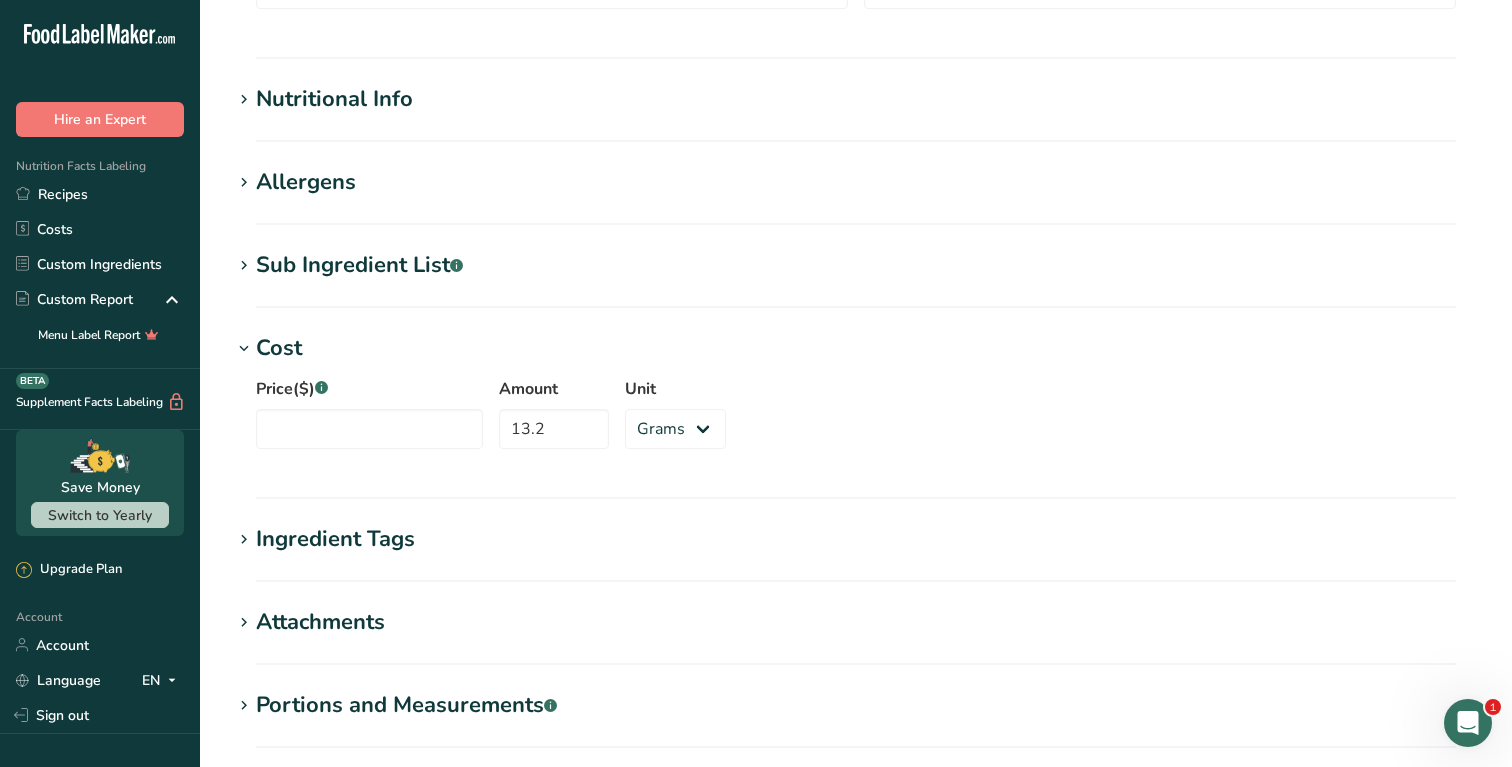 click on "Unit
Grams
kg
mg
mcg
lb
oz" at bounding box center [675, 419] 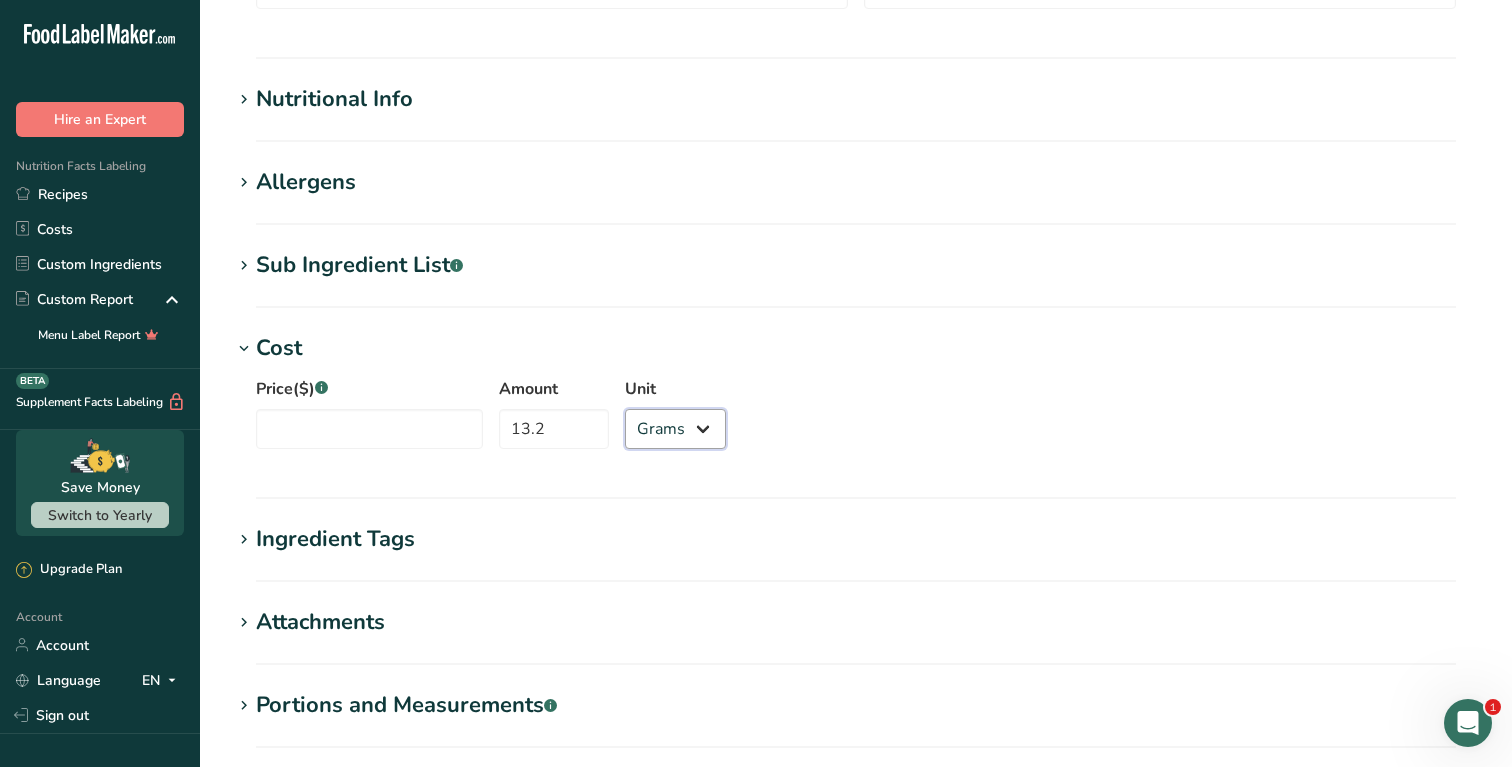 click on "Grams
kg
mg
mcg
lb
oz" at bounding box center [675, 429] 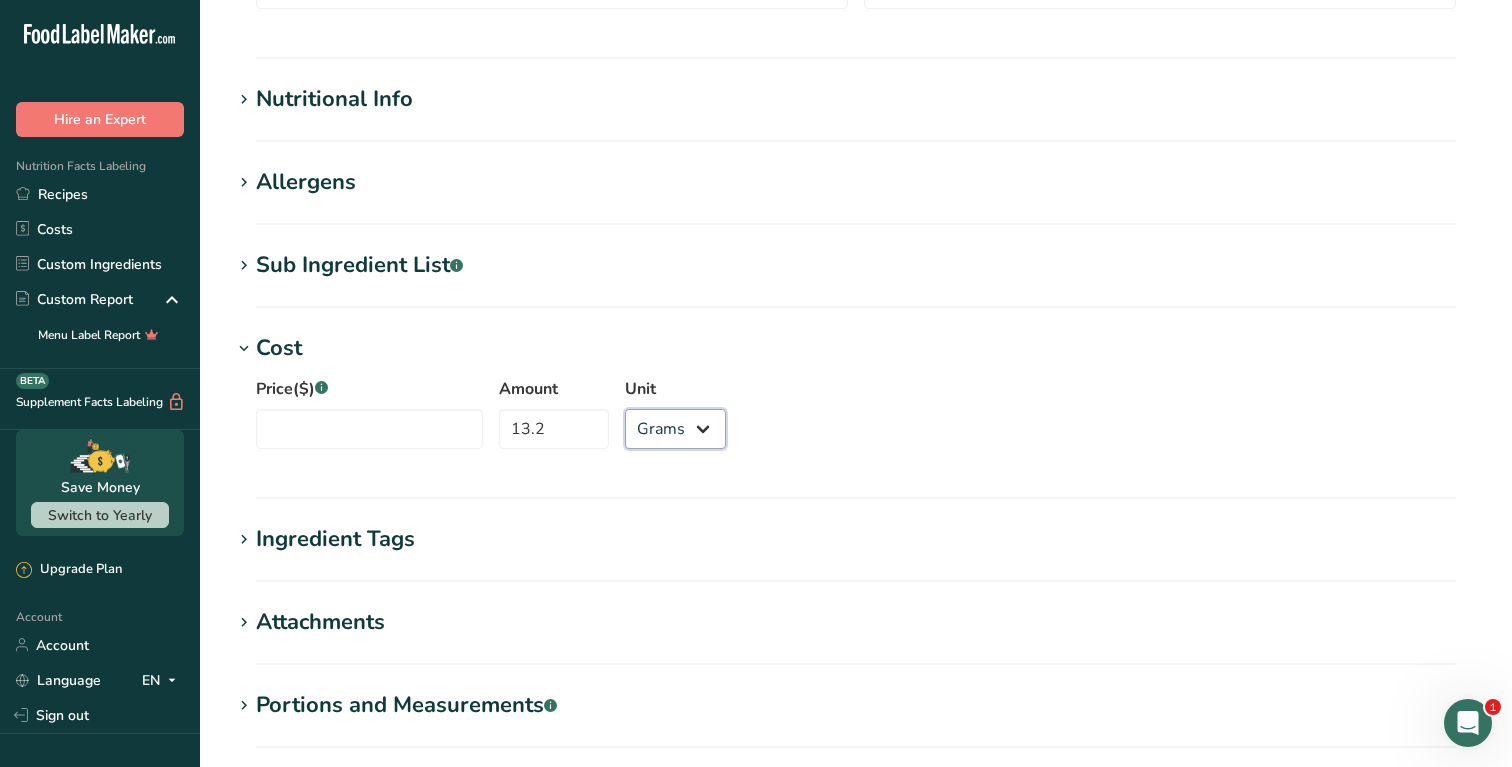 select on "12" 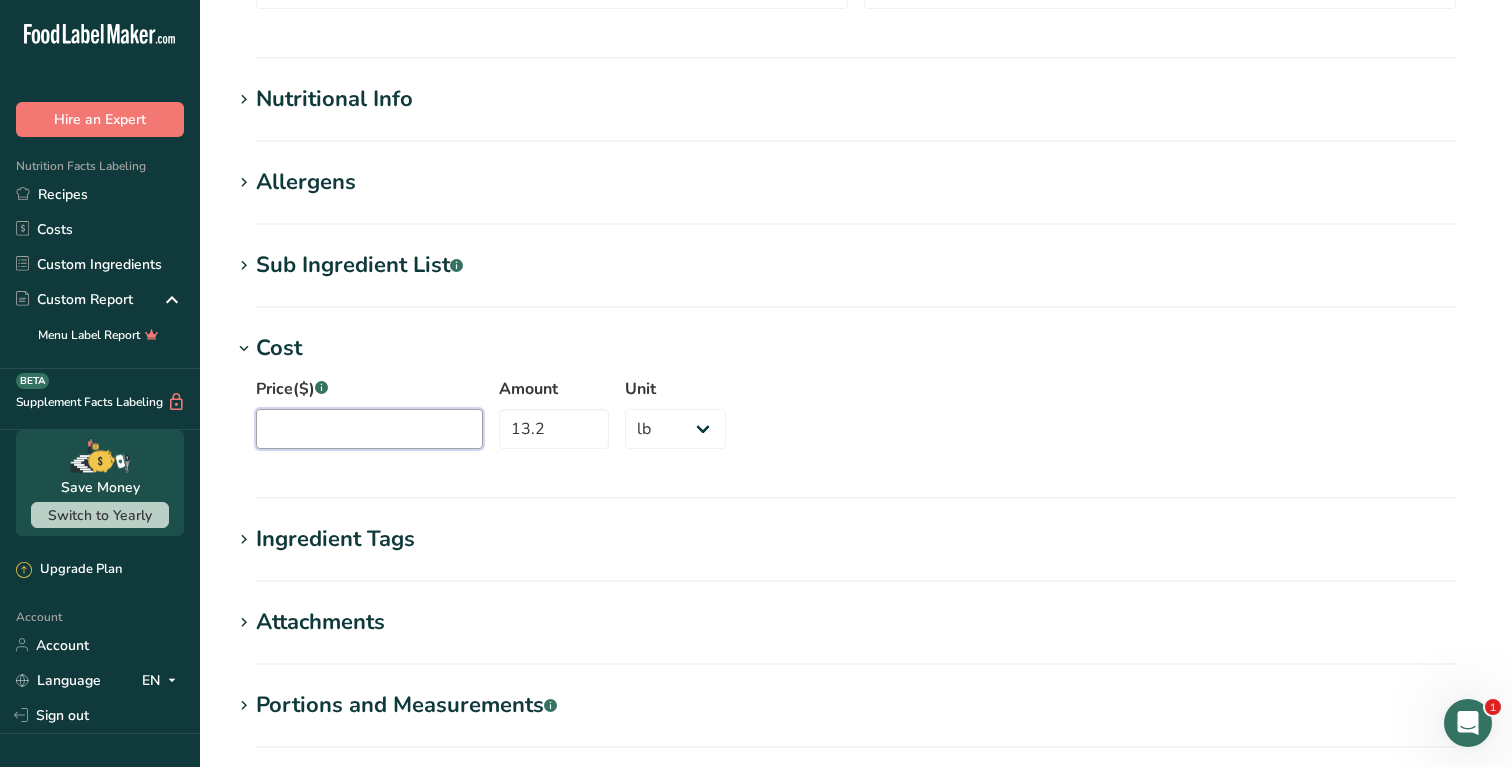 click on "Price($)
.a-a{fill:#347362;}.b-a{fill:#fff;}" at bounding box center [369, 429] 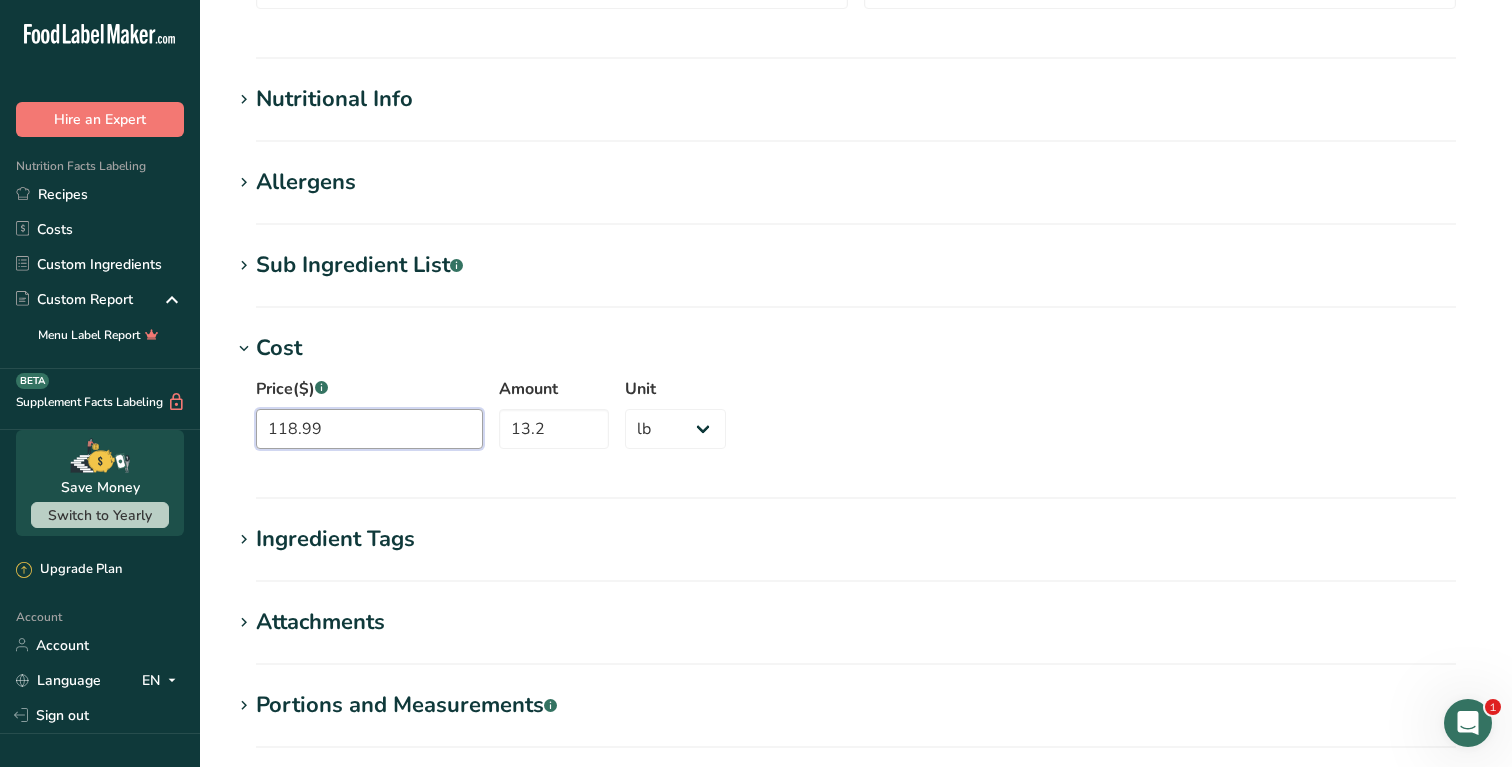 scroll, scrollTop: 874, scrollLeft: 0, axis: vertical 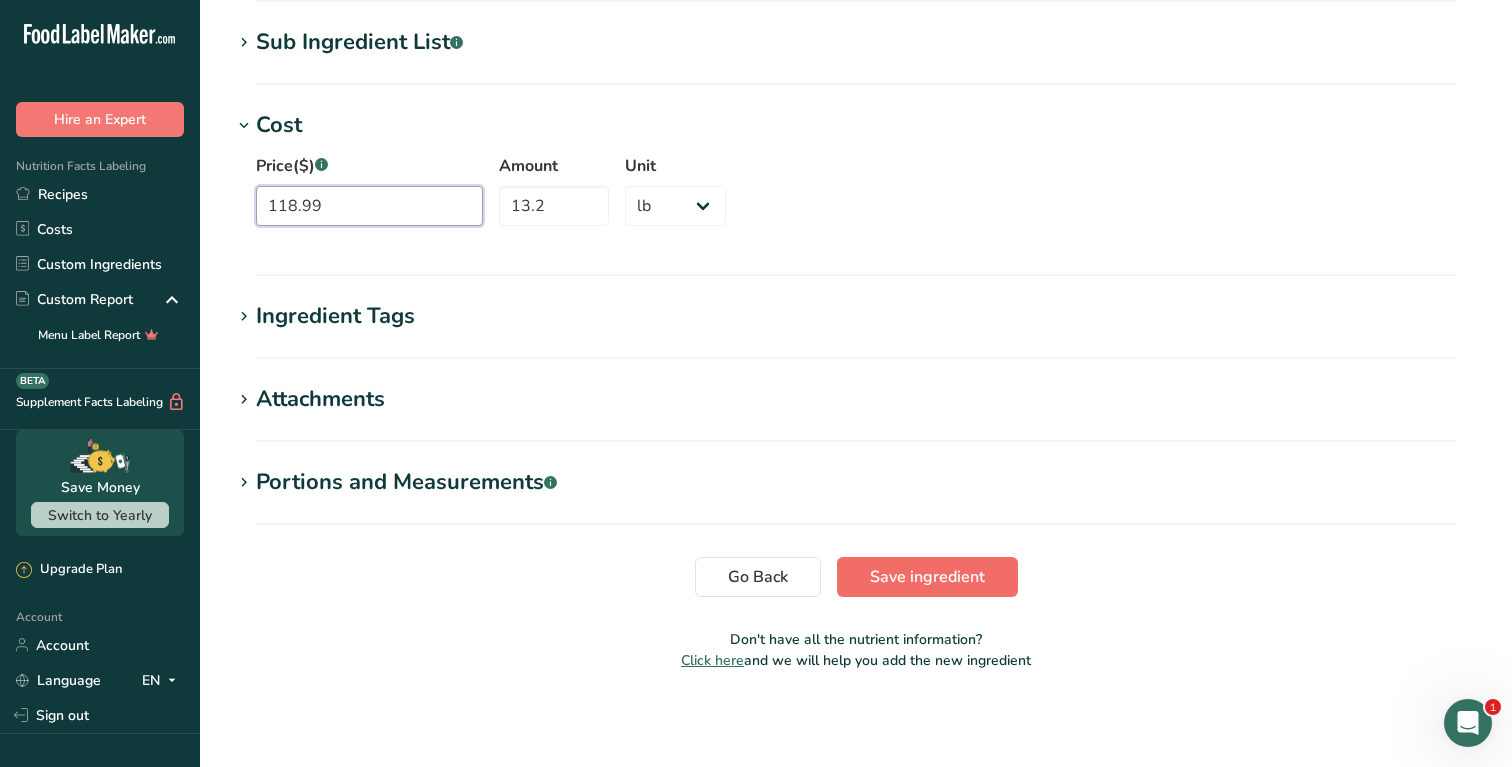 type on "118.99" 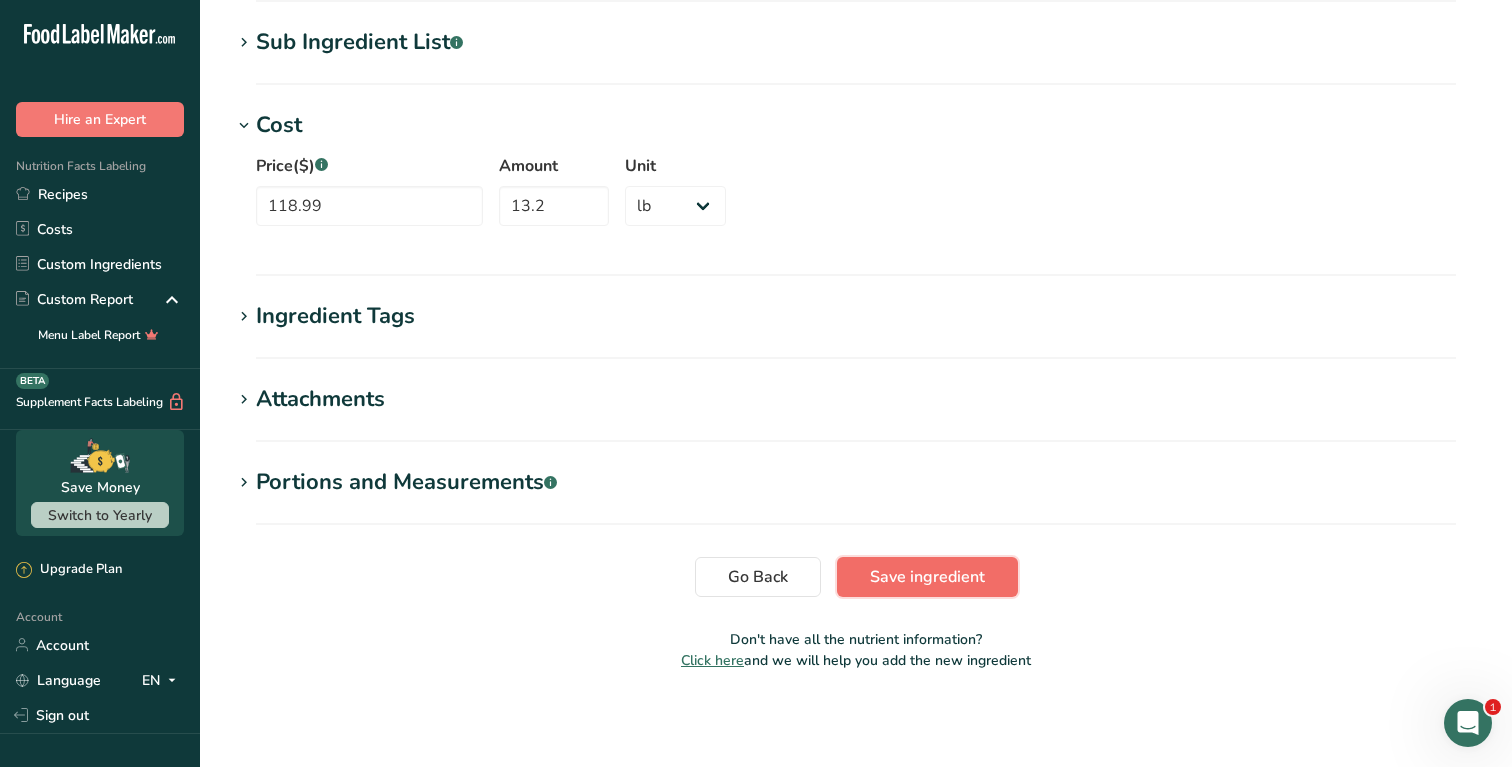 click on "Save ingredient" at bounding box center (927, 577) 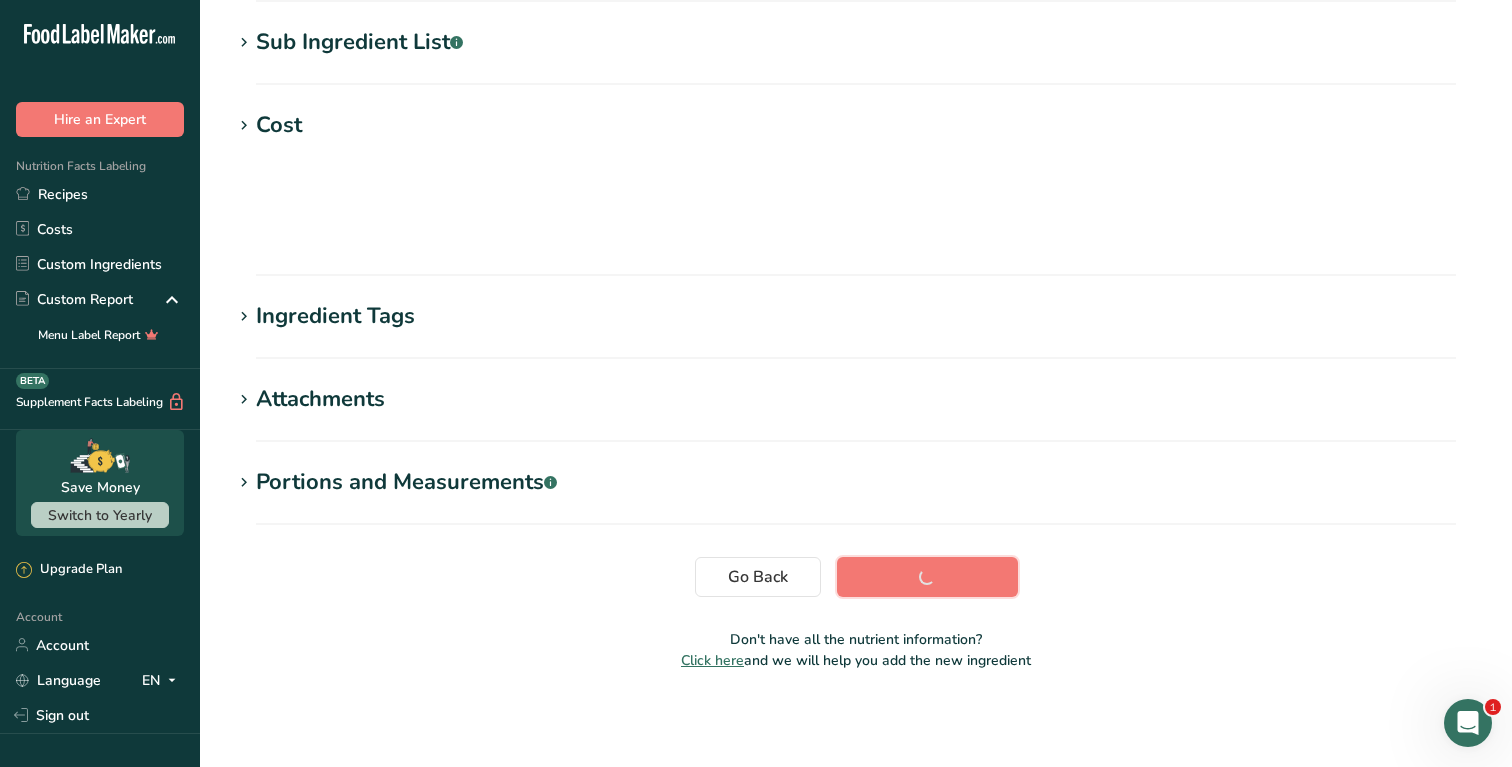 scroll, scrollTop: 291, scrollLeft: 0, axis: vertical 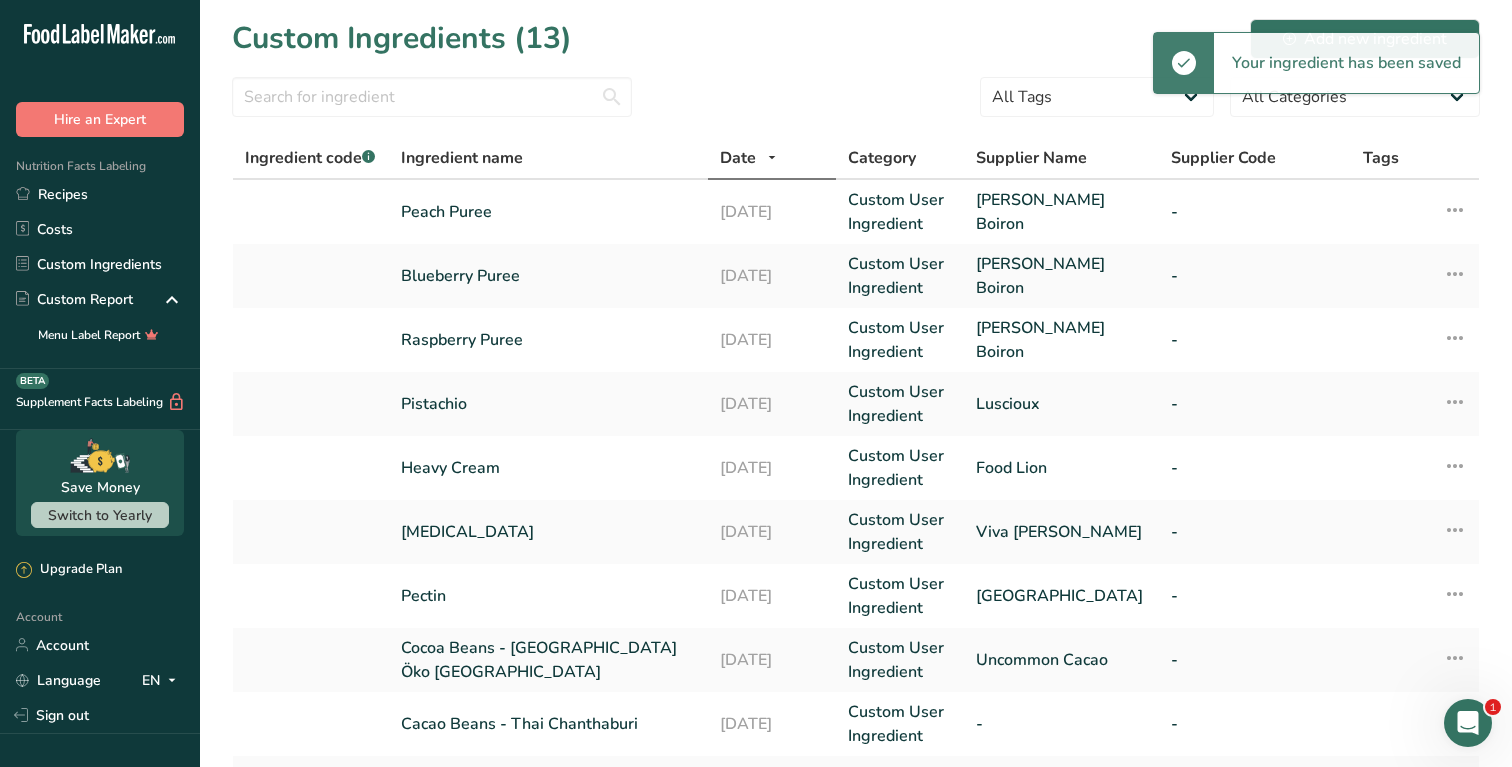 click on "Your ingredient has been saved" at bounding box center (1346, 63) 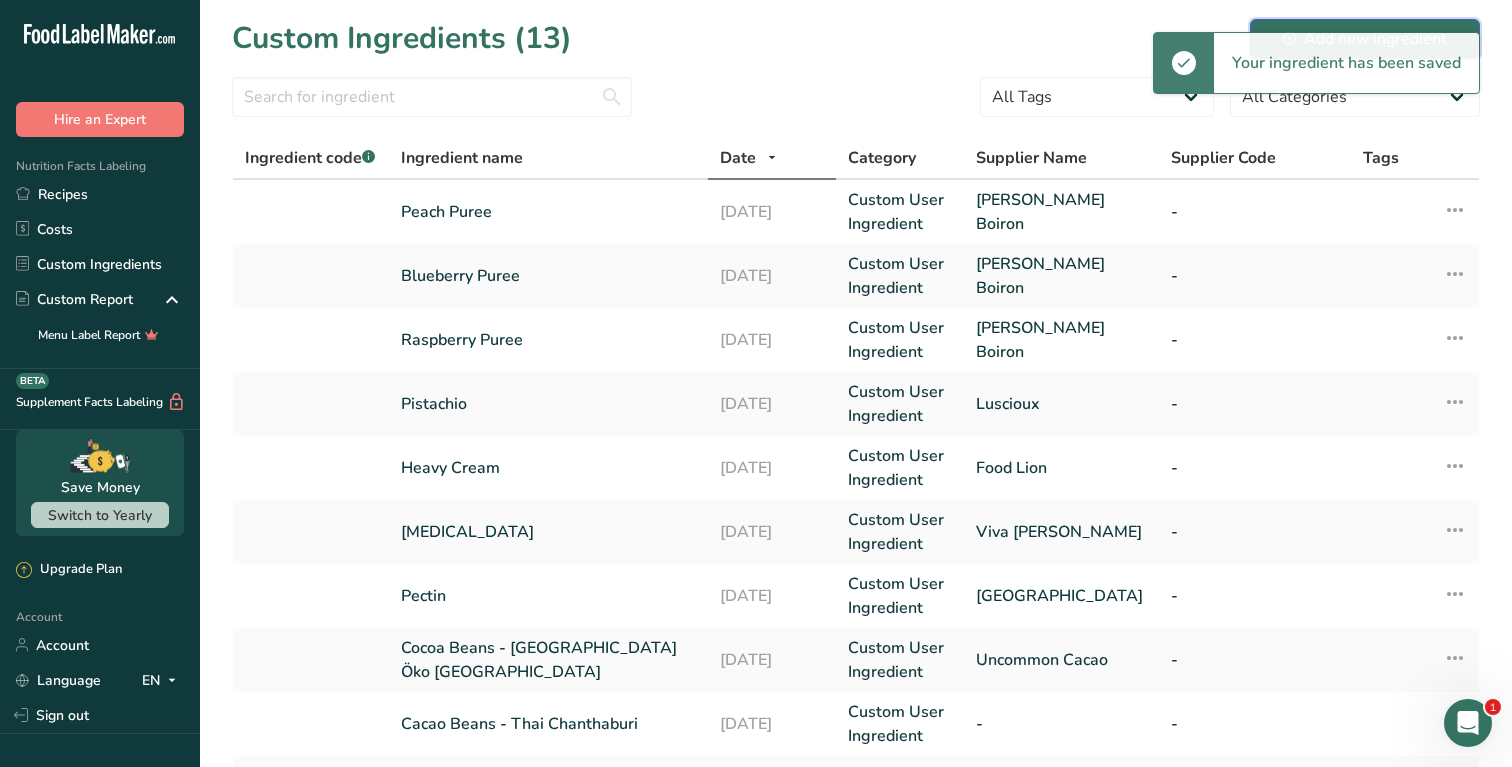 click on "Add new ingredient" at bounding box center [1365, 39] 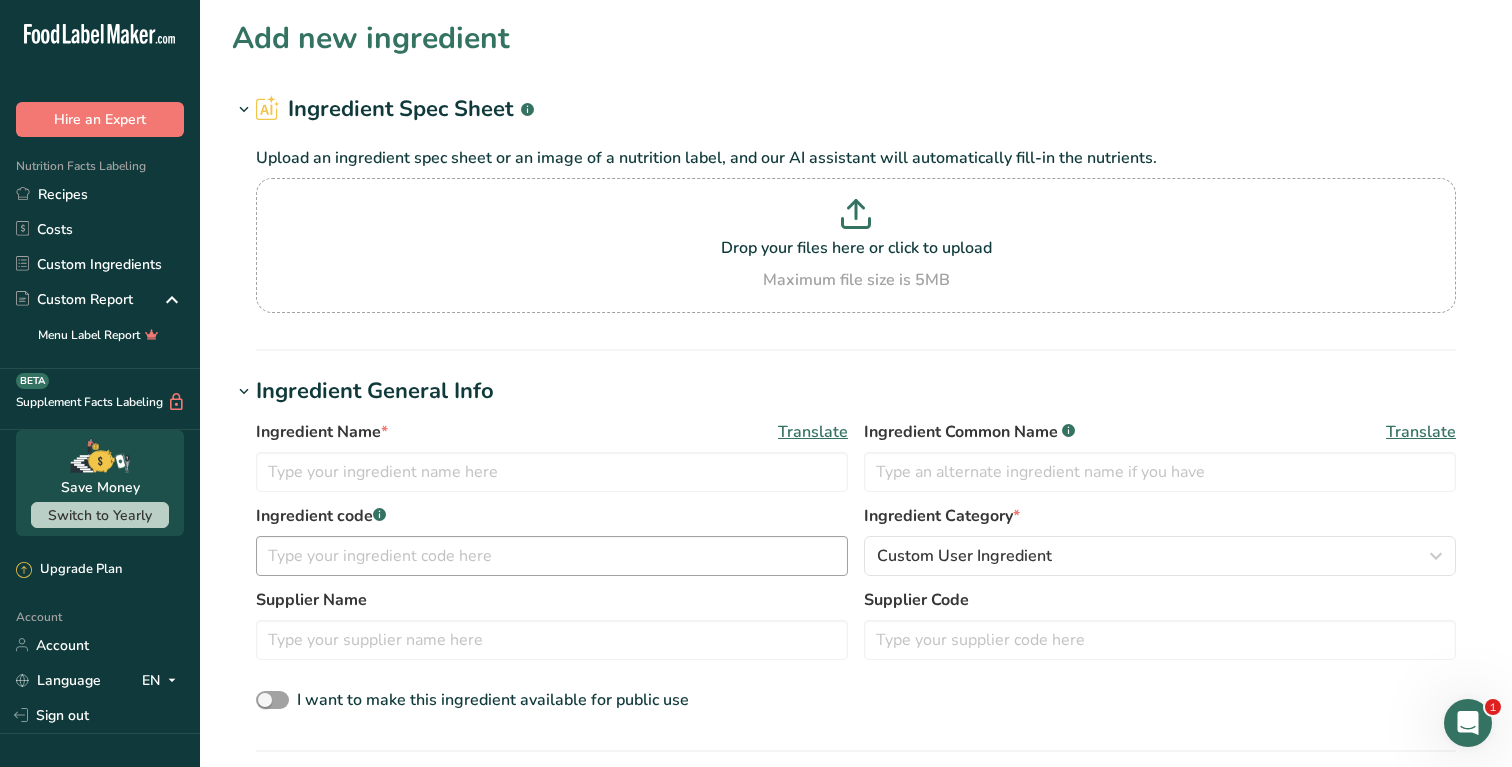 scroll, scrollTop: 1, scrollLeft: 0, axis: vertical 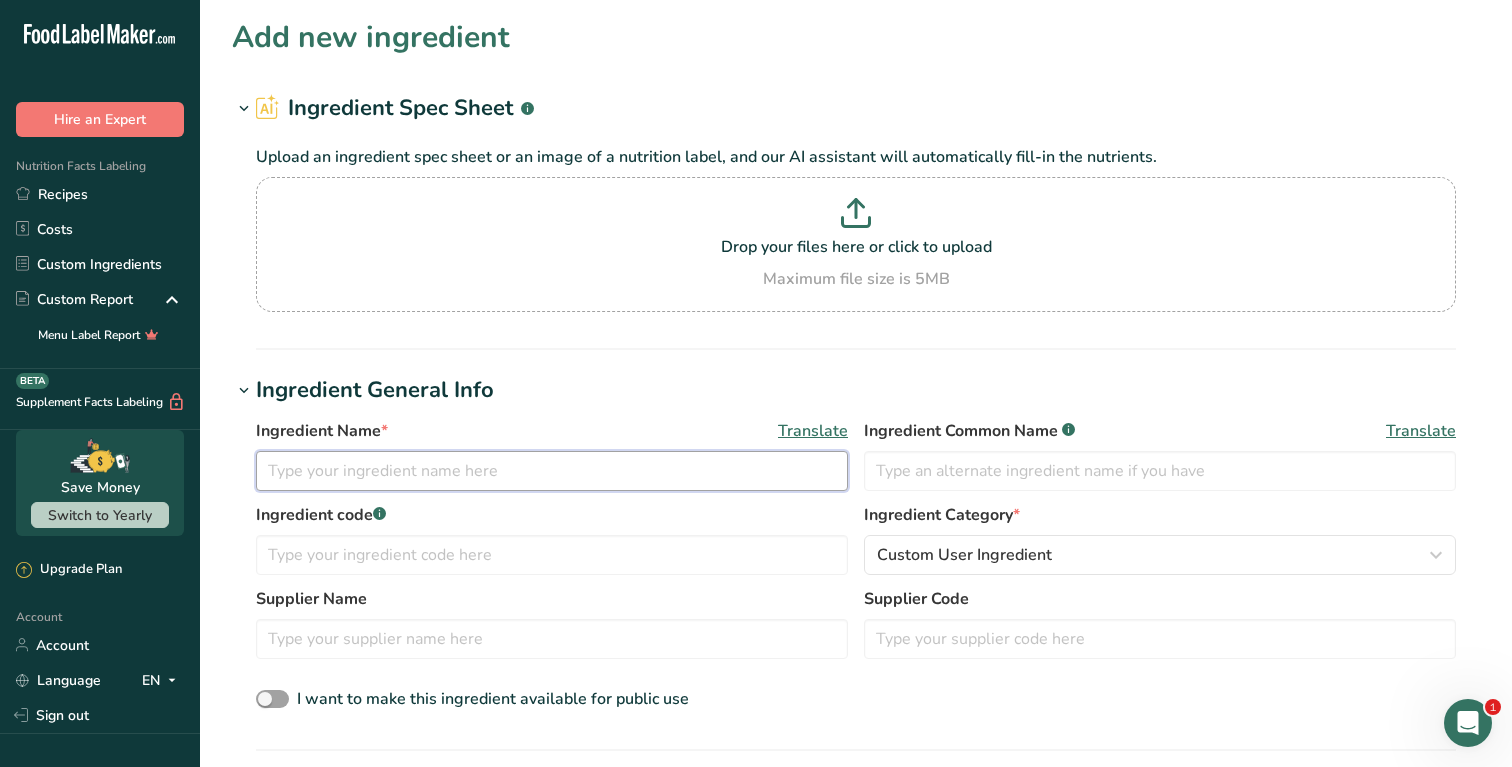 click at bounding box center (552, 471) 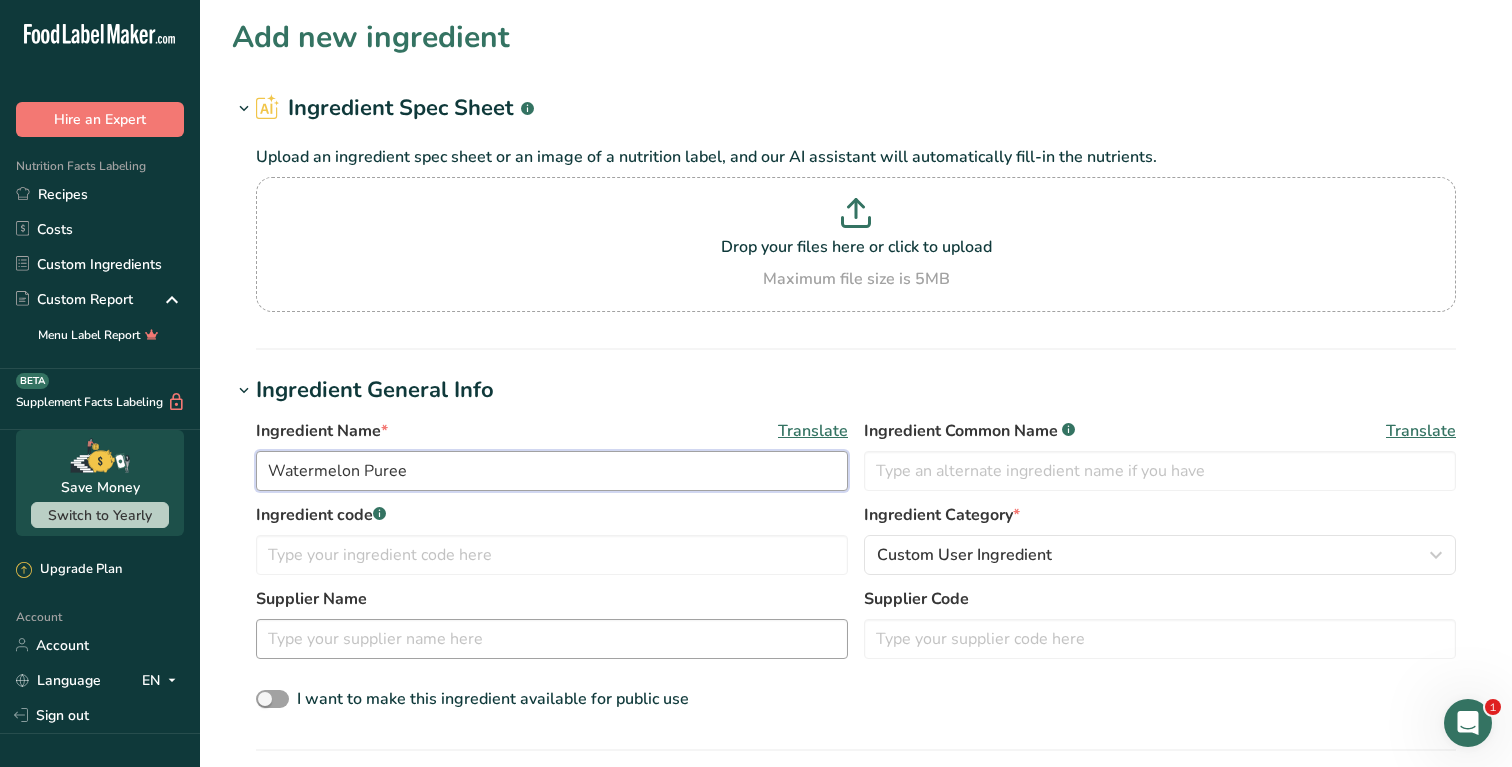 type on "Watermelon Puree" 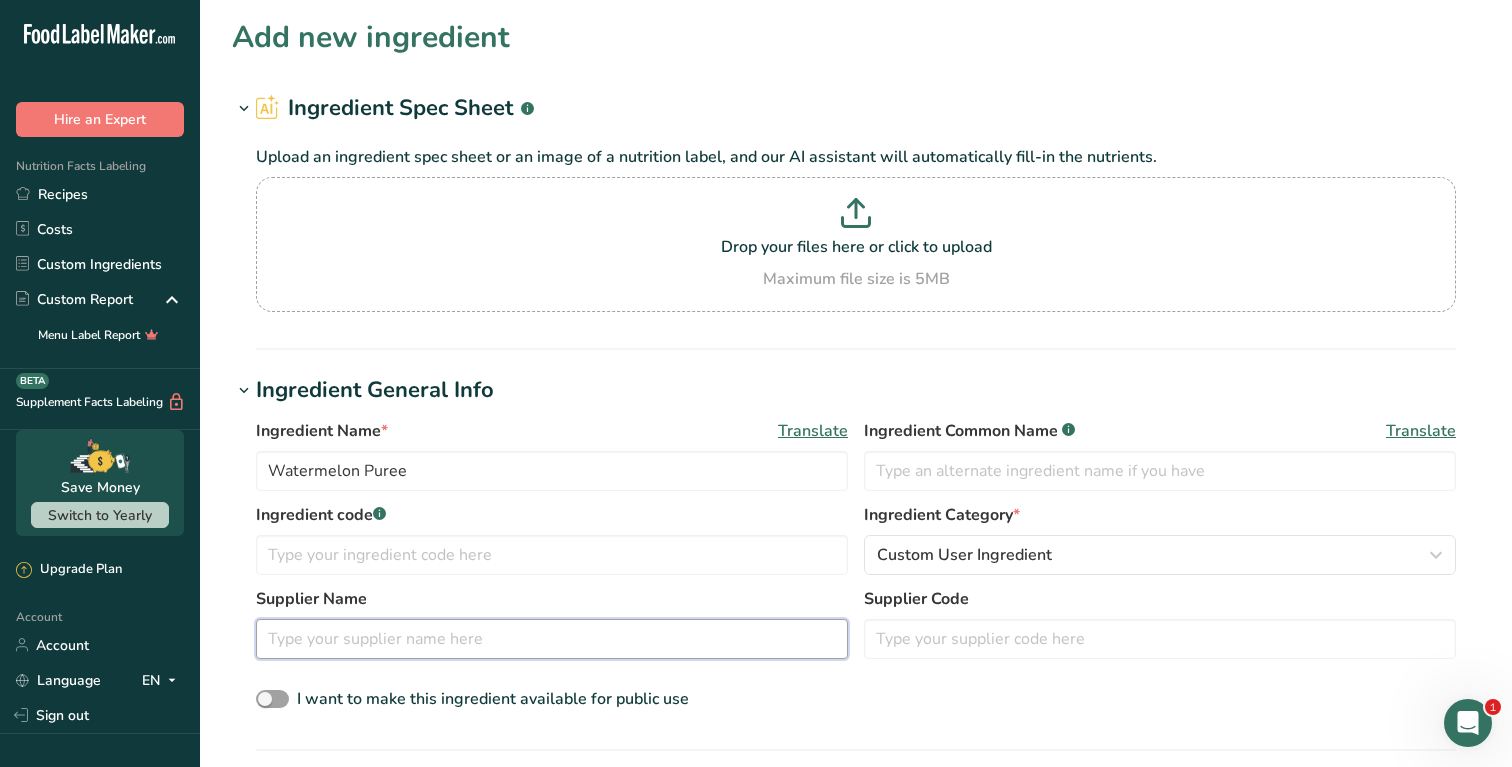 click at bounding box center (552, 639) 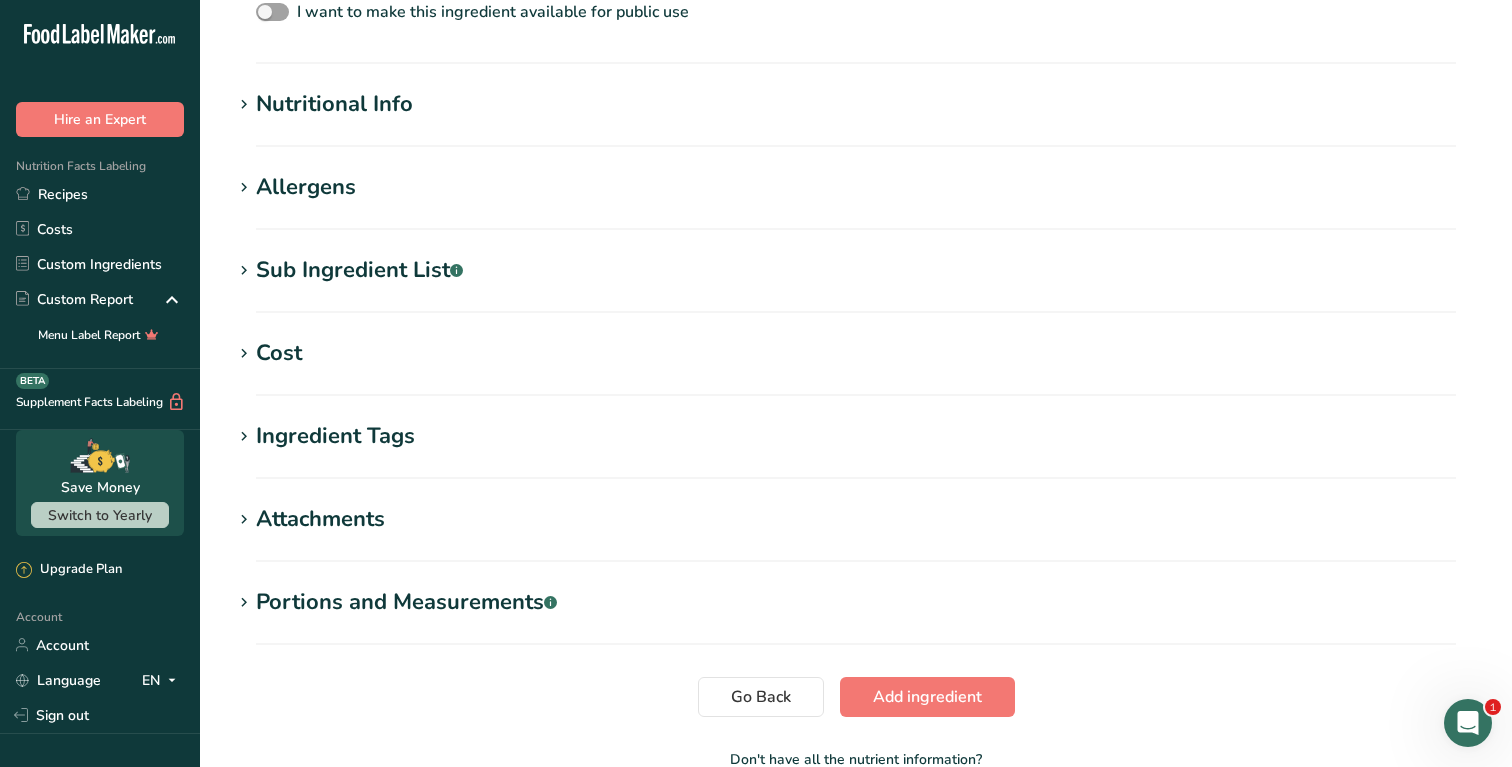 scroll, scrollTop: 682, scrollLeft: 0, axis: vertical 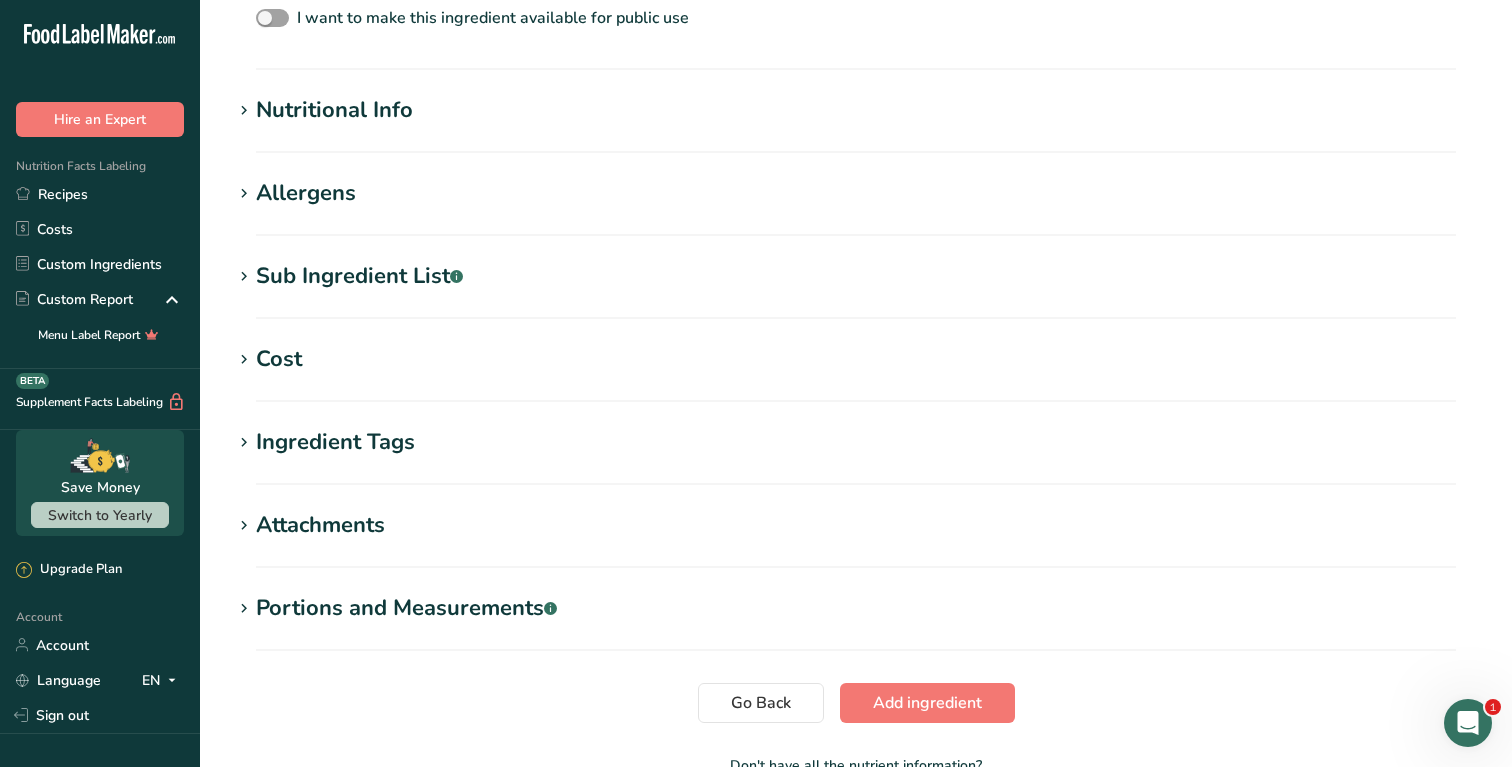 type on "[PERSON_NAME] Boiron" 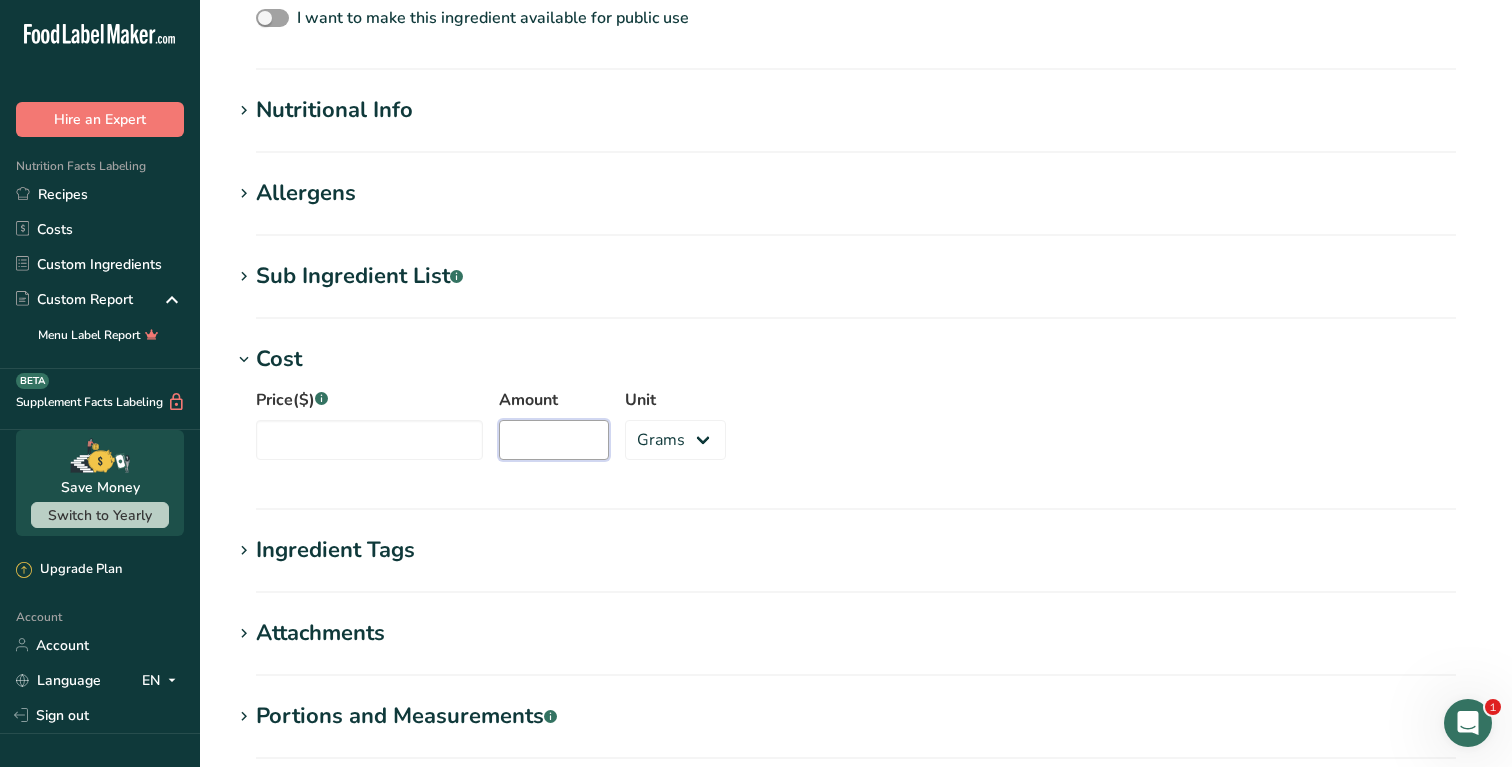 click on "Amount" at bounding box center [554, 440] 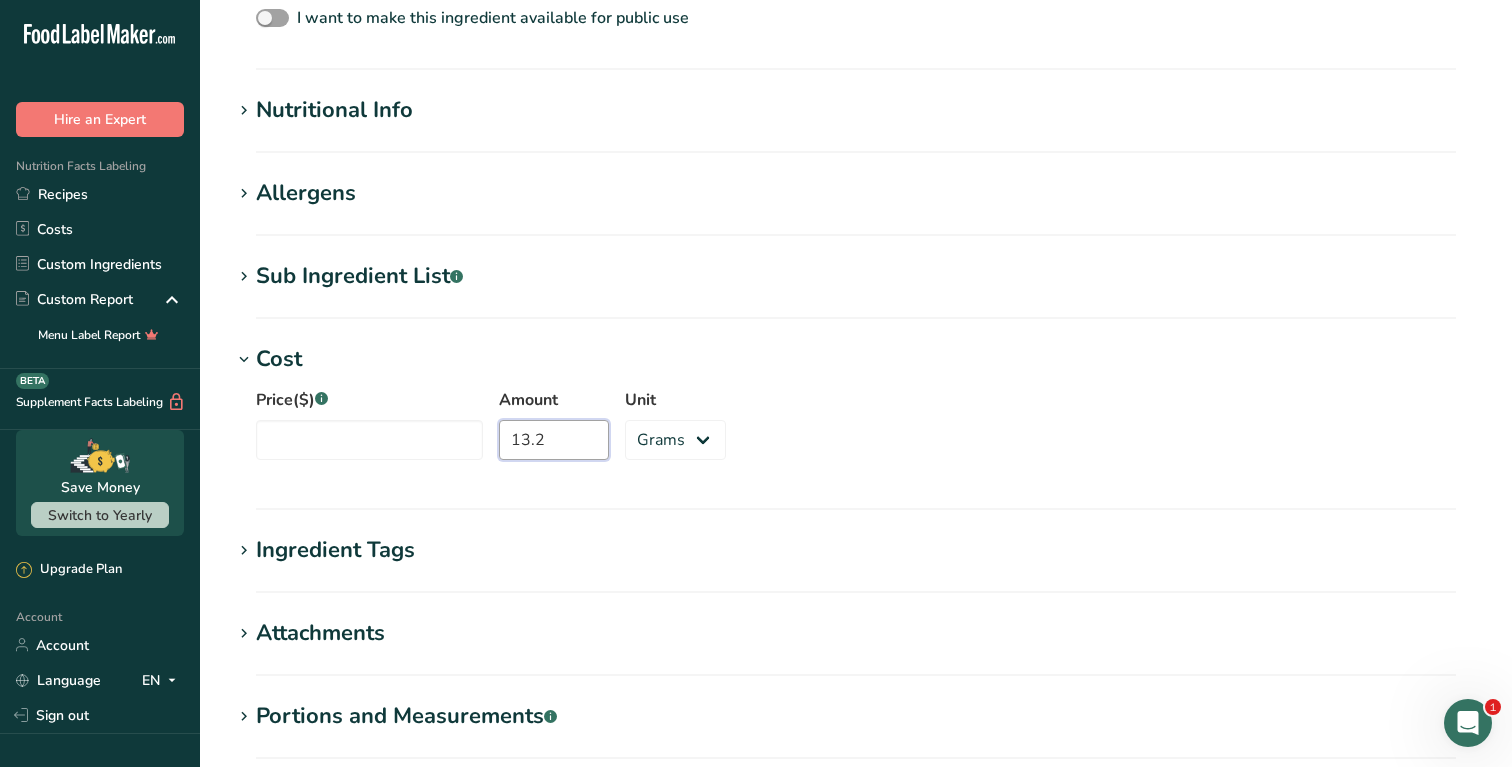 type on "13.2" 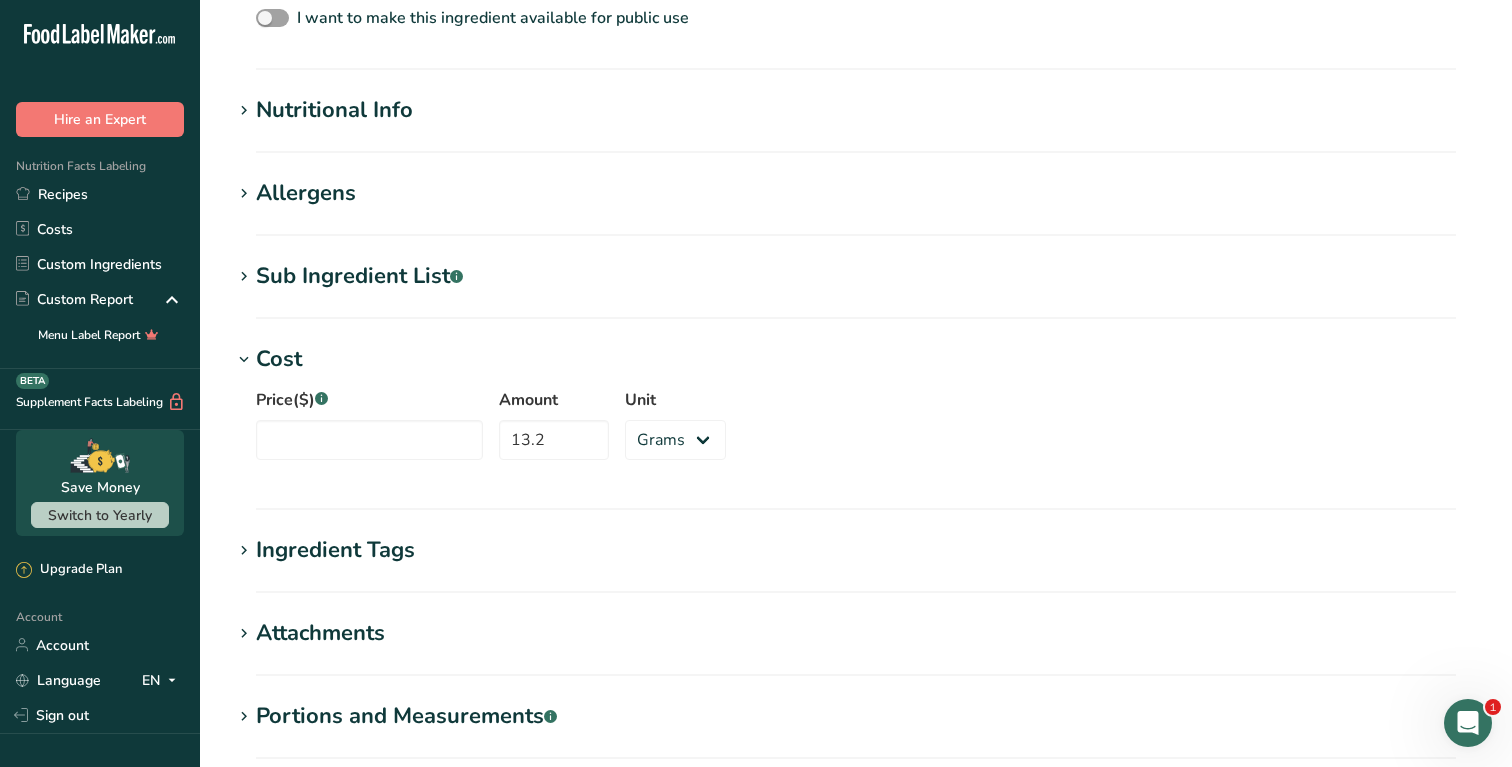 click on "Unit
Grams
kg
mg
mcg
lb
oz" at bounding box center (675, 430) 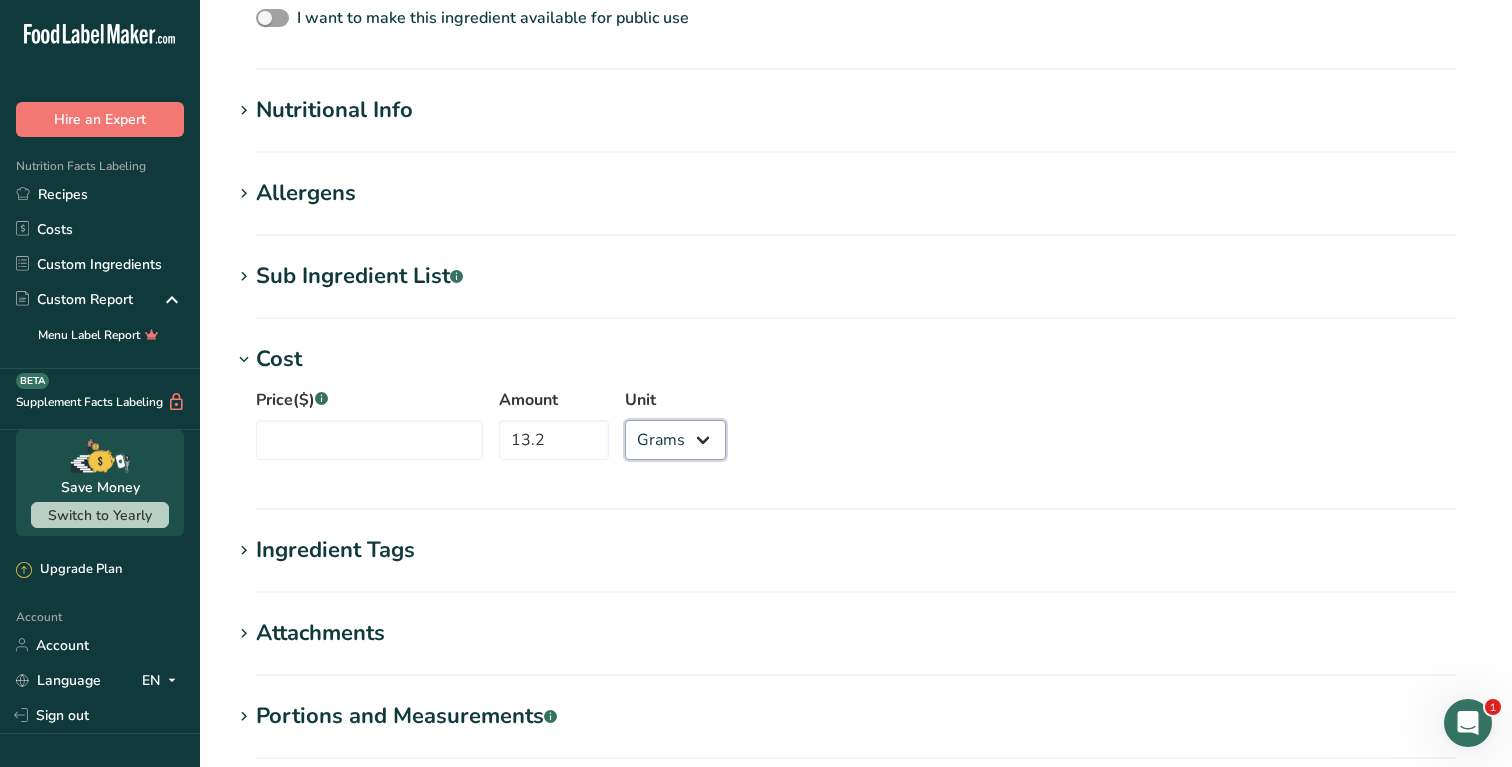 click on "Grams
kg
mg
mcg
lb
oz" at bounding box center [675, 440] 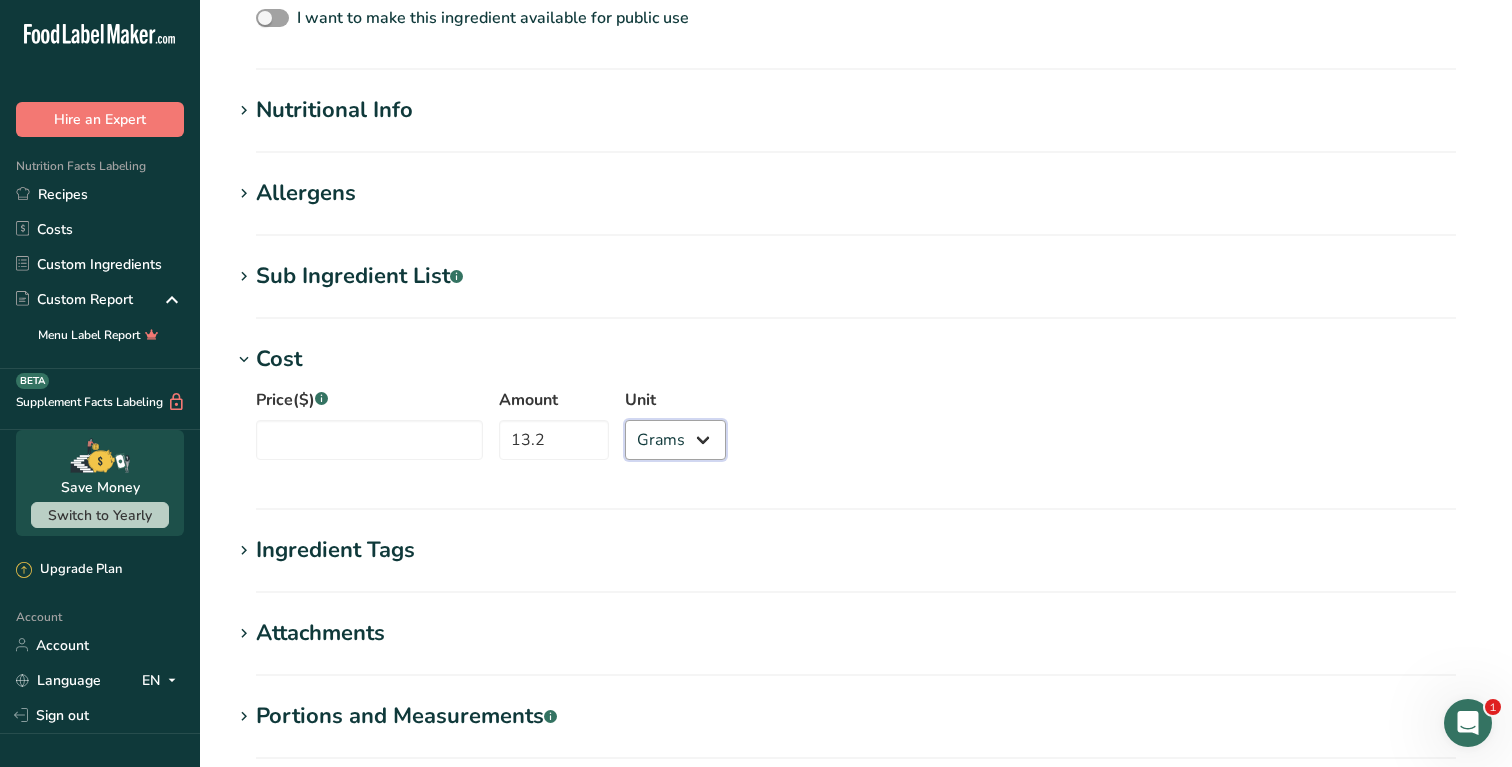 select on "12" 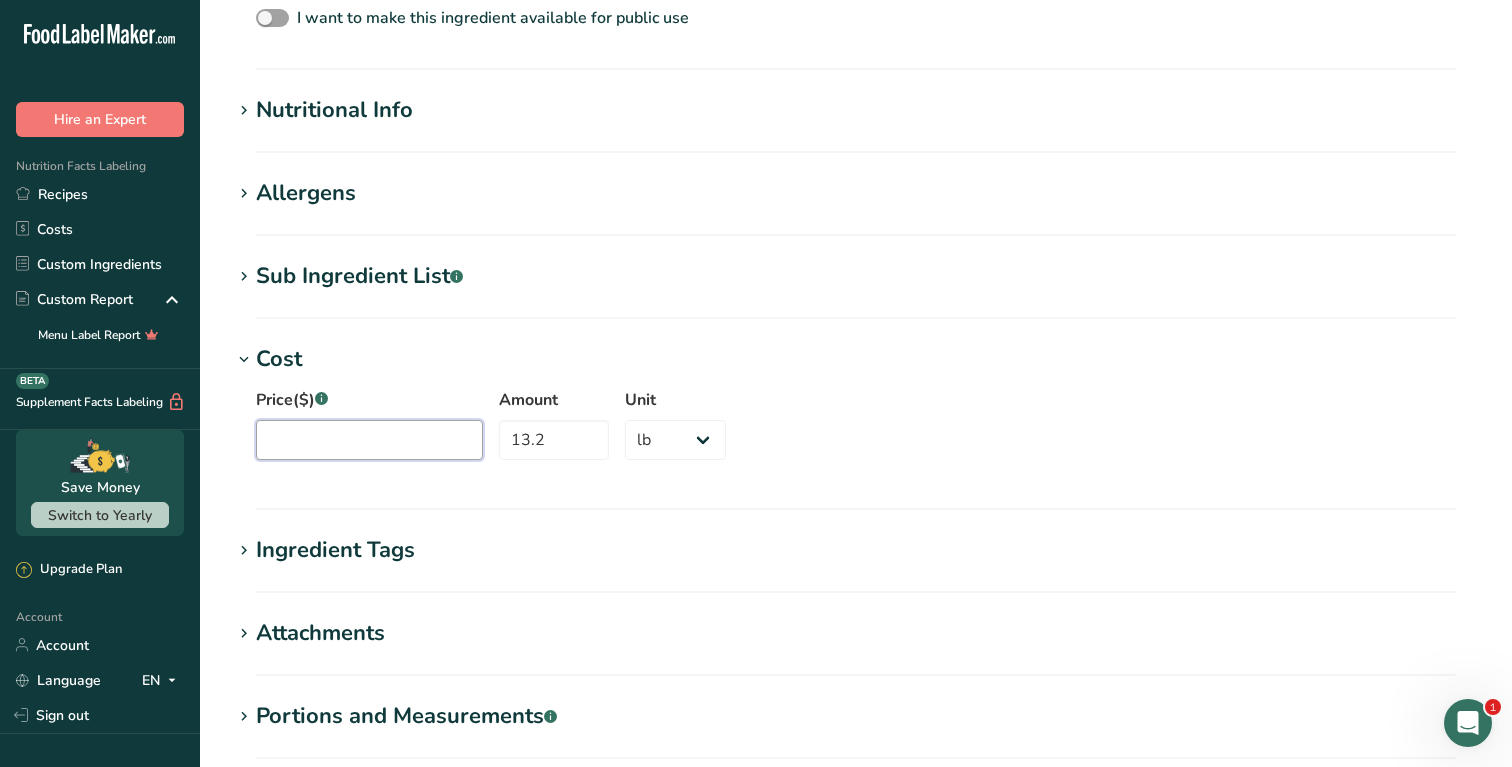 click on "Price($)
.a-a{fill:#347362;}.b-a{fill:#fff;}" at bounding box center (369, 440) 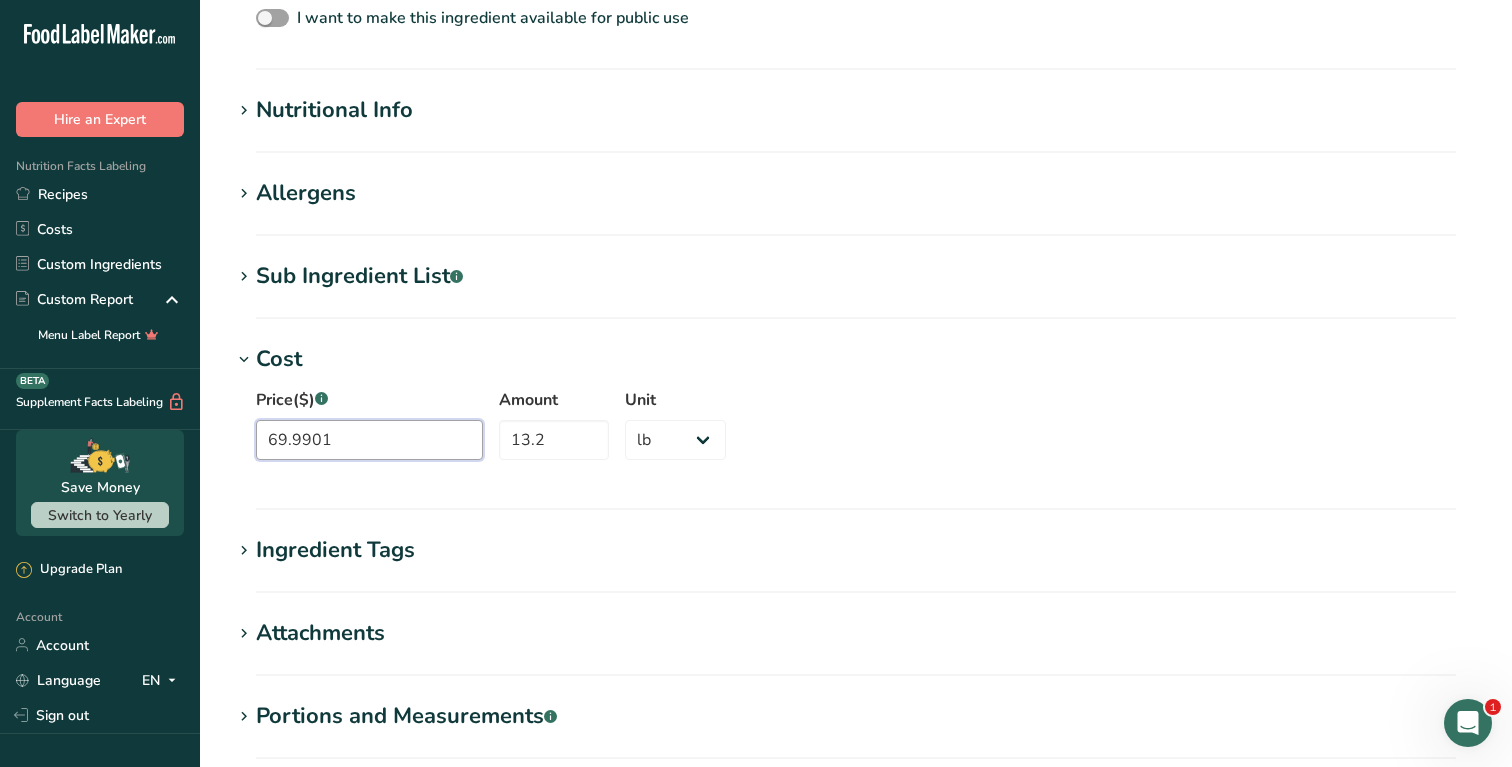 type on "69.9902" 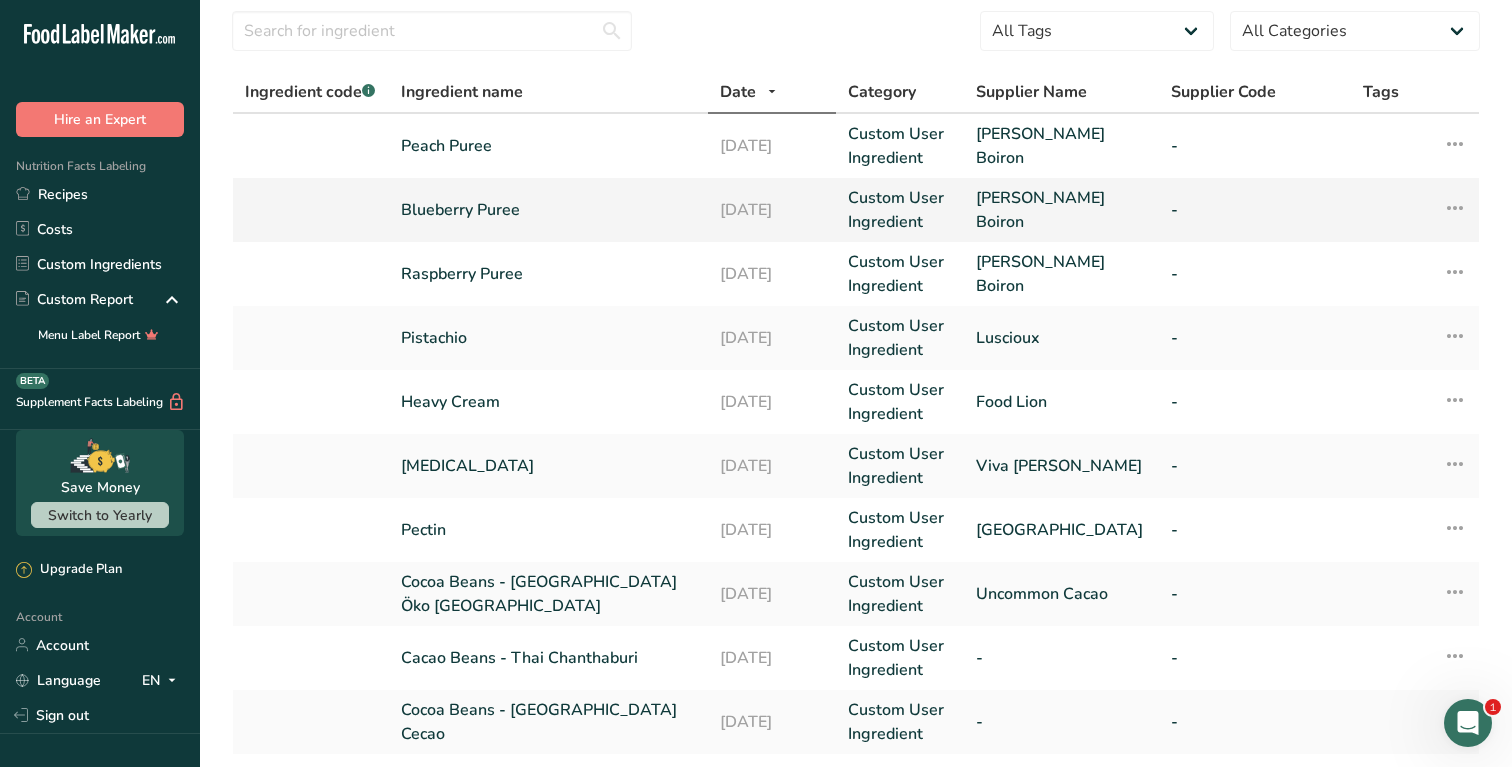 scroll, scrollTop: 0, scrollLeft: 0, axis: both 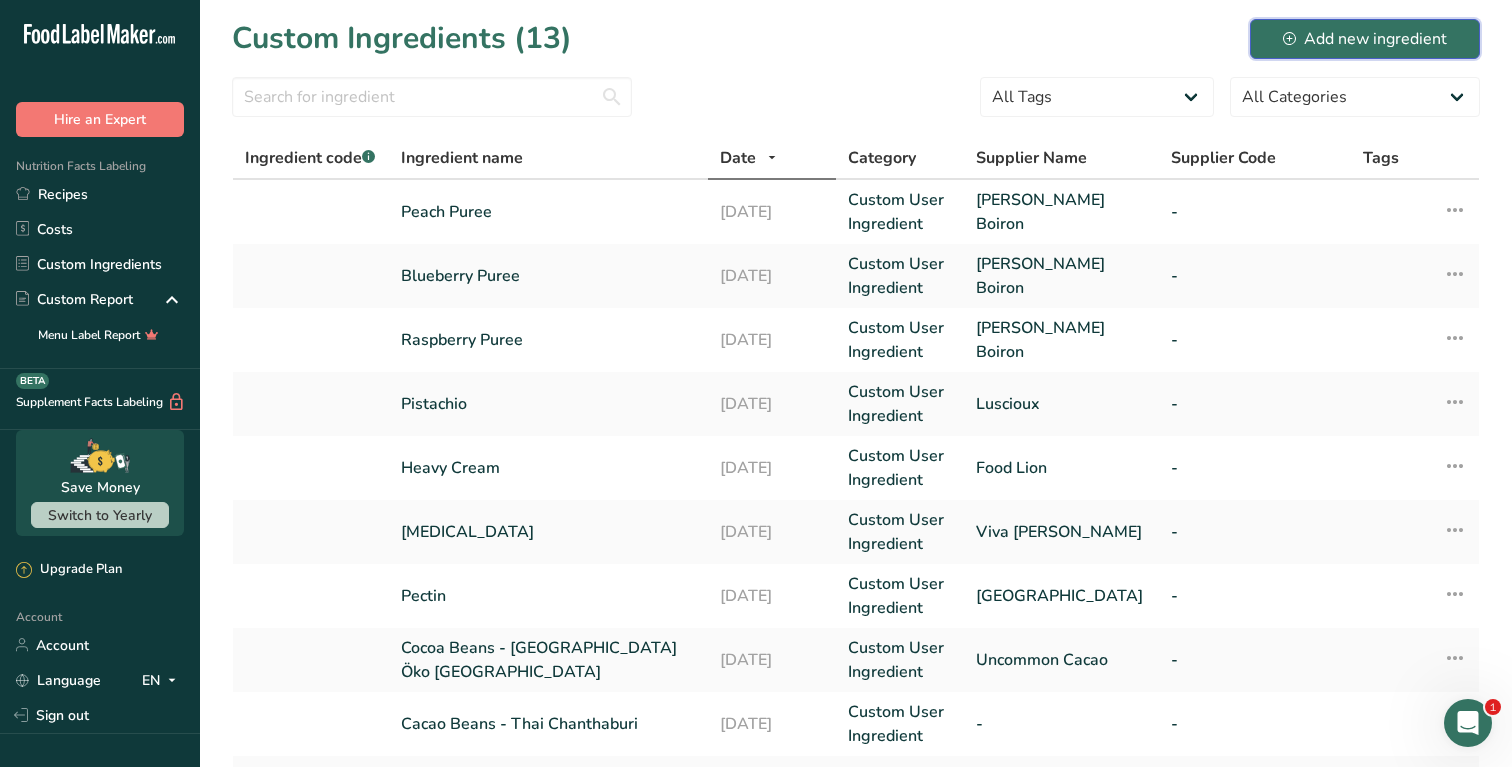 click on "Add new ingredient" at bounding box center [1365, 39] 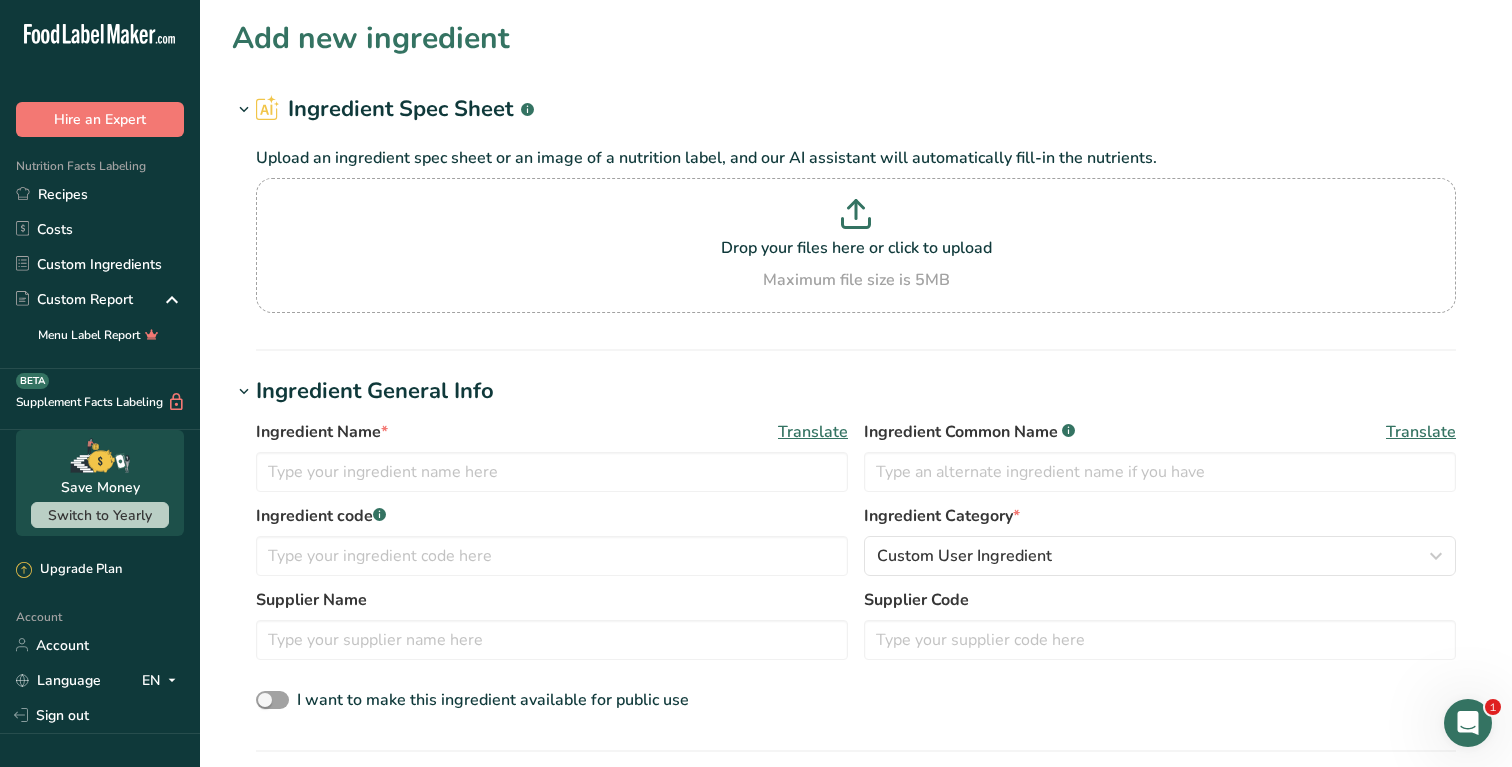 click on "Upload an ingredient spec sheet or an image of a nutrition label, and our AI assistant will automatically fill-in the nutrients." at bounding box center (856, 158) 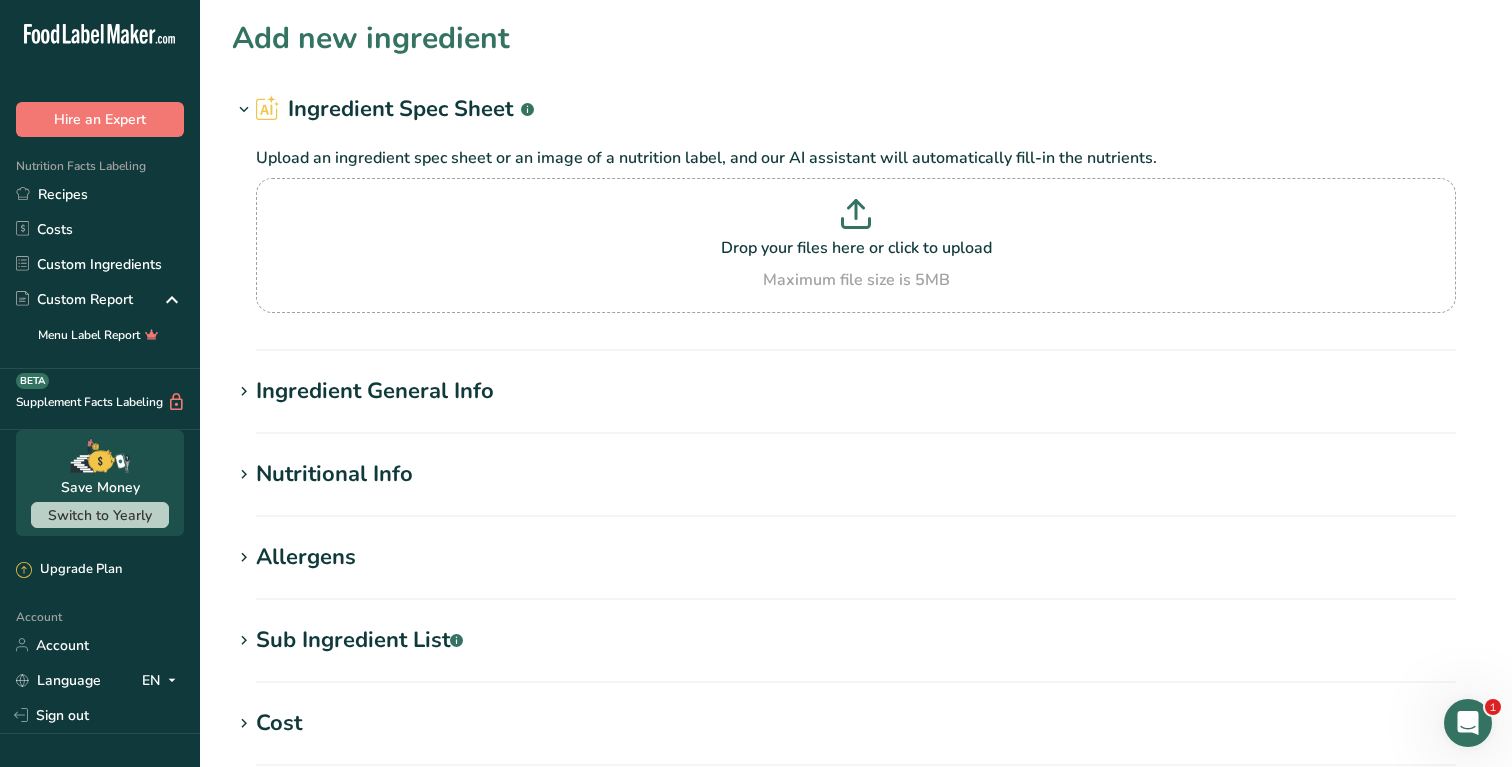 click on "Add new ingredient
Ingredient Spec Sheet
.a-a{fill:#347362;}.b-a{fill:#fff;}
Upload an ingredient spec sheet or an image of a nutrition label, and our AI assistant will automatically fill-in the nutrients.
Drop your files here or click to upload
Maximum file size is 5MB
Ingredient General Info
Ingredient Name *
Translate
Ingredient Common Name
.a-a{fill:#347362;}.b-a{fill:#fff;}
Translate
Ingredient code
.a-a{fill:#347362;}.b-a{fill:#fff;}
Ingredient Category *
Custom User Ingredient
Standard Categories
Custom Categories" at bounding box center [856, 596] 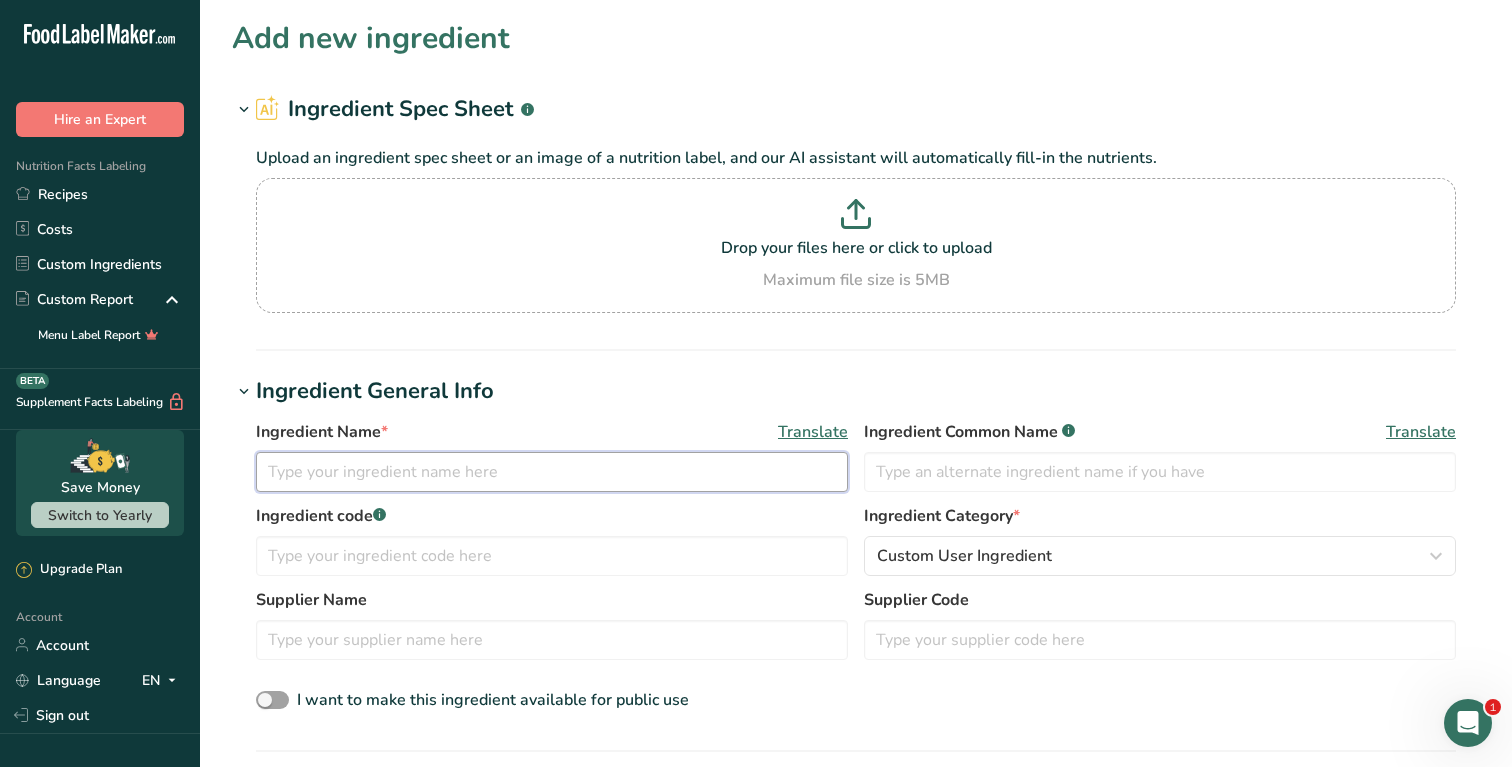 click at bounding box center (552, 472) 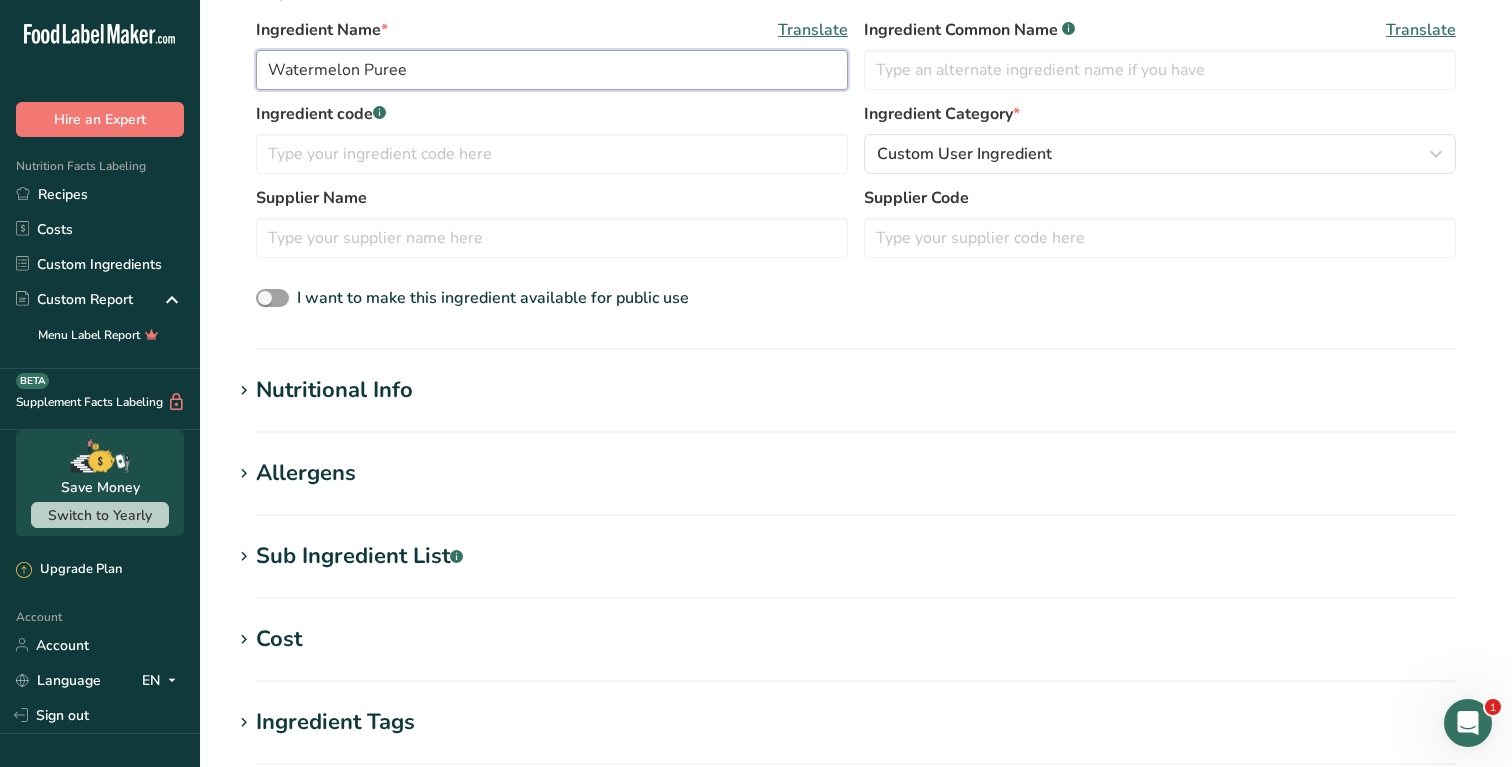 scroll, scrollTop: 397, scrollLeft: 0, axis: vertical 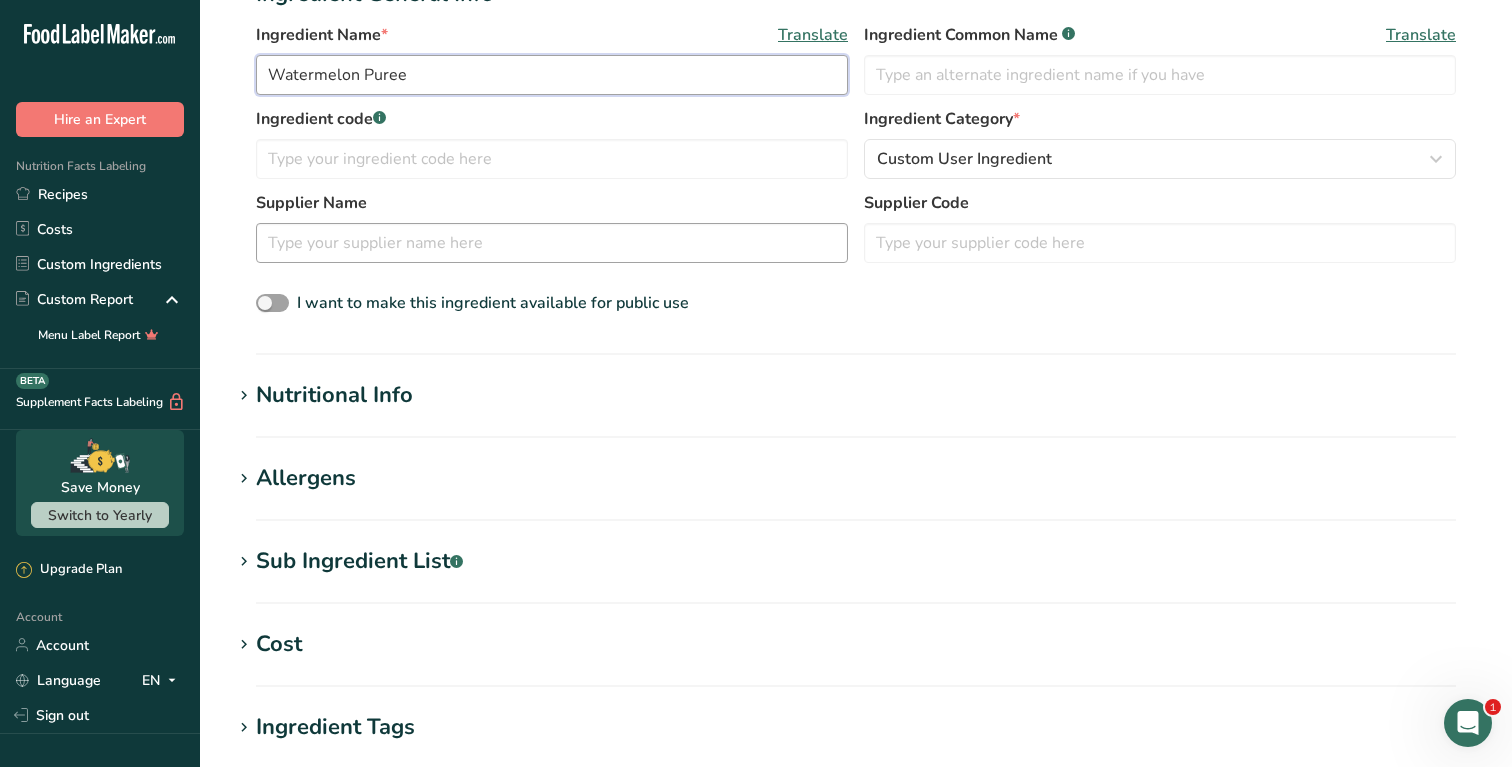 type on "Watermelon Puree" 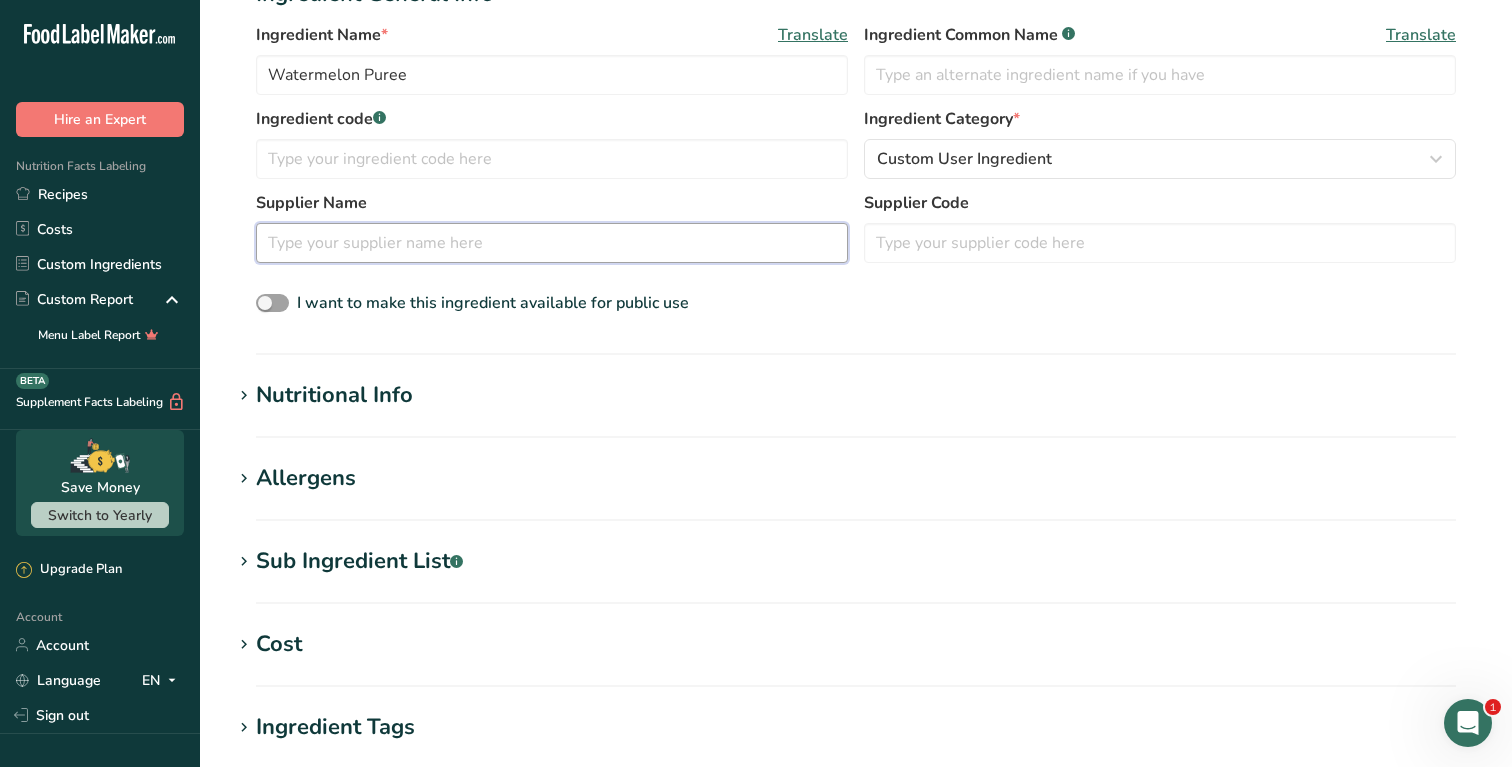 click at bounding box center [552, 243] 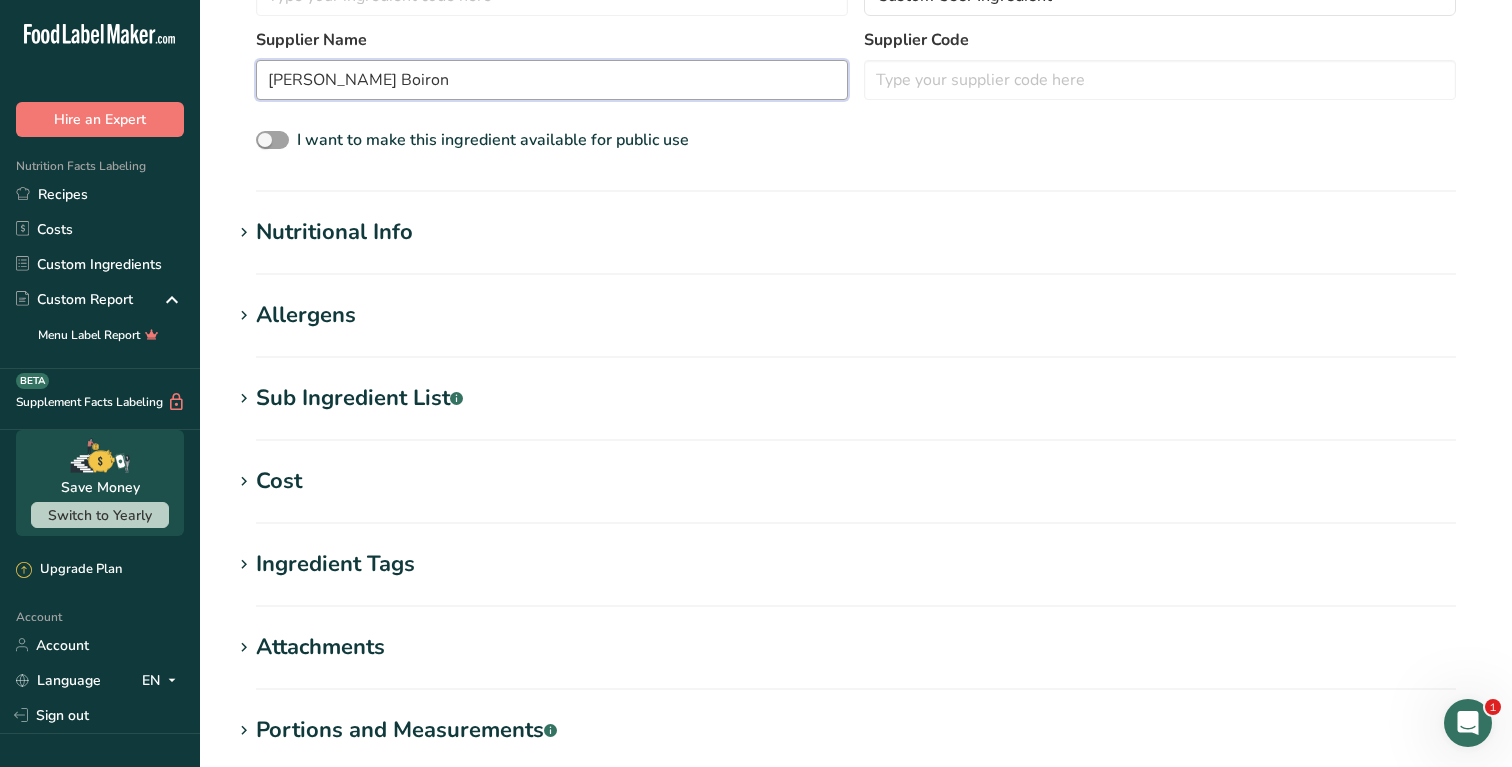 scroll, scrollTop: 539, scrollLeft: 0, axis: vertical 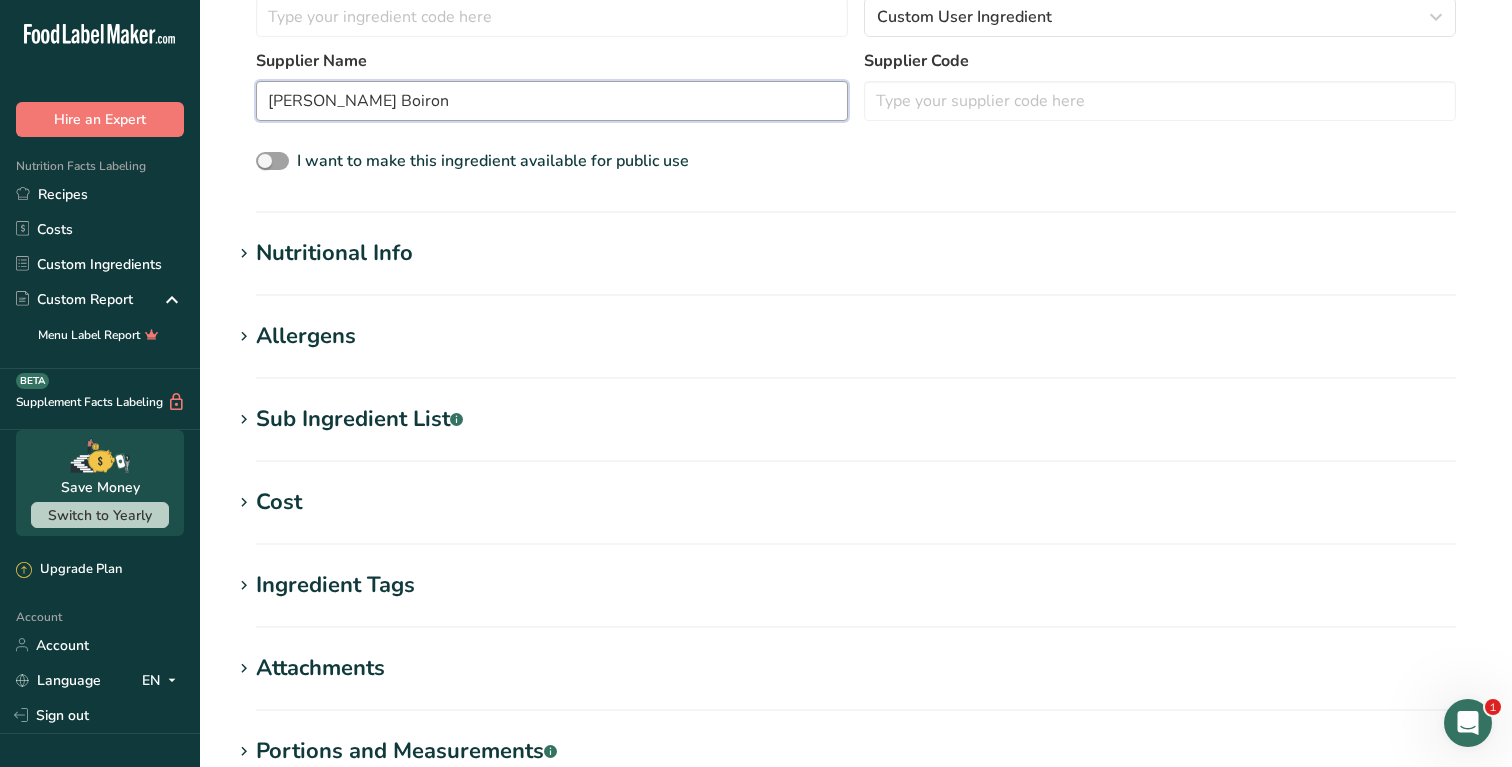 type on "[PERSON_NAME] Boiron" 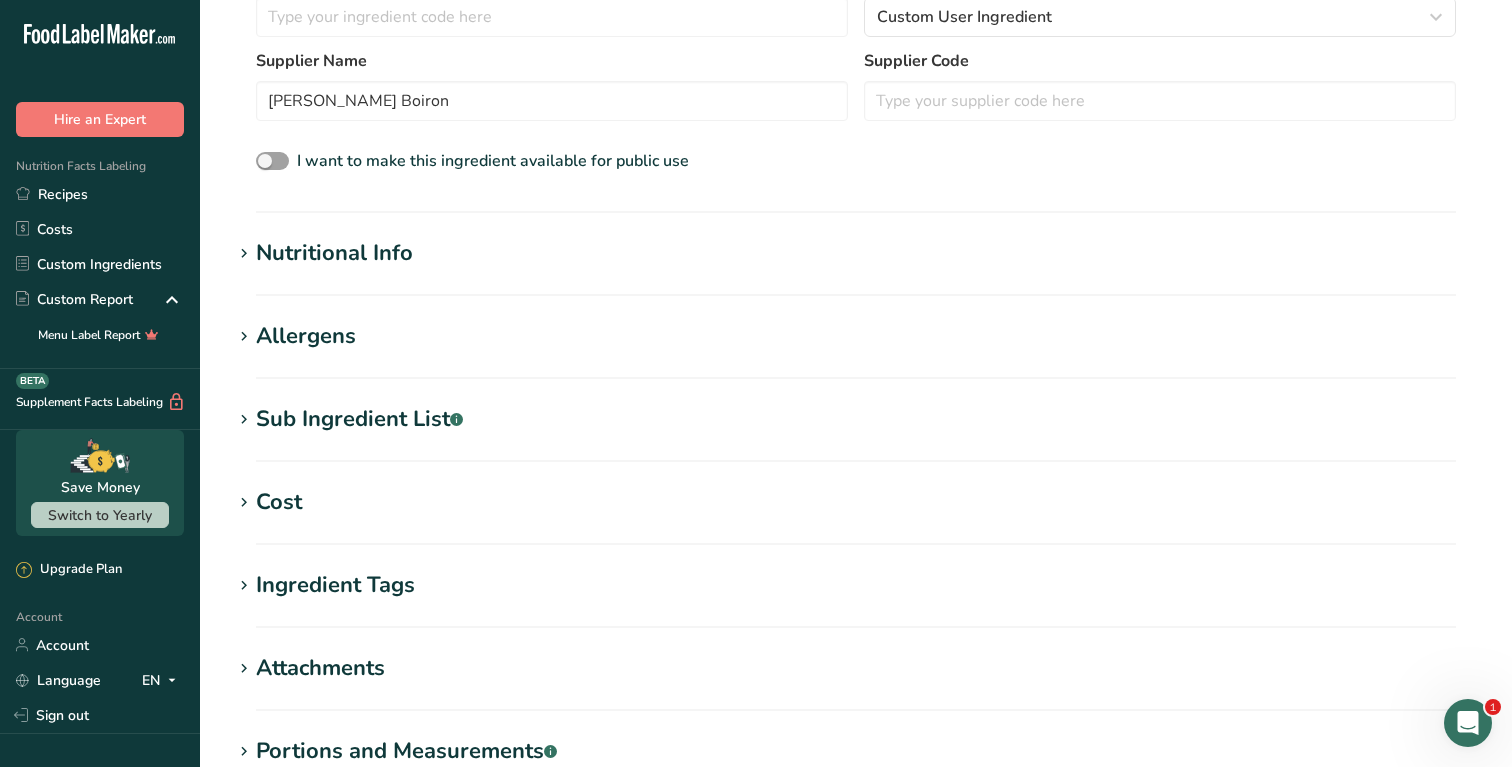 click on "Nutritional Info" at bounding box center [856, 253] 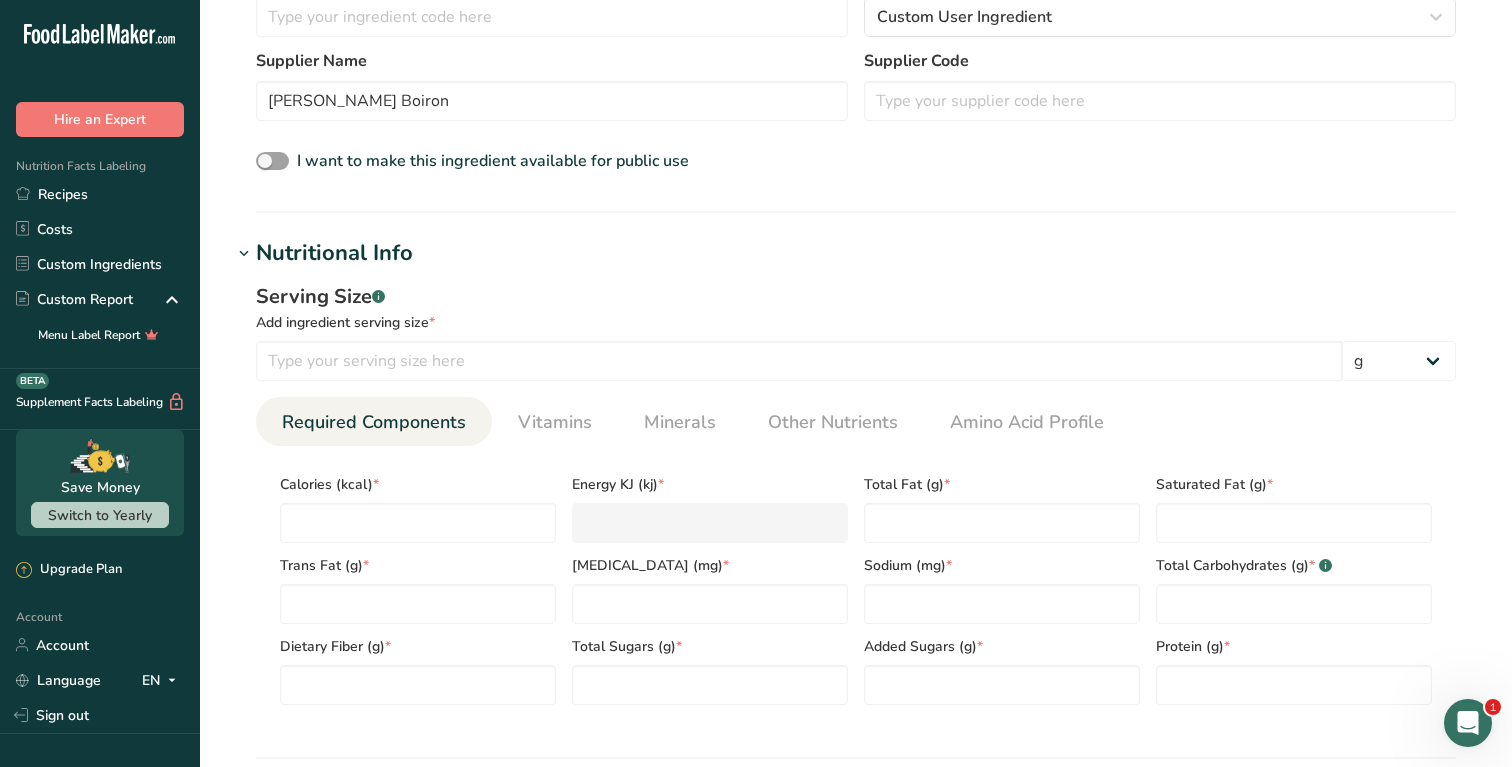 click on "Serving Size
.a-a{fill:#347362;}.b-a{fill:#fff;}
Add ingredient serving size *
g
kg
mg
mcg
lb
oz
l
mL
fl oz
tbsp
tsp
cup
qt
gallon
Required Components Vitamins Minerals Other Nutrients Amino Acid Profile
Calories
(kcal) *
Energy KJ
(kj) *
Total Fat
(g) *
Saturated Fat
(g) *     *     *     *" at bounding box center (856, 501) 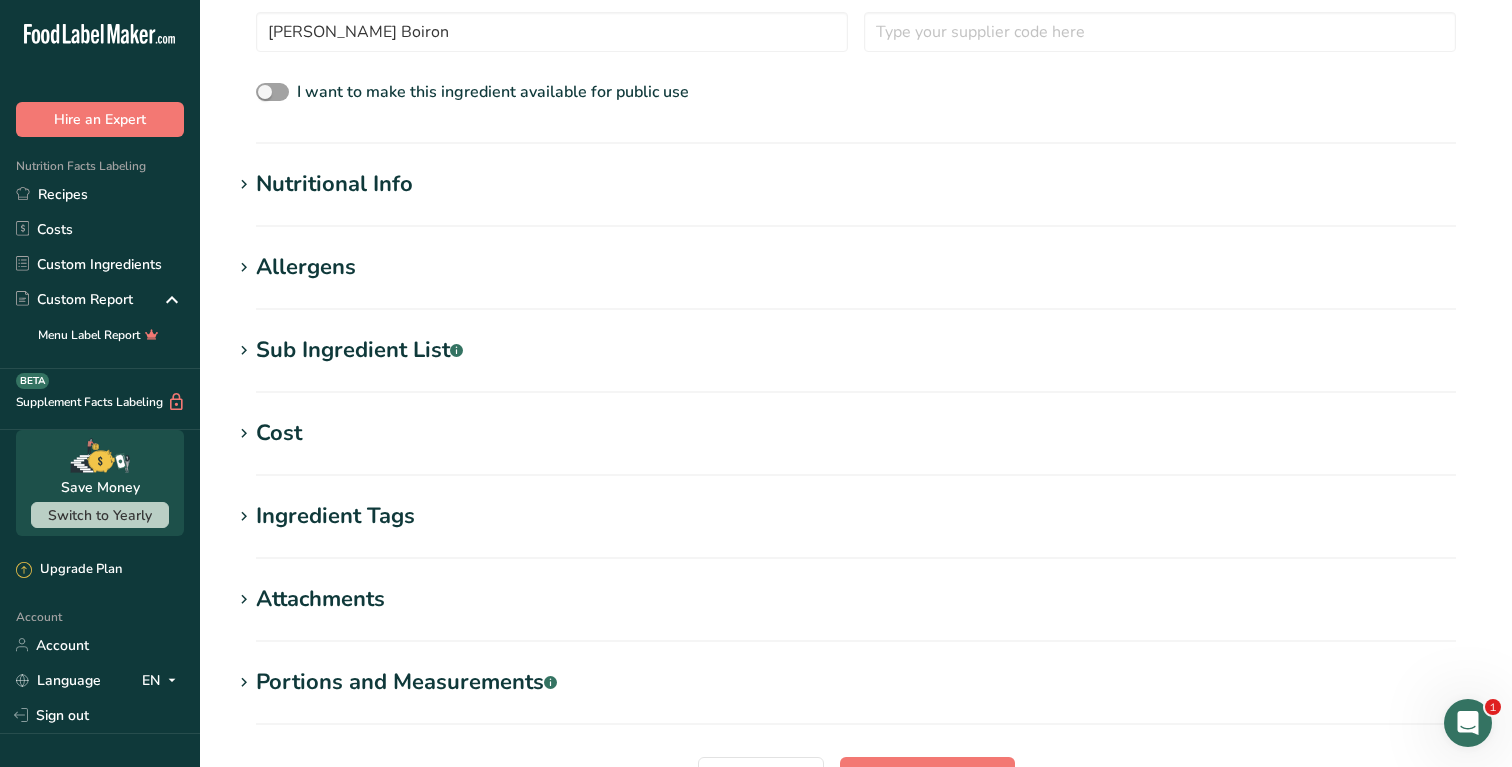 scroll, scrollTop: 628, scrollLeft: 0, axis: vertical 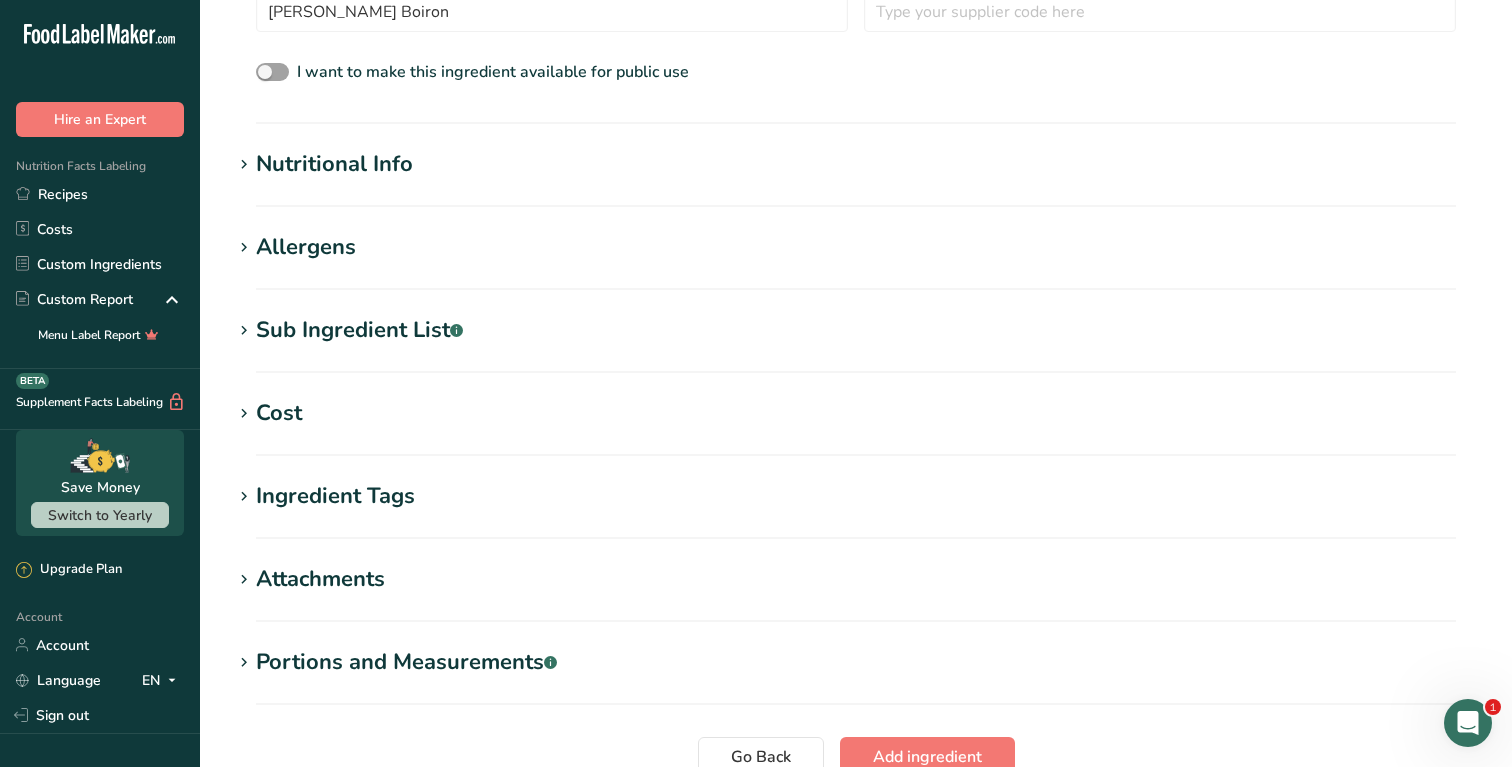 click on "Cost" at bounding box center (856, 413) 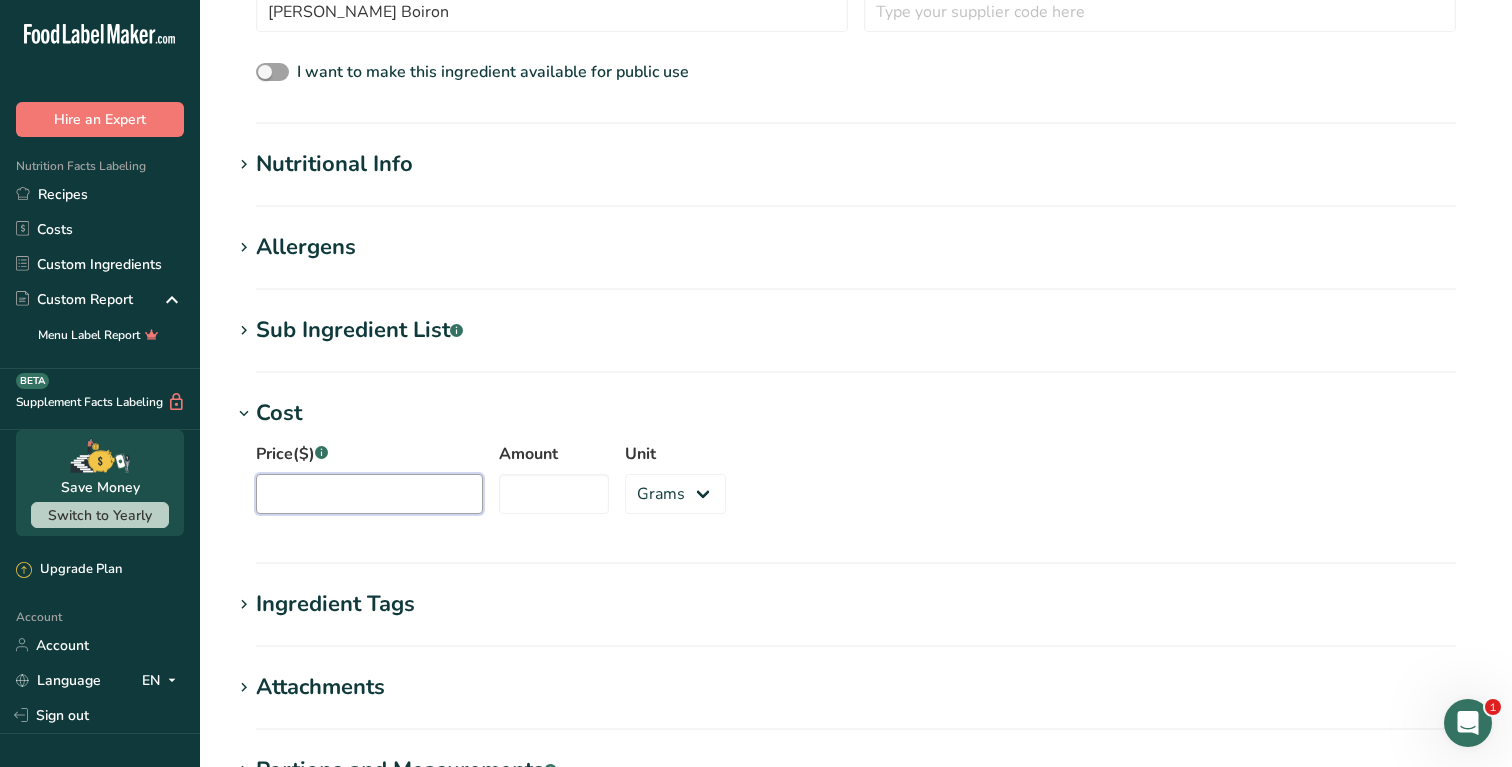 click on "Price($)
.a-a{fill:#347362;}.b-a{fill:#fff;}" at bounding box center [369, 494] 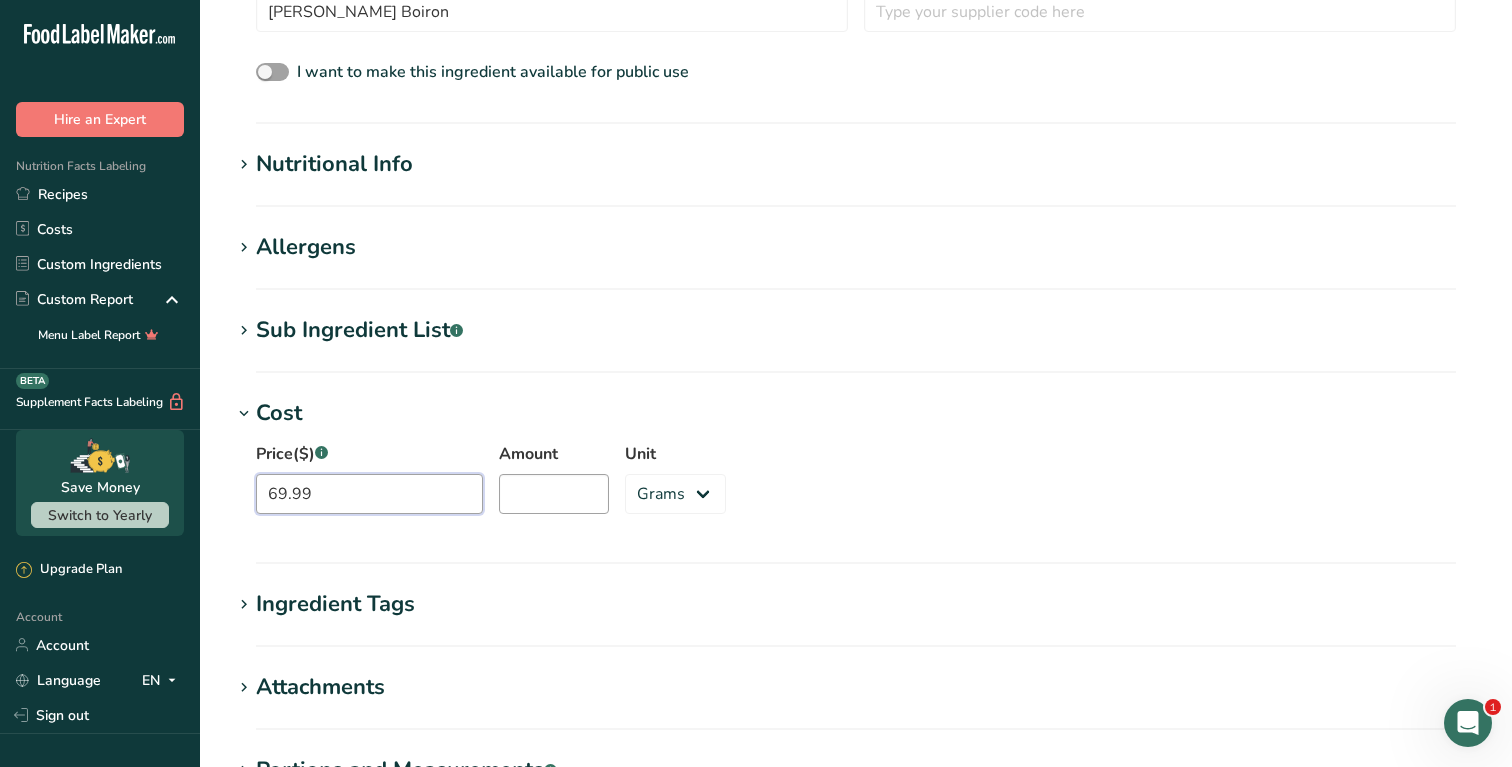 type on "69.99" 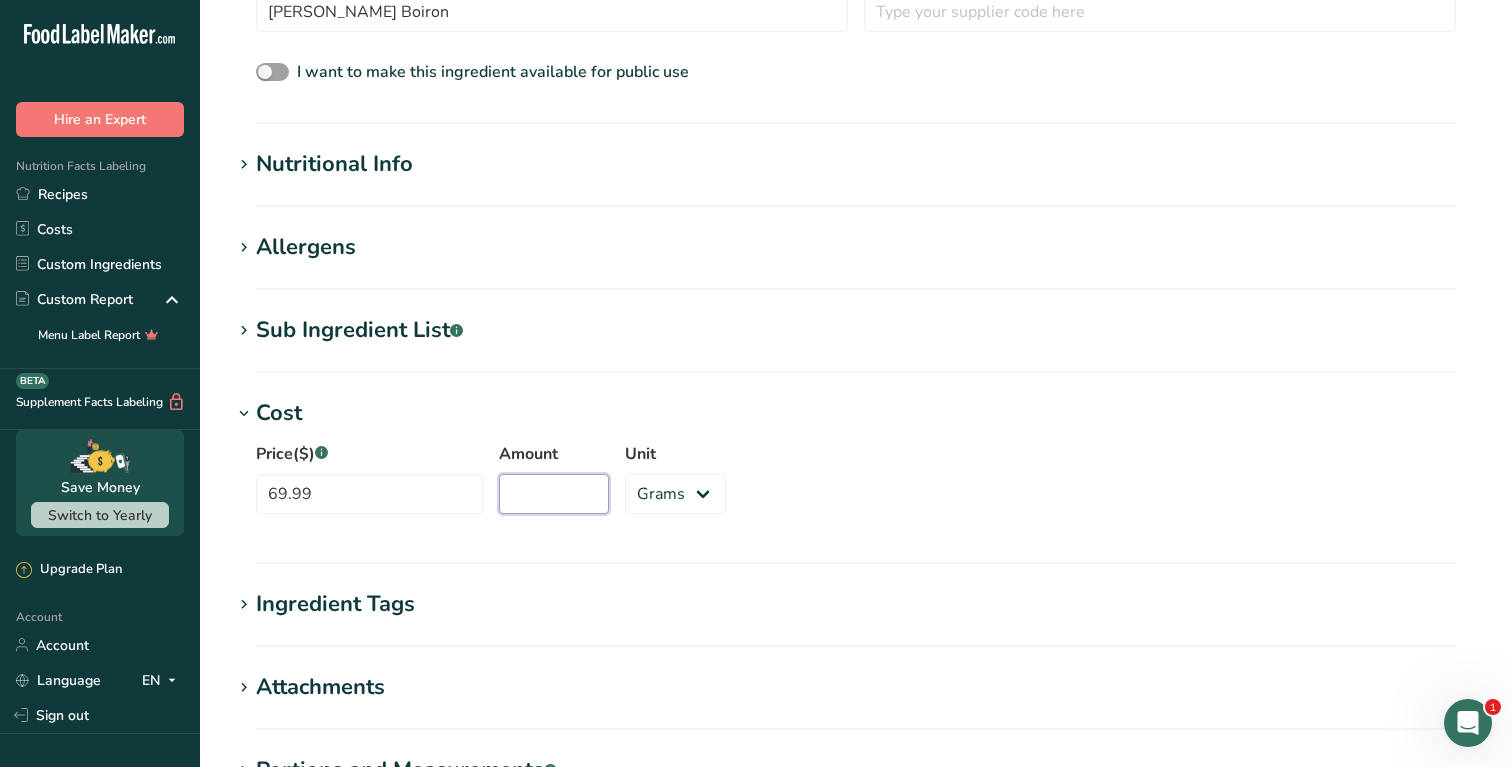 click on "Amount" at bounding box center [554, 494] 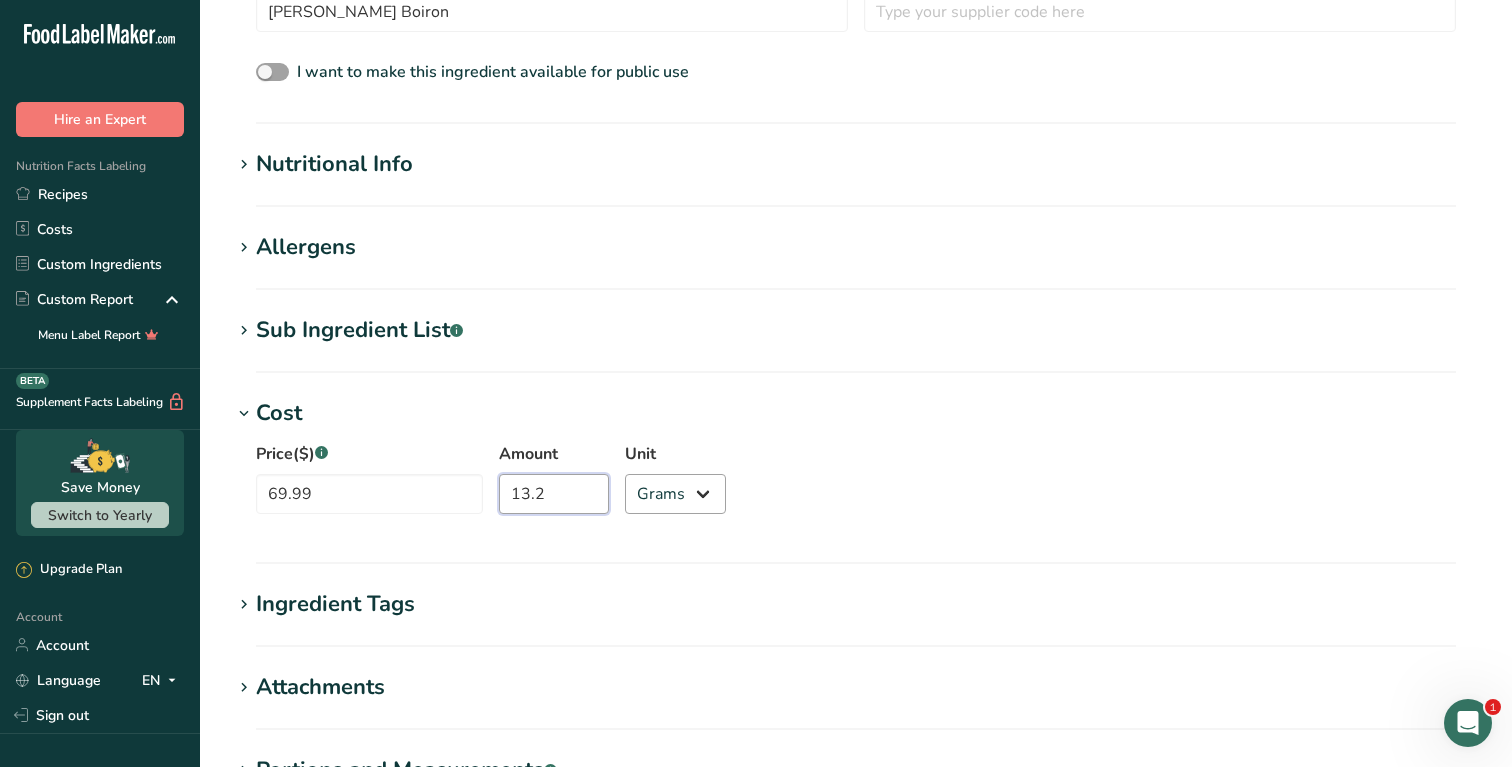 type on "13.2" 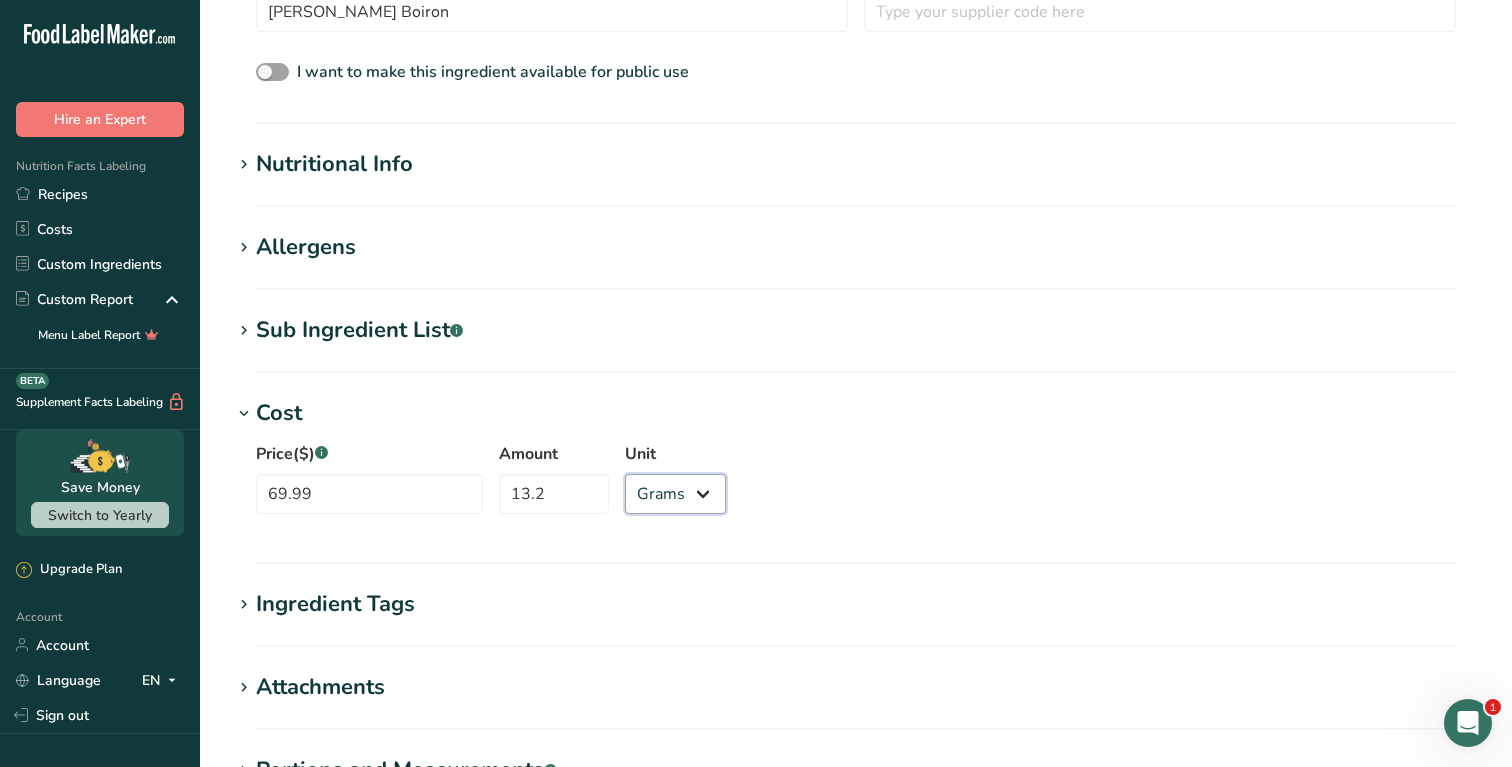 click on "Grams
kg
mg
mcg
lb
oz" at bounding box center (675, 494) 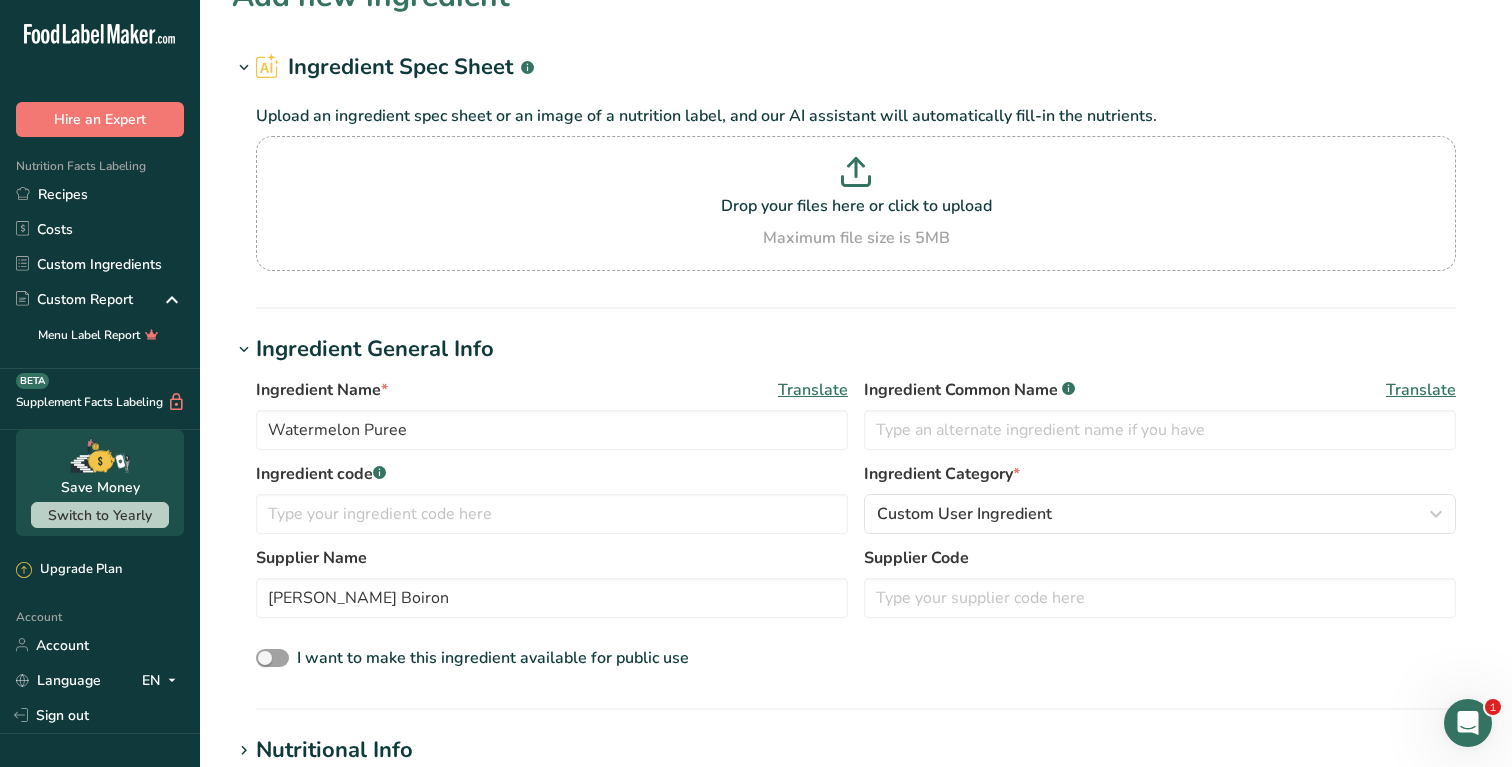scroll, scrollTop: 0, scrollLeft: 0, axis: both 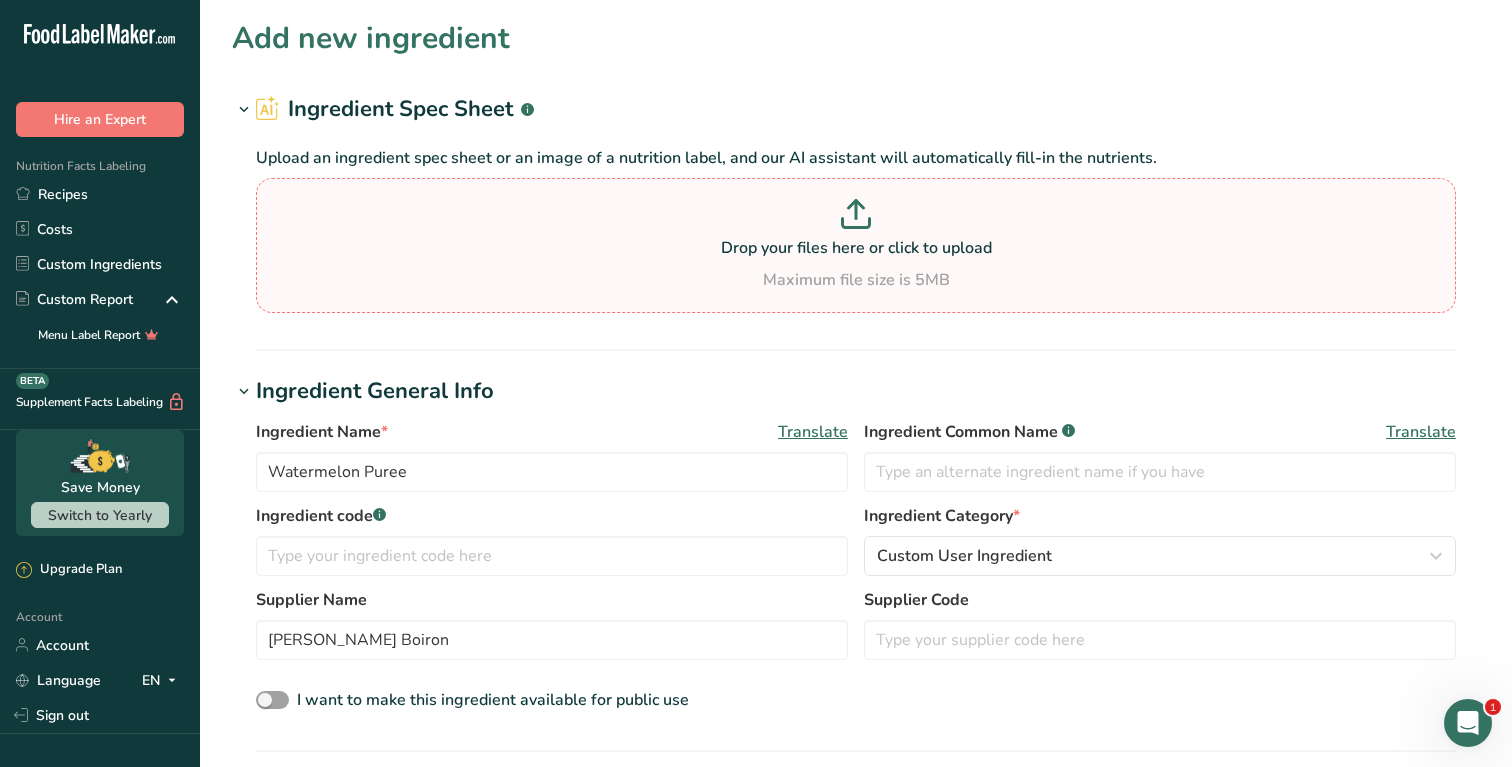click at bounding box center [856, 217] 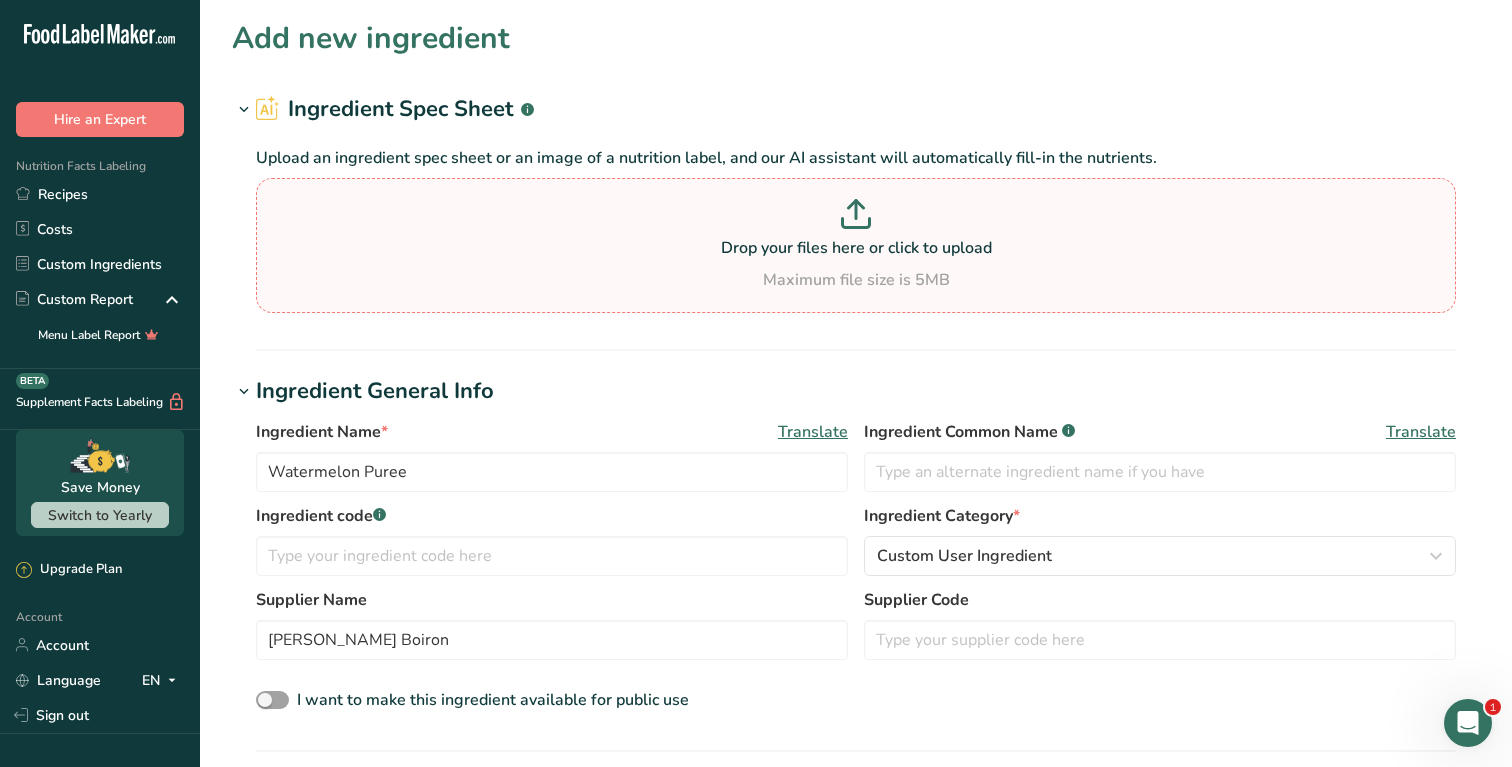 type on "C:\fakepath\Screen Shot [DATE] 1.24.52 PM.png" 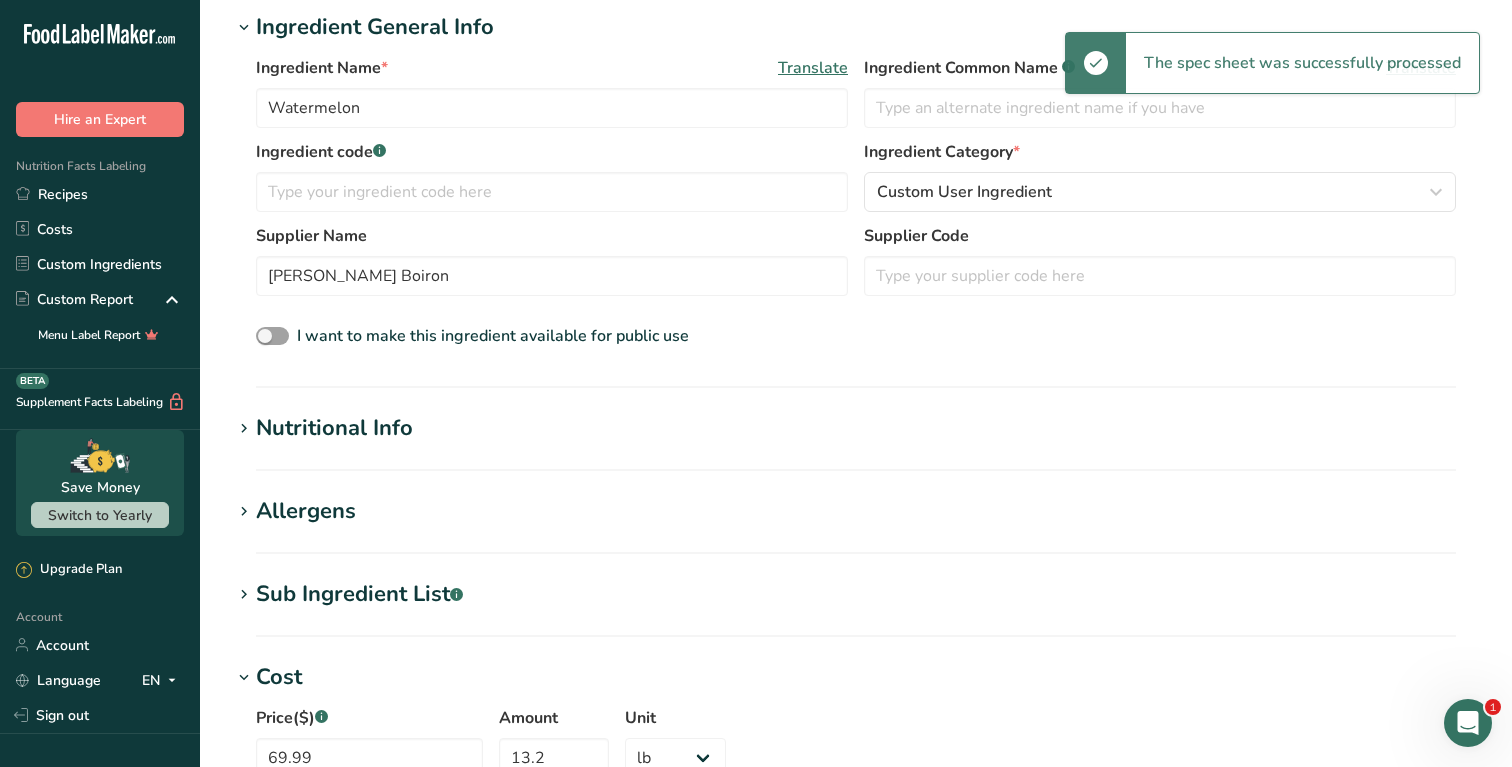 scroll, scrollTop: 183, scrollLeft: 0, axis: vertical 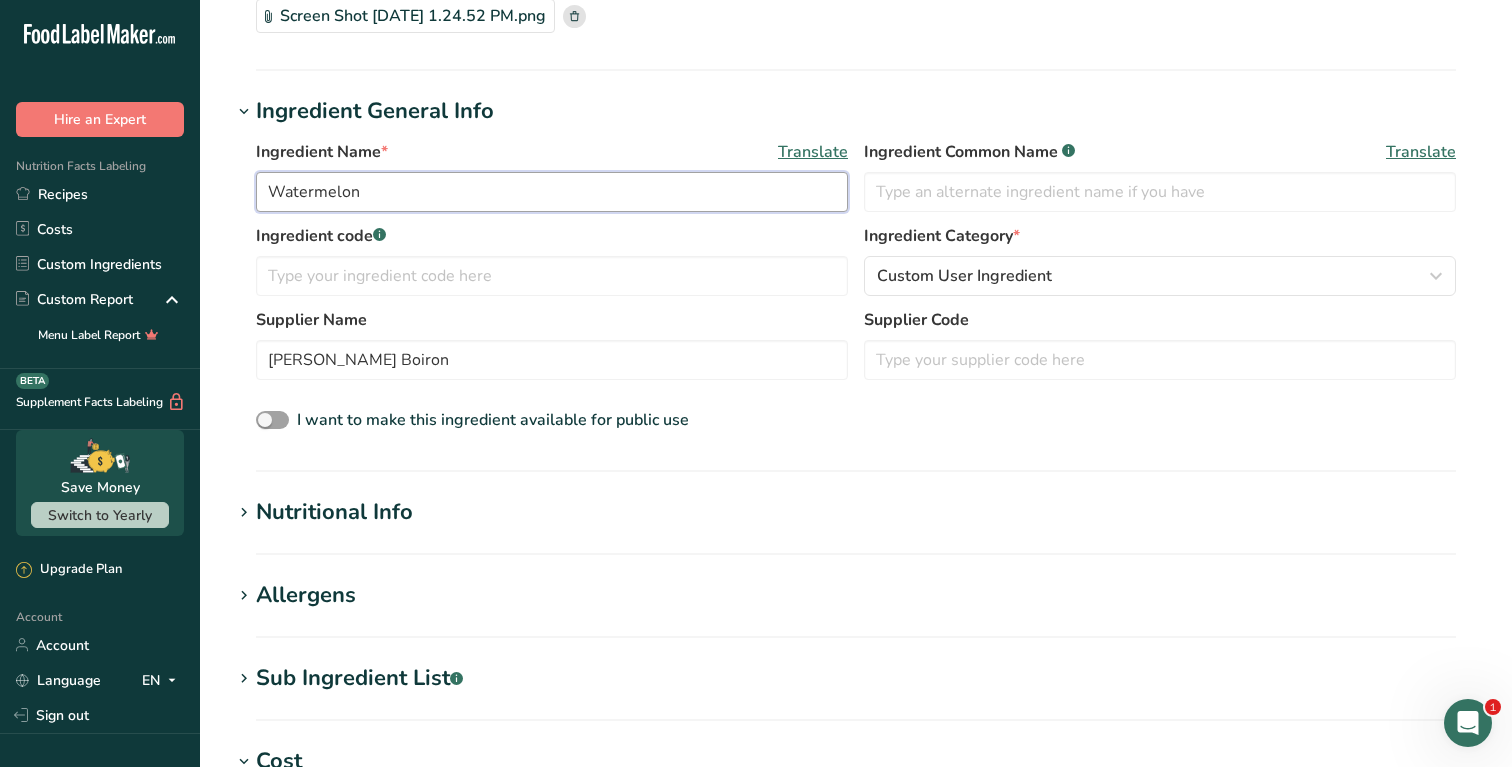 click on "Watermelon" at bounding box center (552, 192) 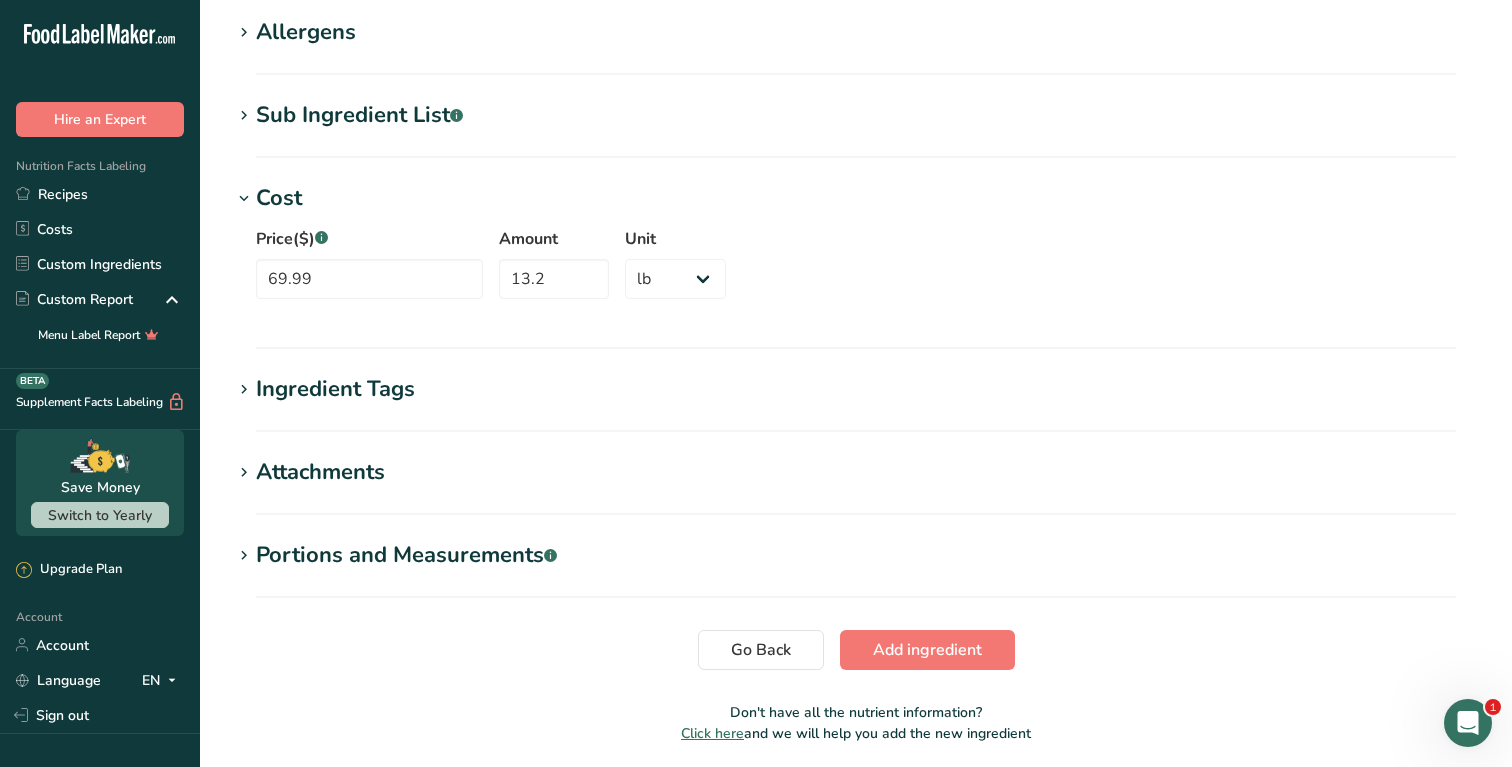 scroll, scrollTop: 748, scrollLeft: 0, axis: vertical 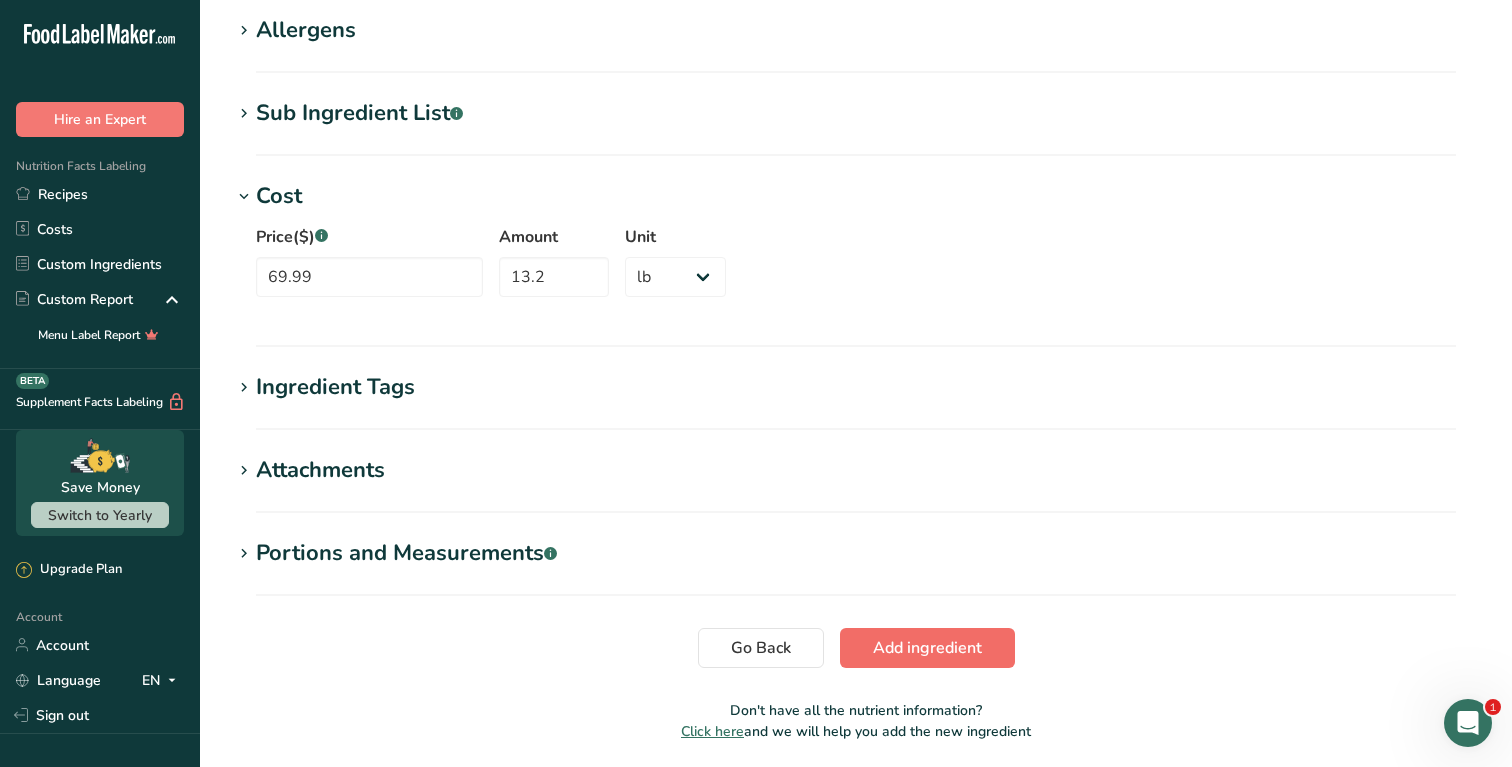 type on "Watermelon Puree" 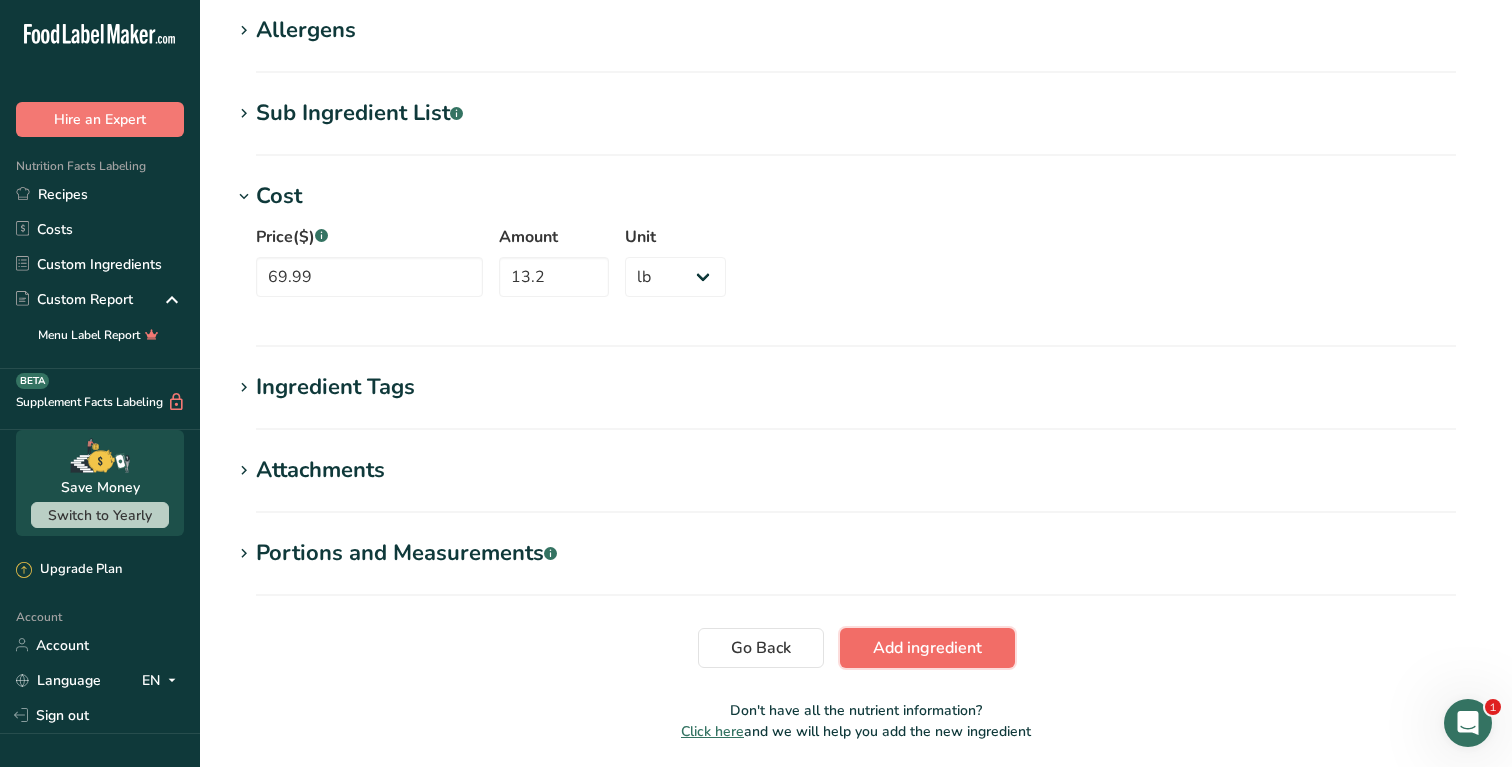 click on "Add ingredient" at bounding box center [927, 648] 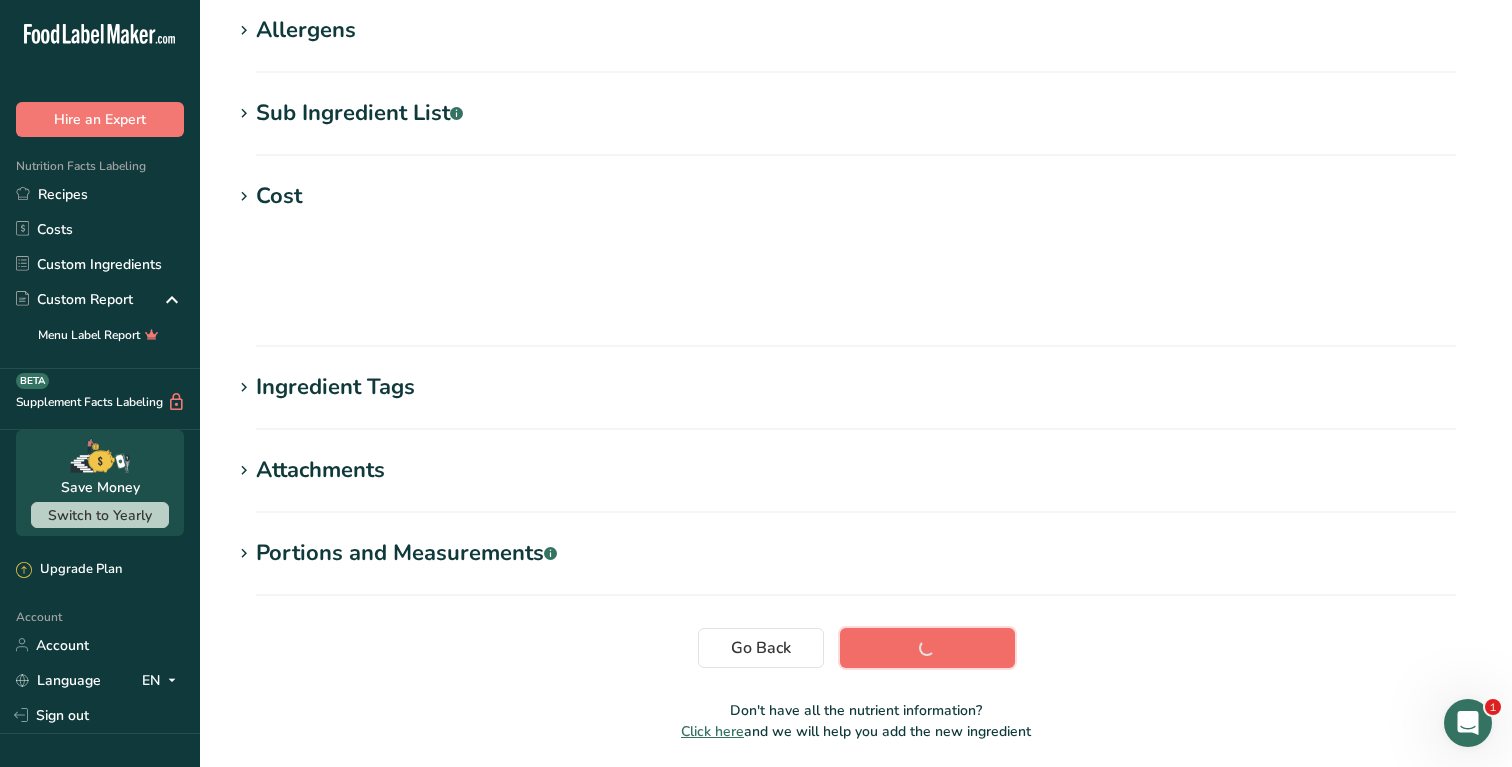scroll, scrollTop: 291, scrollLeft: 0, axis: vertical 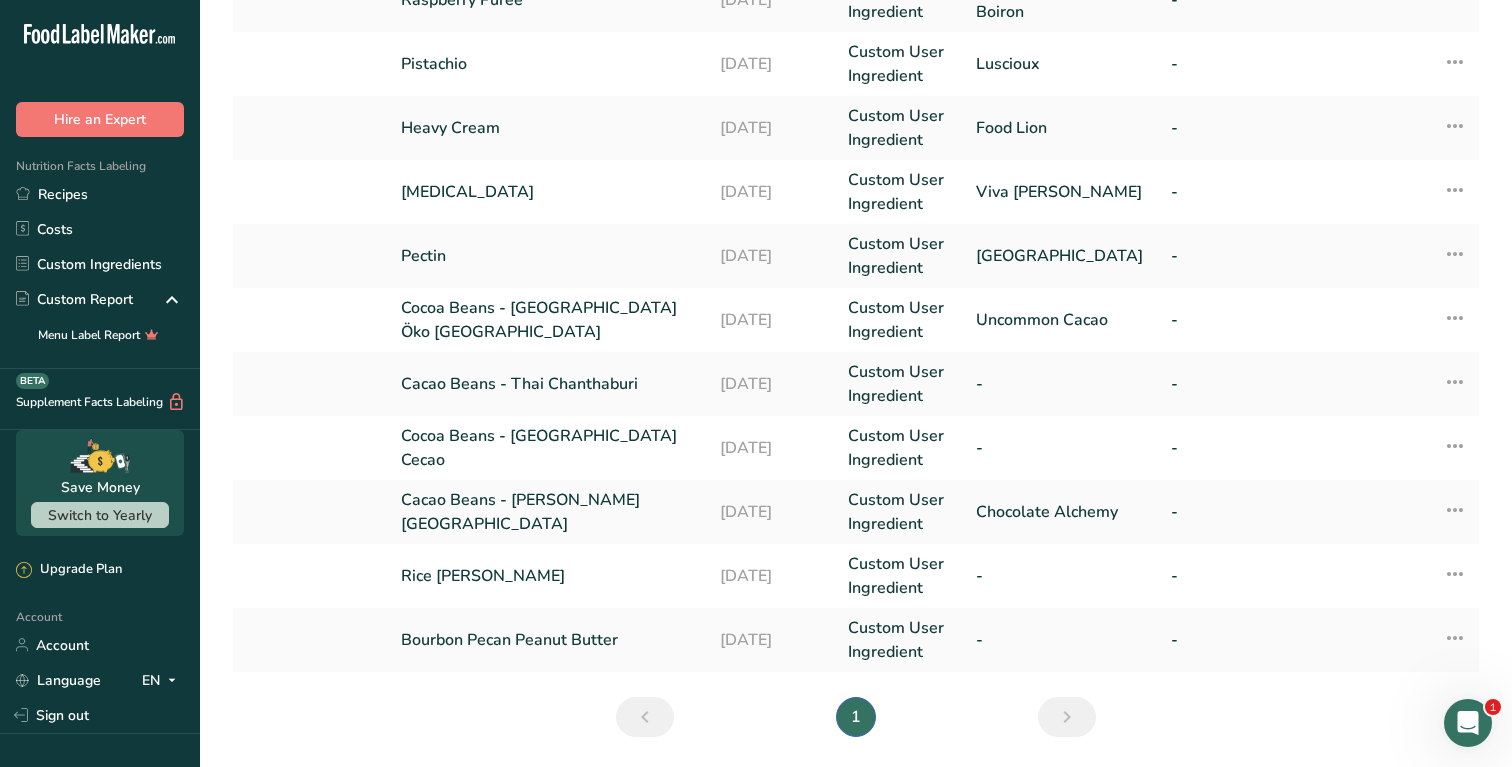 click at bounding box center [1067, 717] 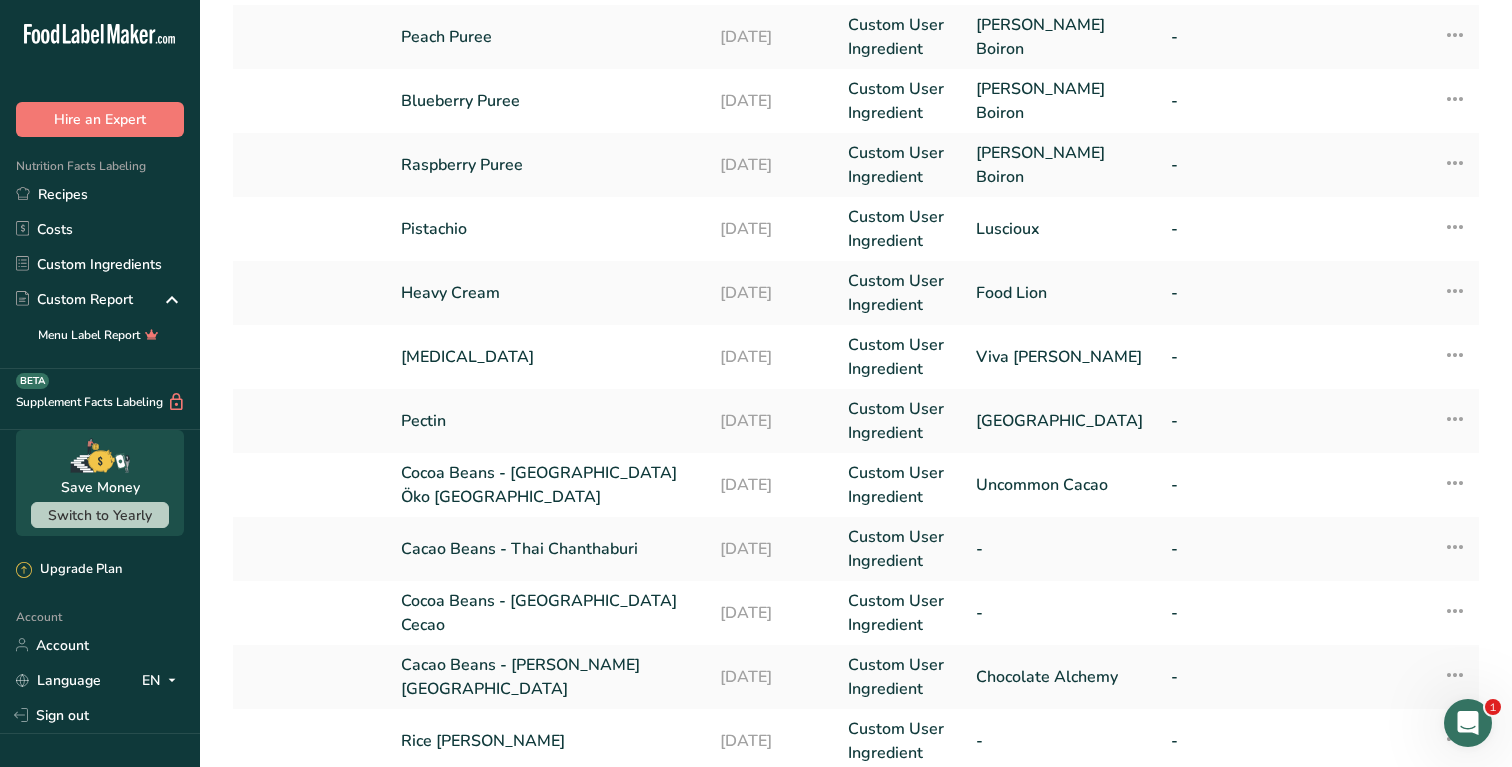 scroll, scrollTop: 0, scrollLeft: 0, axis: both 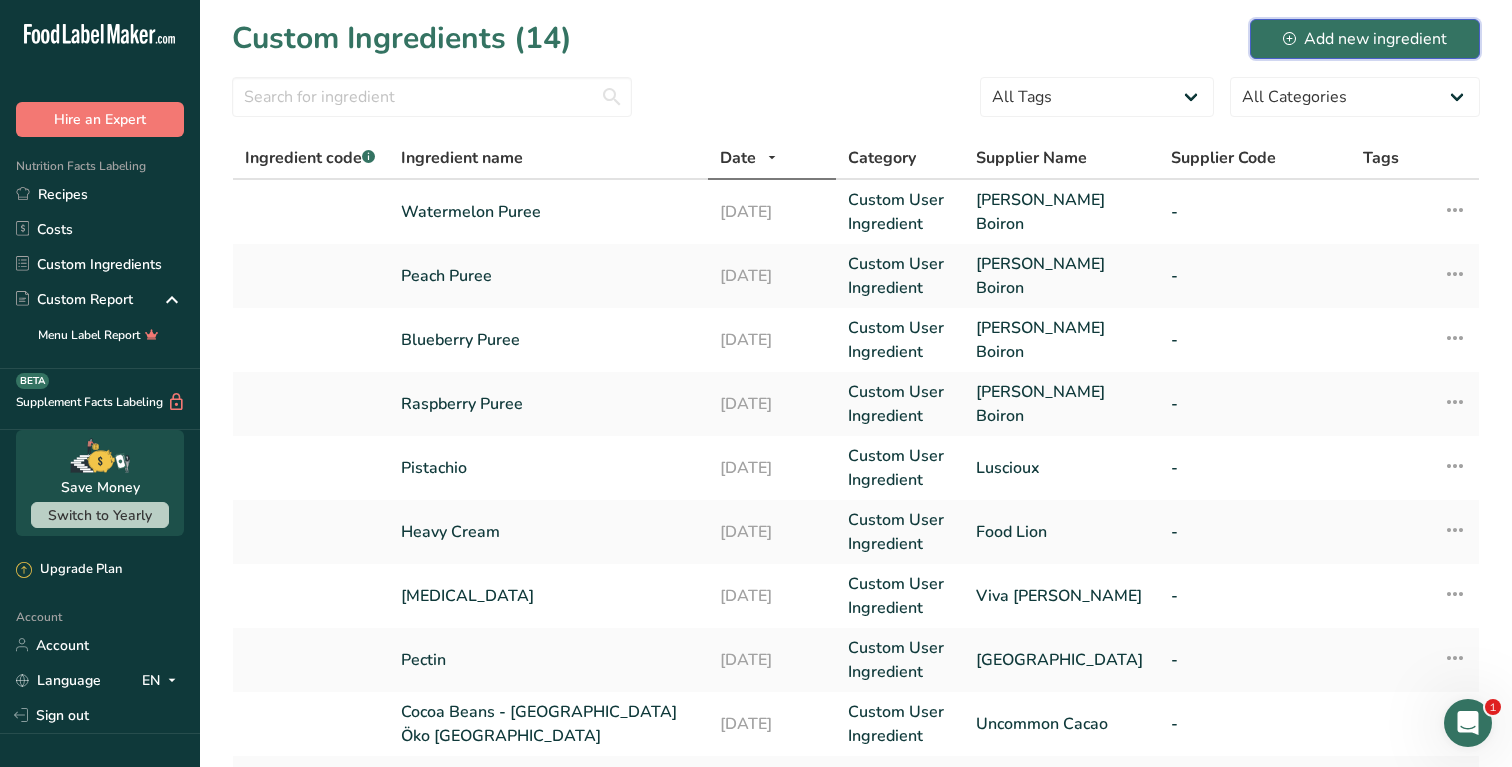 click on "Add new ingredient" at bounding box center (1365, 39) 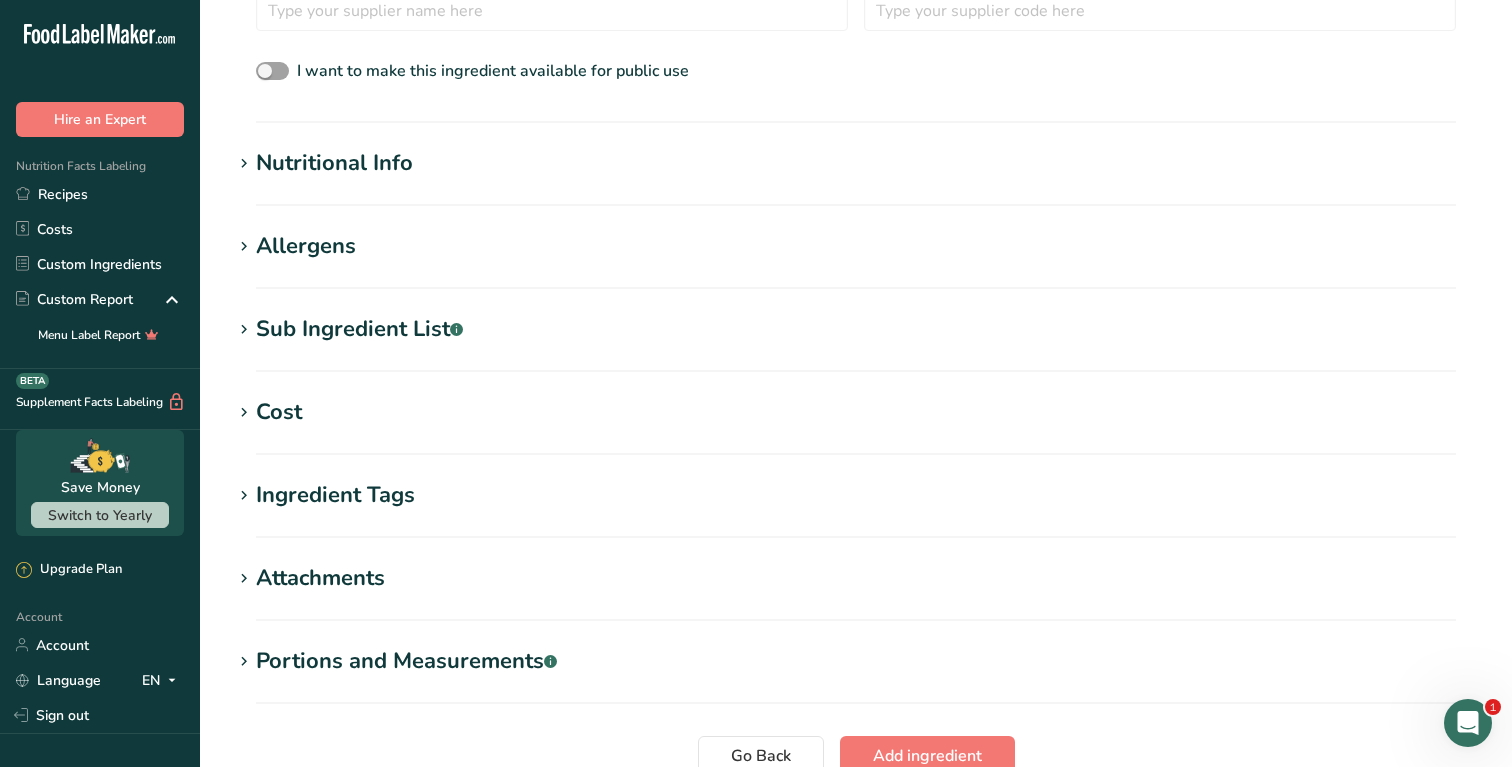 scroll, scrollTop: 0, scrollLeft: 0, axis: both 